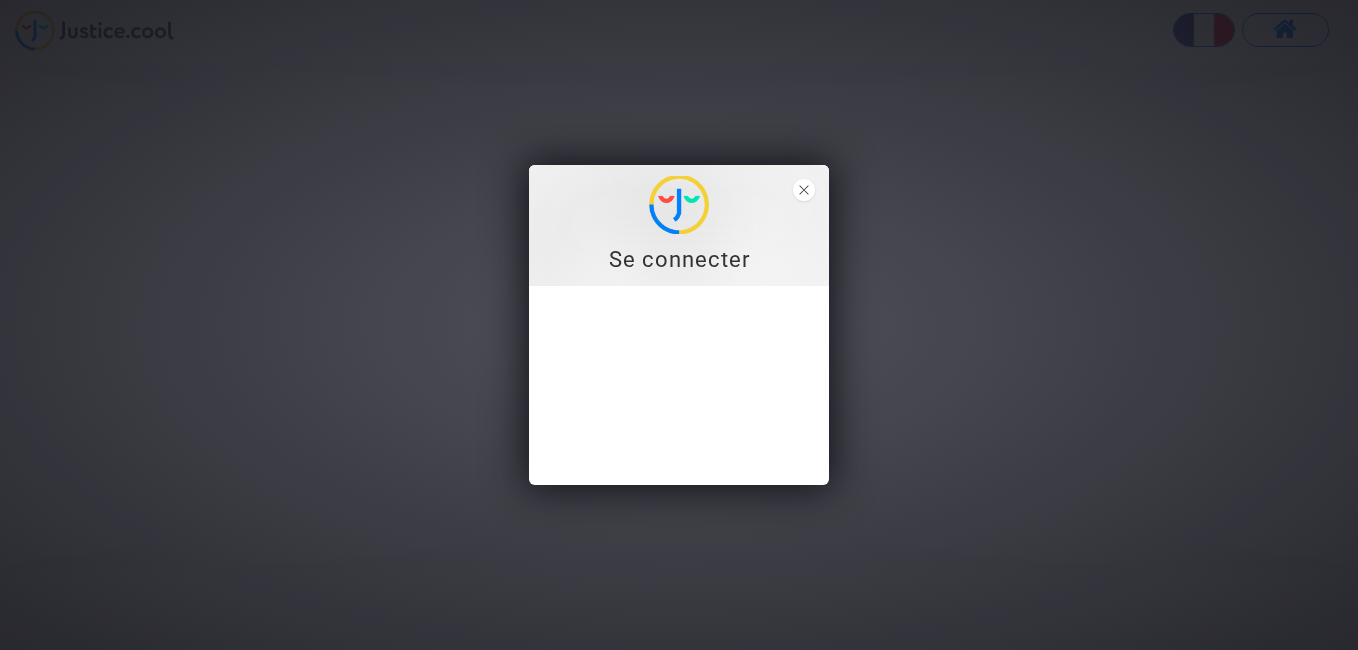 scroll, scrollTop: 0, scrollLeft: 0, axis: both 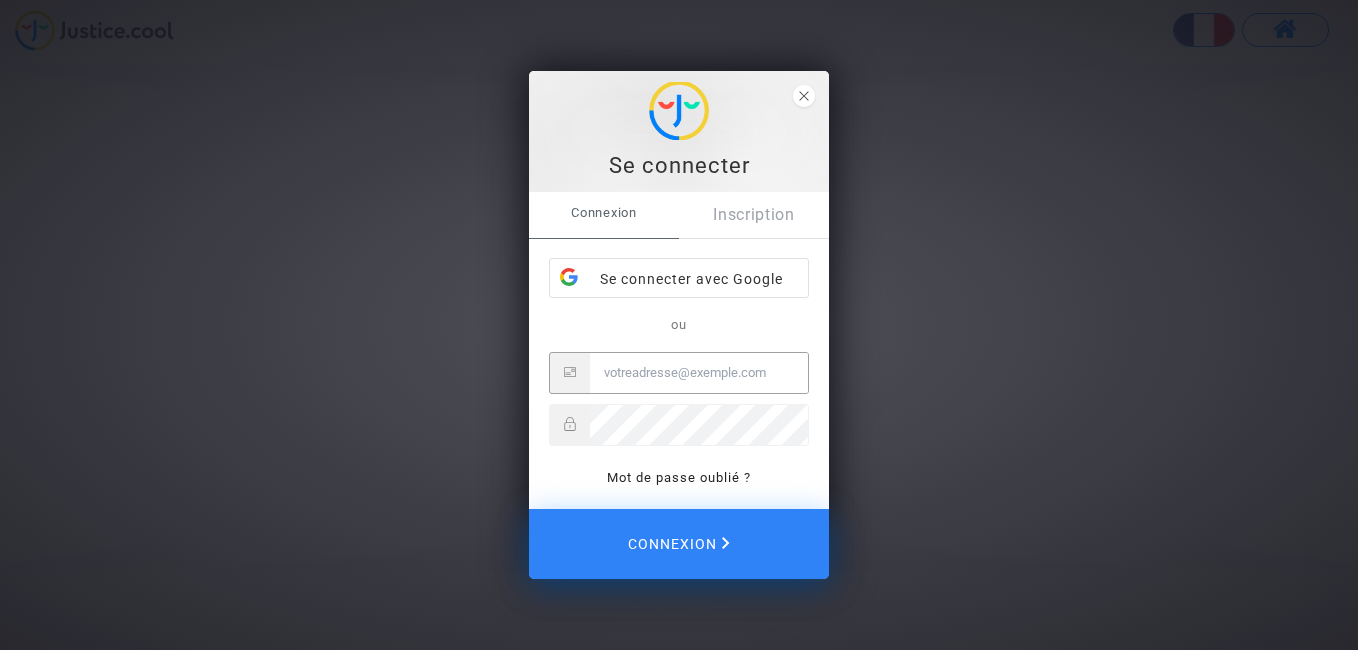 click at bounding box center (699, 373) 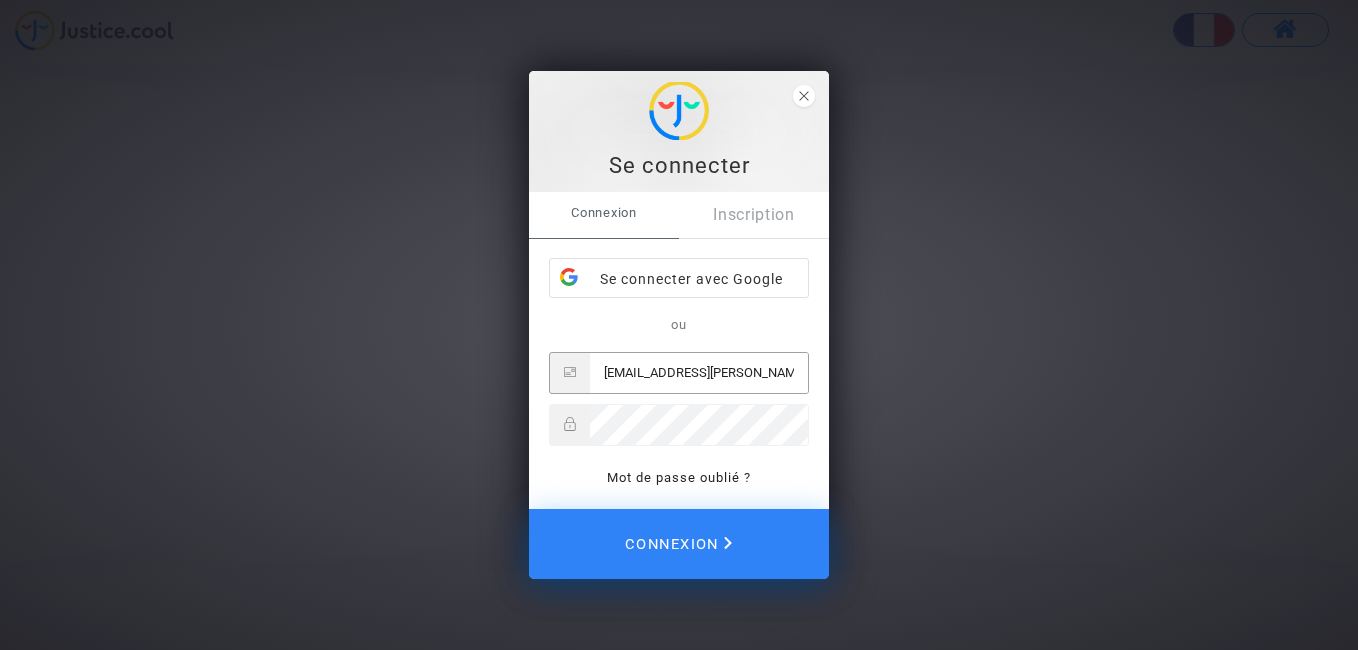 type on "[EMAIL_ADDRESS][PERSON_NAME][DOMAIN_NAME]" 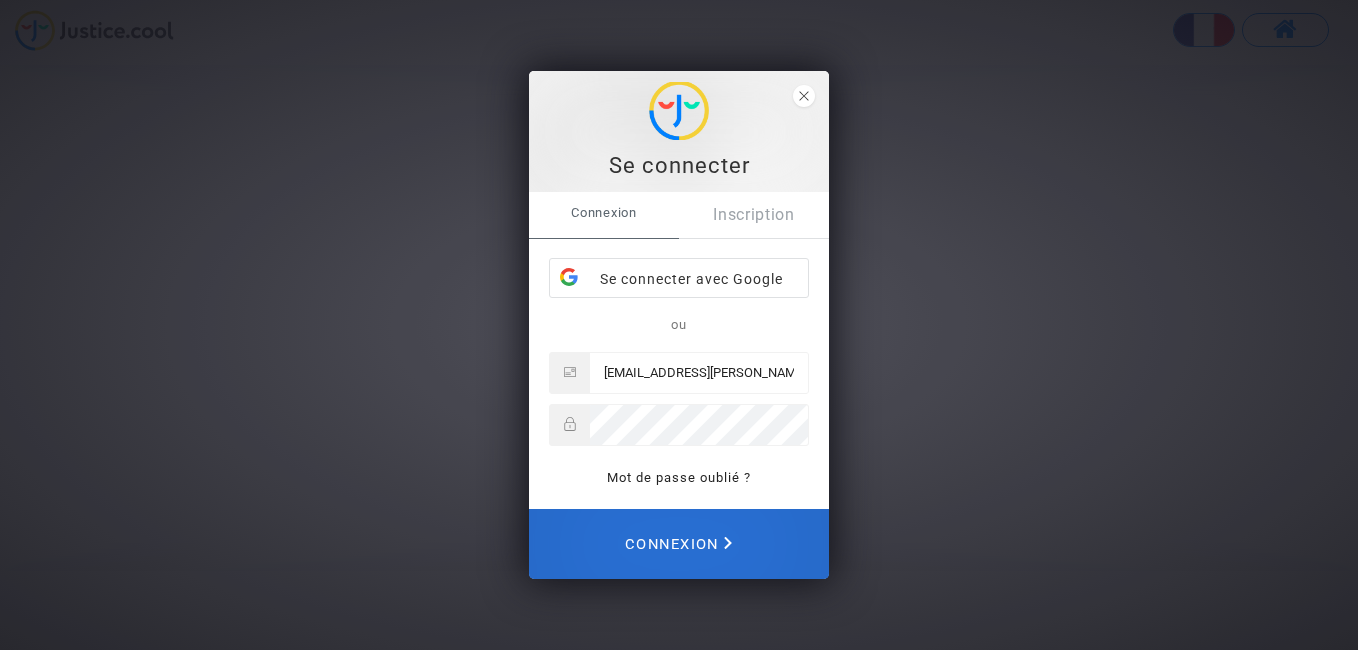 click on "Connexion" at bounding box center (678, 544) 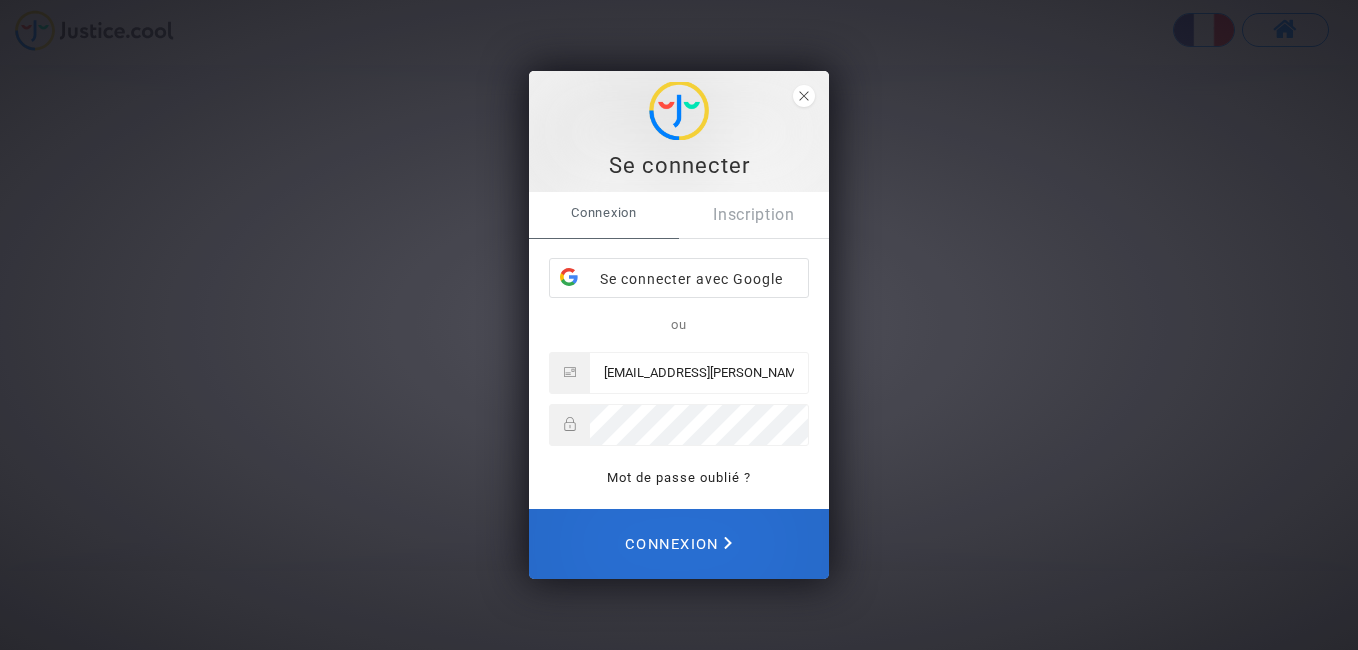 click on "Connexion" at bounding box center (678, 544) 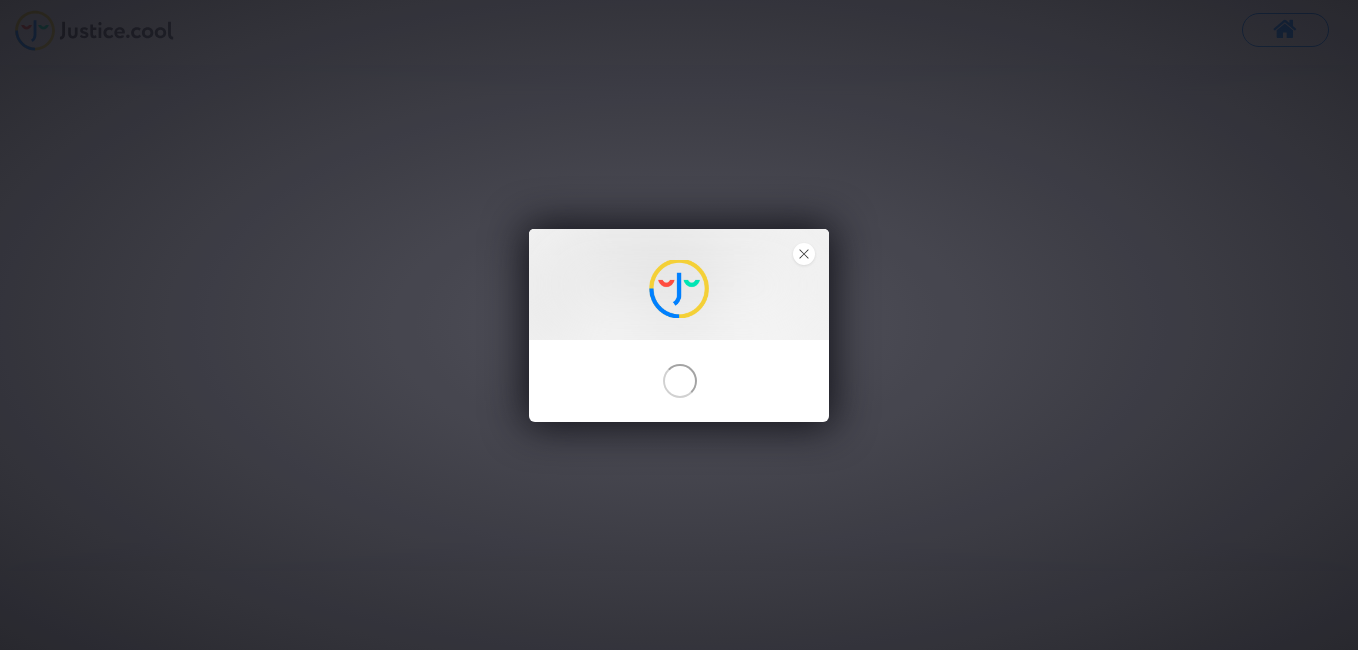 scroll, scrollTop: 0, scrollLeft: 0, axis: both 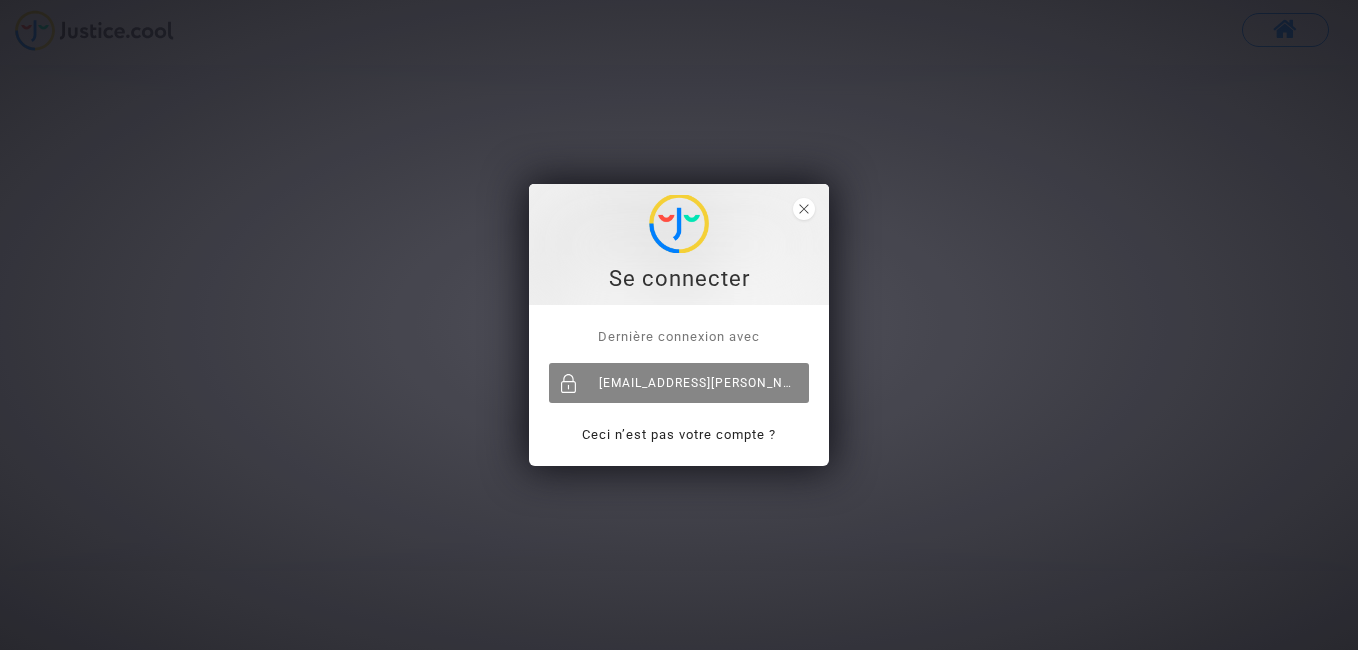 click on "[EMAIL_ADDRESS][PERSON_NAME][DOMAIN_NAME]" at bounding box center [679, 383] 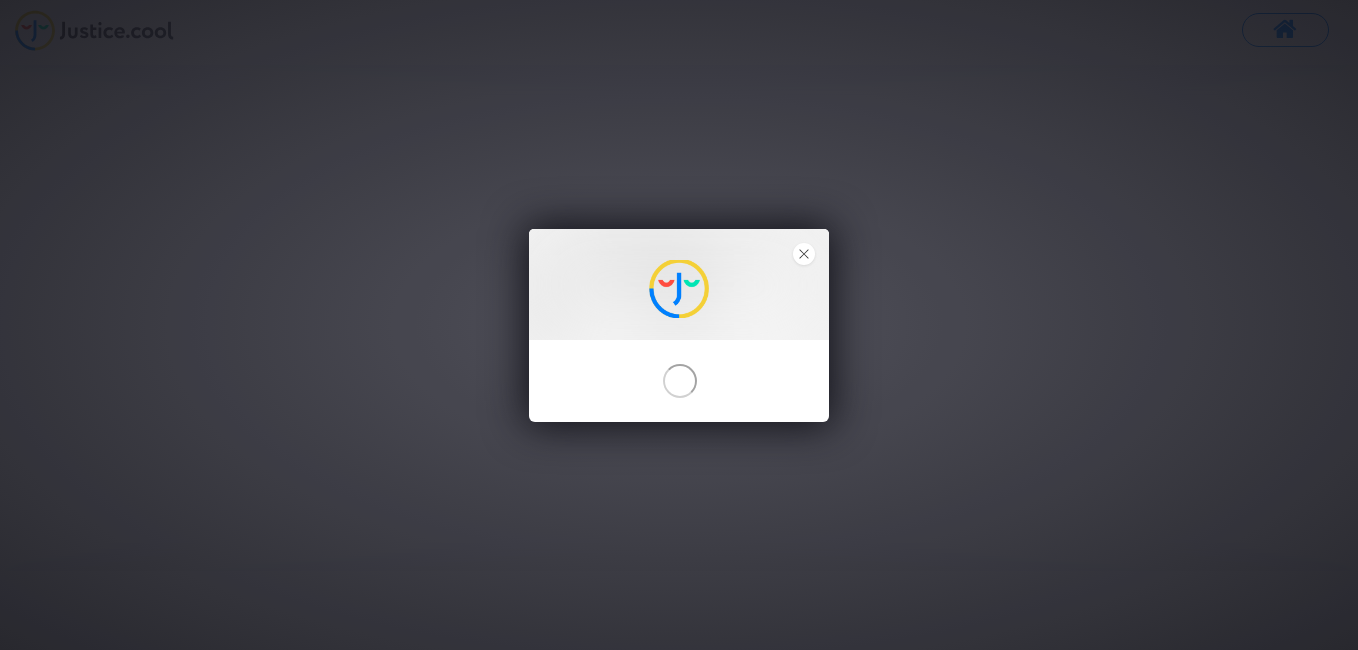 scroll, scrollTop: 0, scrollLeft: 0, axis: both 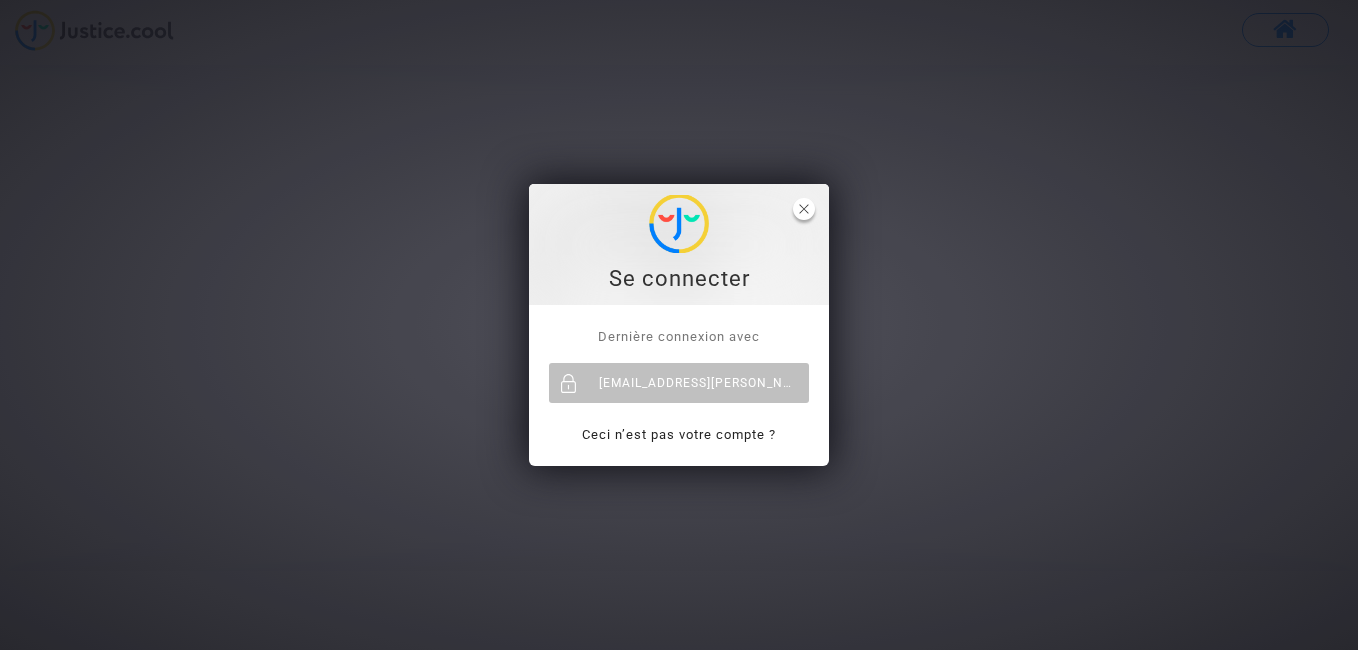 click 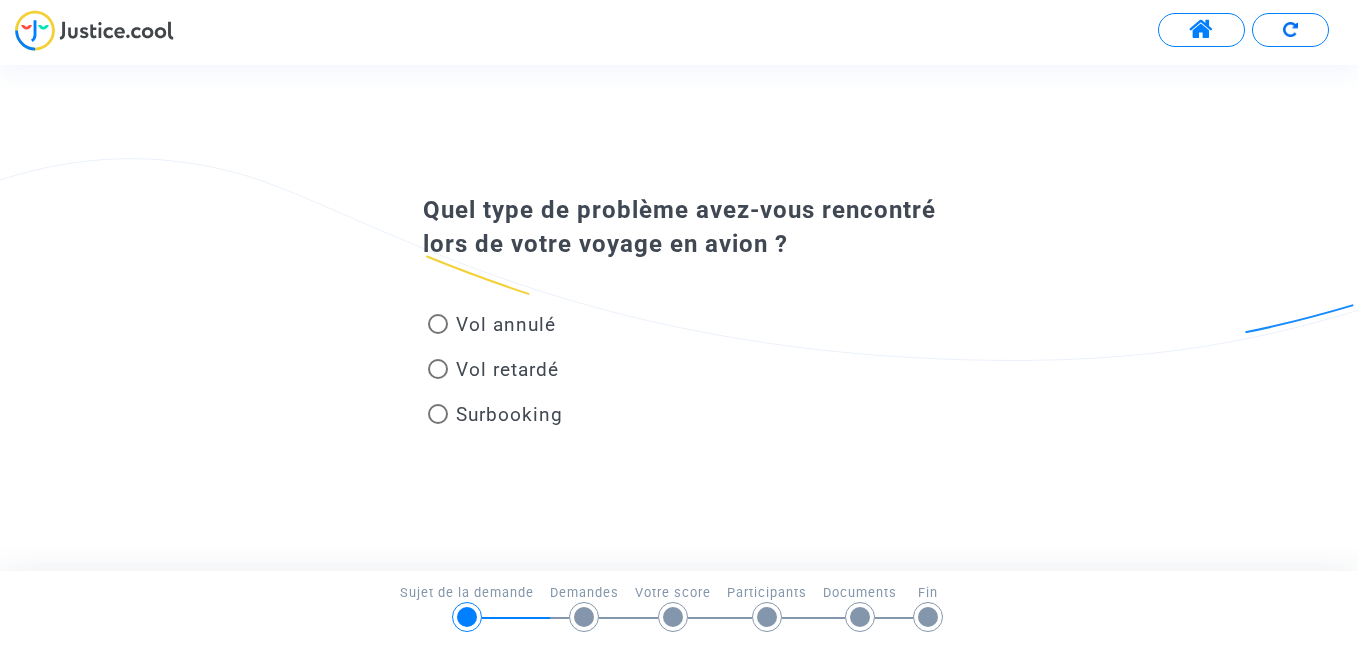scroll, scrollTop: 0, scrollLeft: 0, axis: both 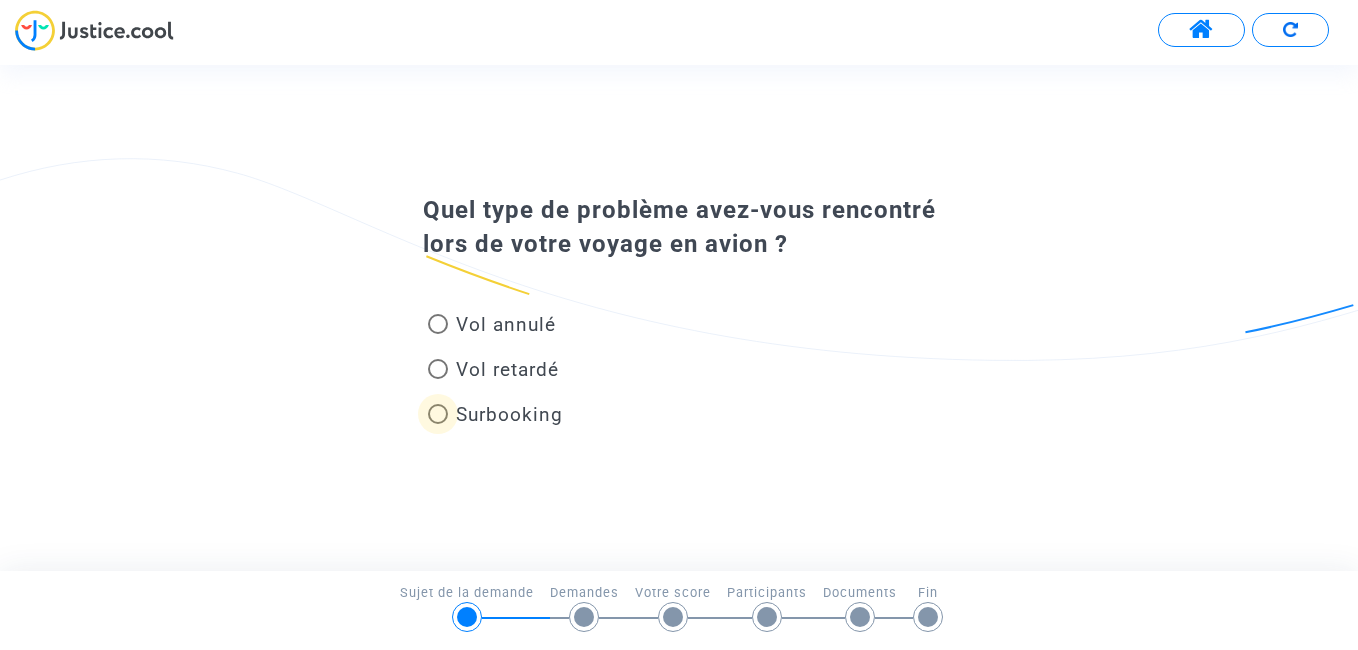 click at bounding box center (438, 414) 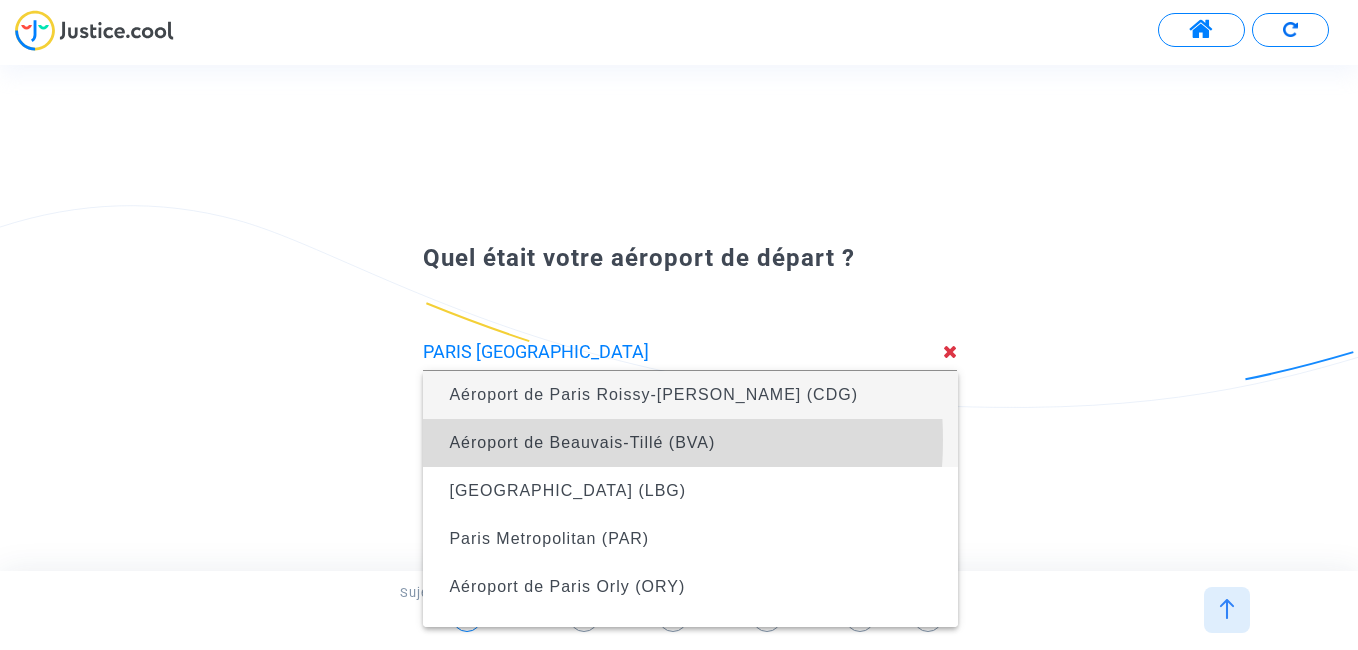 click on "Aéroport de Beauvais-Tillé (BVA)" at bounding box center [582, 442] 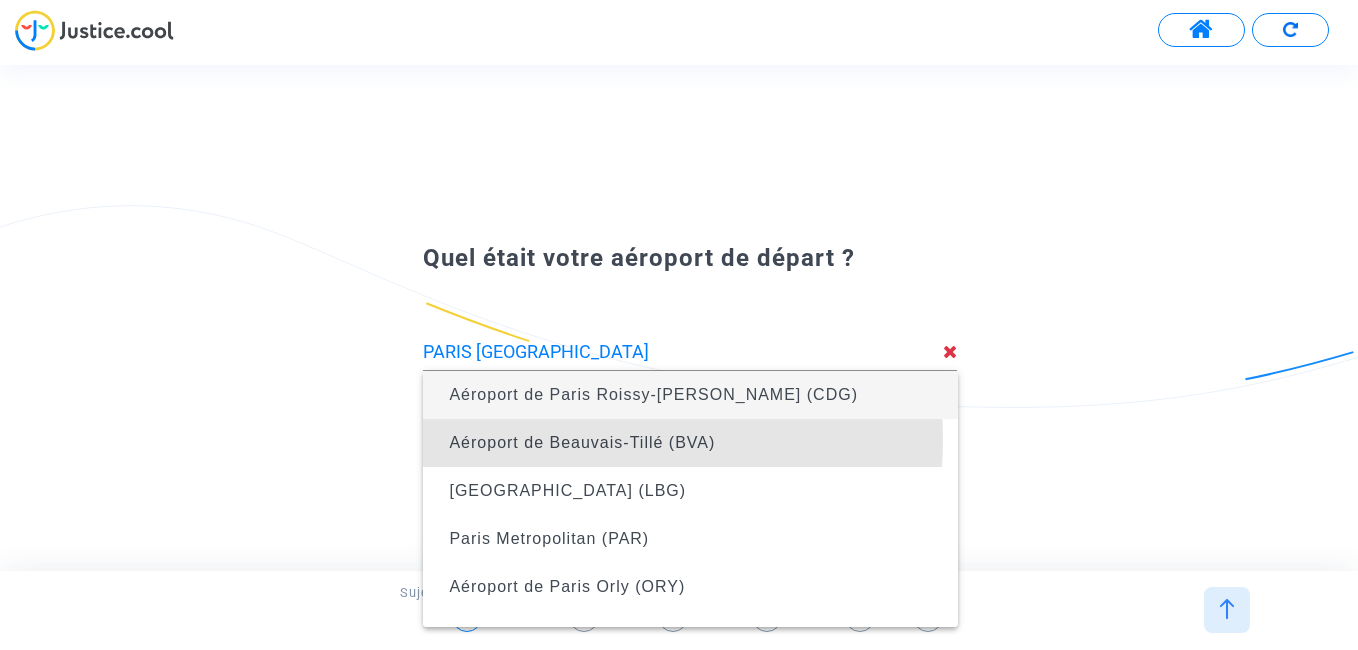 type on "Aéroport de Beauvais-Tillé (BVA)" 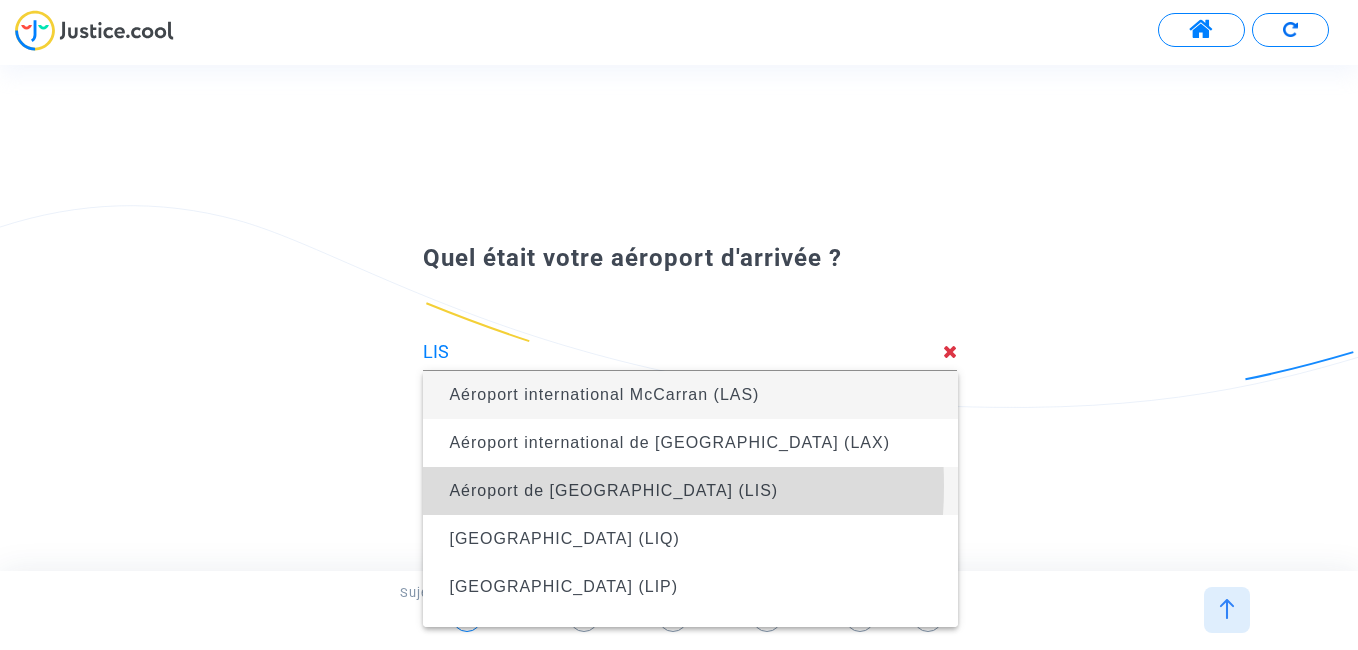 click on "Aéroport de Lisbonne (LIS)" at bounding box center [613, 490] 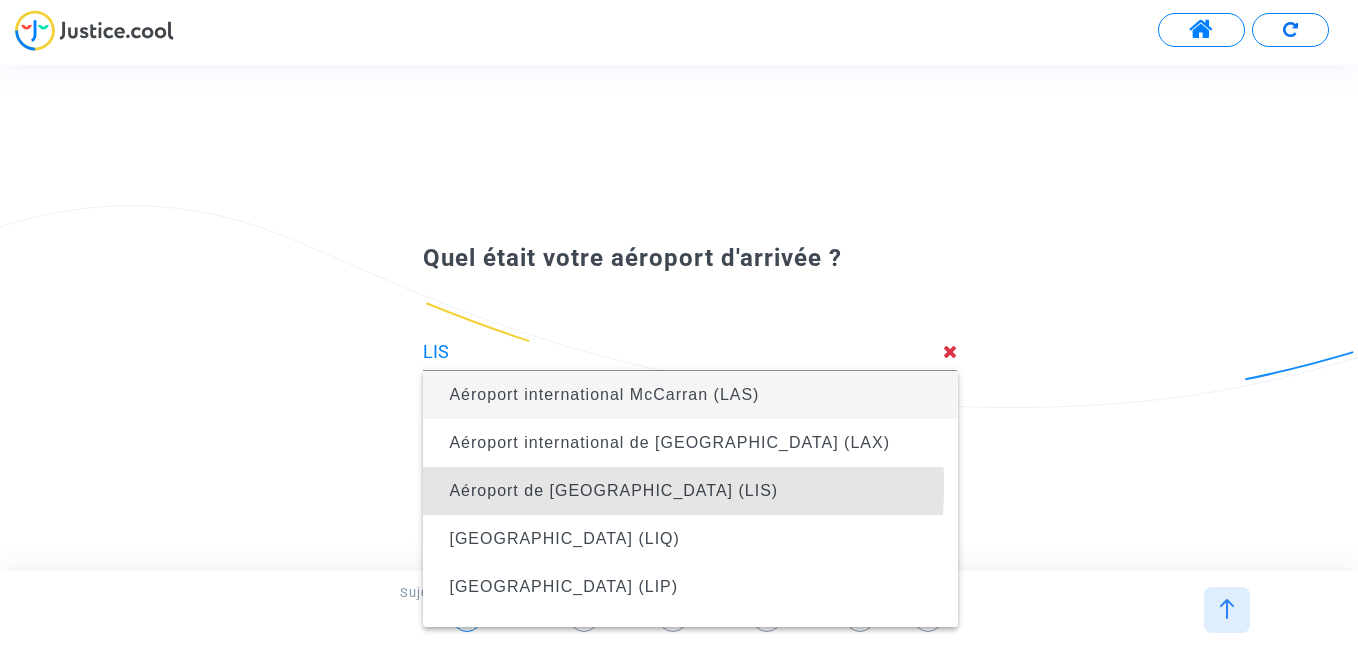 type on "Aéroport de Lisbonne (LIS)" 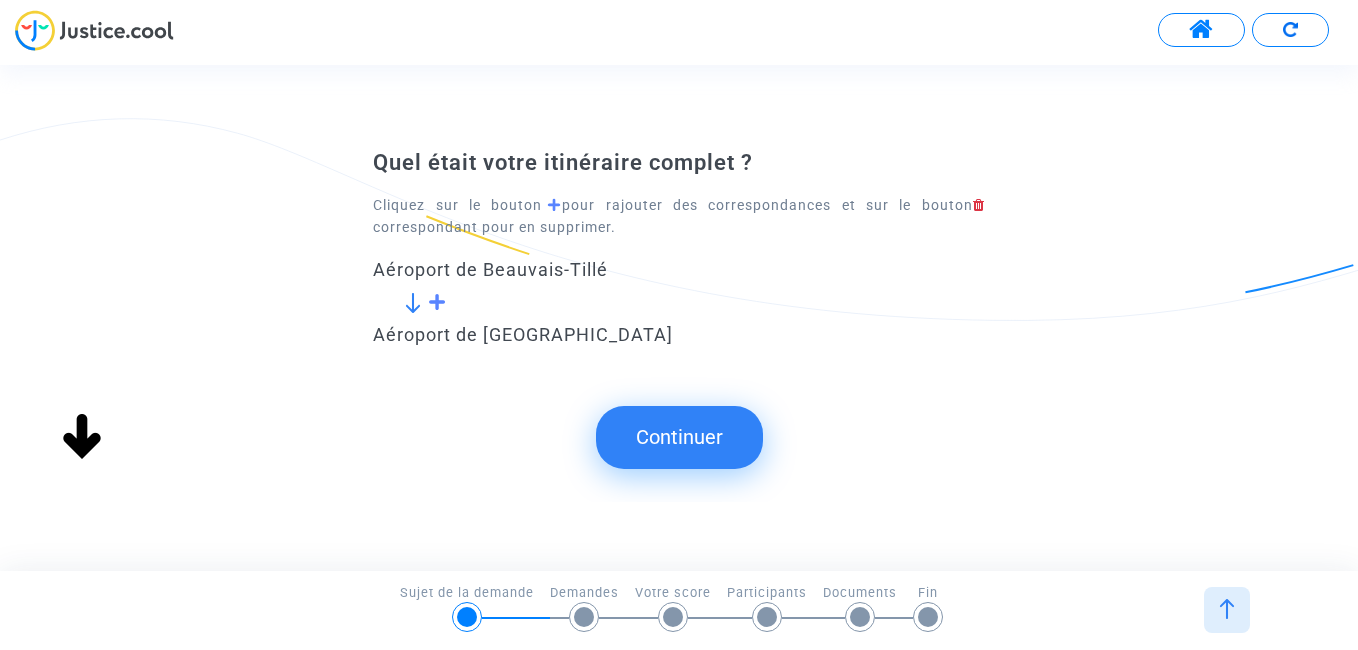 click on "Continuer" 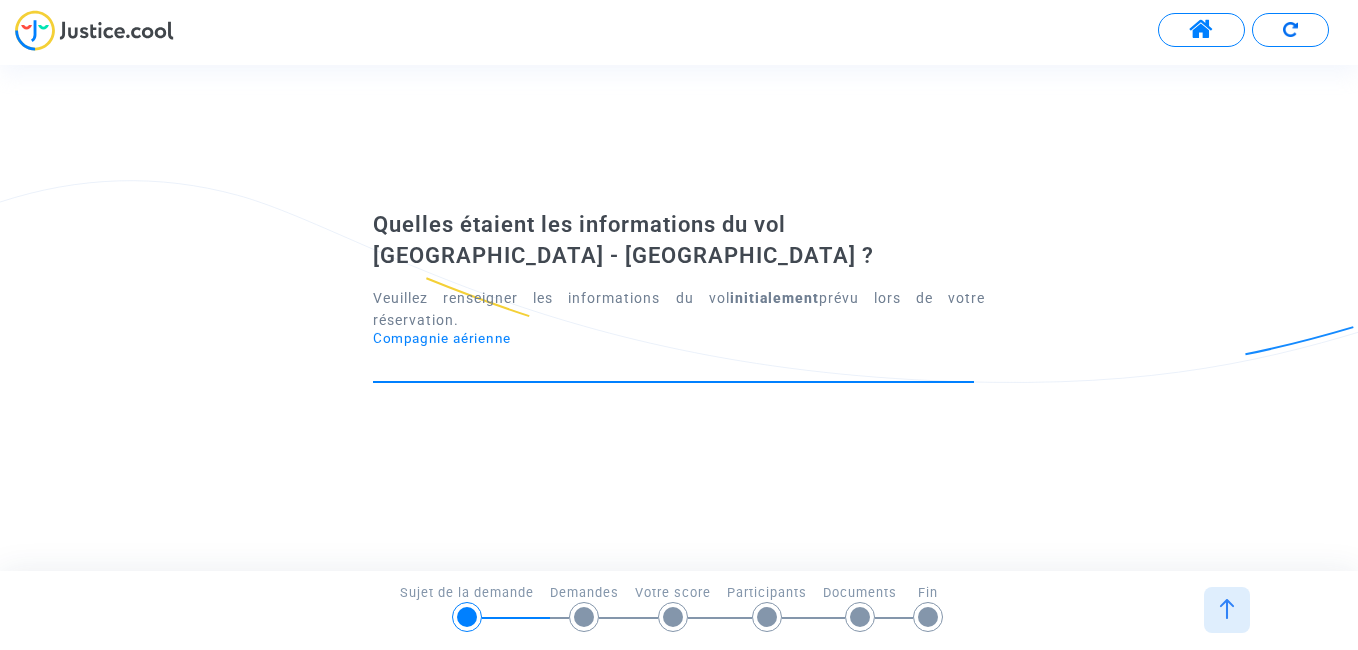 click on "Compagnie aérienne" at bounding box center (673, 364) 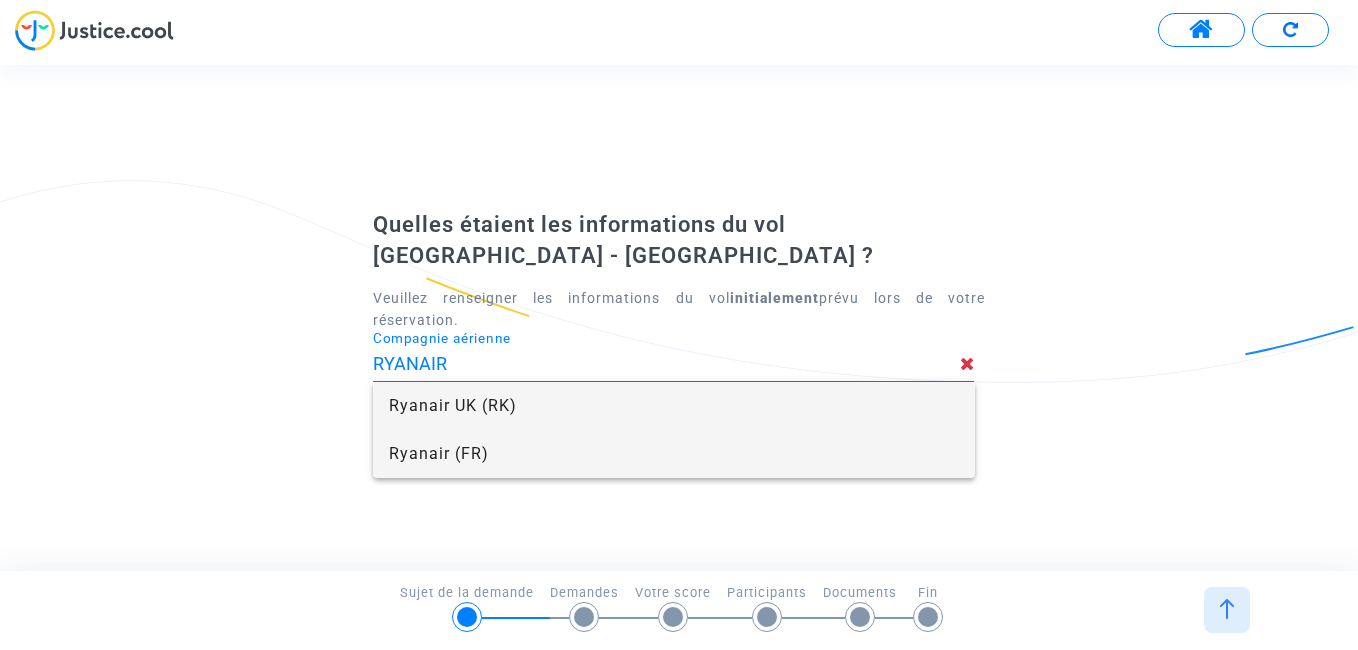 click on "Ryanair (FR)" at bounding box center [673, 454] 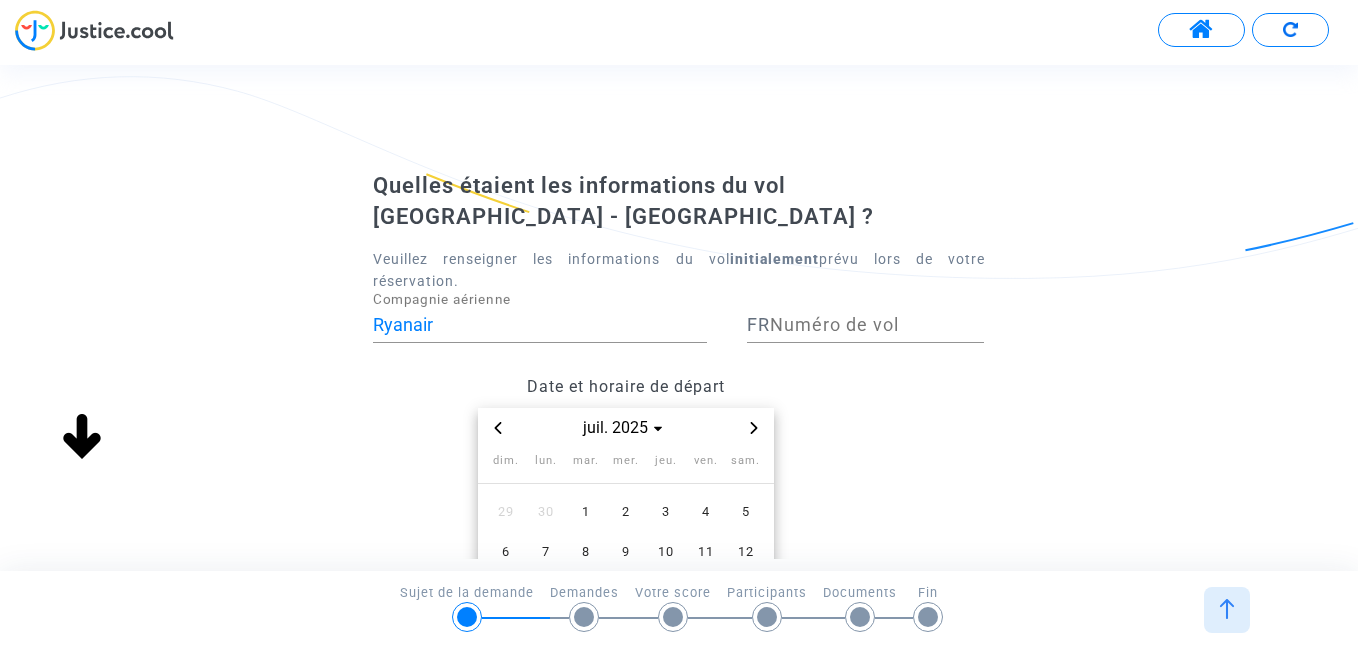 click 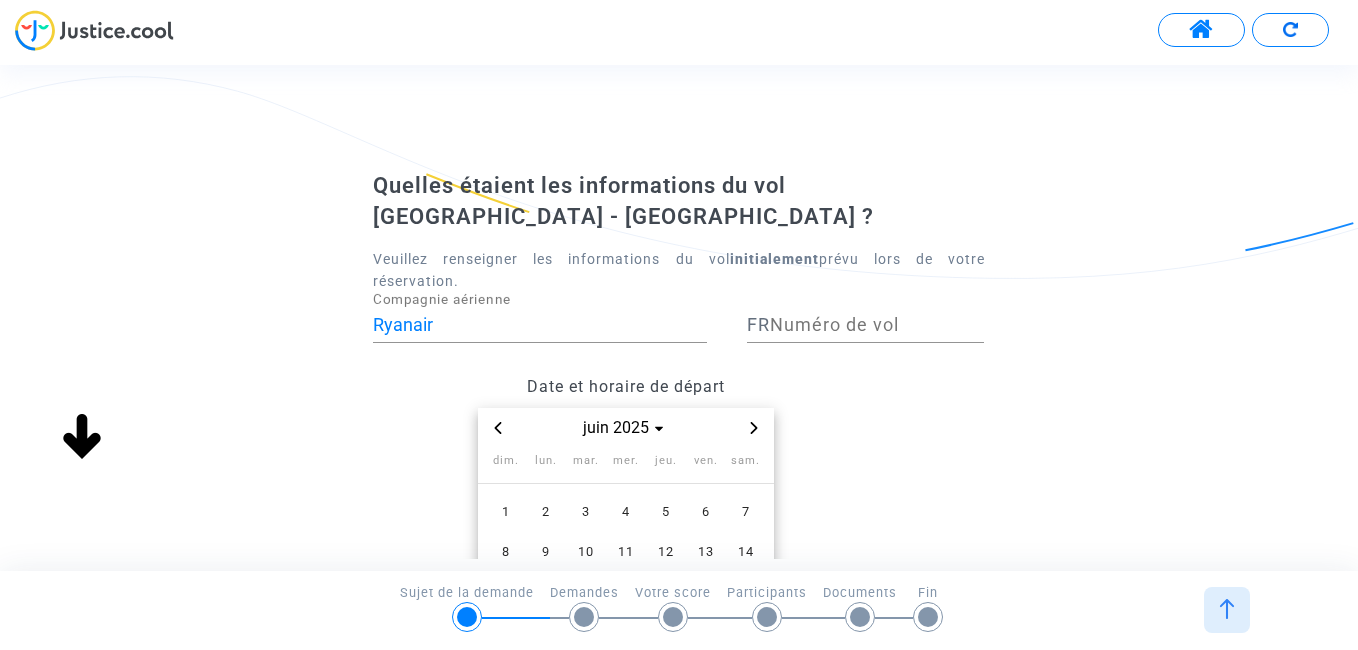 click 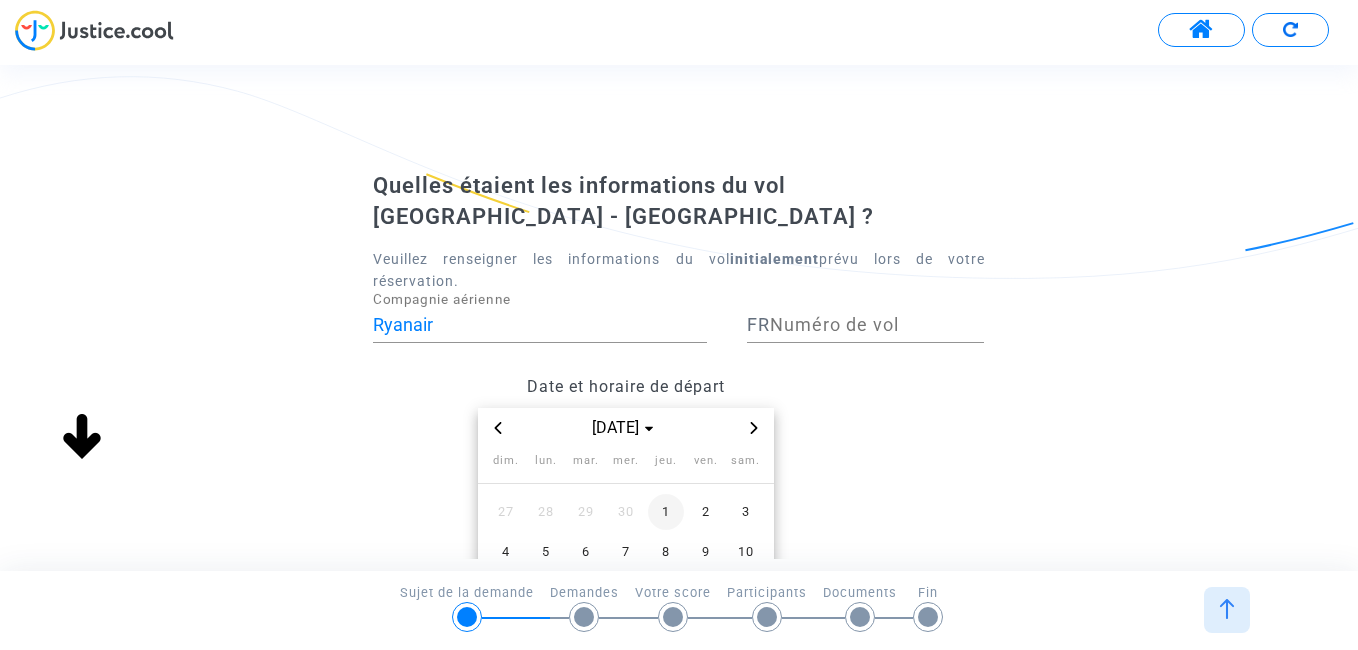 scroll, scrollTop: 100, scrollLeft: 0, axis: vertical 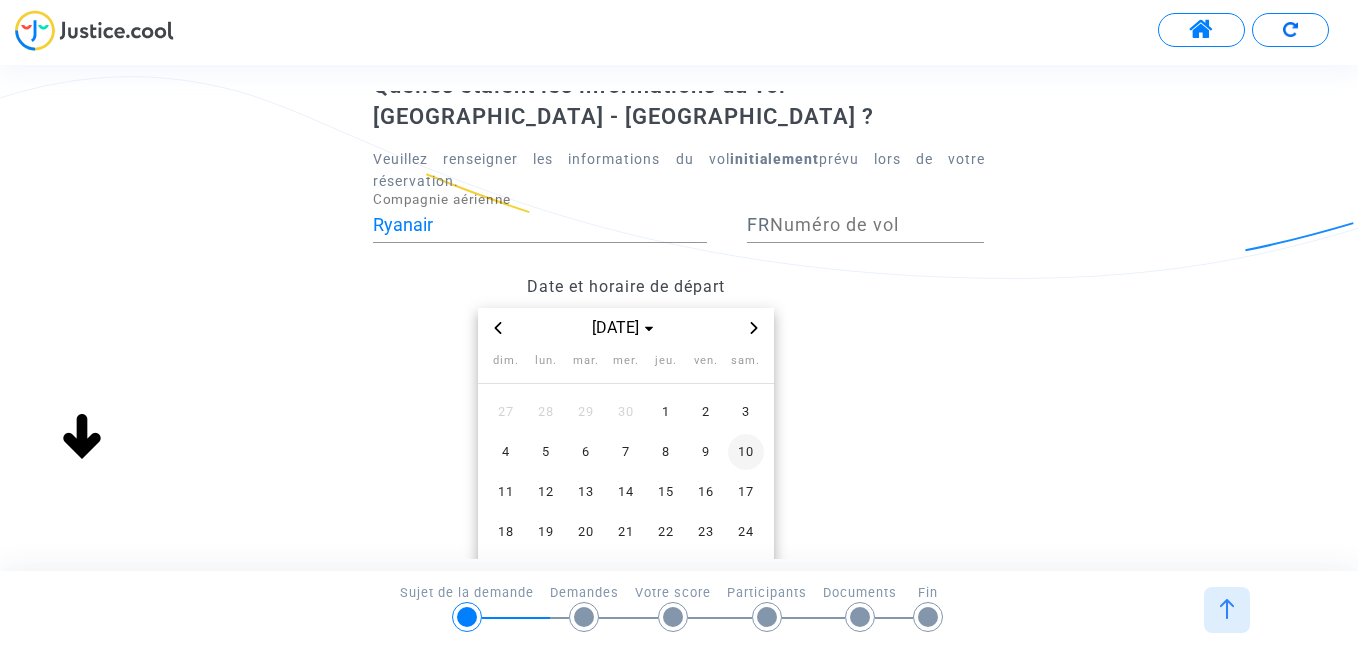 click on "10" at bounding box center [746, 452] 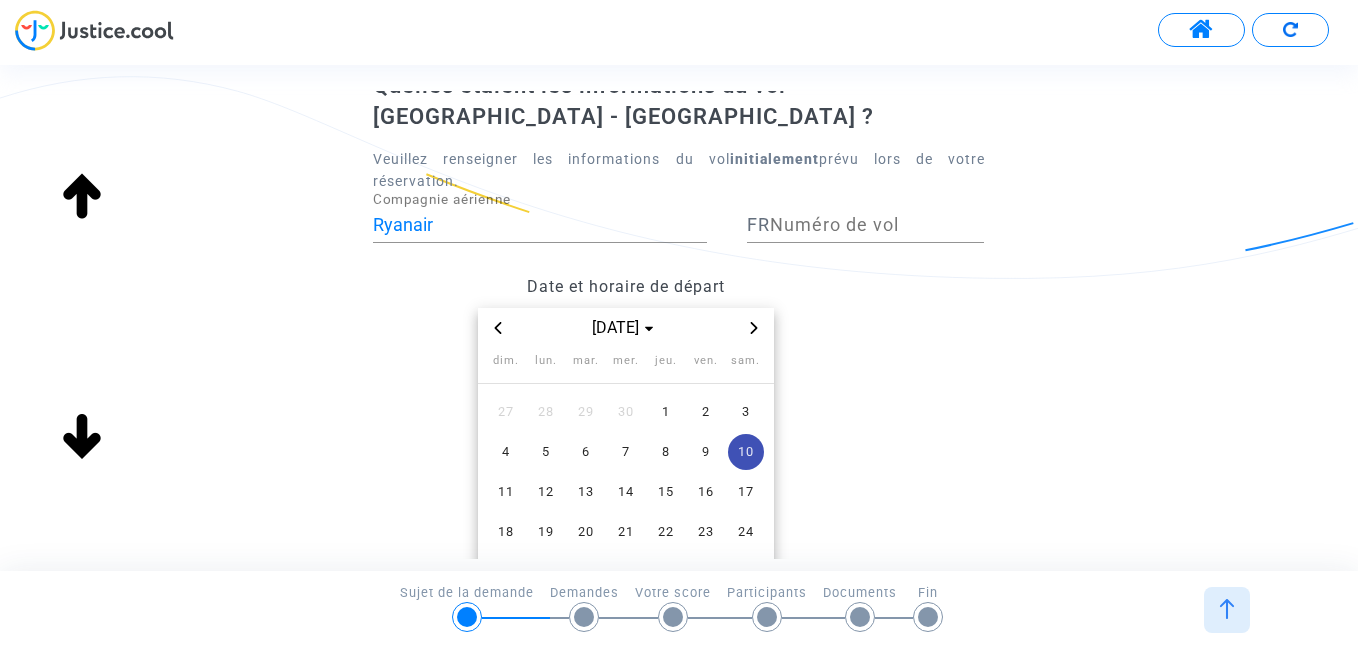 click on "Numéro de vol" 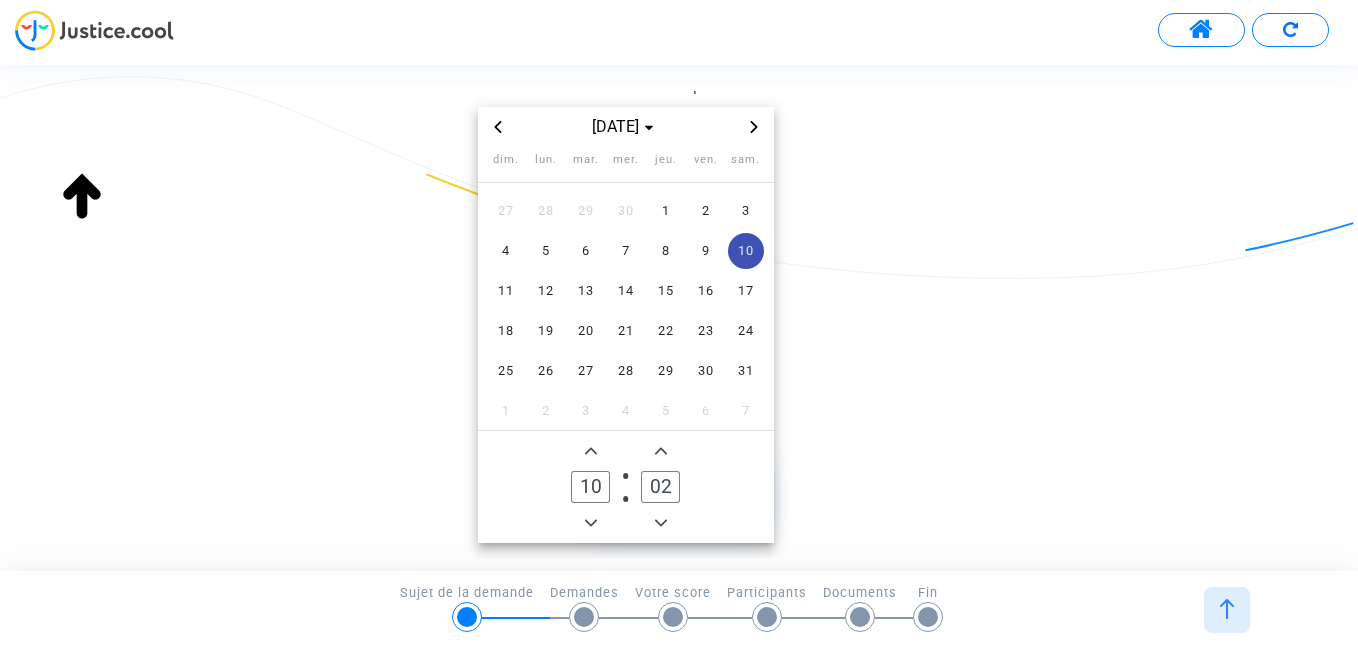scroll, scrollTop: 205, scrollLeft: 0, axis: vertical 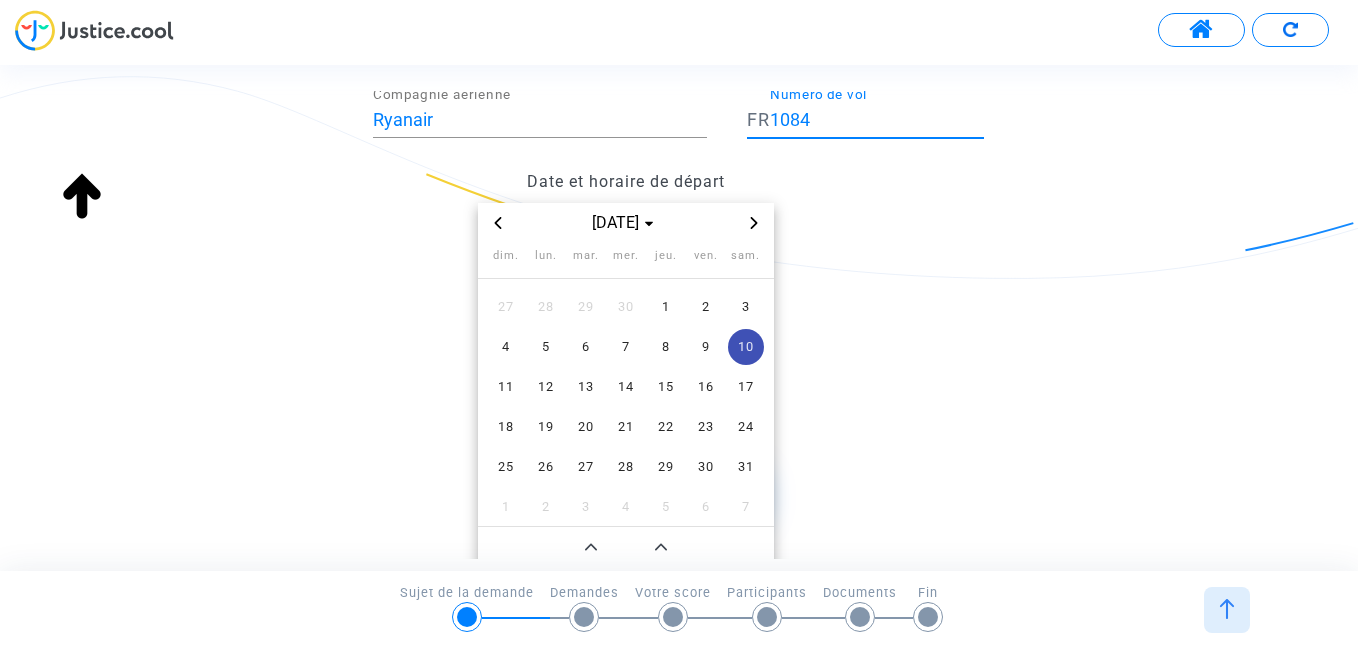 type on "1084" 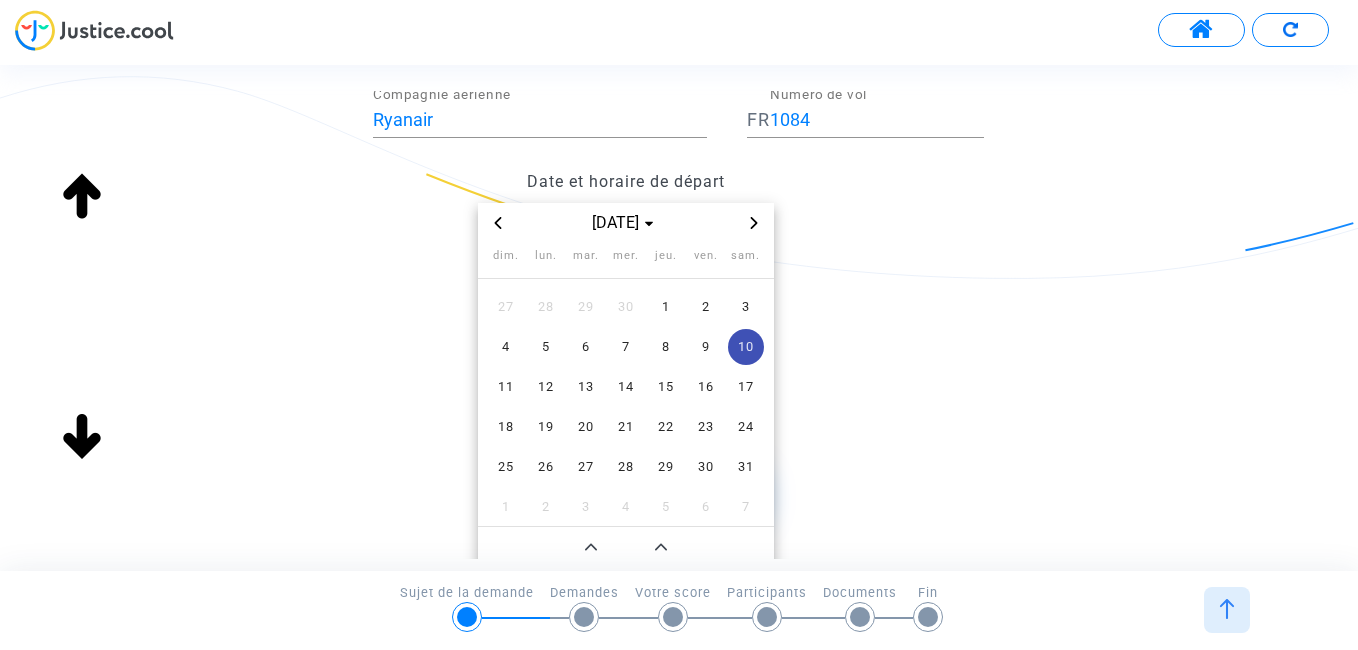 click on "Quelles étaient les informations du vol Paris - Lisbonne ?
Veuillez renseigner les informations du vol  initialement  prévu lors de votre réservation.
Ryanair Compagnie aérienne FR 1084 Numéro de vol Date et horaire de départ  mai 2025  dim. lun. mar. mer. jeu. ven. sam.  27   28   29   30   1   2   3   4   5   6   7   8   9   10   11   12   13   14   15   16   17   18   19   20   21   22   23   24   25   26   27   28   29   30   31   1   2   3   4   5   6   7  10 Hour 02 Minute" 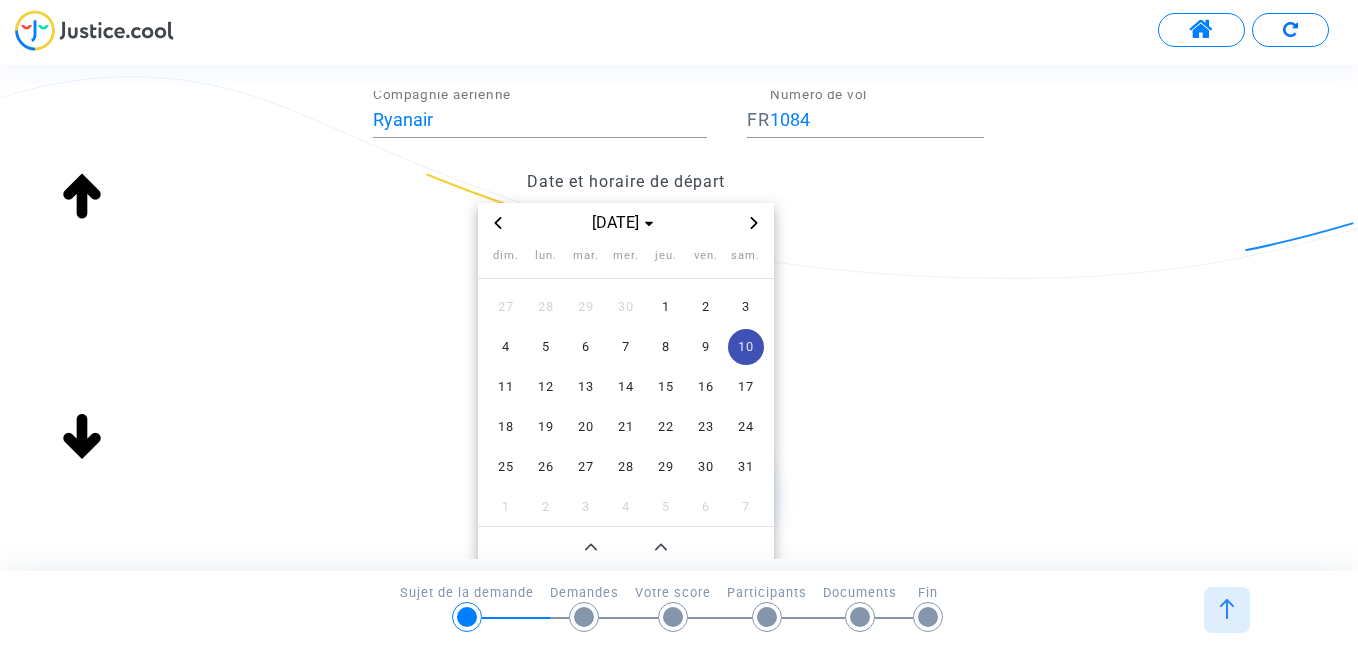 click on "10" at bounding box center [746, 347] 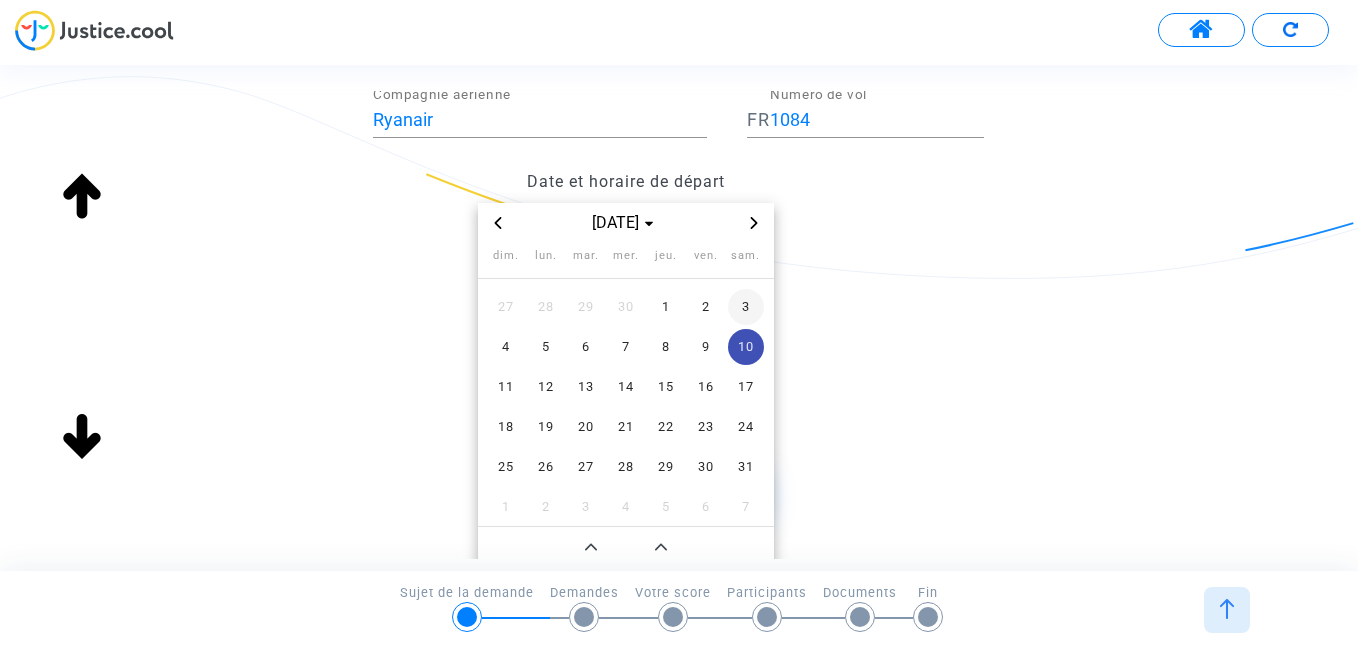 scroll, scrollTop: 405, scrollLeft: 0, axis: vertical 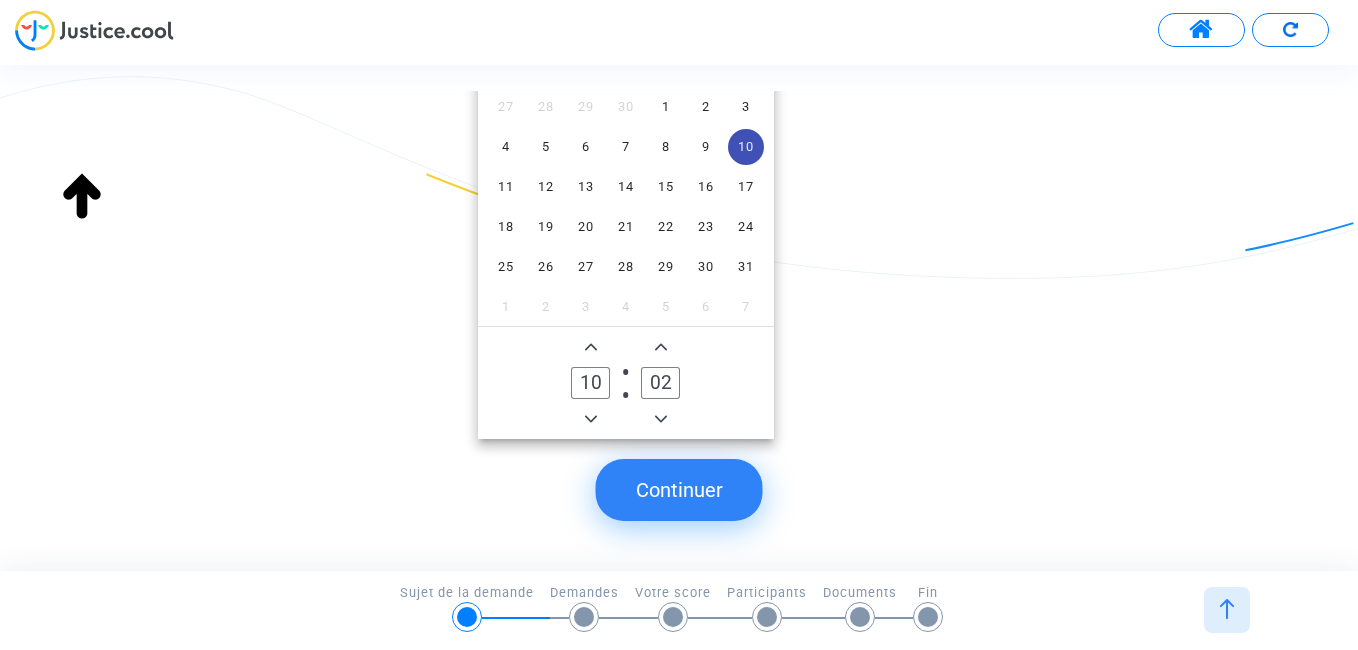 click on "10" 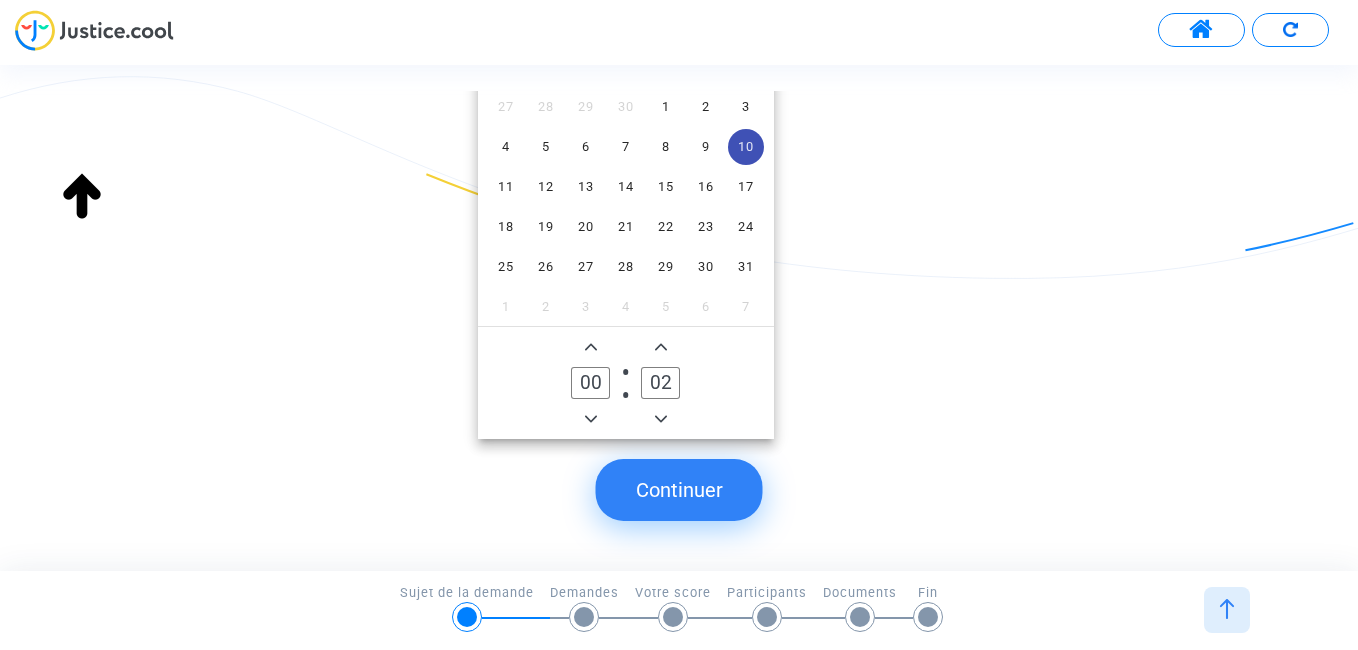 type on "0" 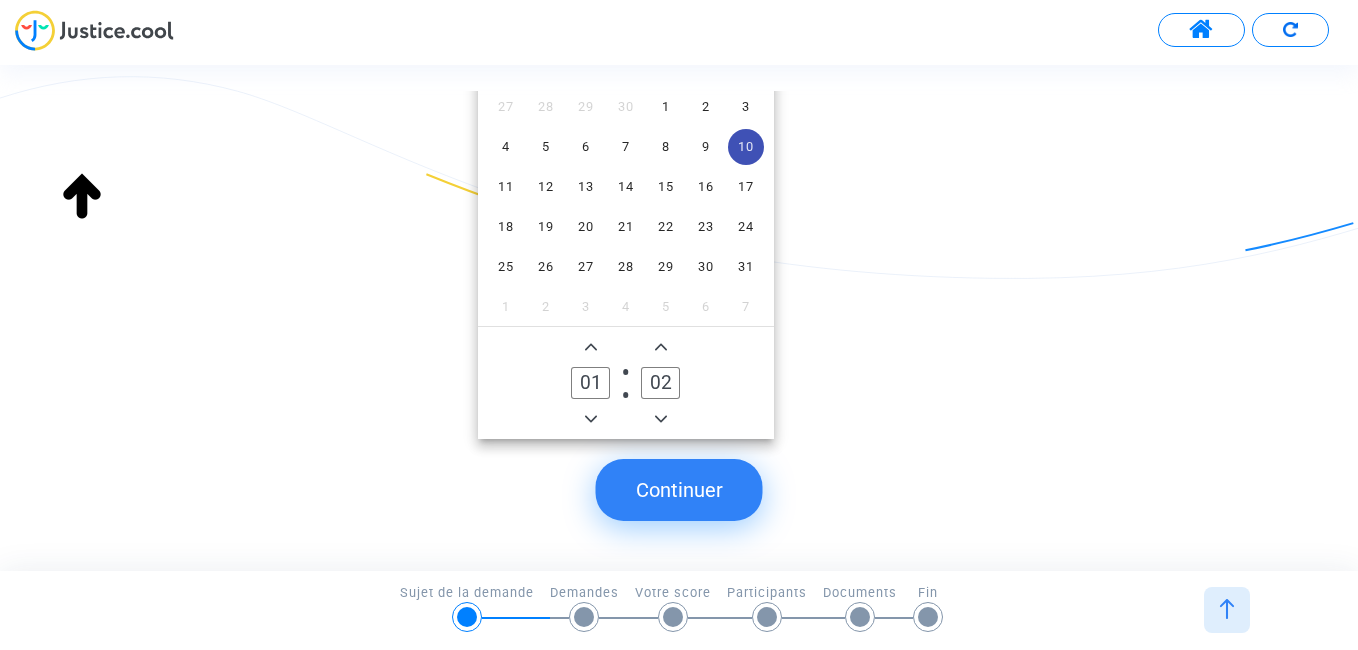 click on "01" 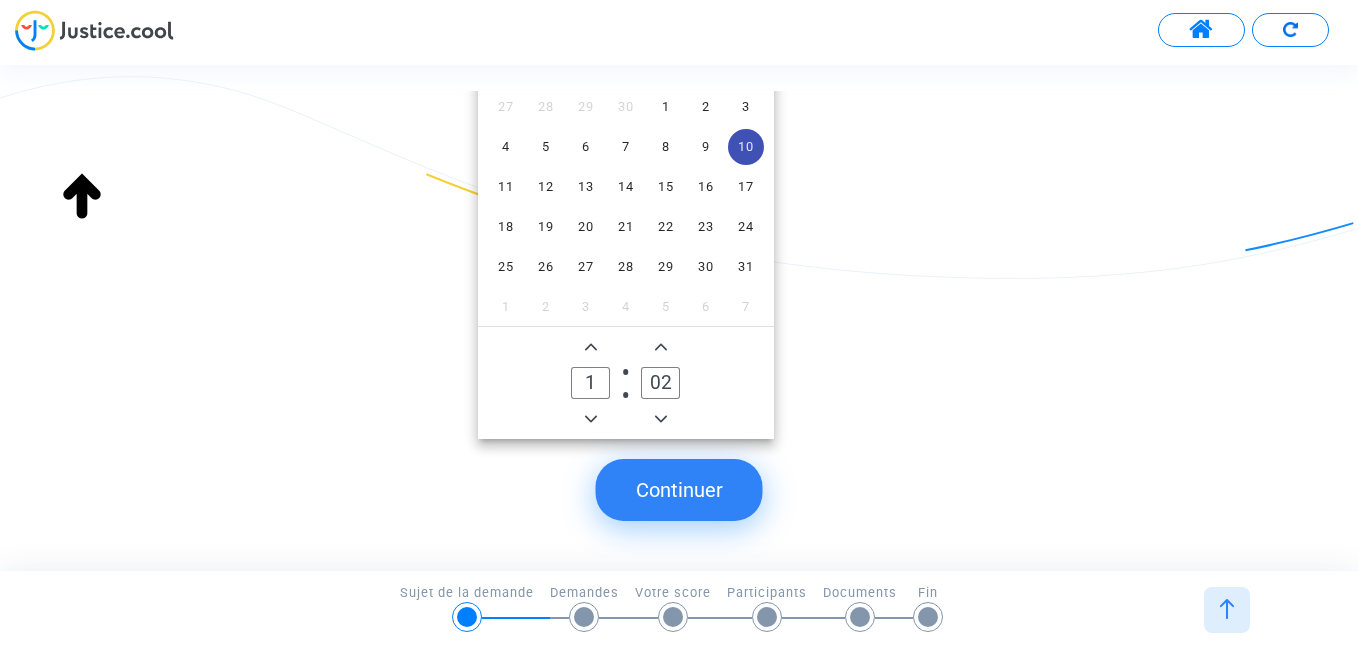 click on "1" 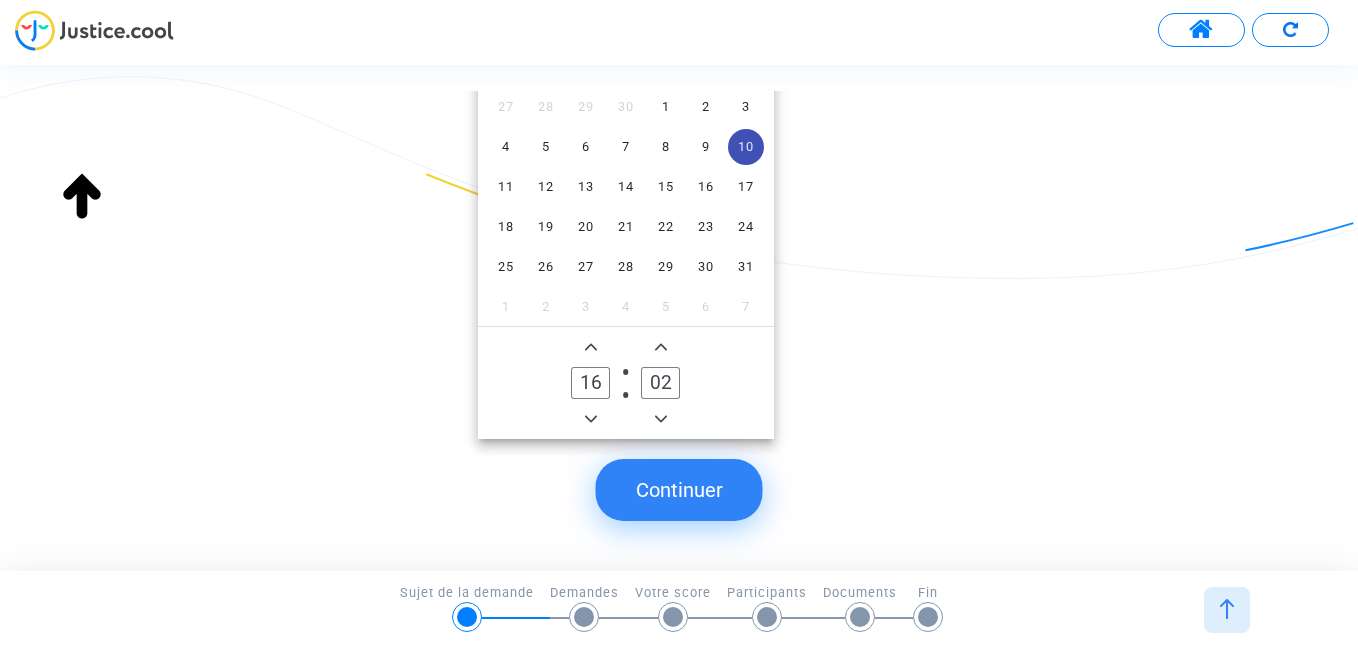type on "16" 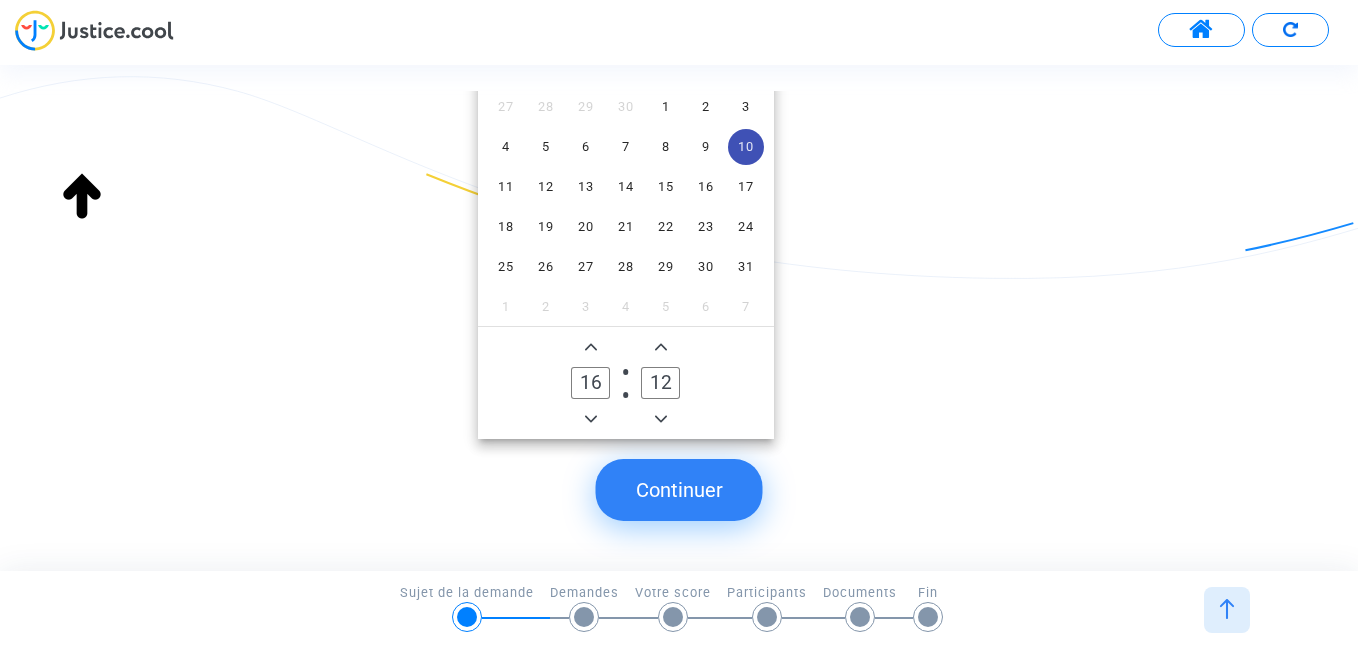 click on "12" 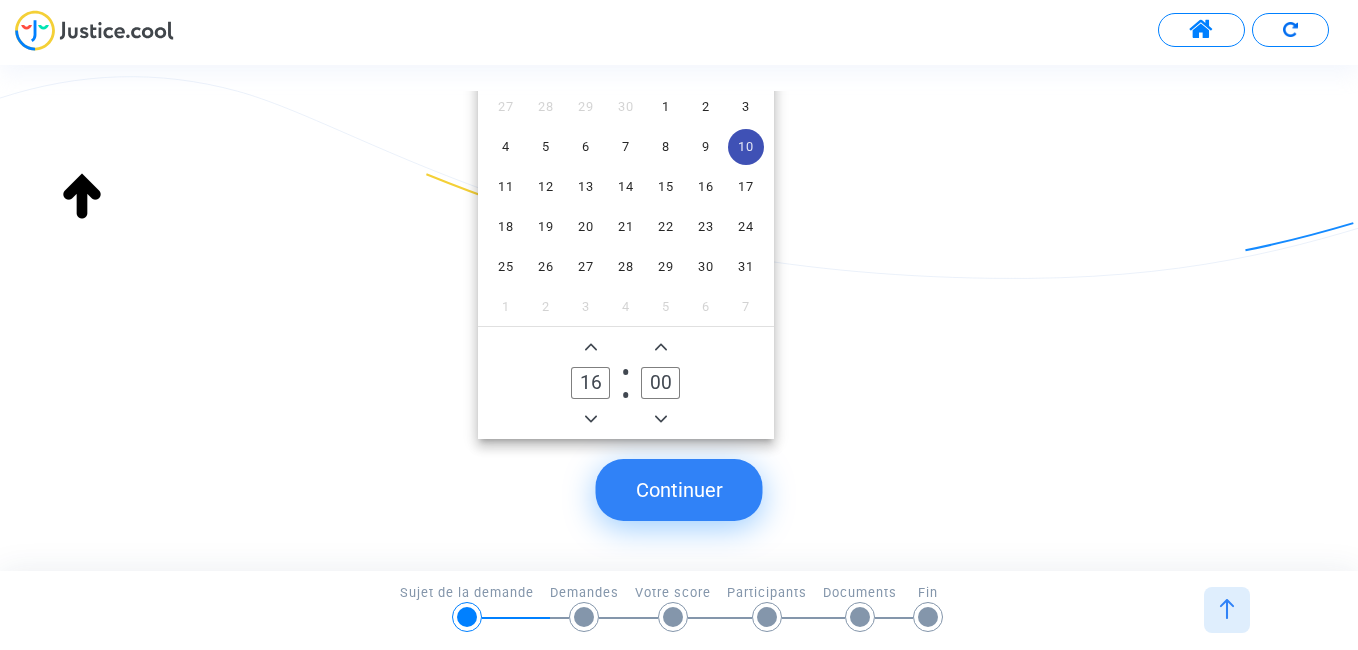 type on "0" 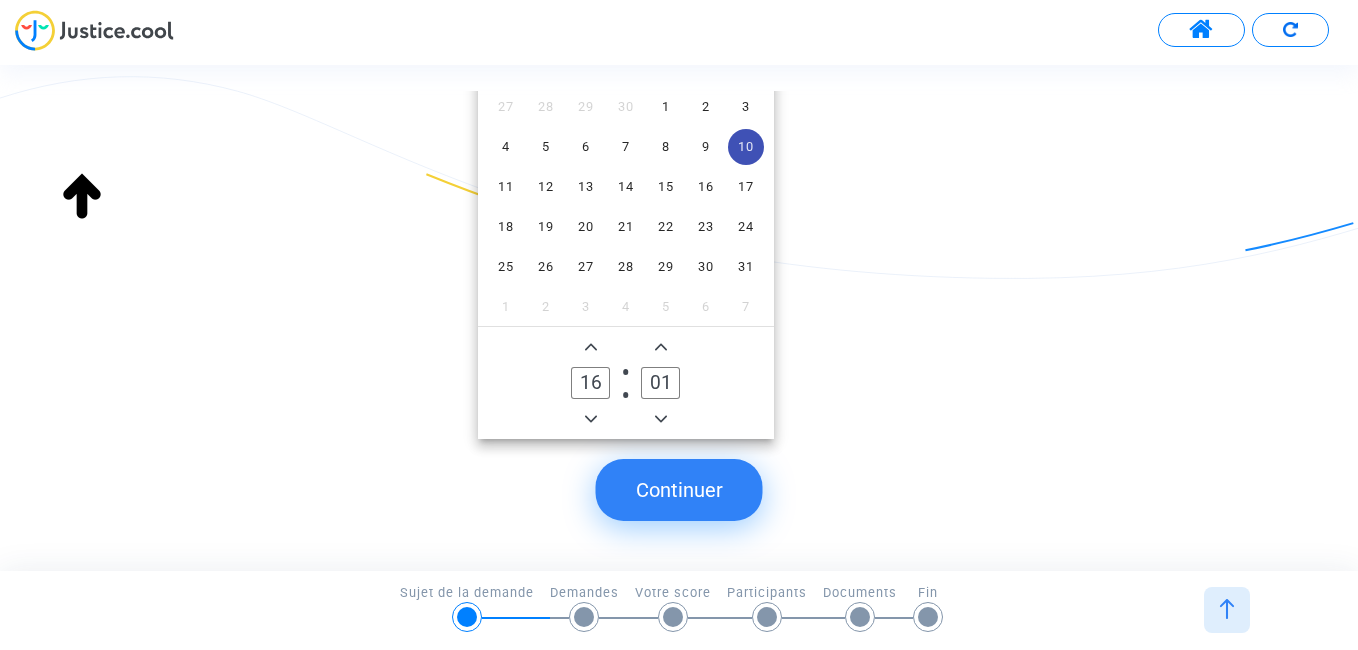click on "01" 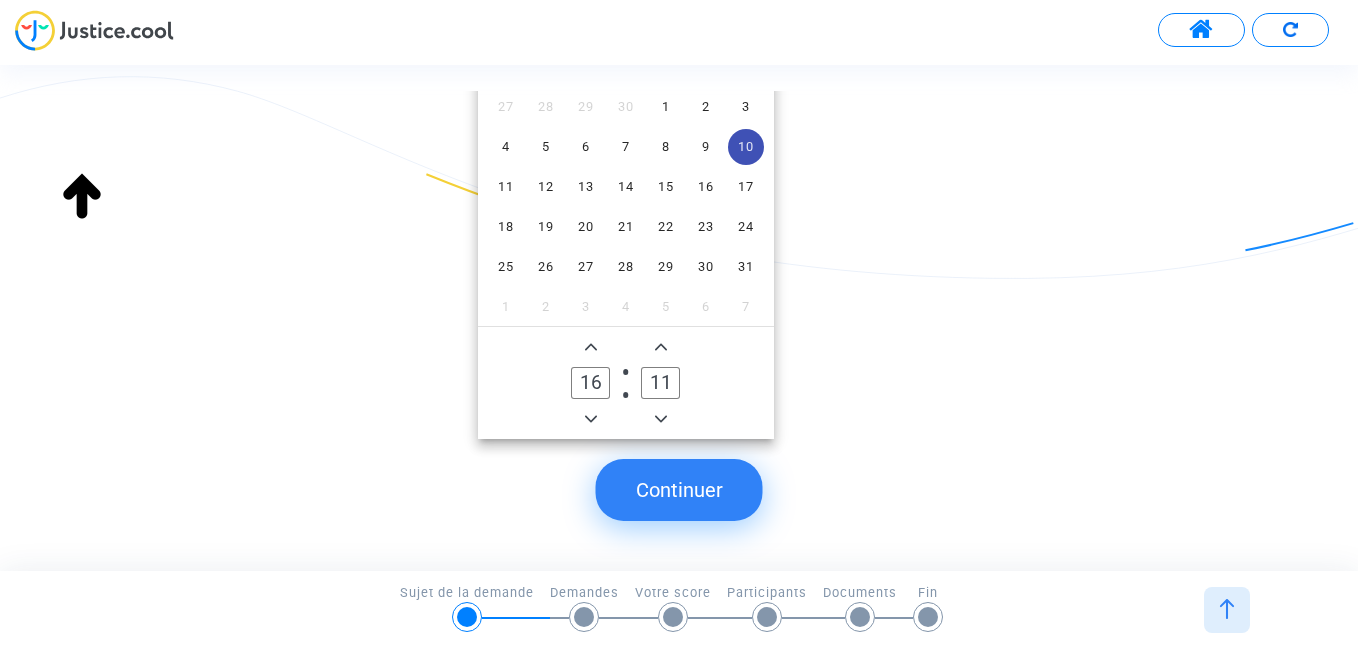 type on "11" 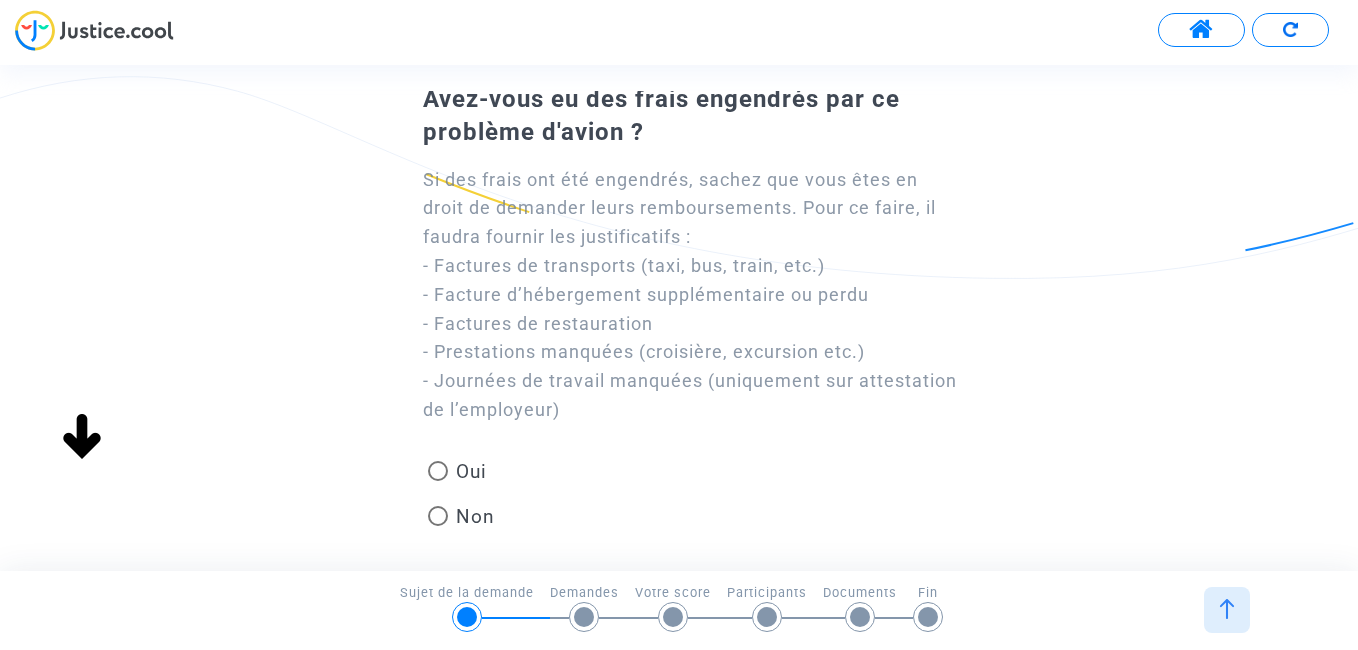 scroll, scrollTop: 185, scrollLeft: 0, axis: vertical 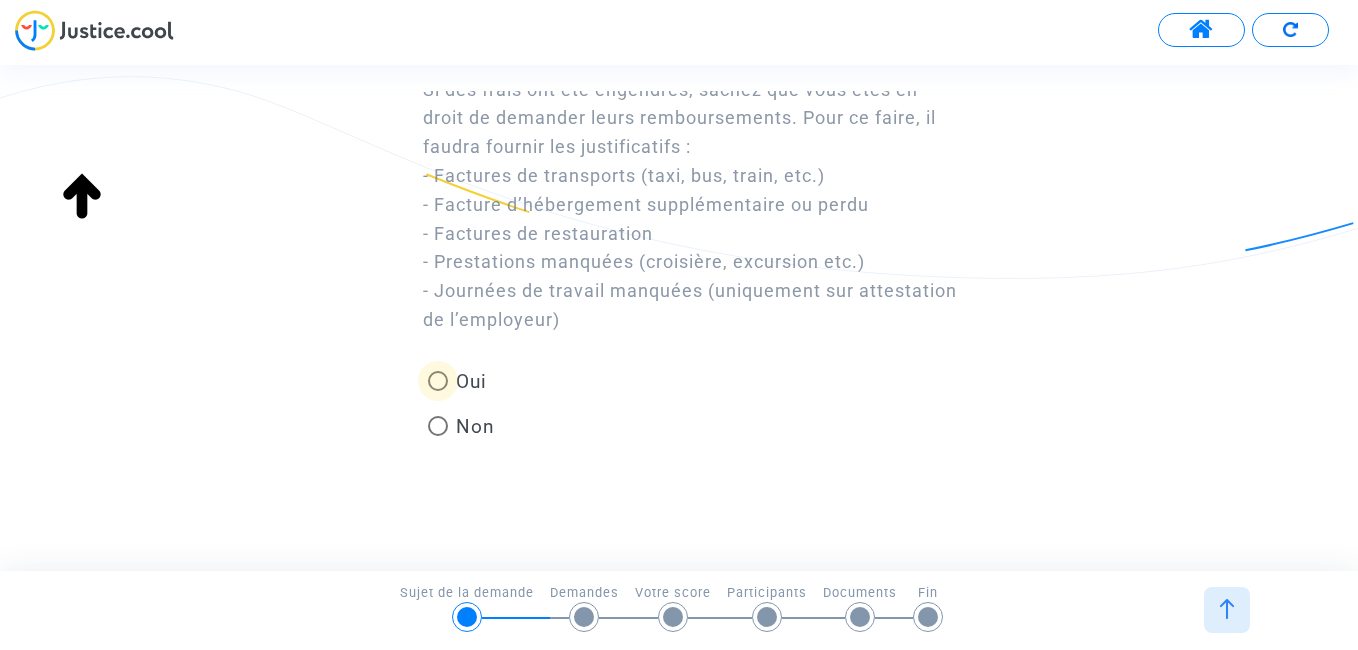 click at bounding box center [438, 381] 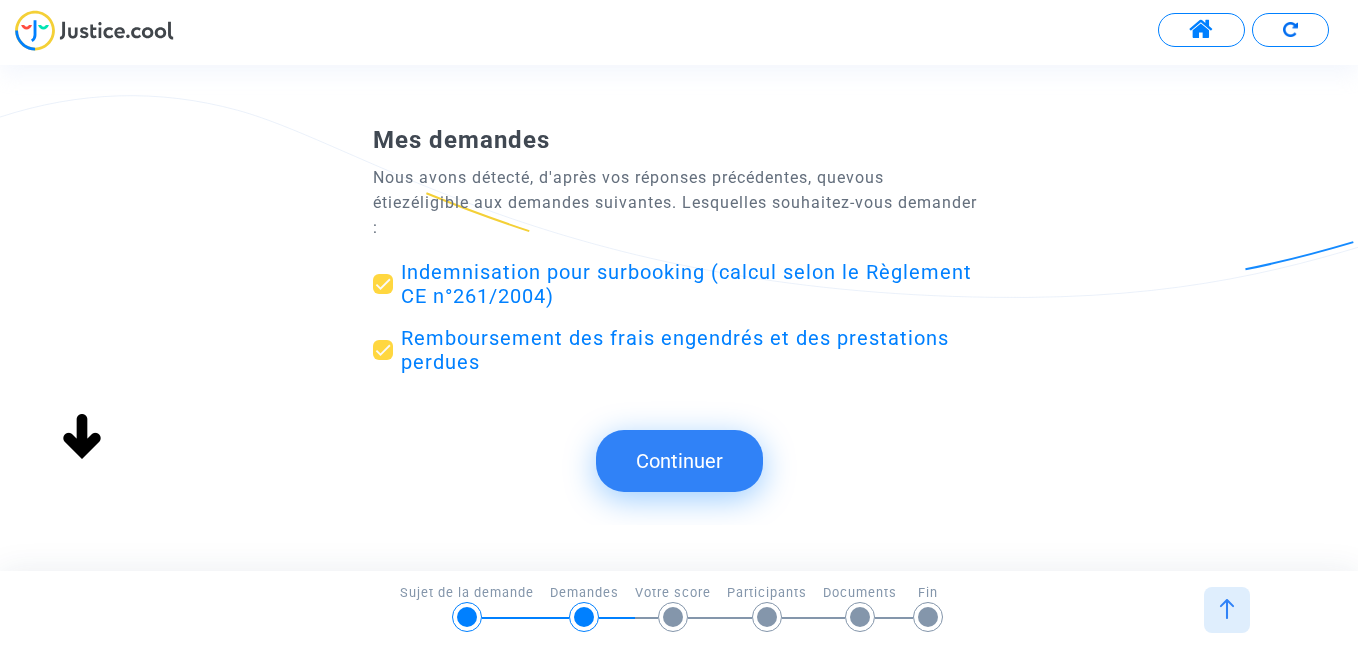 scroll, scrollTop: 0, scrollLeft: 0, axis: both 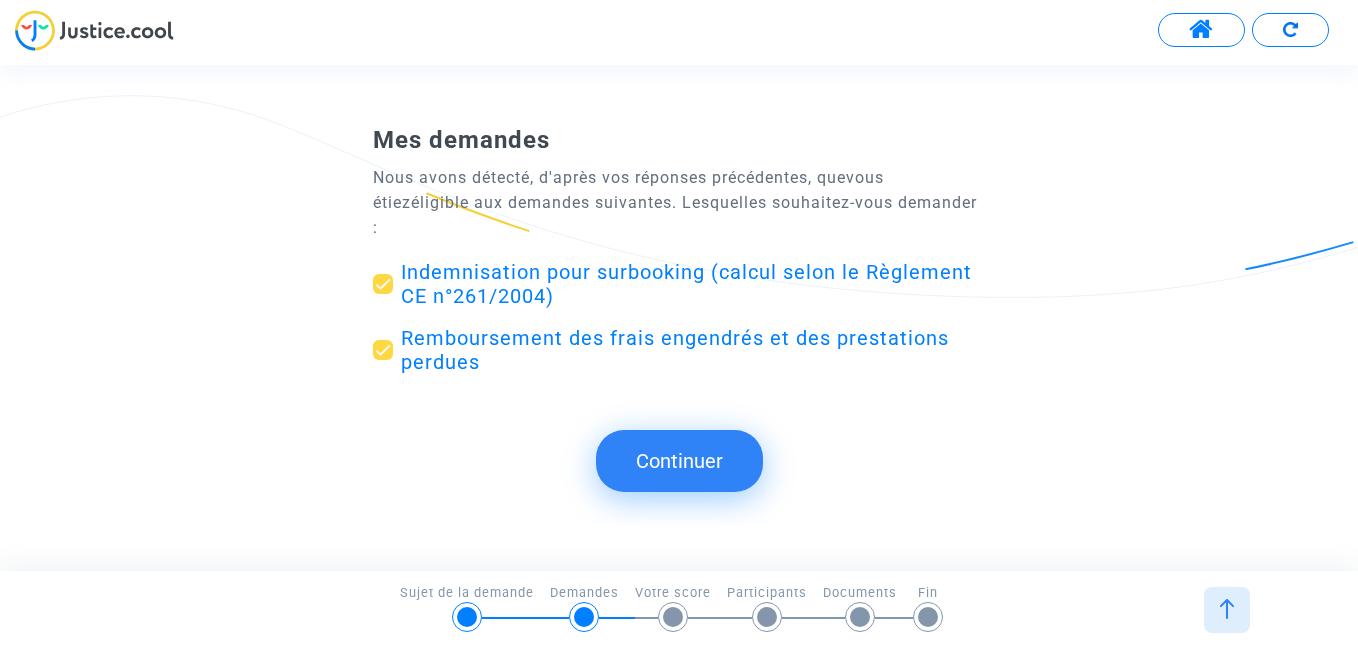 click on "Continuer" 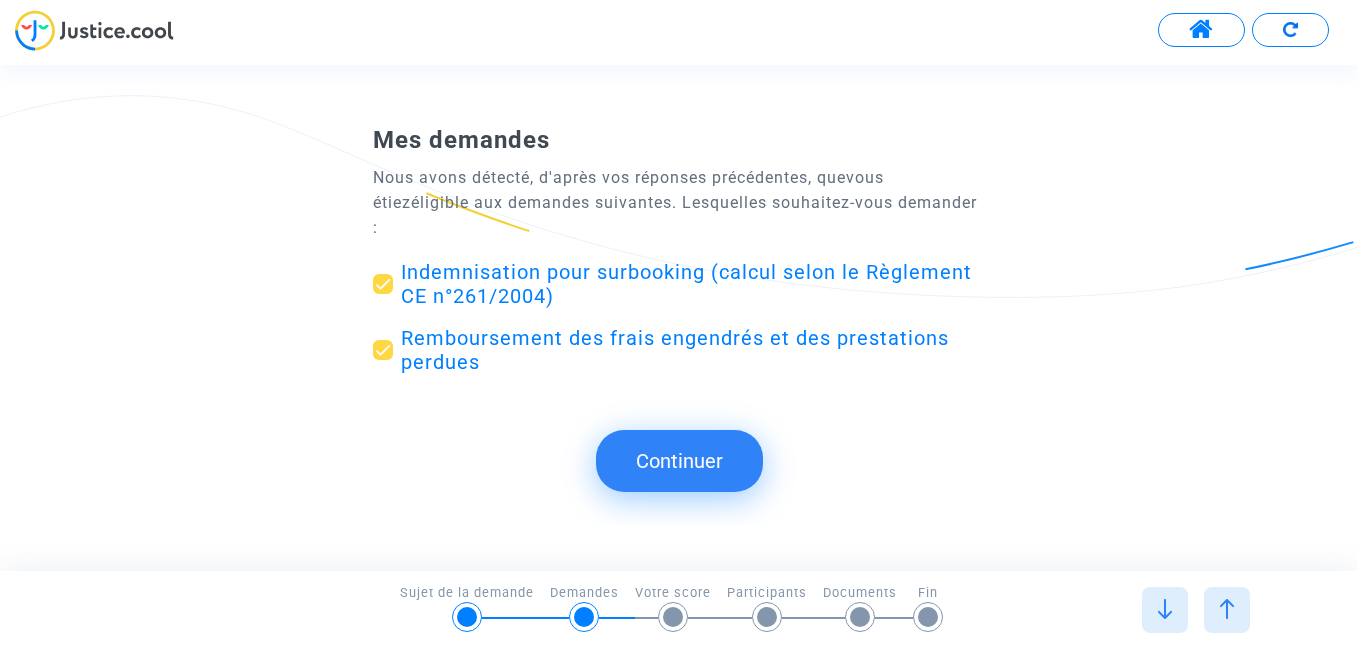 scroll, scrollTop: 0, scrollLeft: 0, axis: both 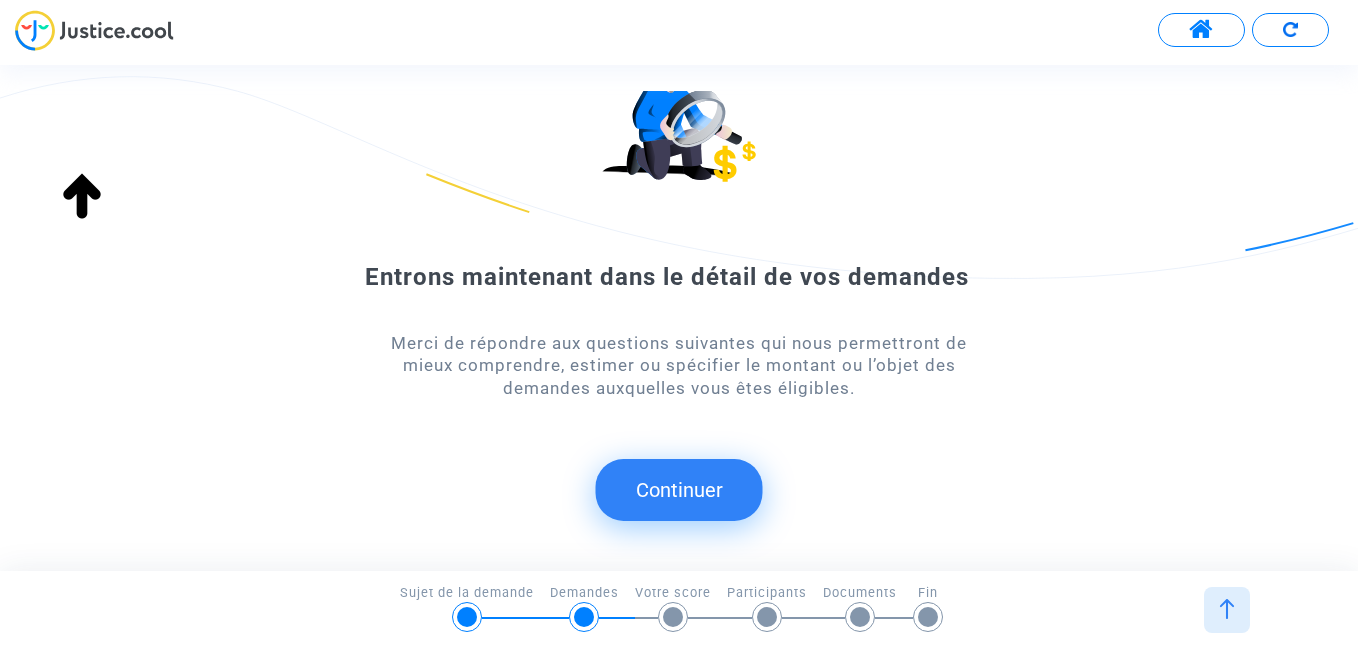 click on "Continuer" 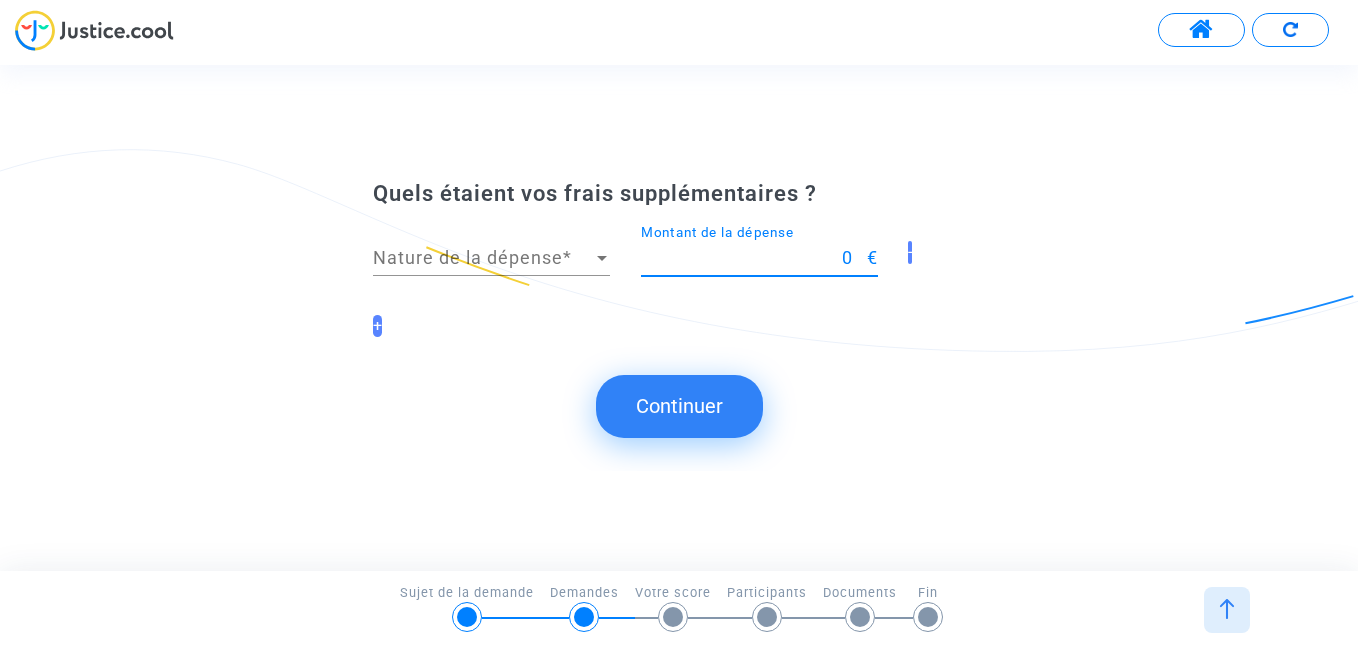 click on "0" at bounding box center (754, 258) 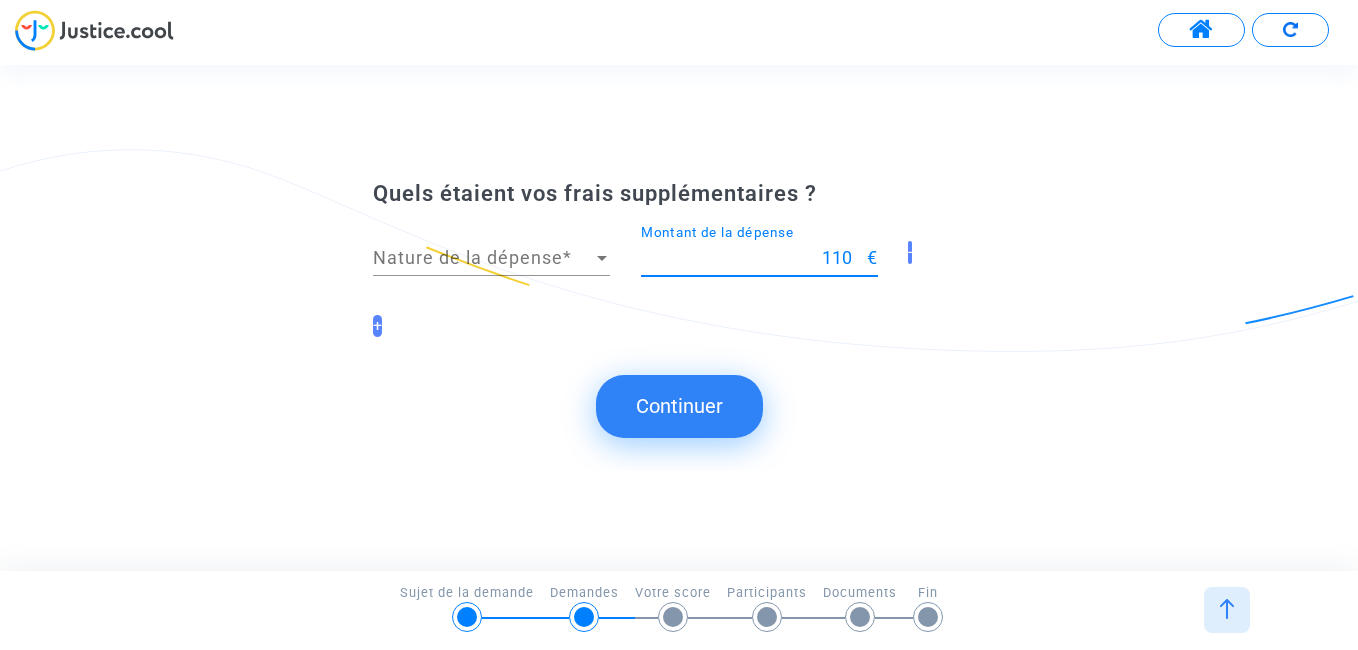 type on "110" 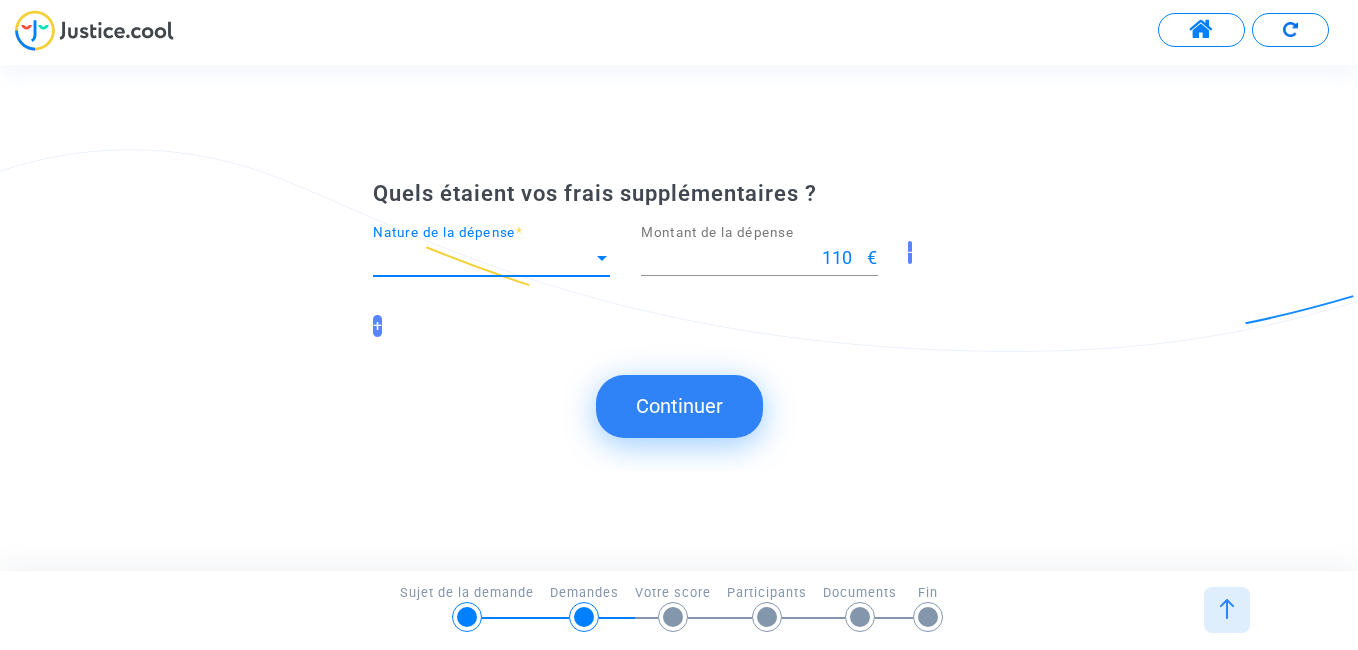 click at bounding box center [602, 258] 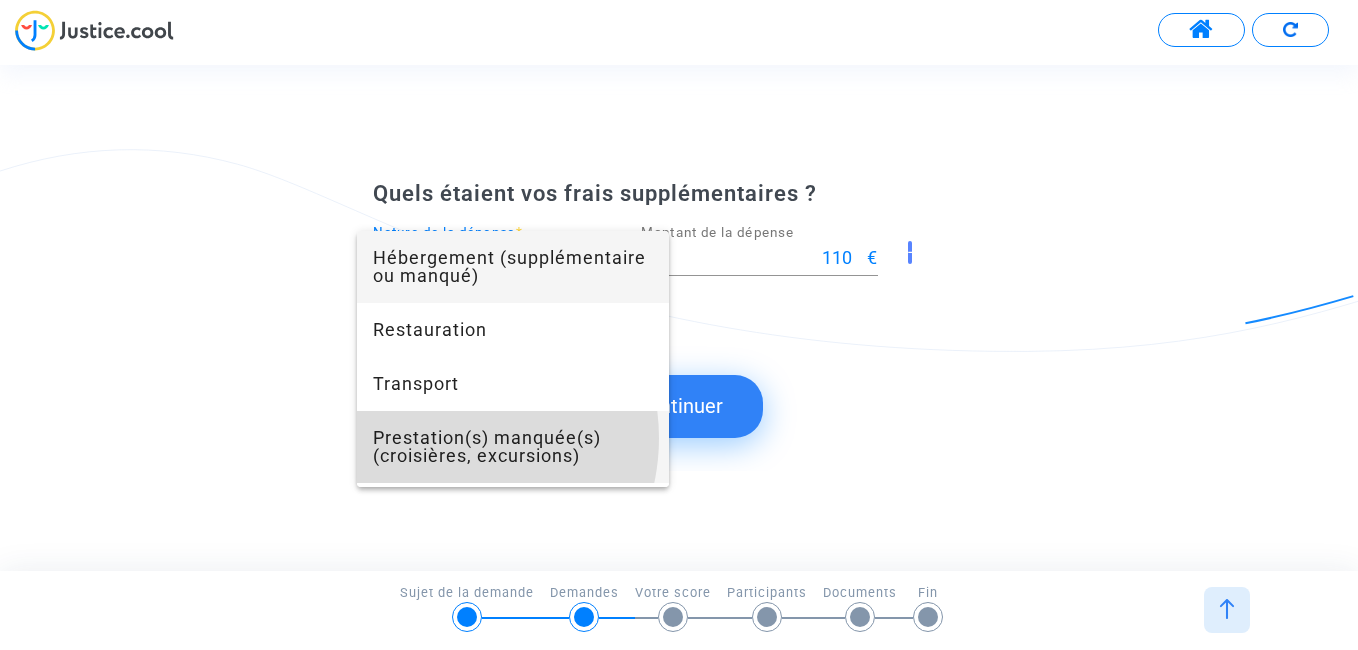 click on "Prestation(s) manquée(s) (croisières, excursions)" at bounding box center [513, 447] 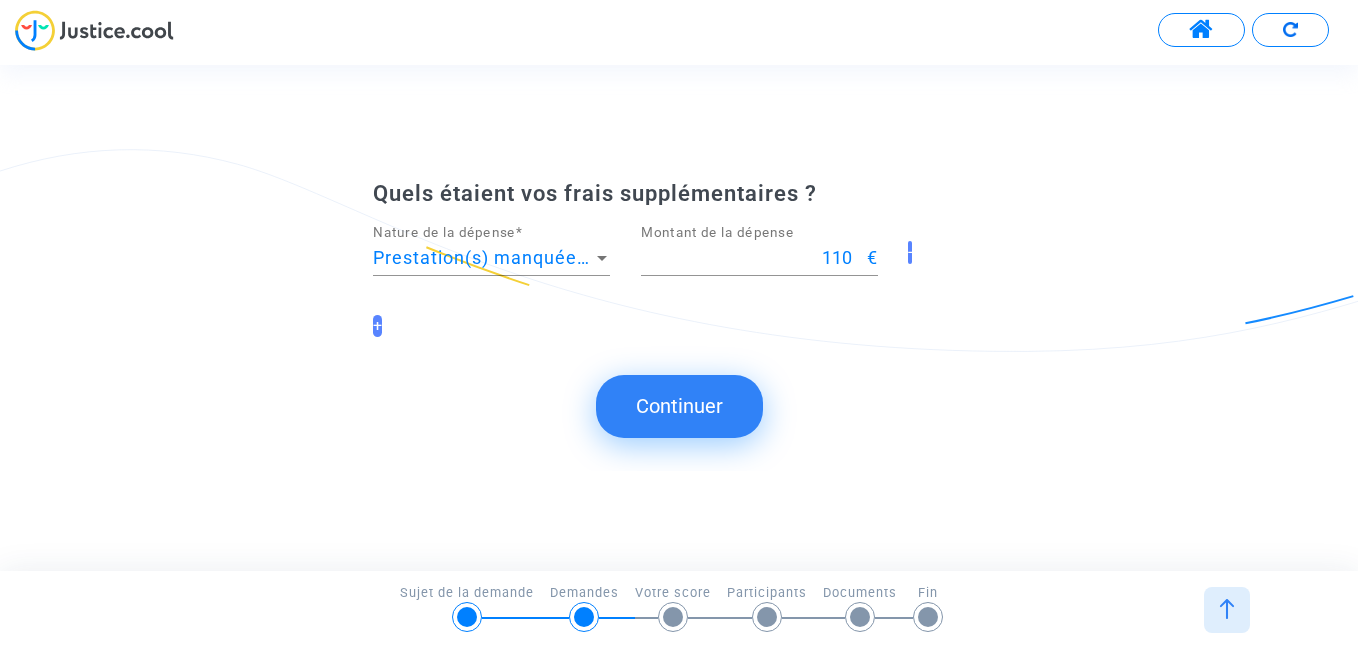 click on "Continuer" 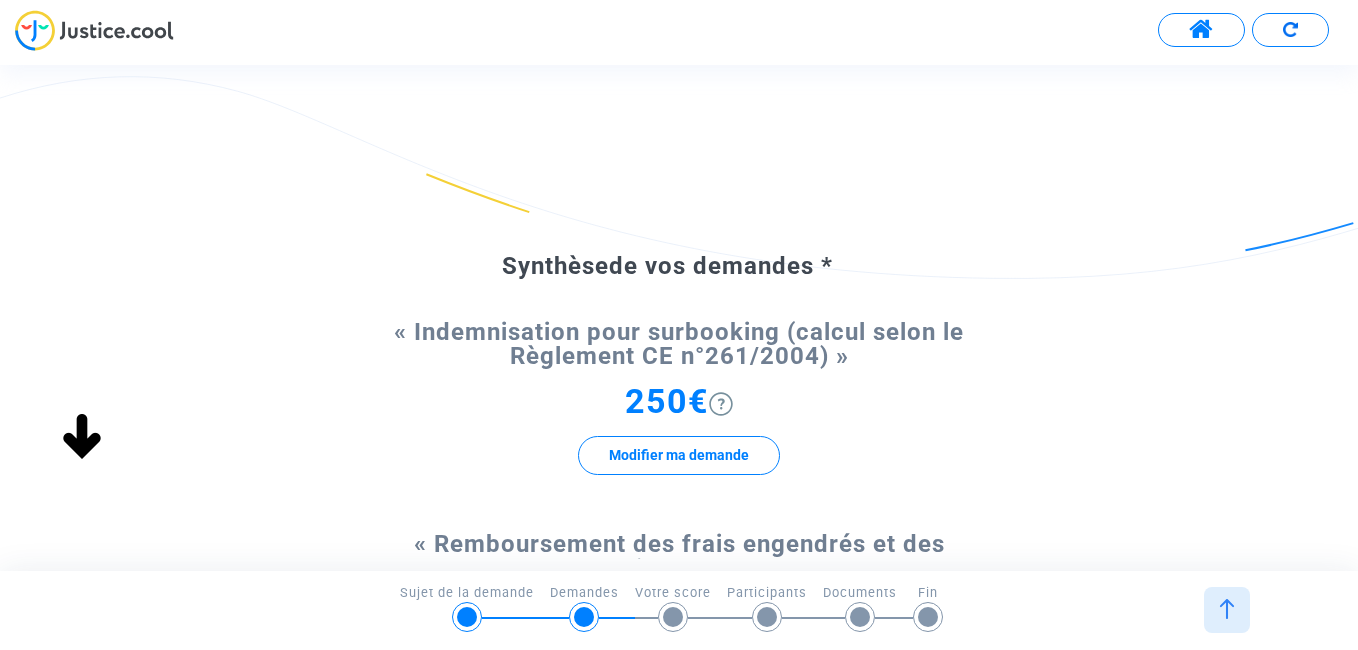 scroll, scrollTop: 0, scrollLeft: 0, axis: both 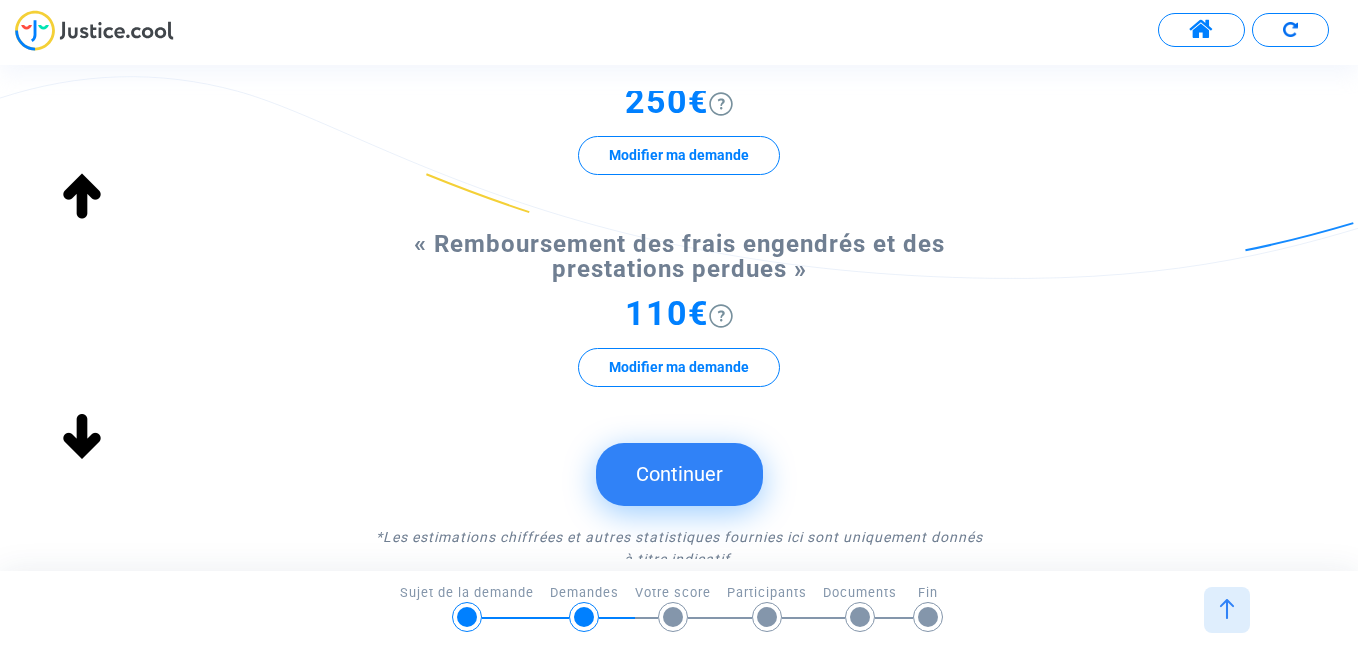 click on "Continuer" 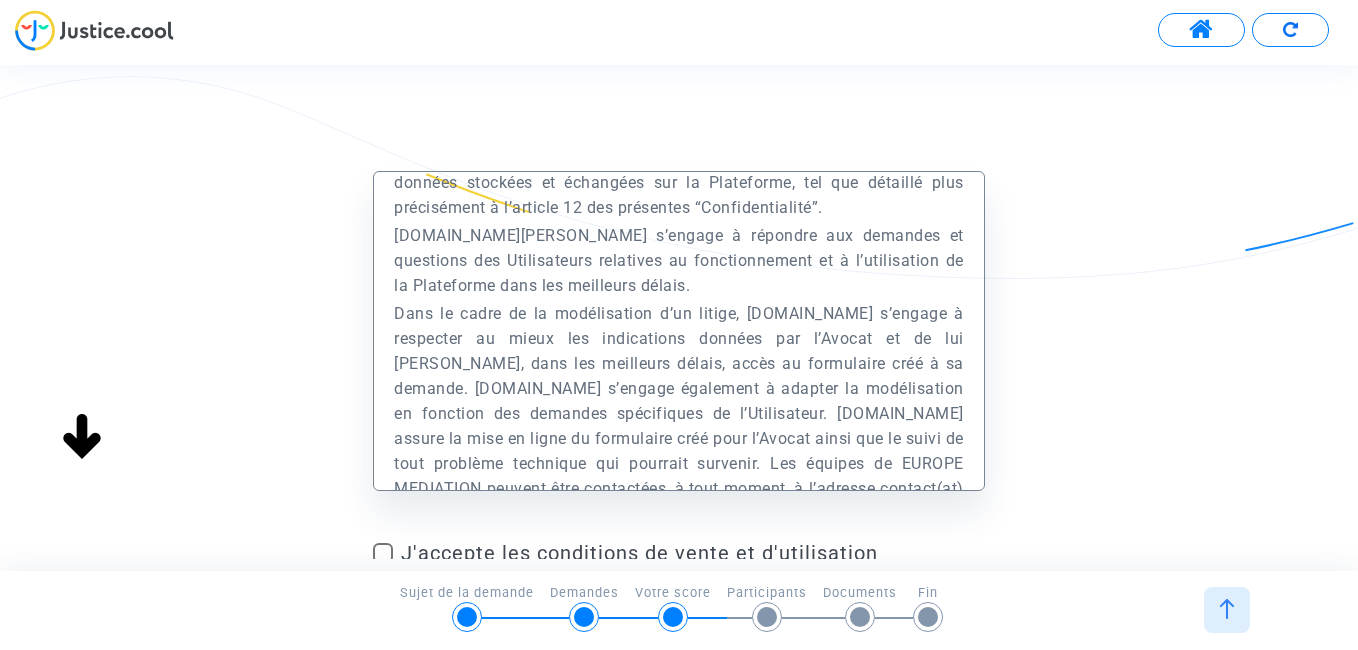 scroll, scrollTop: 4600, scrollLeft: 0, axis: vertical 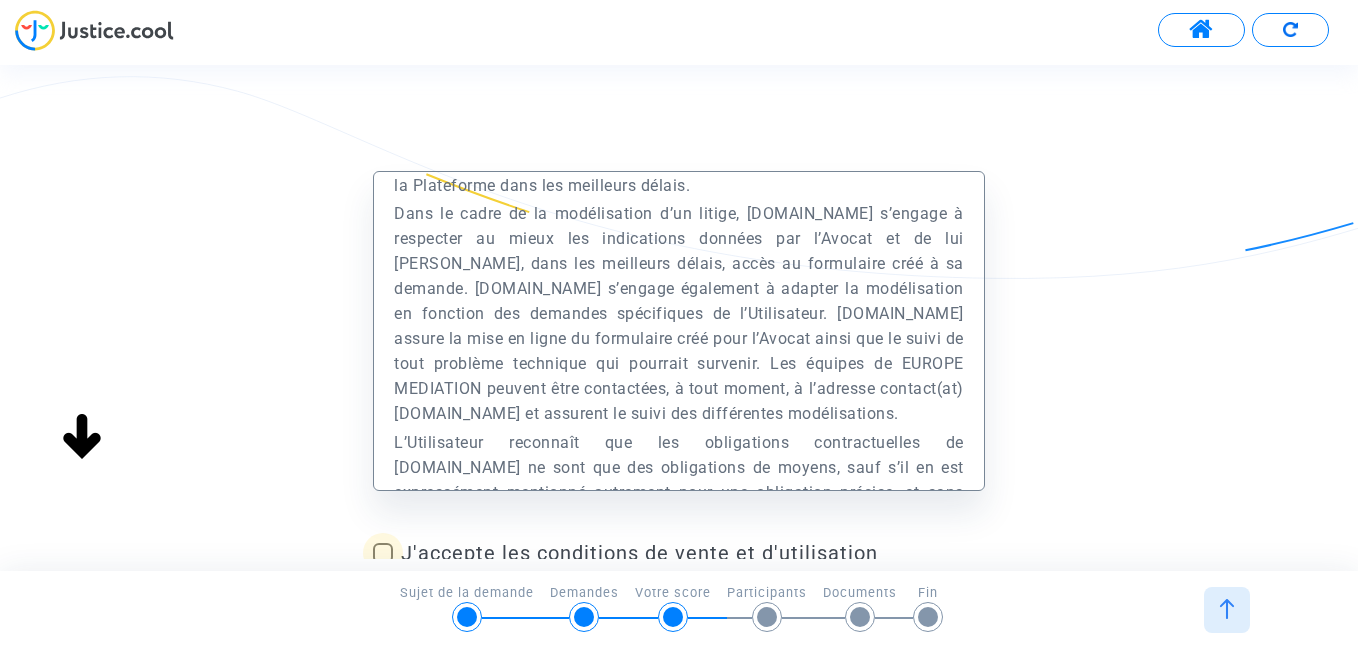 click at bounding box center (383, 553) 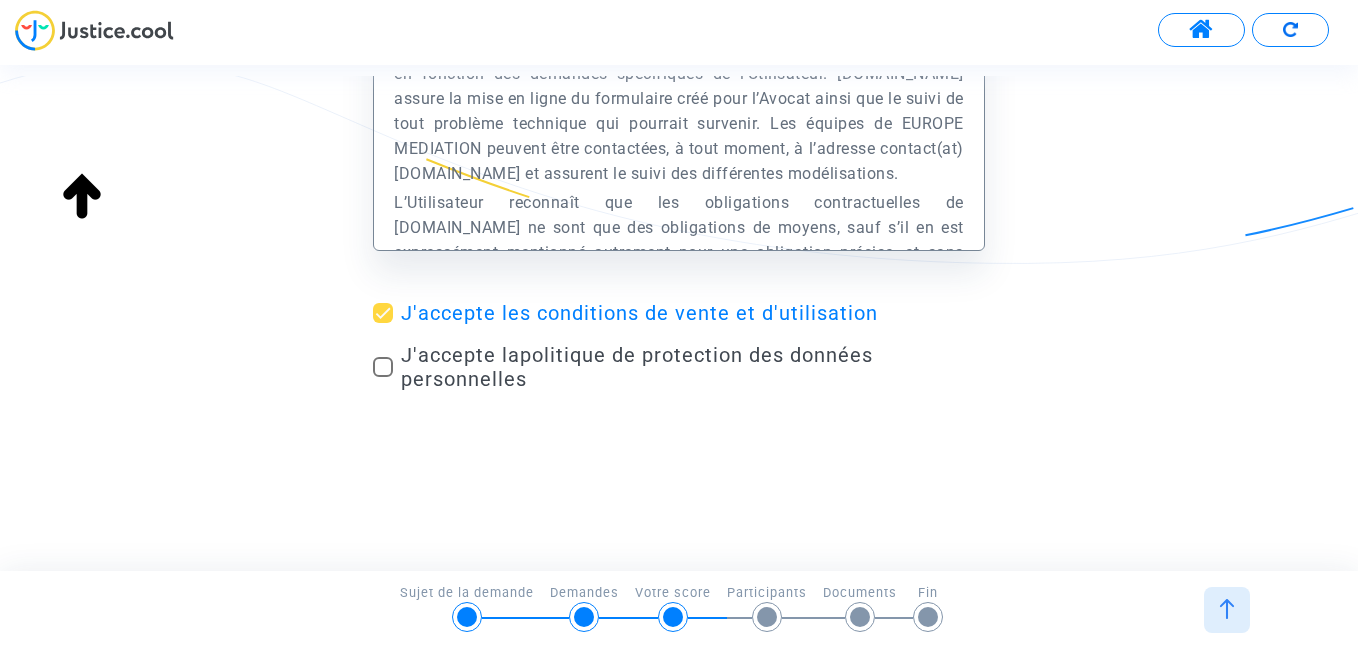 scroll, scrollTop: 230, scrollLeft: 0, axis: vertical 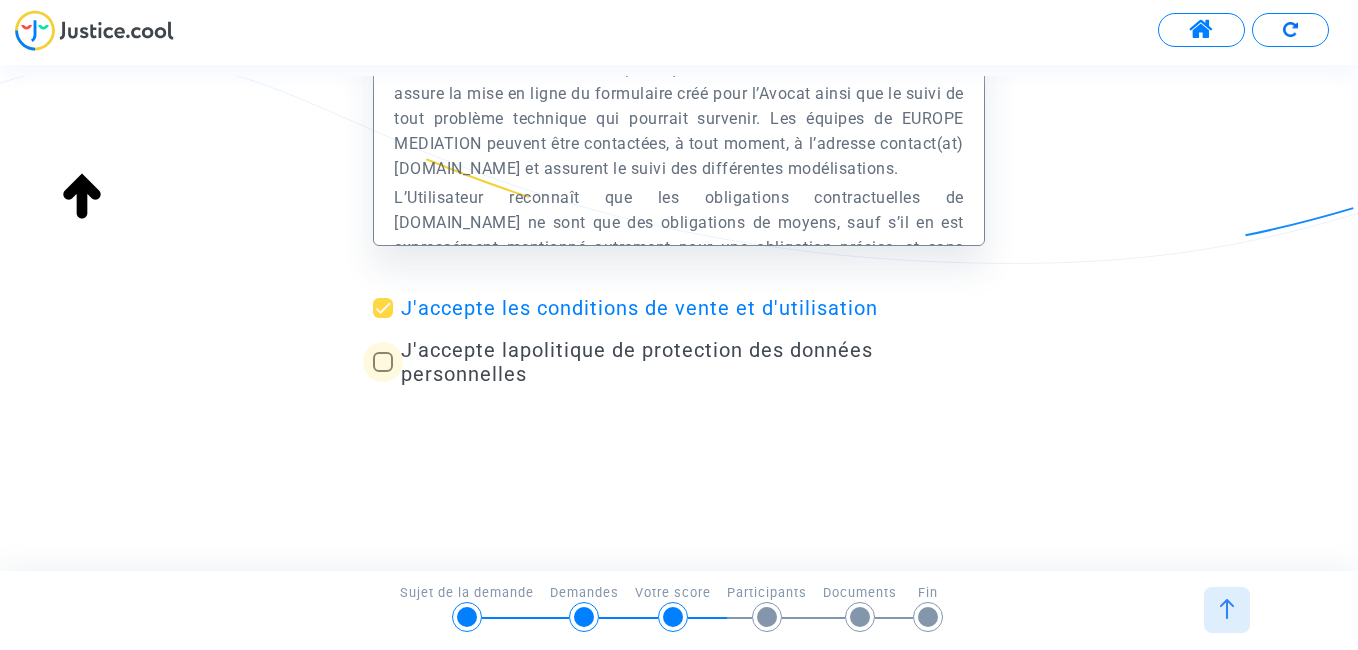 click at bounding box center (383, 362) 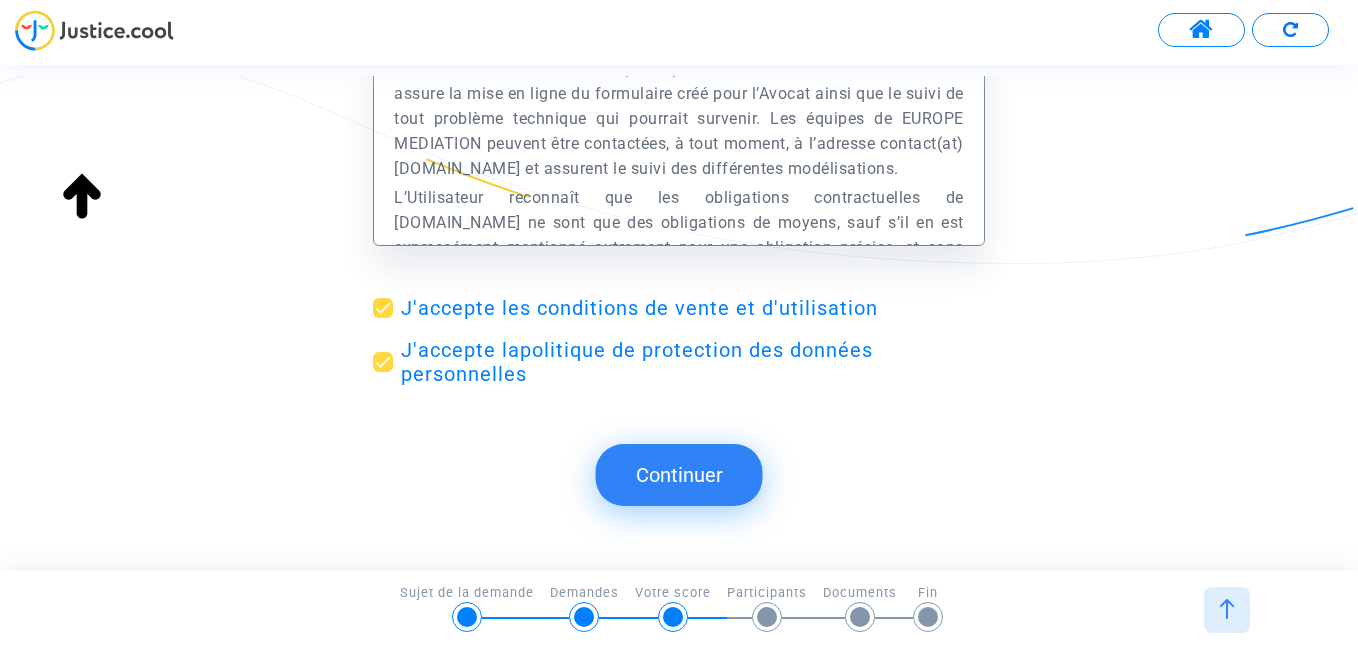 click on "Continuer" 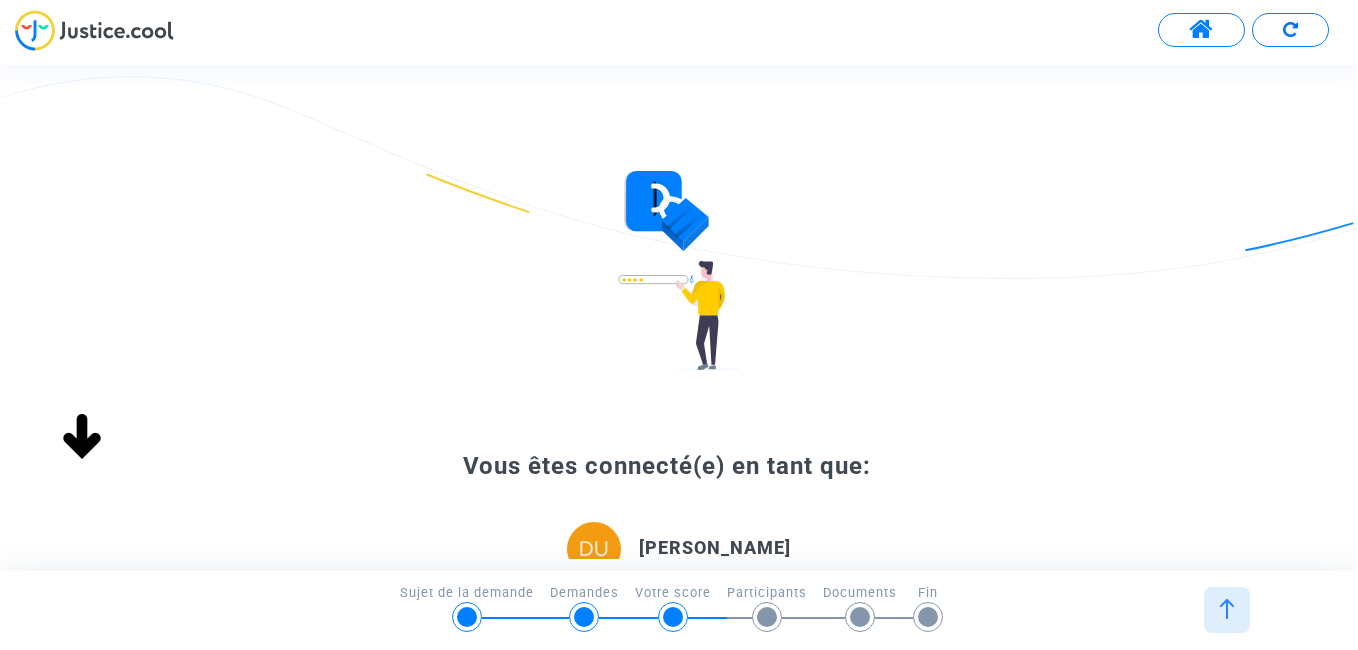 scroll, scrollTop: 0, scrollLeft: 0, axis: both 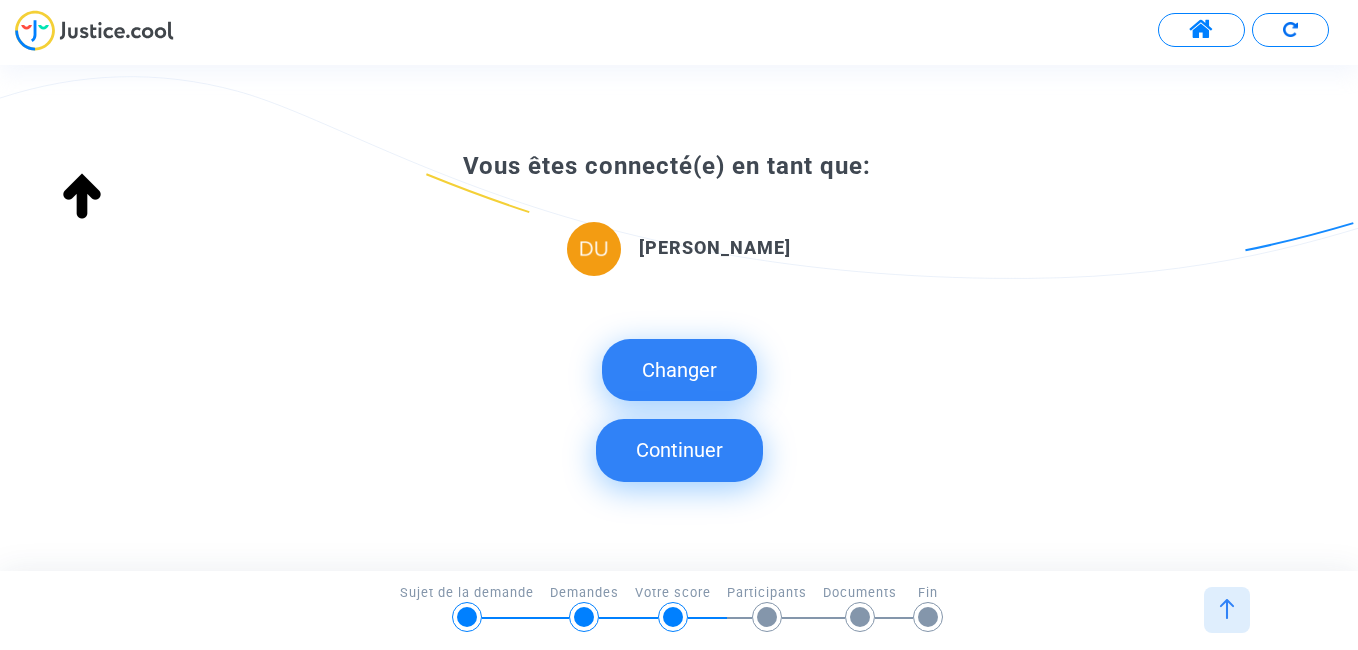 click on "Continuer" 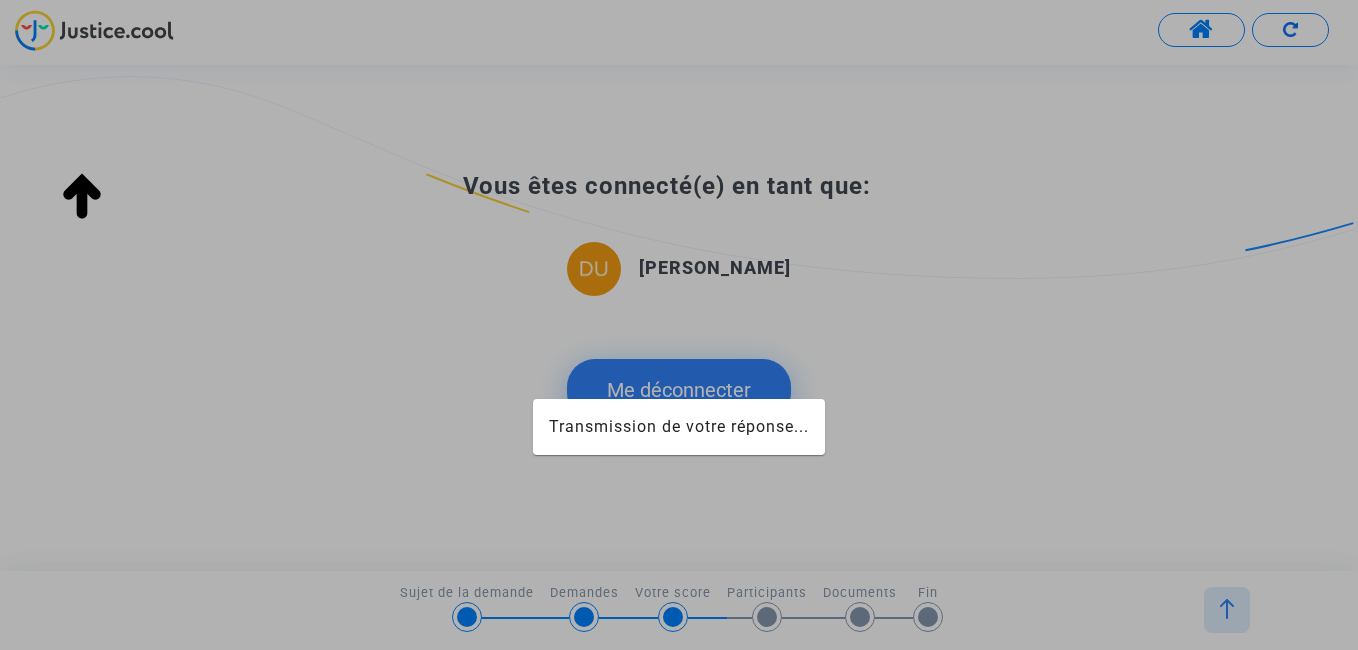 scroll, scrollTop: 280, scrollLeft: 0, axis: vertical 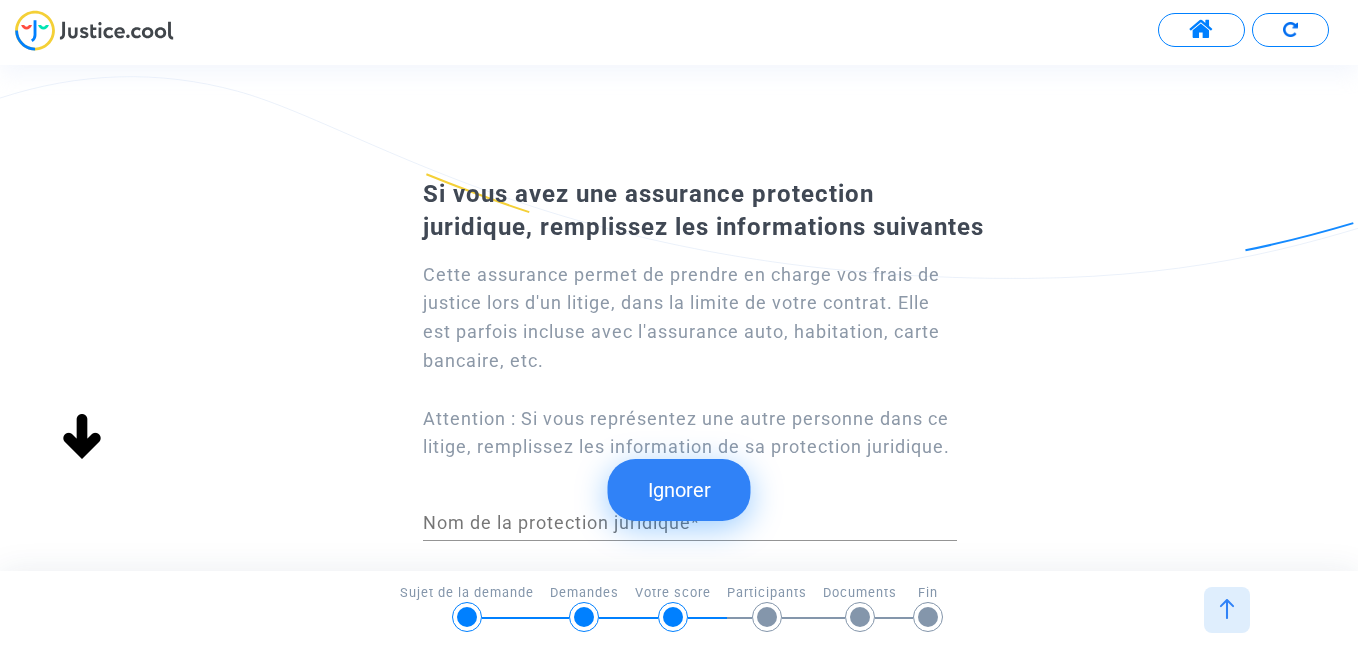 click on "Ignorer" 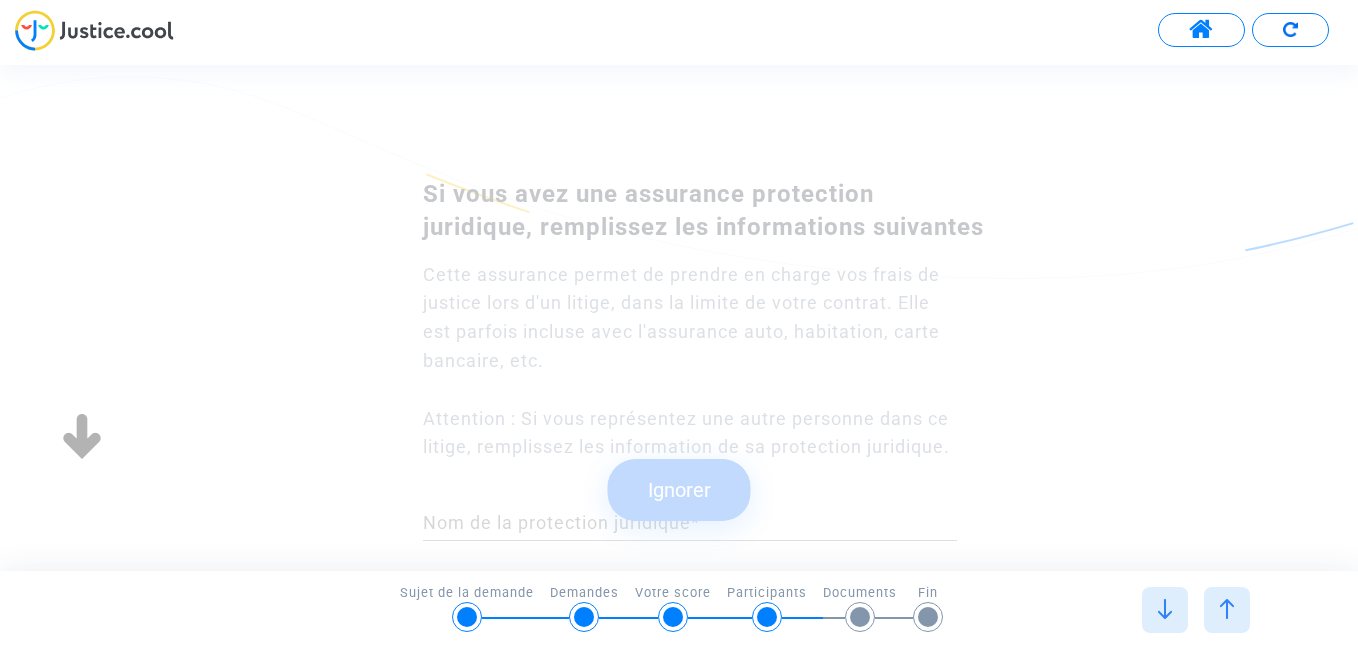 scroll, scrollTop: 0, scrollLeft: 0, axis: both 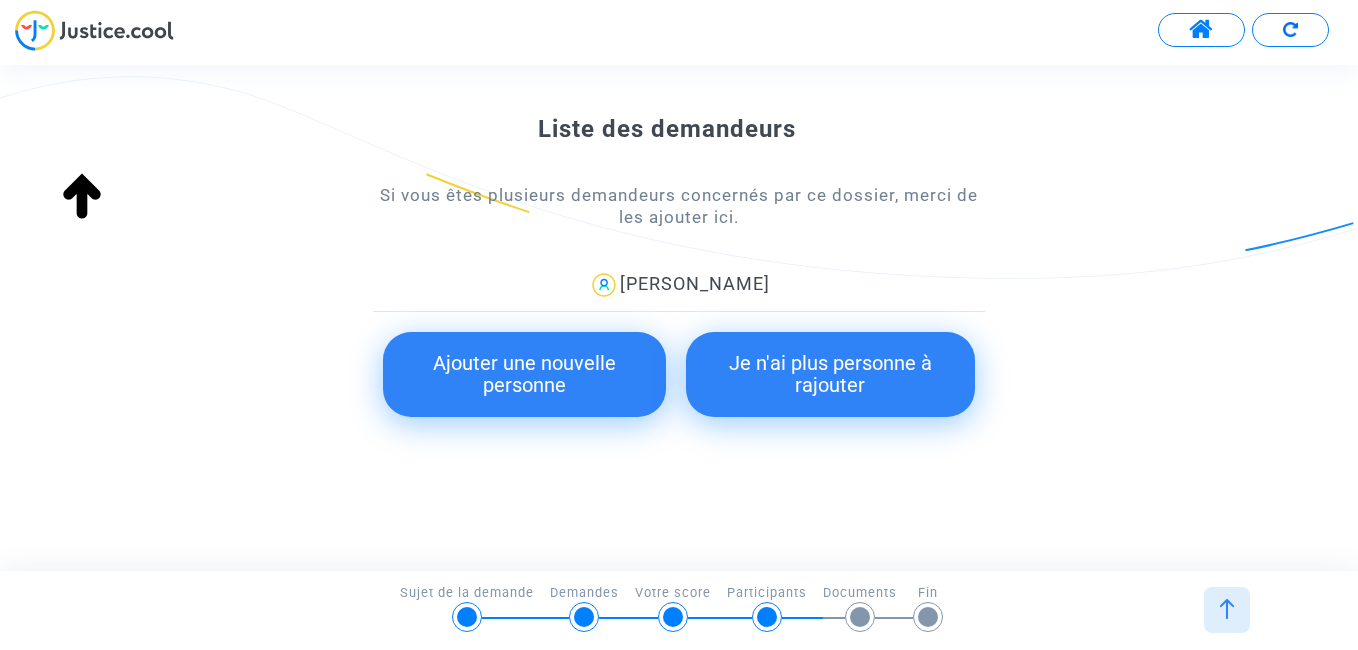 click on "Ajouter une nouvelle personne" 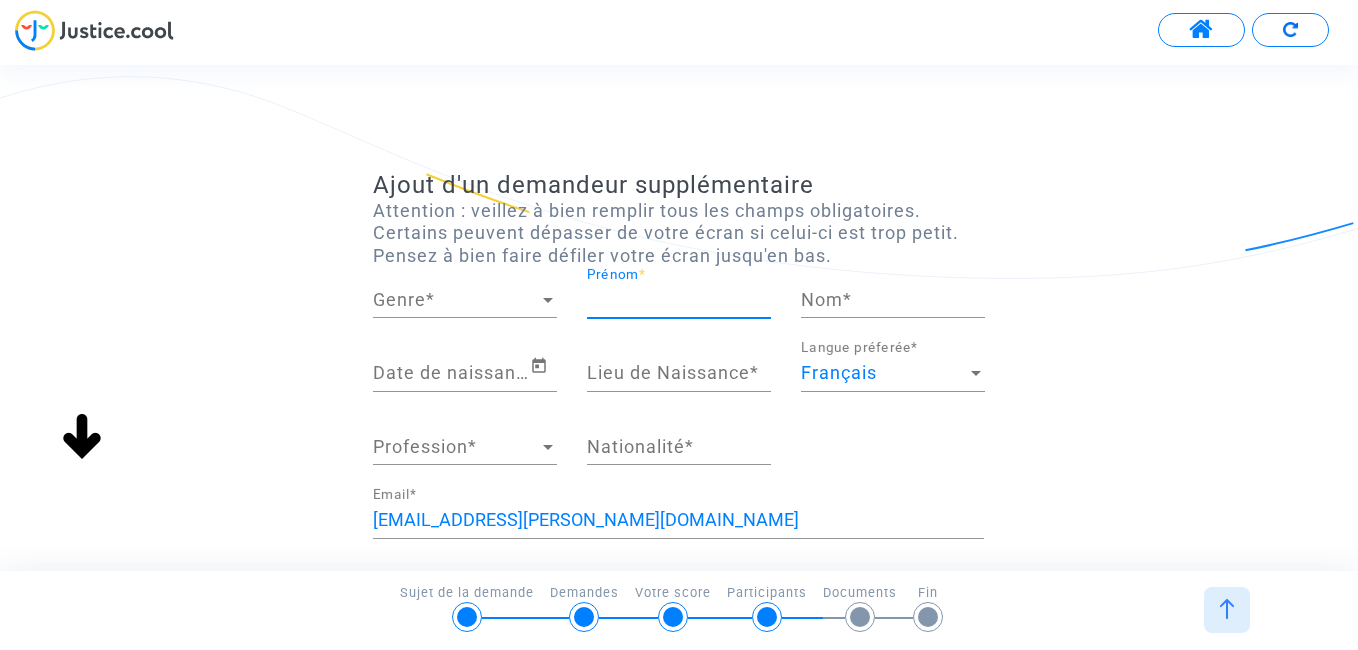 click on "Prénom  *" at bounding box center (679, 300) 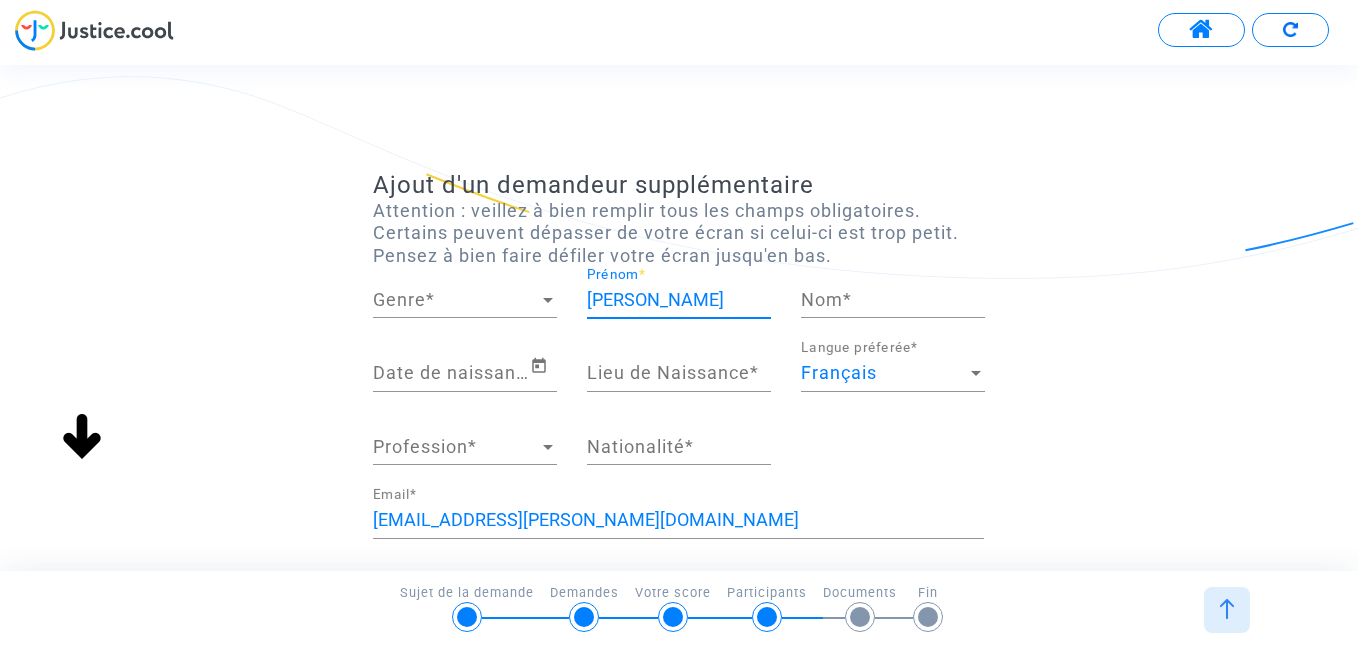 type on "Duquesne" 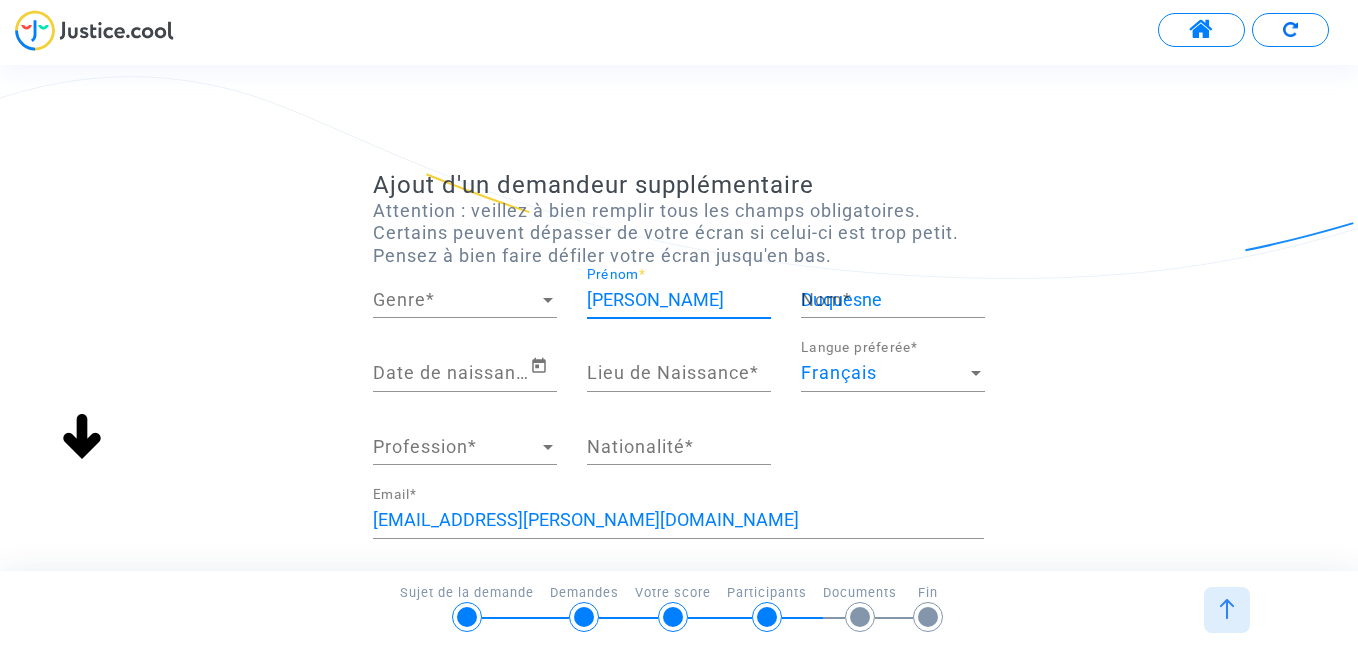 type on "62370 AUDRUICQ" 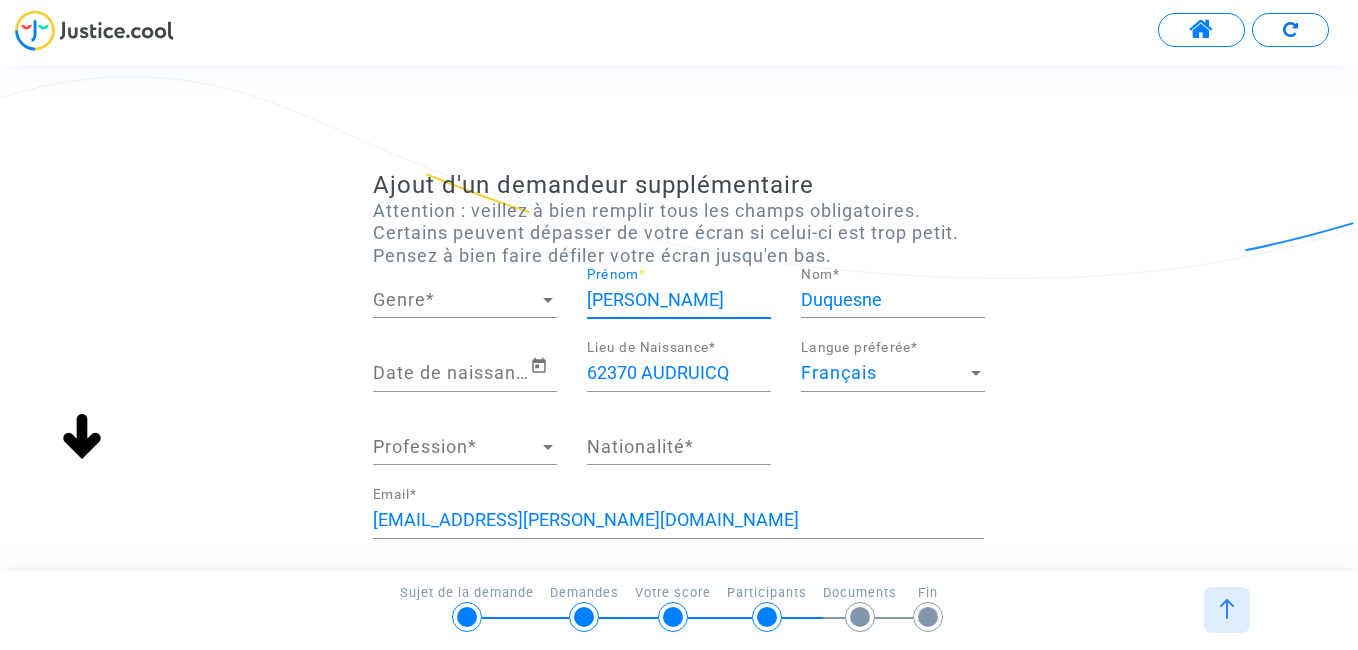 type on "J" 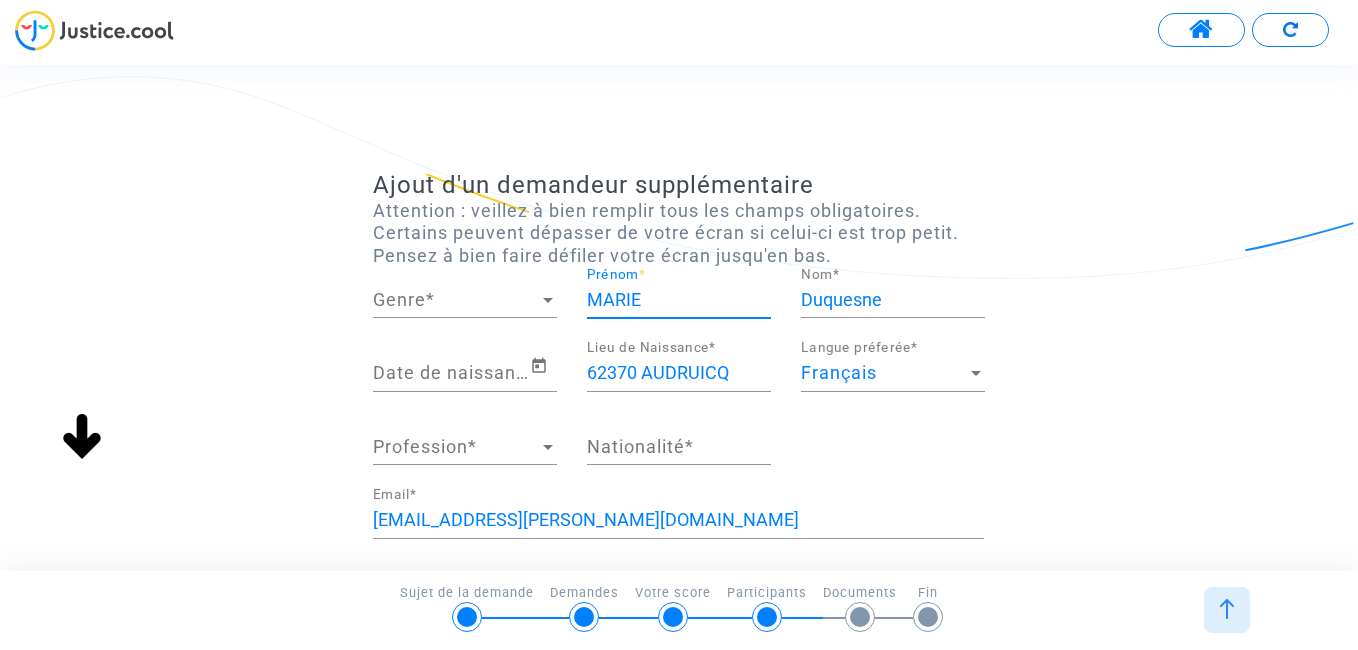 type on "MARIE" 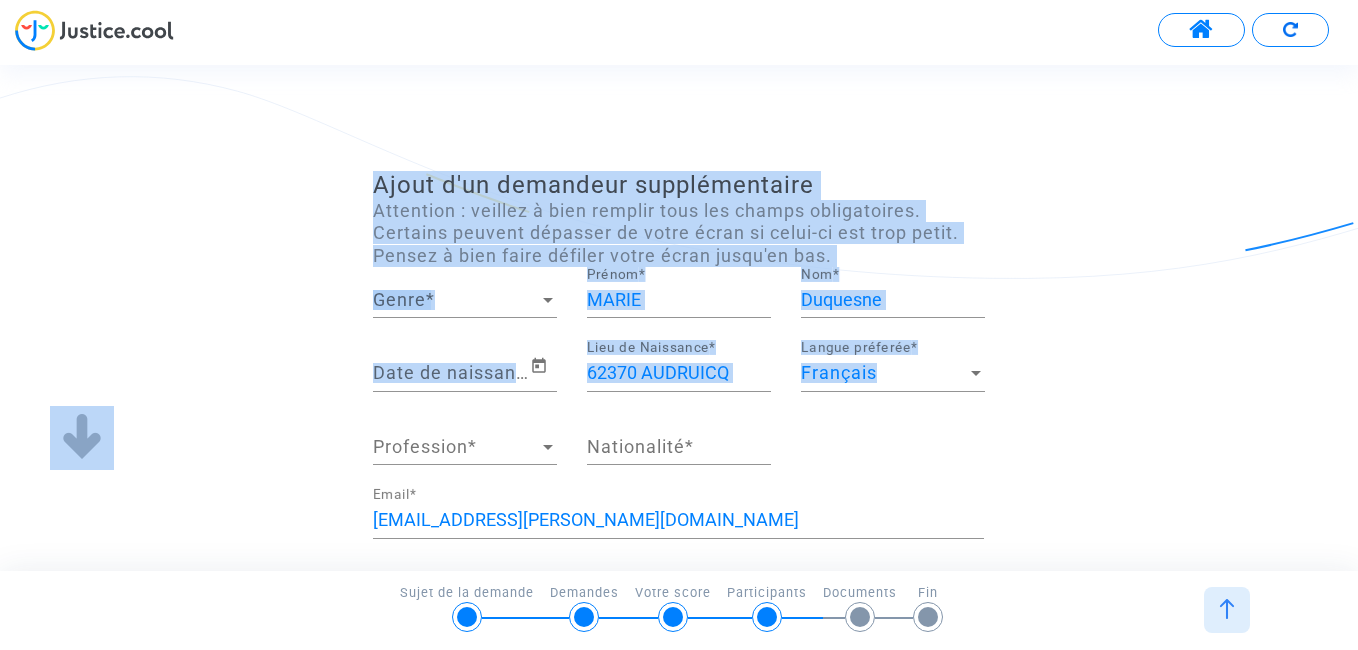click on "Transmission de votre réponse...  Continuer   Continuer   Continuer   Continuer   Continuer   Continuer   Ignorer   Liste des demandeurs   Si vous êtes plusieurs demandeurs concernés par ce dossier, merci de les ajouter ici.   jose duquesne  Ajouter une nouvelle personne Je n'ai plus personne à rajouter Ajout d'un demandeur supplémentaire  Attention : veillez à bien remplir tous les champs obligatoires. Certains peuvent dépasser de votre écran si celui-ci est trop petit. Pensez à bien faire défiler votre écran jusqu'en bas.  Genre Genre  * MARIE Prénom  * Duquesne Nom  * Date de naissance  * 62370 AUDRUICQ Lieu de Naissance  * Français Langue préferée  * Profession Profession  * Nationalité  * duquesne.jose@yahoo.fr Email  * 575 Vieille Rue Adresse  * Adresse (ligne 2) 62370 Code postal  * Audruicq Ville  * France Pays  * +33 607901234 Numéro mobile Le genre est manquant La date de naissance est manquante ou invalide La profession est manquante Annuler  4/6 →" at bounding box center [679, 57] 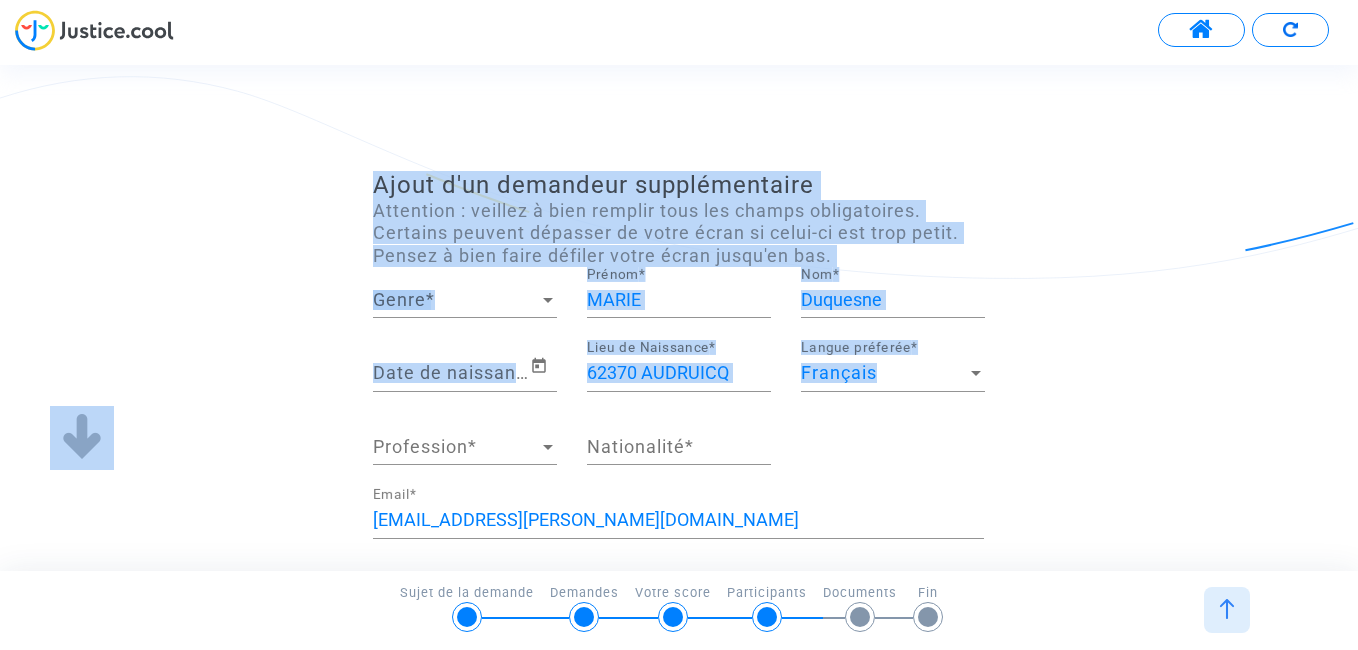 click on "Ajout d'un demandeur supplémentaire  Attention : veillez à bien remplir tous les champs obligatoires. Certains peuvent dépasser de votre écran si celui-ci est trop petit. Pensez à bien faire défiler votre écran jusqu'en bas.  Genre Genre  * MARIE Prénom  * Duquesne Nom  * Date de naissance  * 62370 AUDRUICQ Lieu de Naissance  * Français Langue préferée  * Profession Profession  * Nationalité  * duquesne.jose@yahoo.fr Email  * 575 Vieille Rue Adresse  * Adresse (ligne 2) 62370 Code postal  * Audruicq Ville  * France Pays  * +33 607901234 Numéro mobile Le genre est manquant La date de naissance est manquante ou invalide La profession est manquante La nationalité est manquante Annuler" 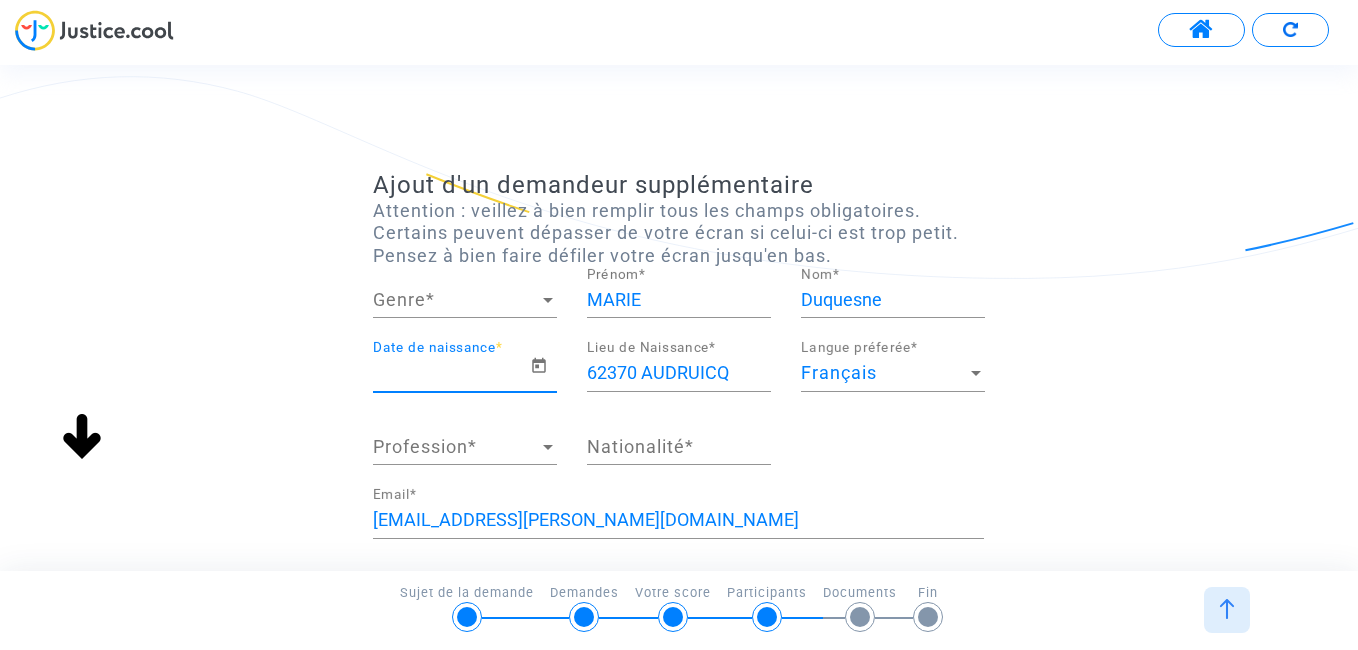 click on "Date de naissance  *" at bounding box center [451, 373] 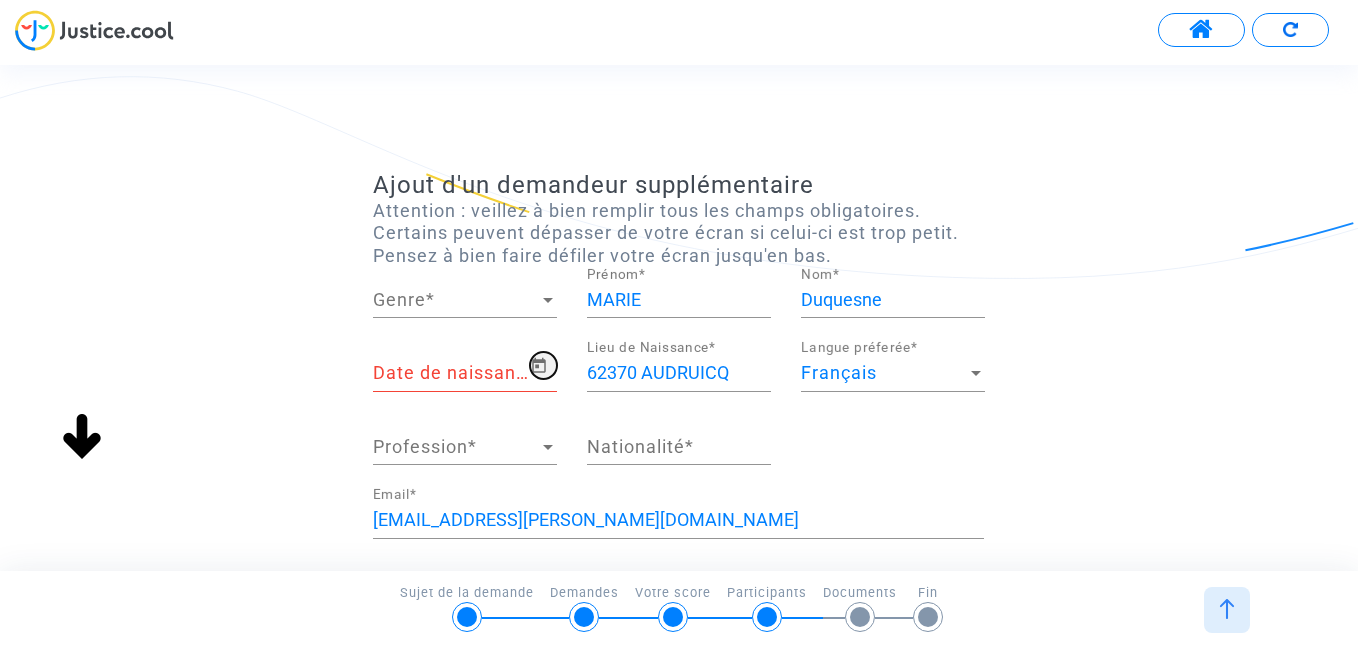click 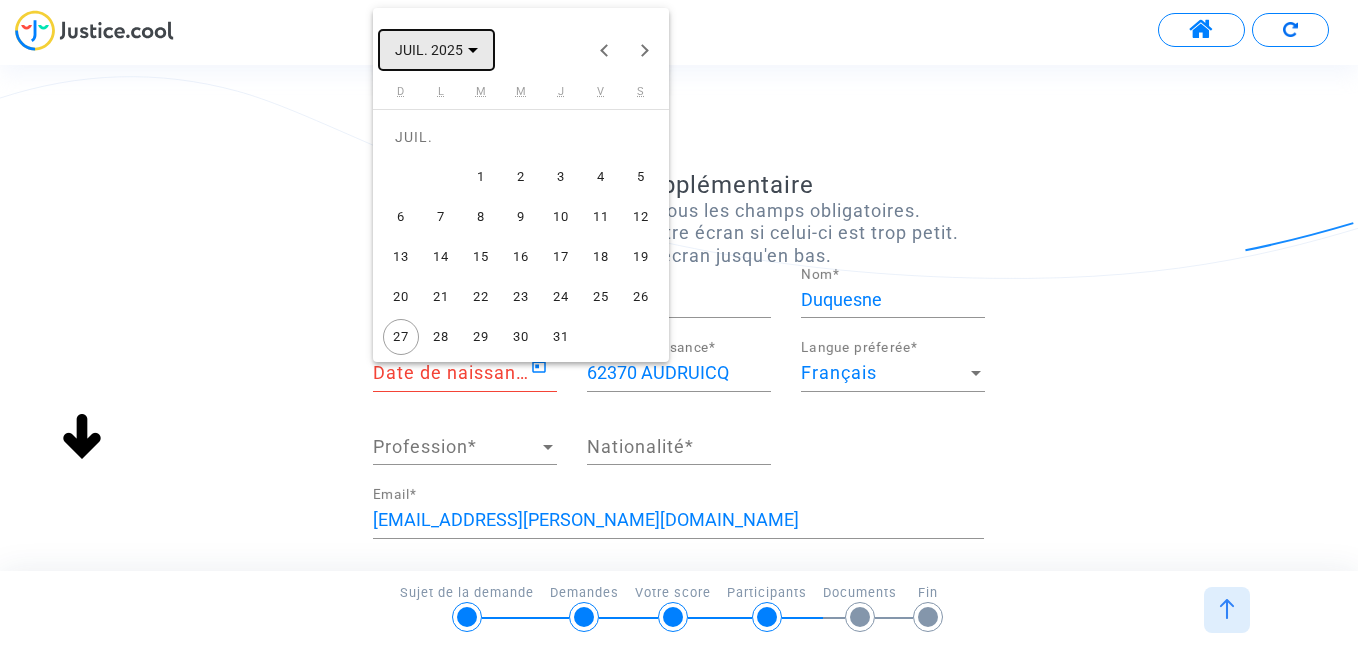 click 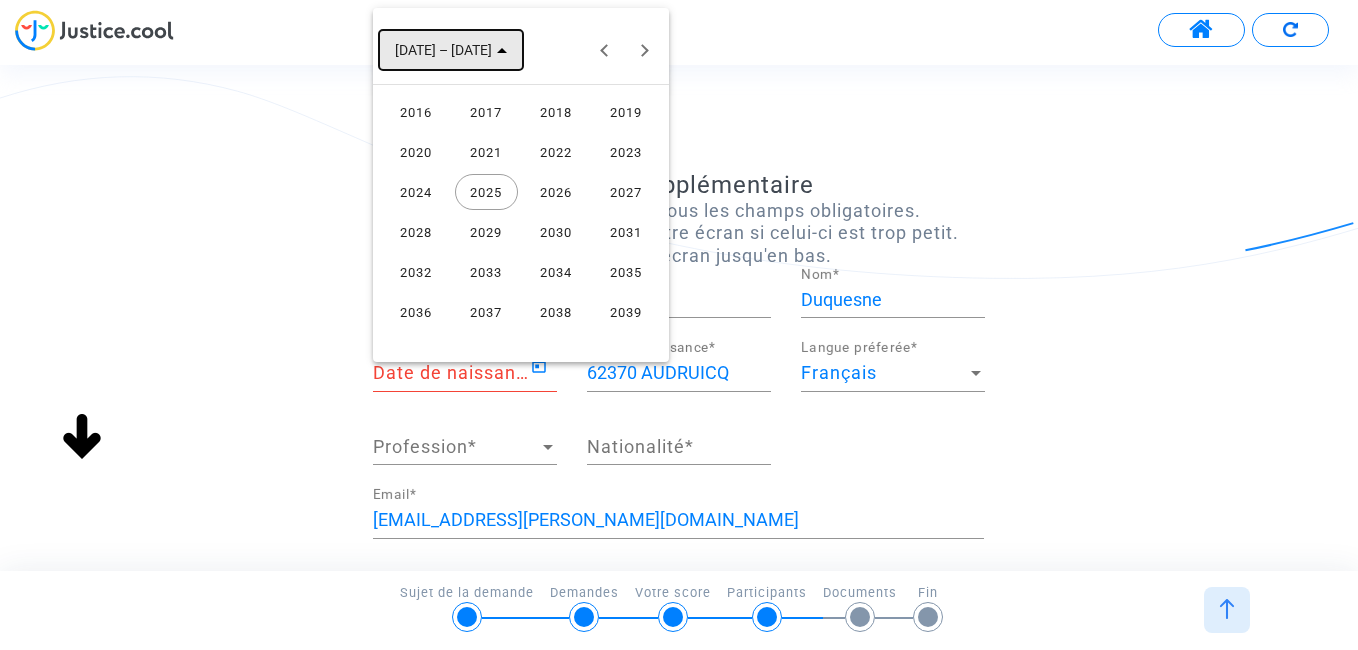 click on "[DATE] – [DATE]" at bounding box center [451, 49] 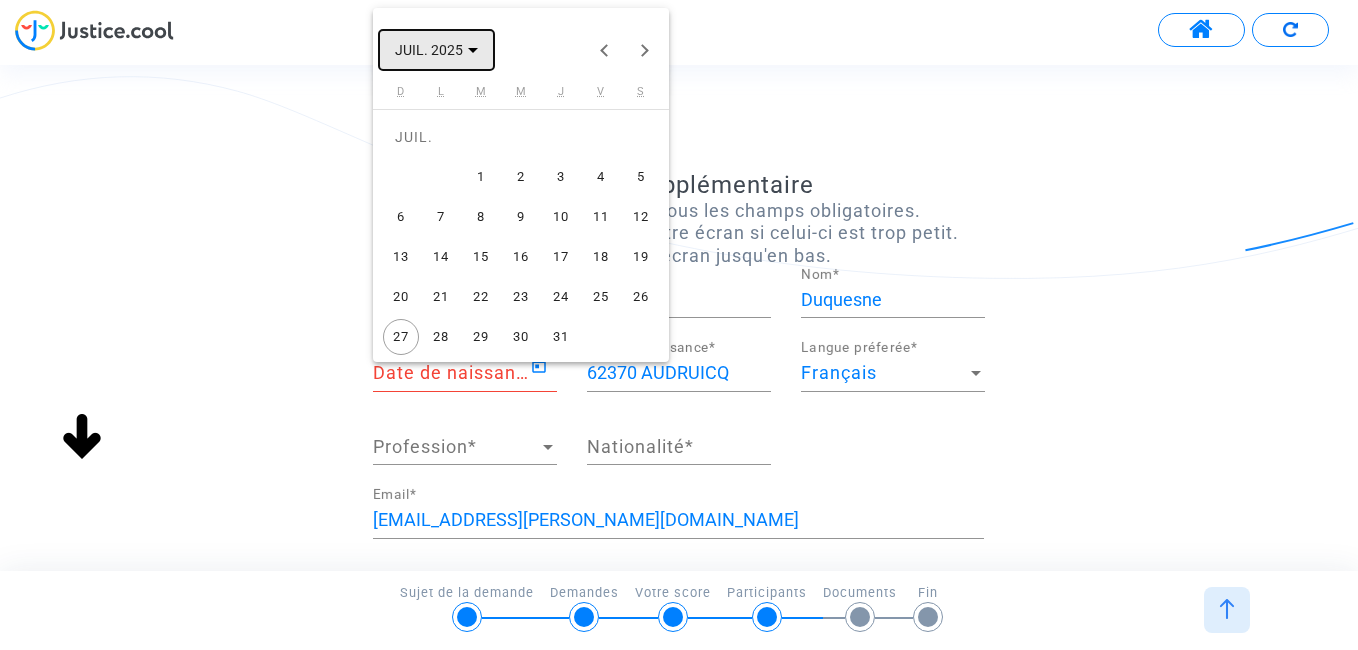 click 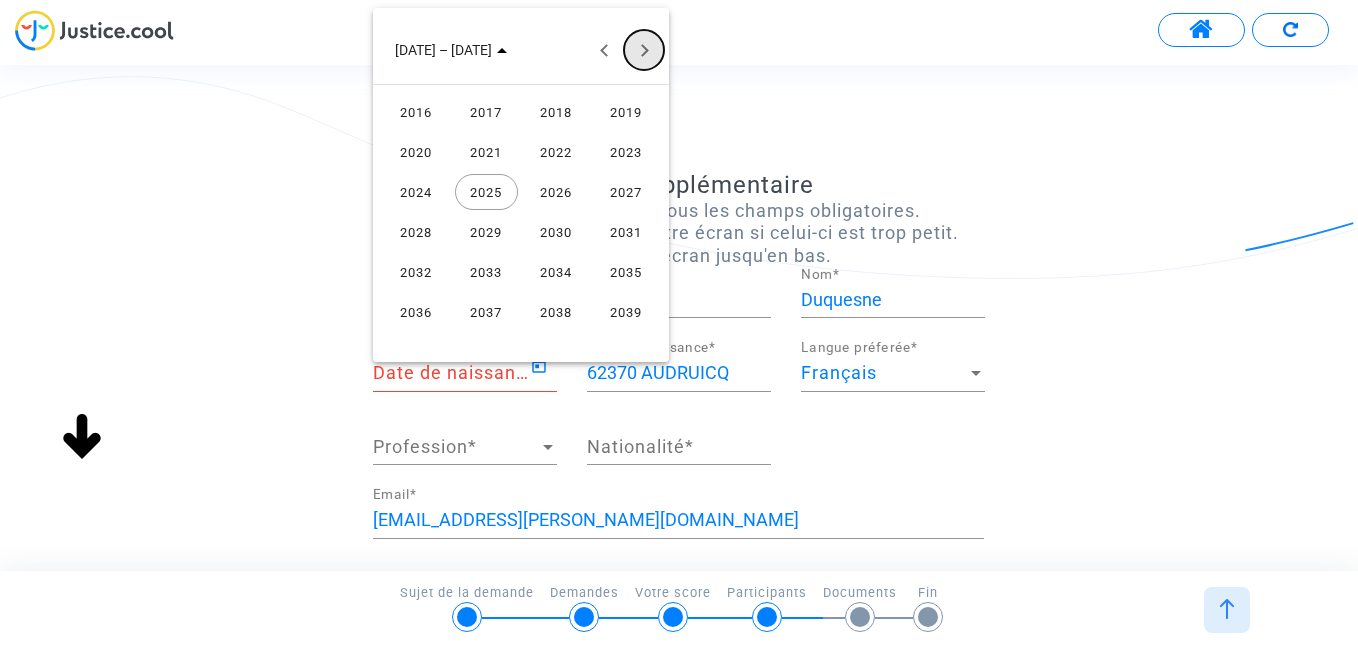 click at bounding box center [644, 50] 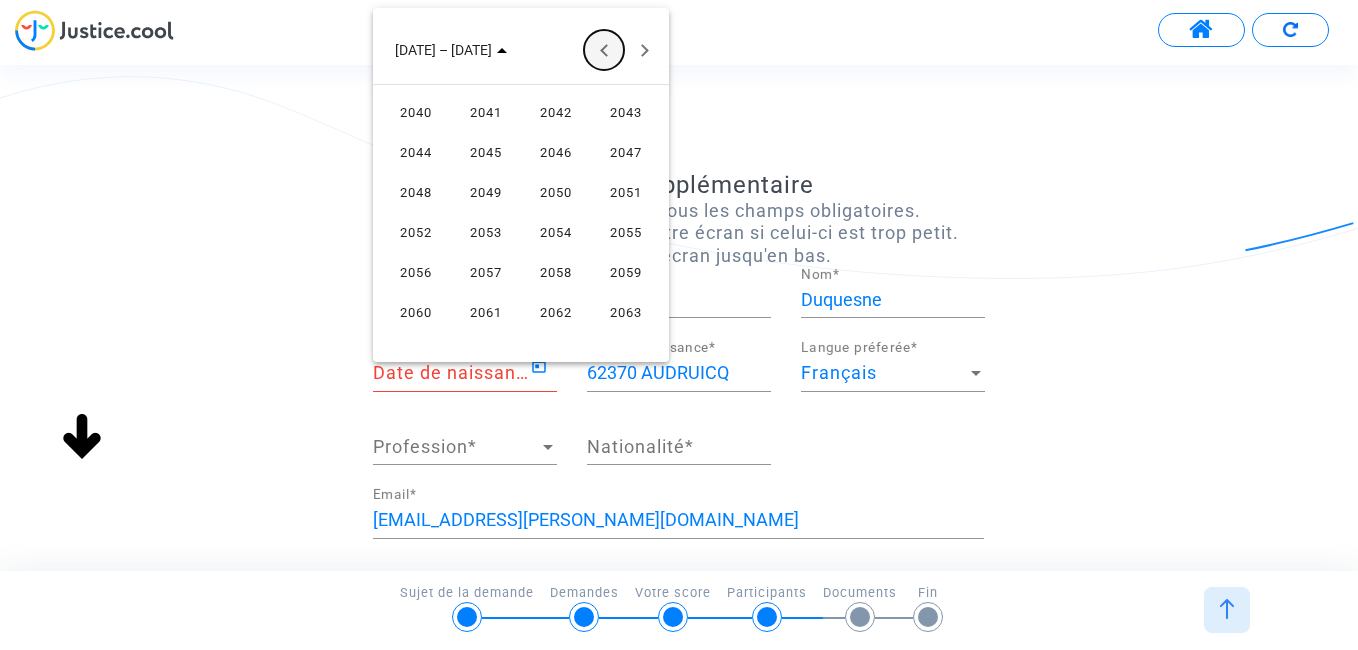 click at bounding box center (604, 50) 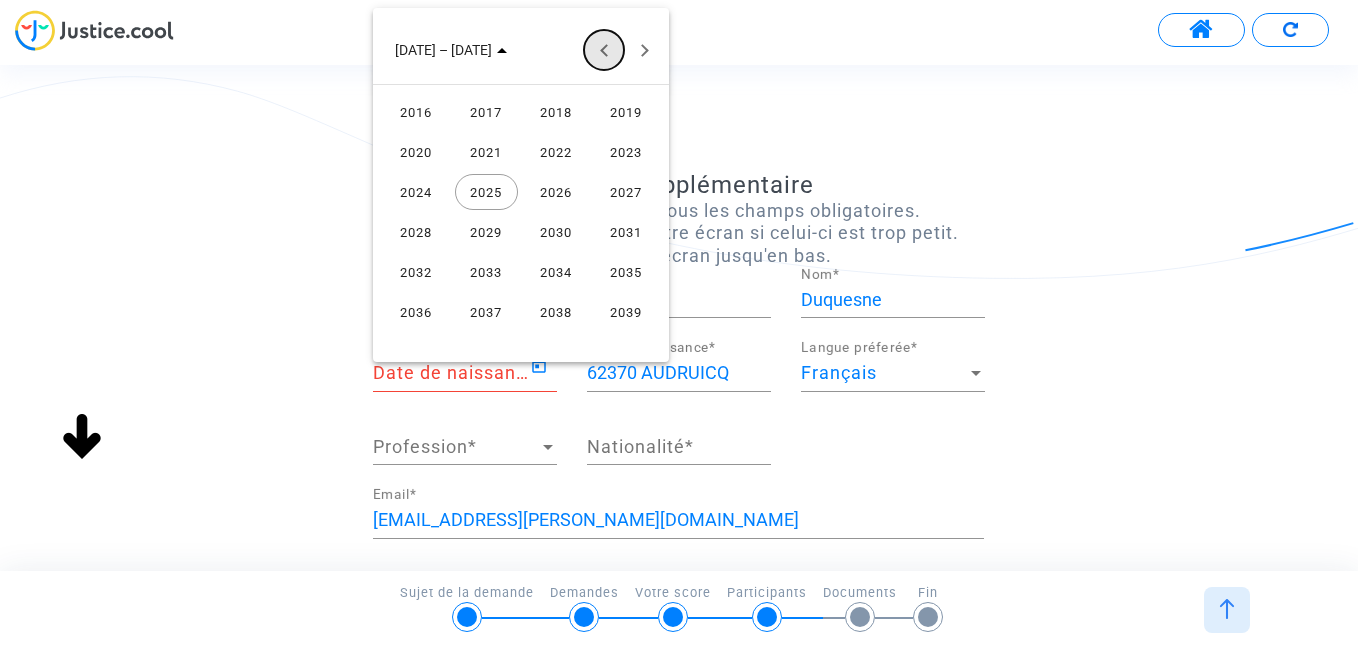 click at bounding box center (604, 50) 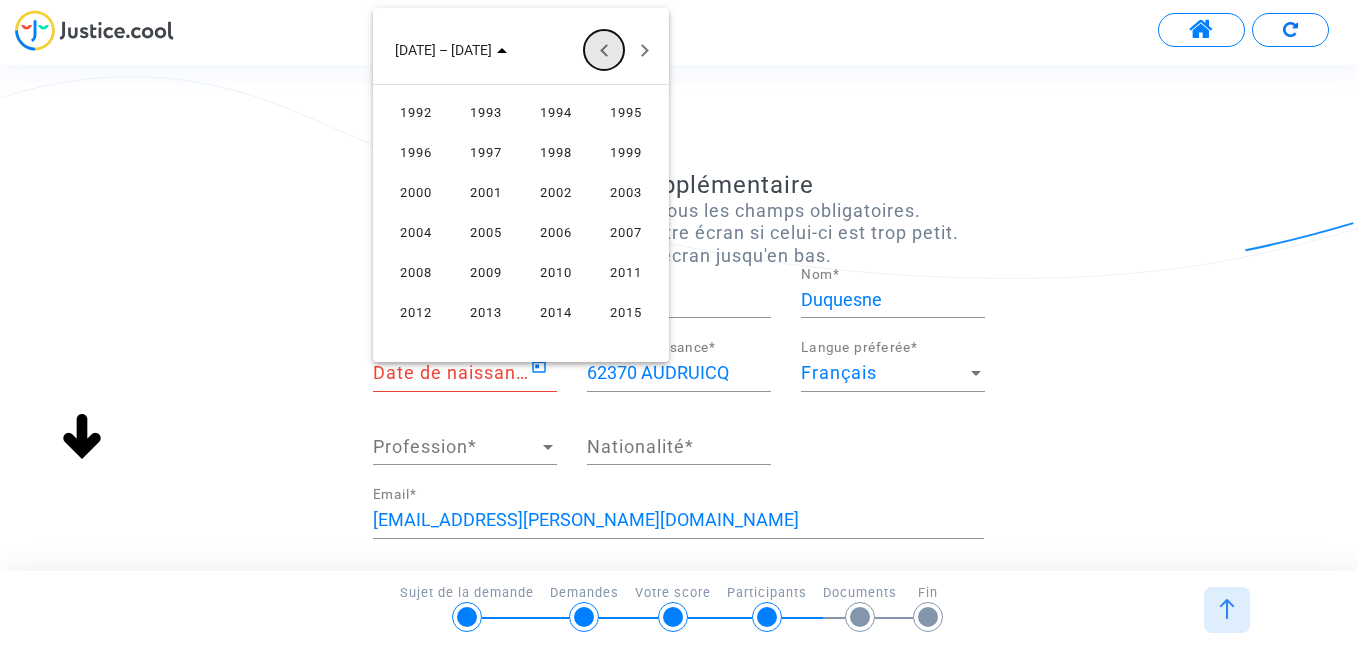 click at bounding box center (604, 50) 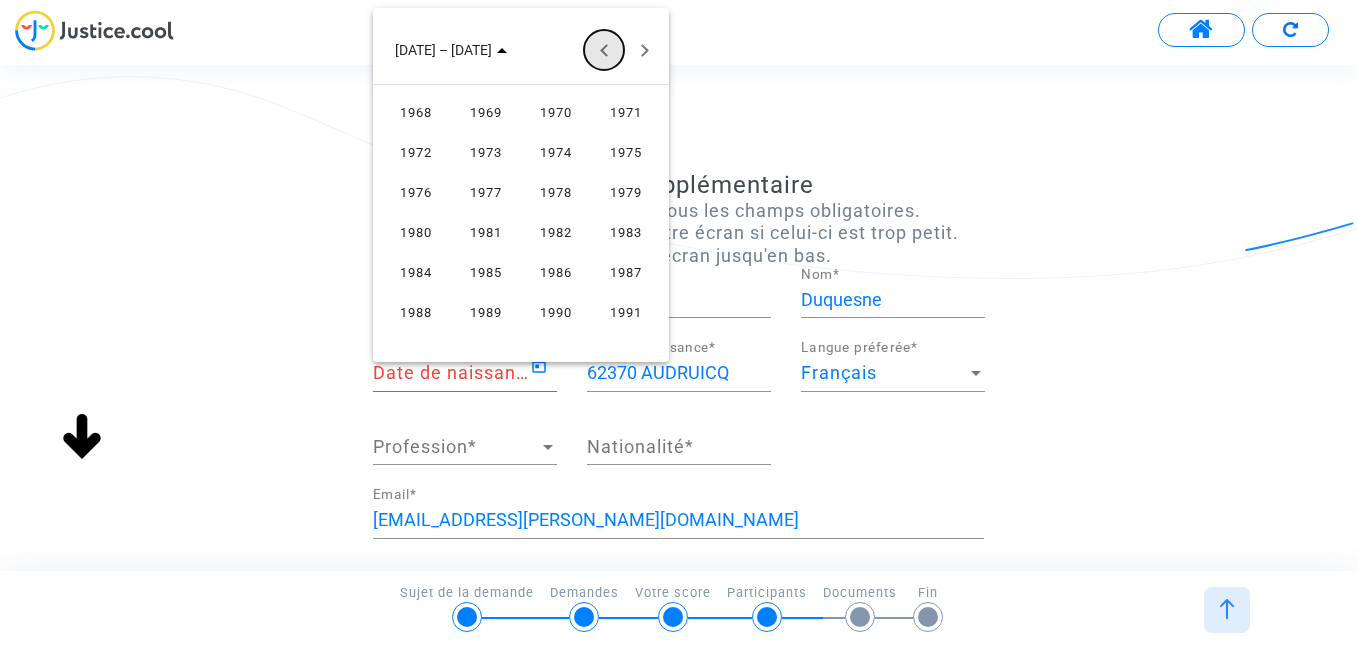 click at bounding box center [604, 50] 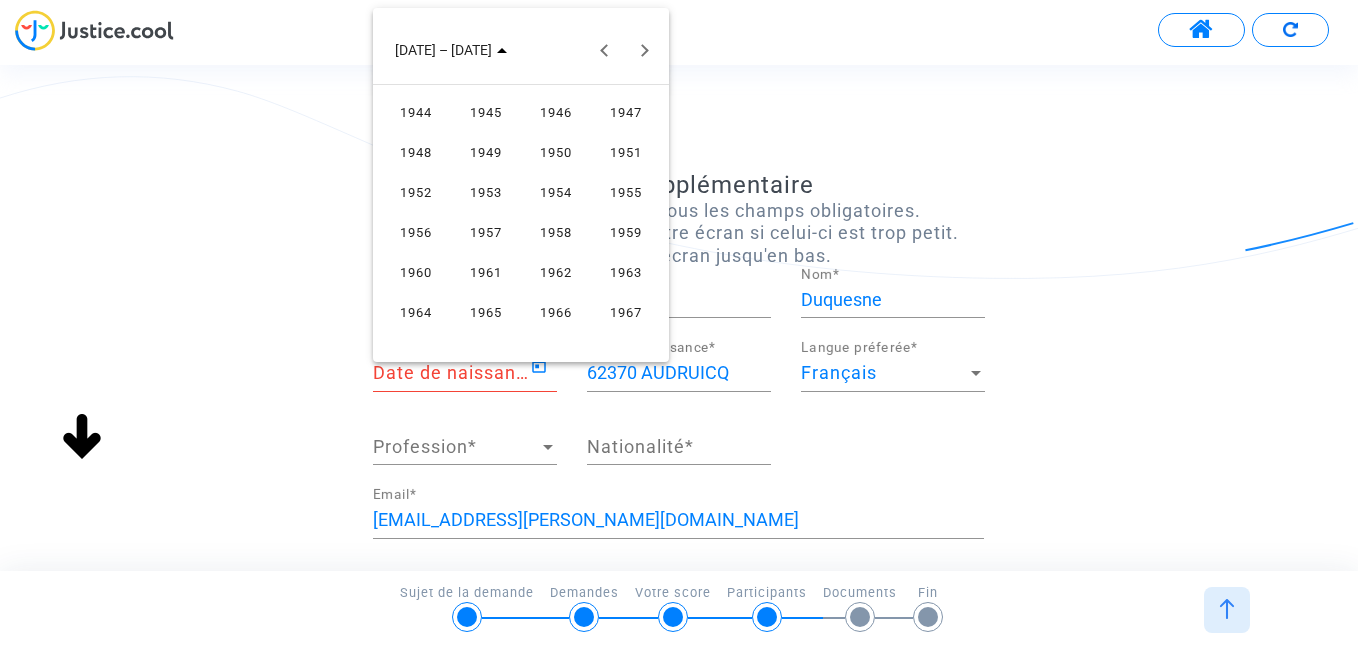 click on "1953" at bounding box center [486, 192] 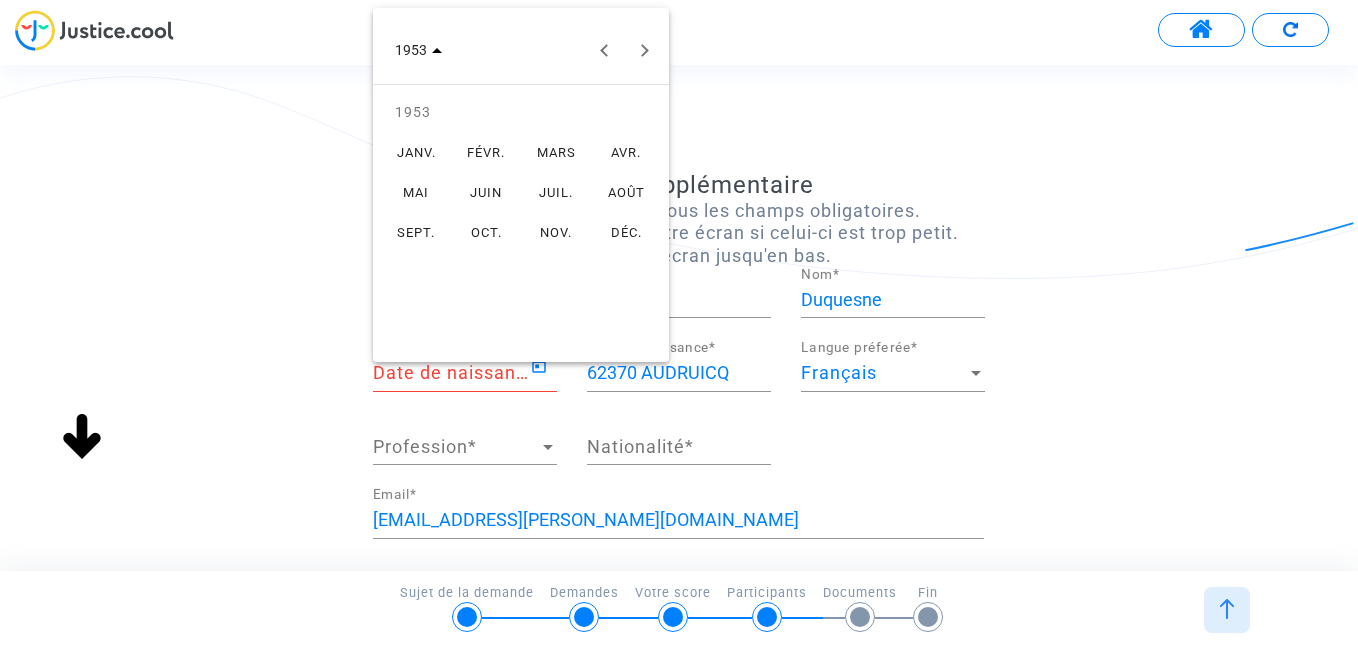 click on "FÉVR." at bounding box center [486, 152] 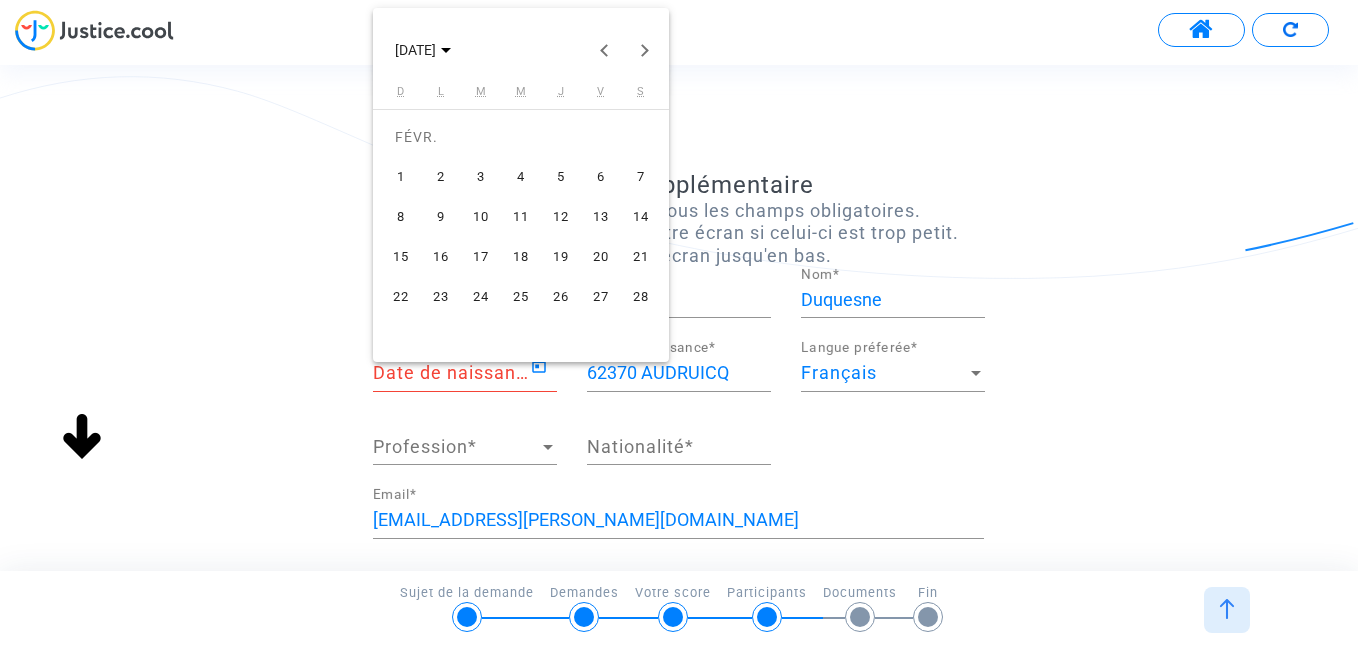 click on "1" at bounding box center (401, 177) 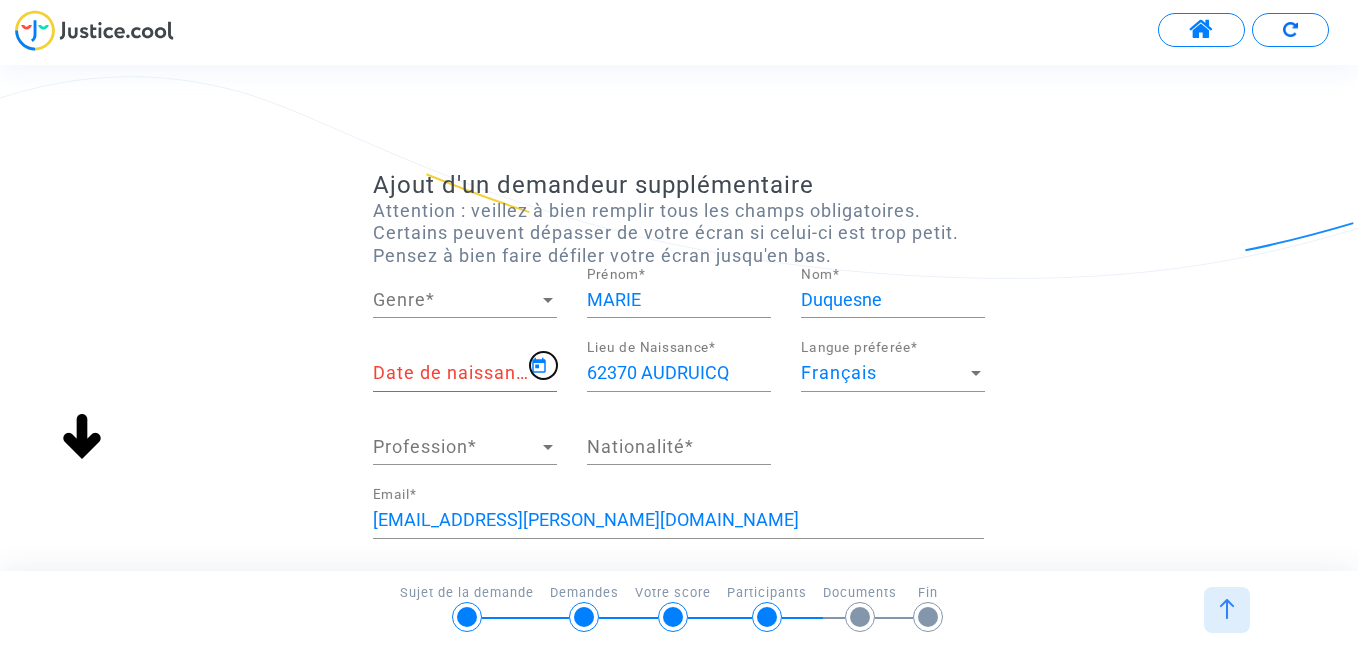 type on "01/02/1953" 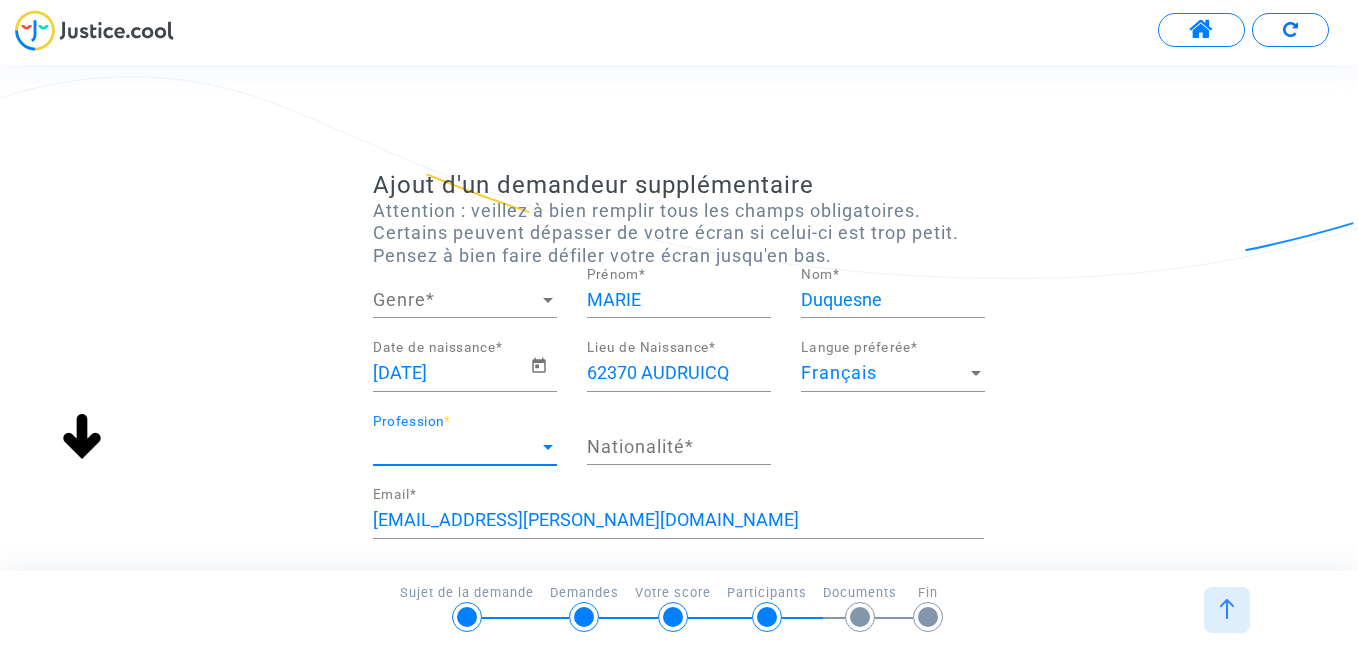 click at bounding box center (548, 447) 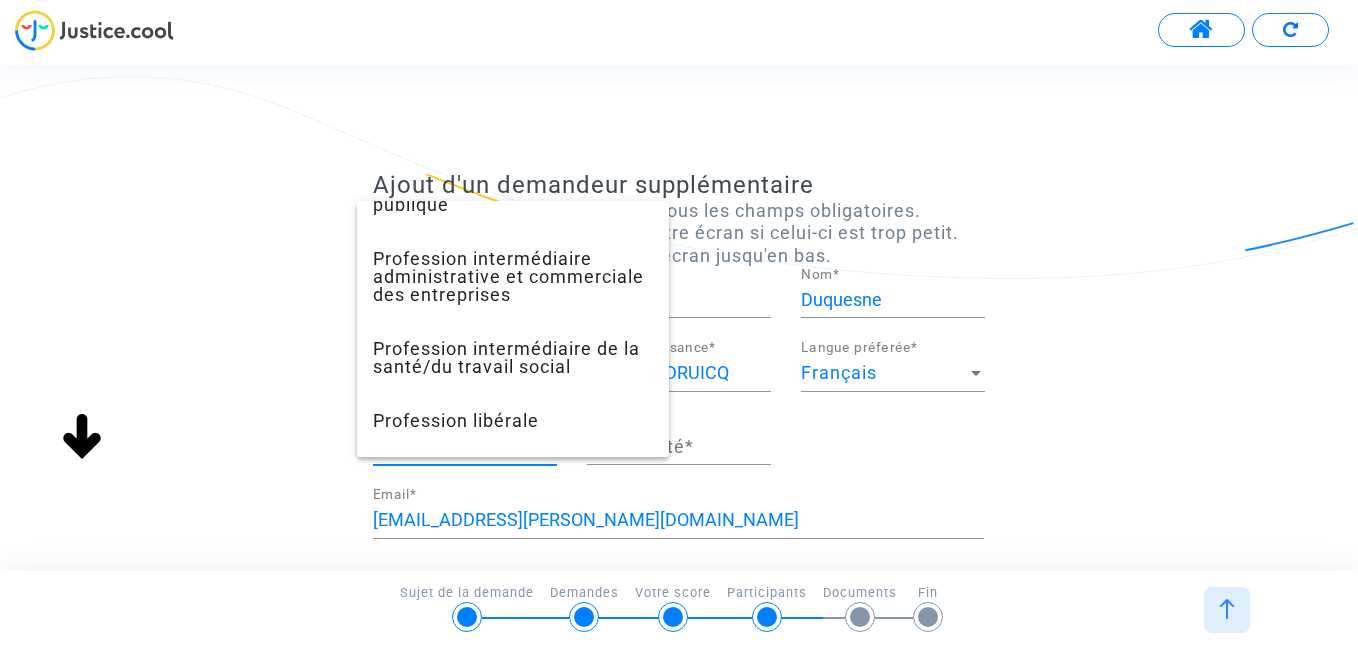 scroll, scrollTop: 1700, scrollLeft: 0, axis: vertical 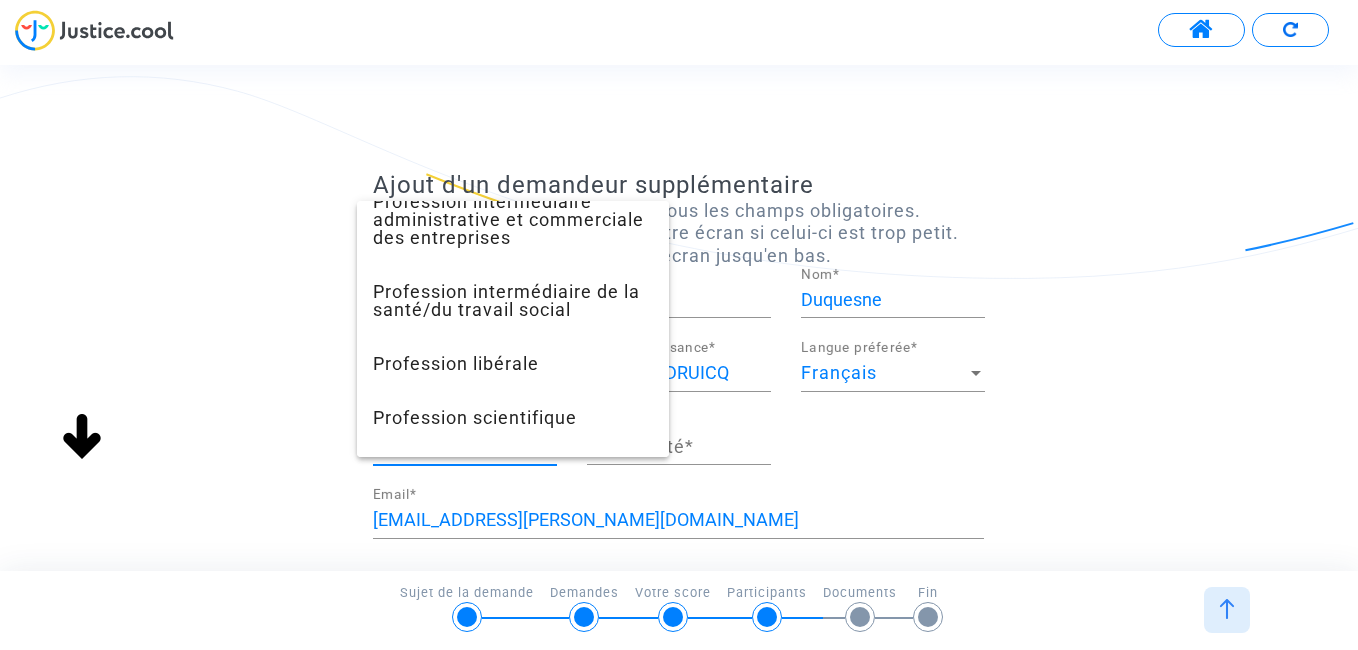 click on "Transmission de votre réponse...  Continuer   Continuer   Continuer   Continuer   Continuer   Continuer   Ignorer   Liste des demandeurs   Si vous êtes plusieurs demandeurs concernés par ce dossier, merci de les ajouter ici.   jose duquesne  Ajouter une nouvelle personne Je n'ai plus personne à rajouter Ajout d'un demandeur supplémentaire  Attention : veillez à bien remplir tous les champs obligatoires. Certains peuvent dépasser de votre écran si celui-ci est trop petit. Pensez à bien faire défiler votre écran jusqu'en bas.  Genre Genre  * MARIE Prénom  * Duquesne Nom  * 01/02/1953 Date de naissance  * 62370 AUDRUICQ Lieu de Naissance  * Français Langue préferée  * Profession Profession  * Nationalité  * duquesne.jose@yahoo.fr Email  * 575 Vieille Rue Adresse  * Adresse (ligne 2) 62370 Code postal  * Audruicq Ville  * France Pays  * +33 607901234 Numéro mobile Le genre est manquant La profession est manquante La nationalité est manquante Annuler  4/6 →   Fin" at bounding box center [679, 57] 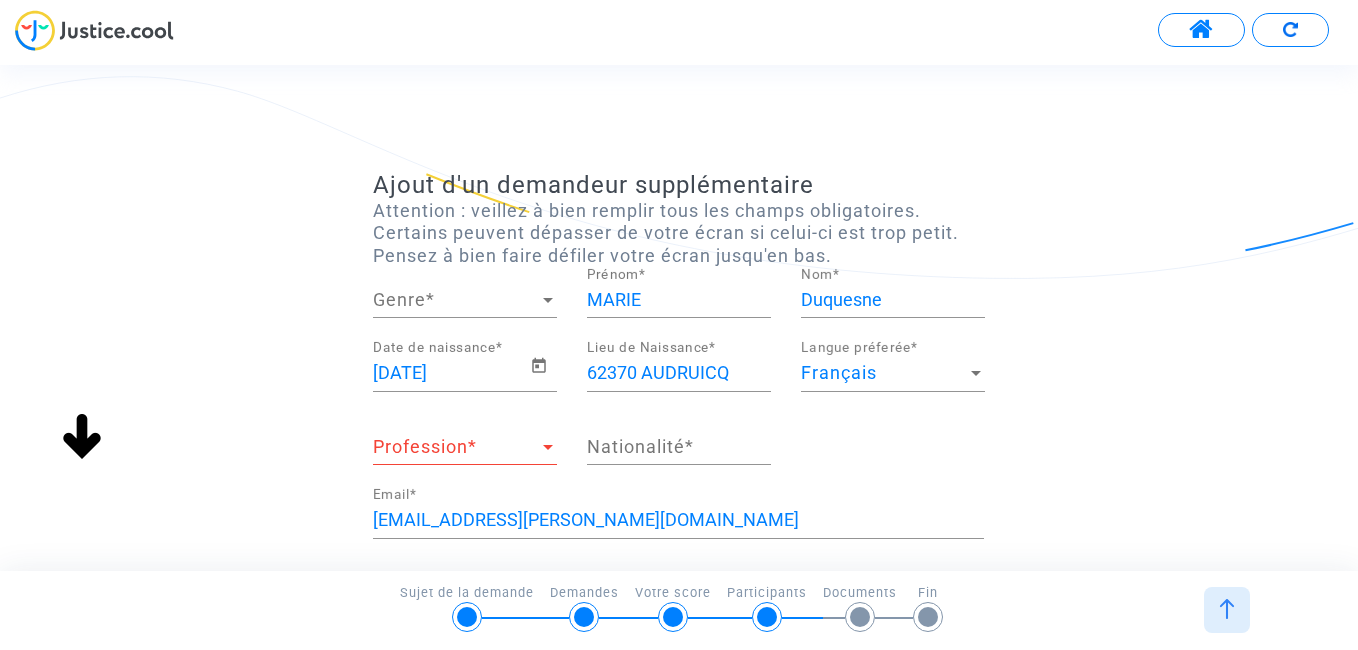 click at bounding box center (548, 447) 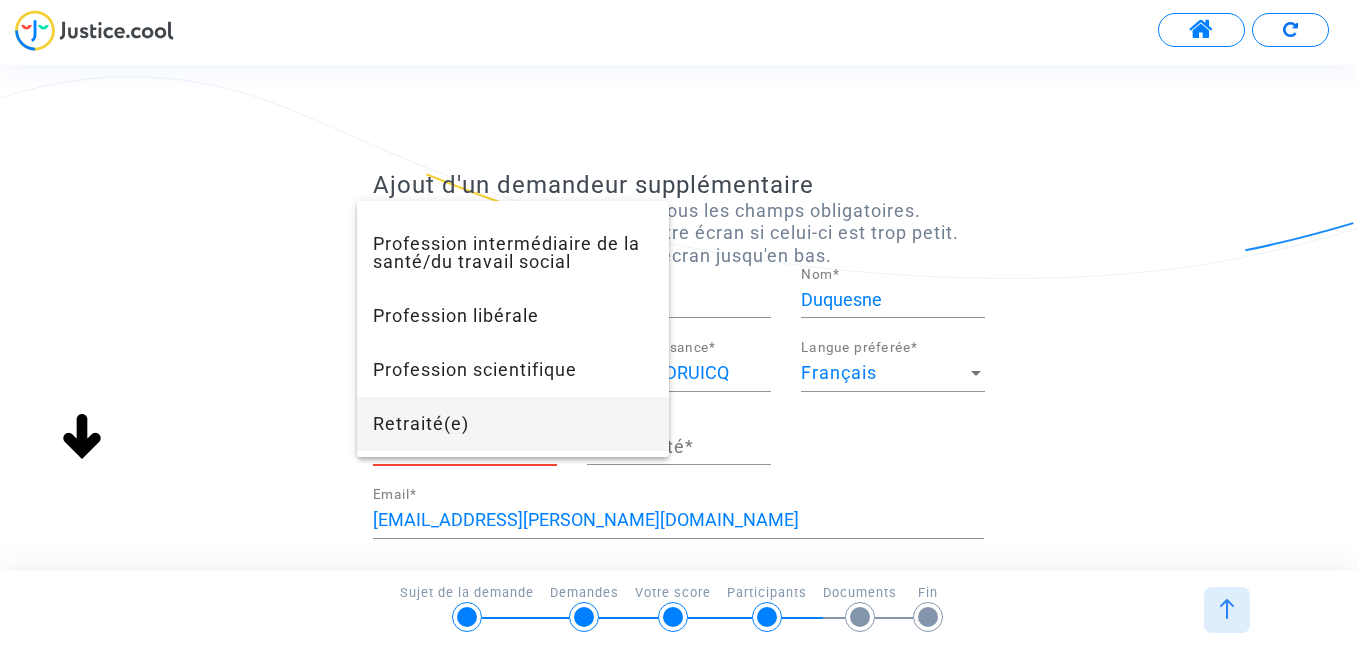 scroll, scrollTop: 1886, scrollLeft: 0, axis: vertical 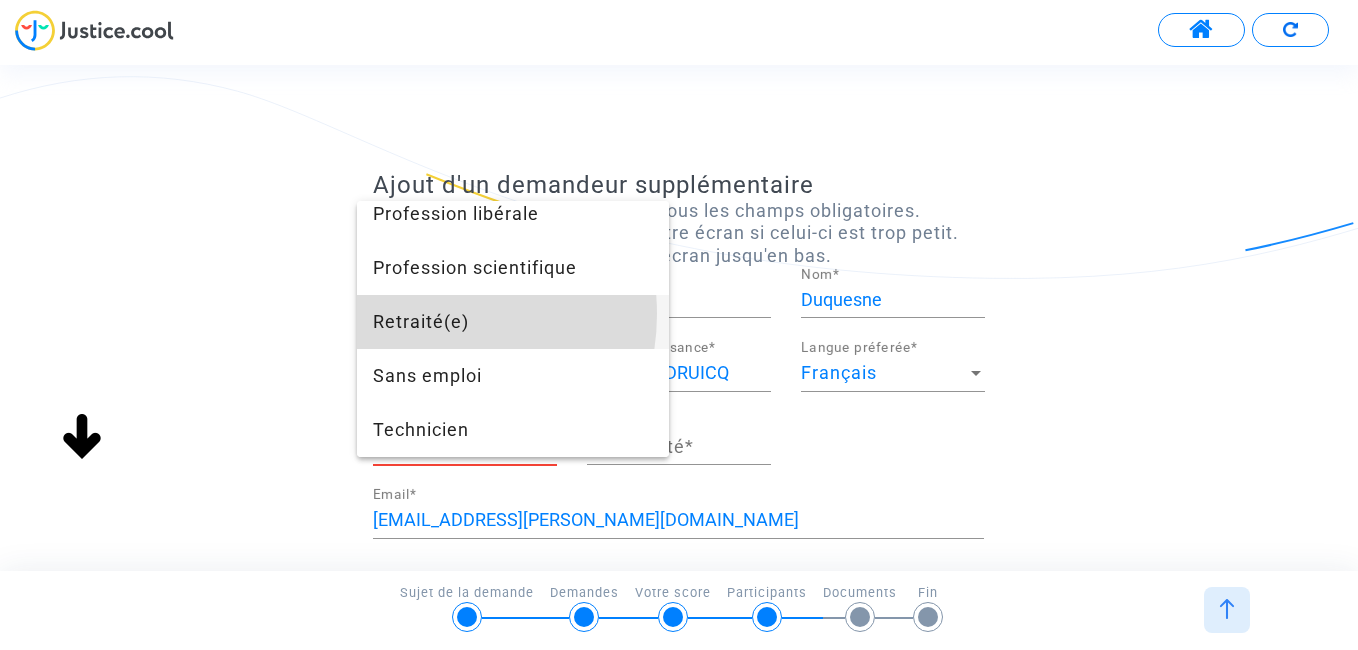 click on "Retraité(e)" at bounding box center (513, 322) 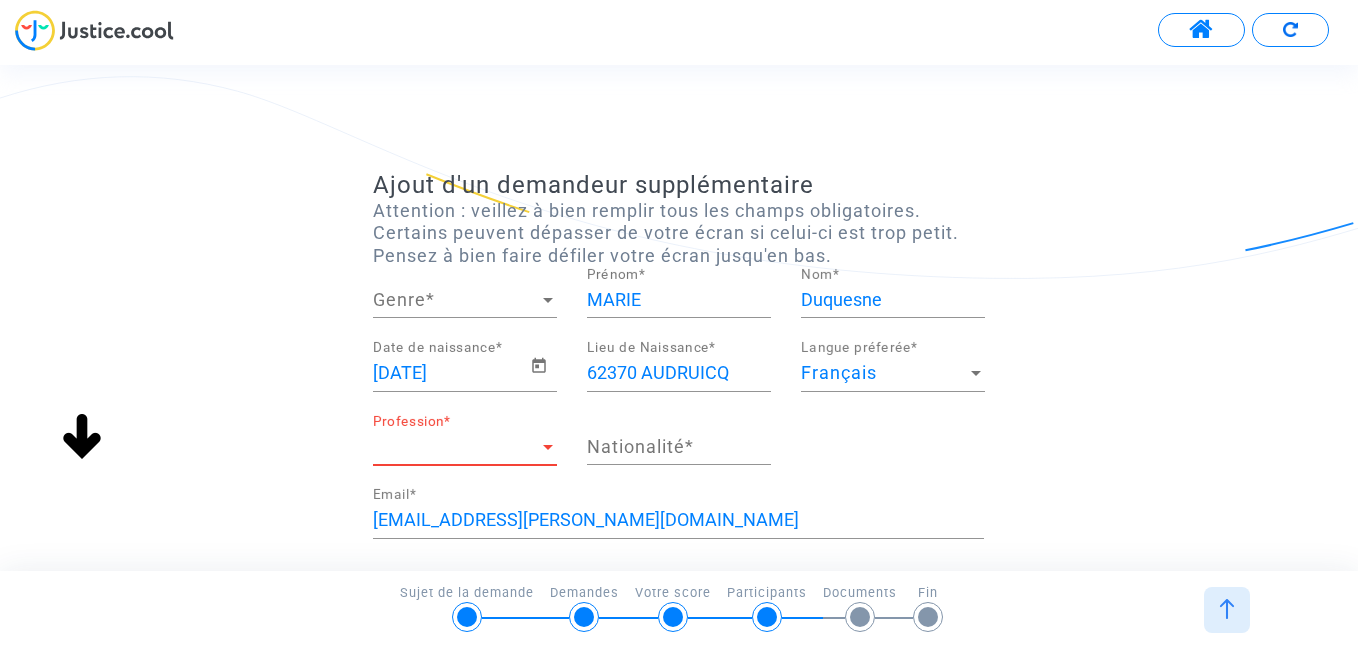 scroll, scrollTop: 1566, scrollLeft: 0, axis: vertical 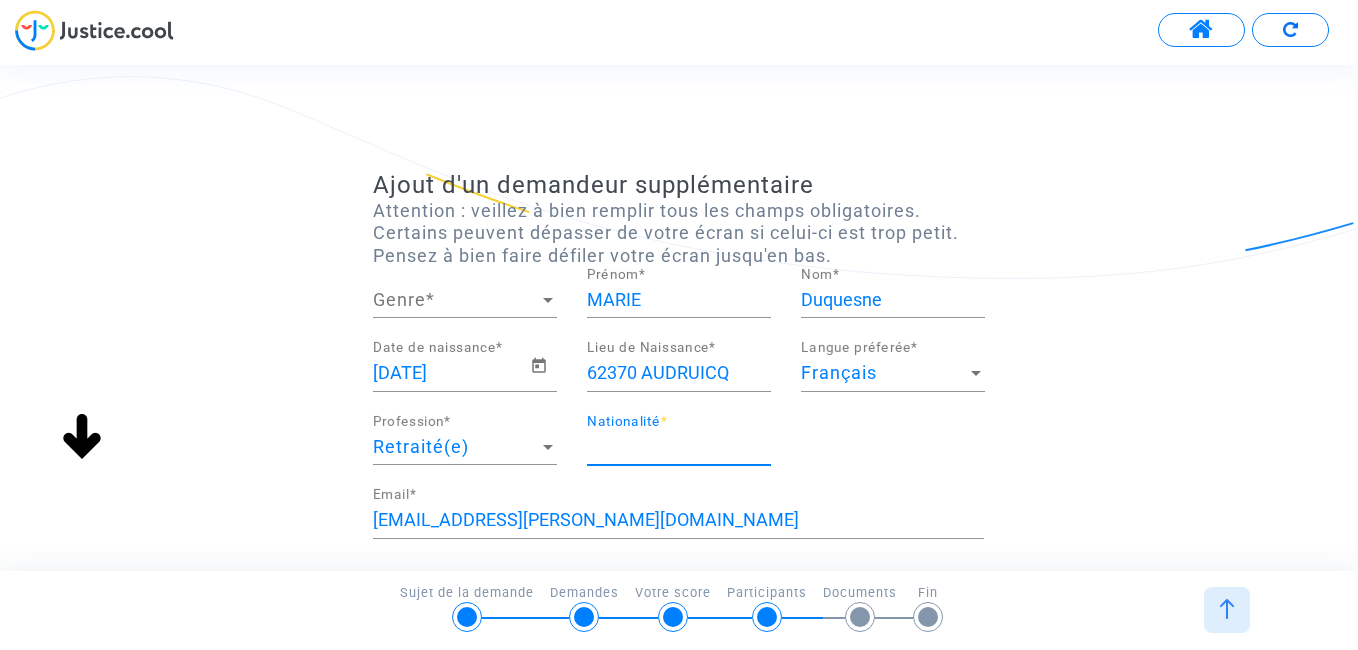click on "Nationalité  *" at bounding box center [679, 447] 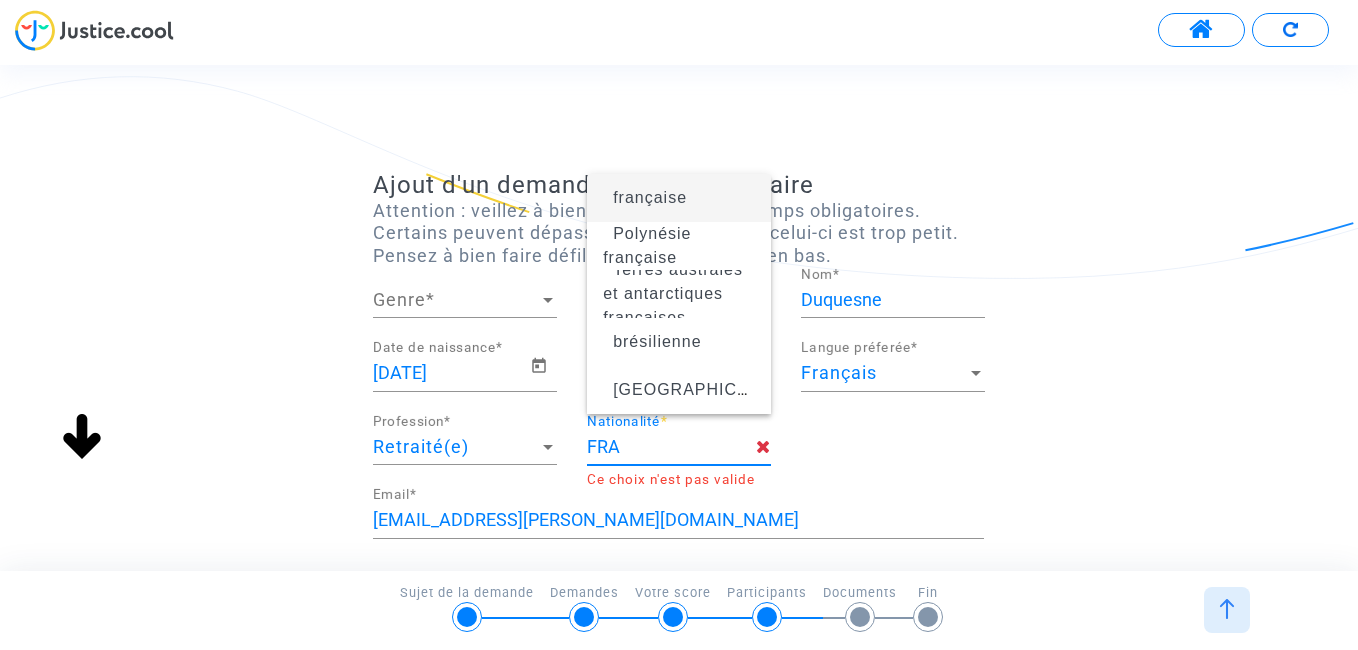 click on "française" at bounding box center [679, 198] 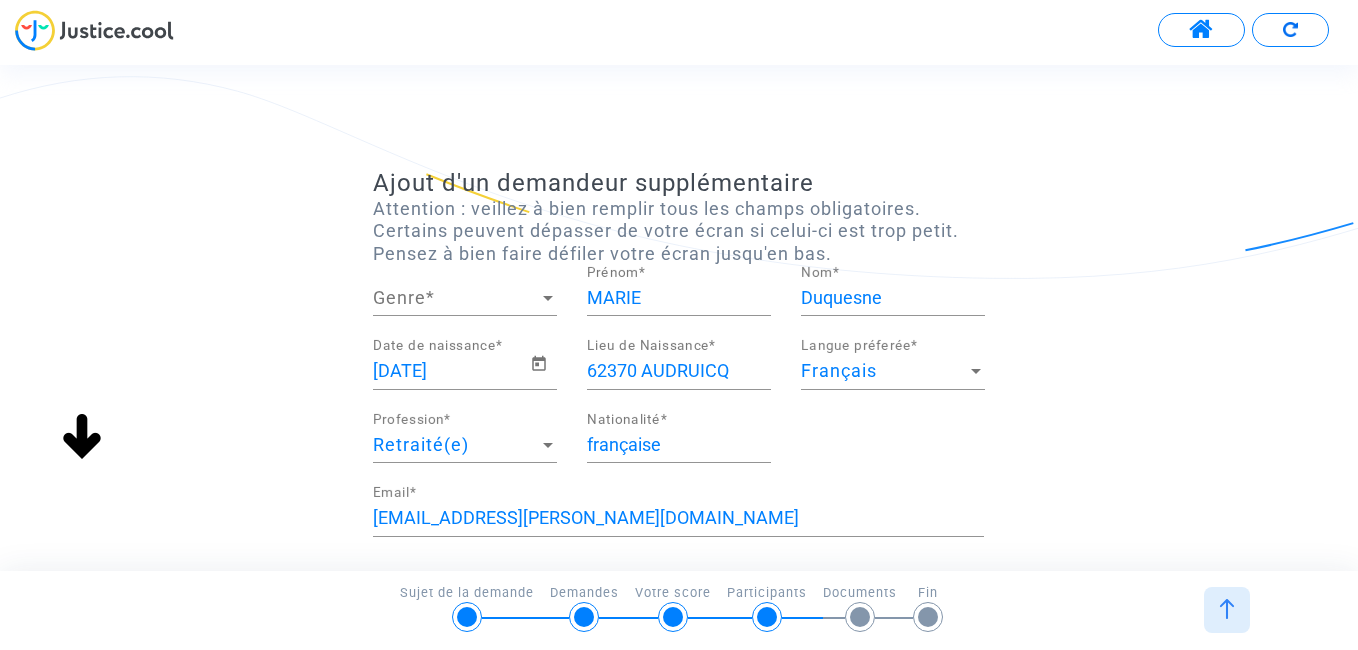 scroll, scrollTop: 0, scrollLeft: 0, axis: both 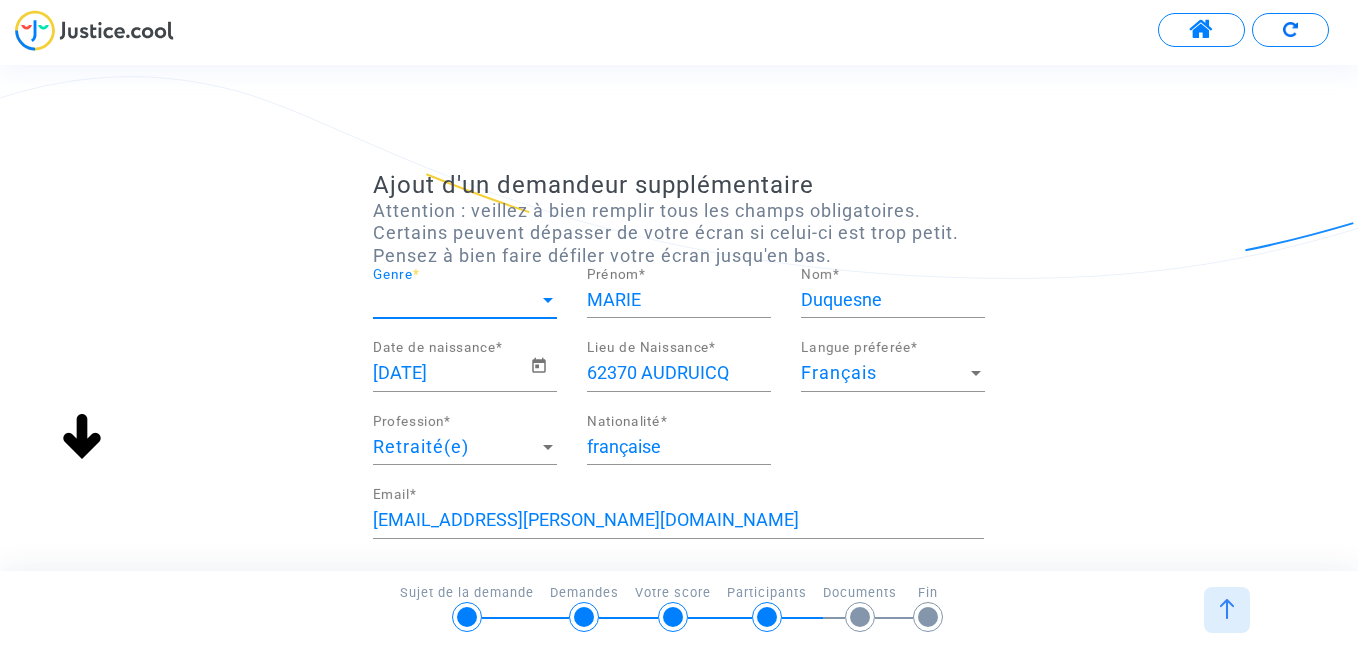 click at bounding box center [548, 300] 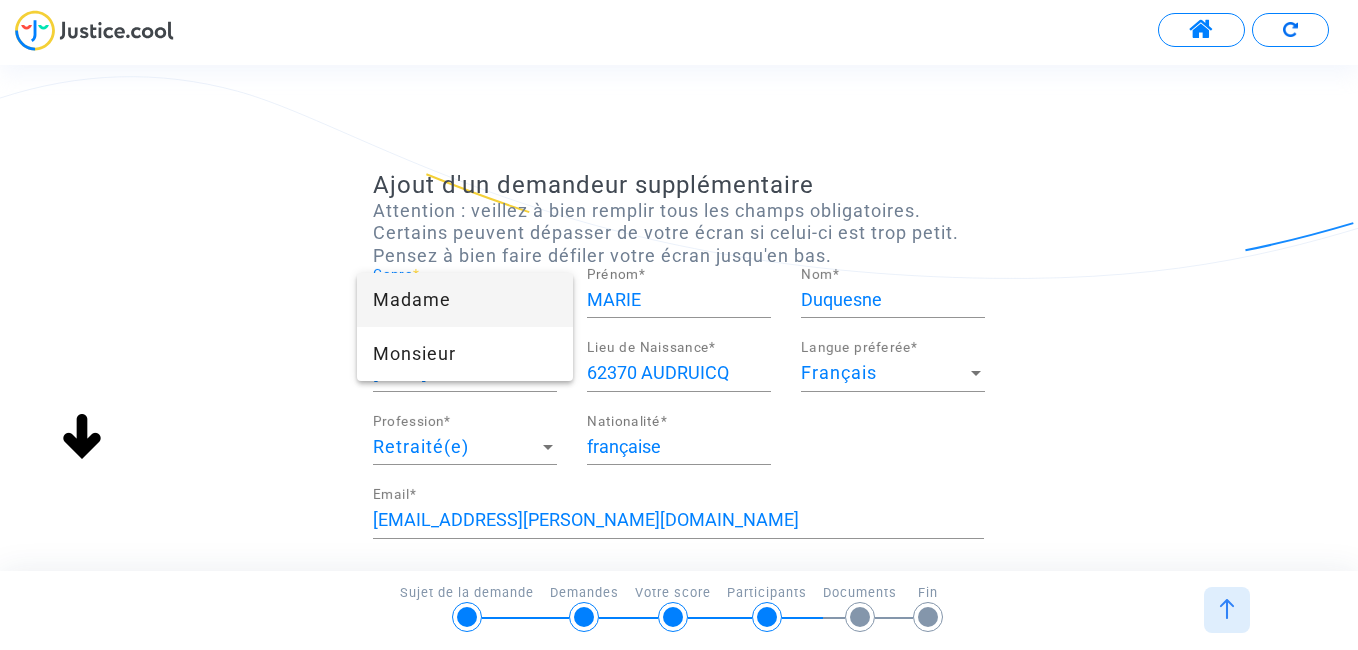click on "Madame" at bounding box center [465, 300] 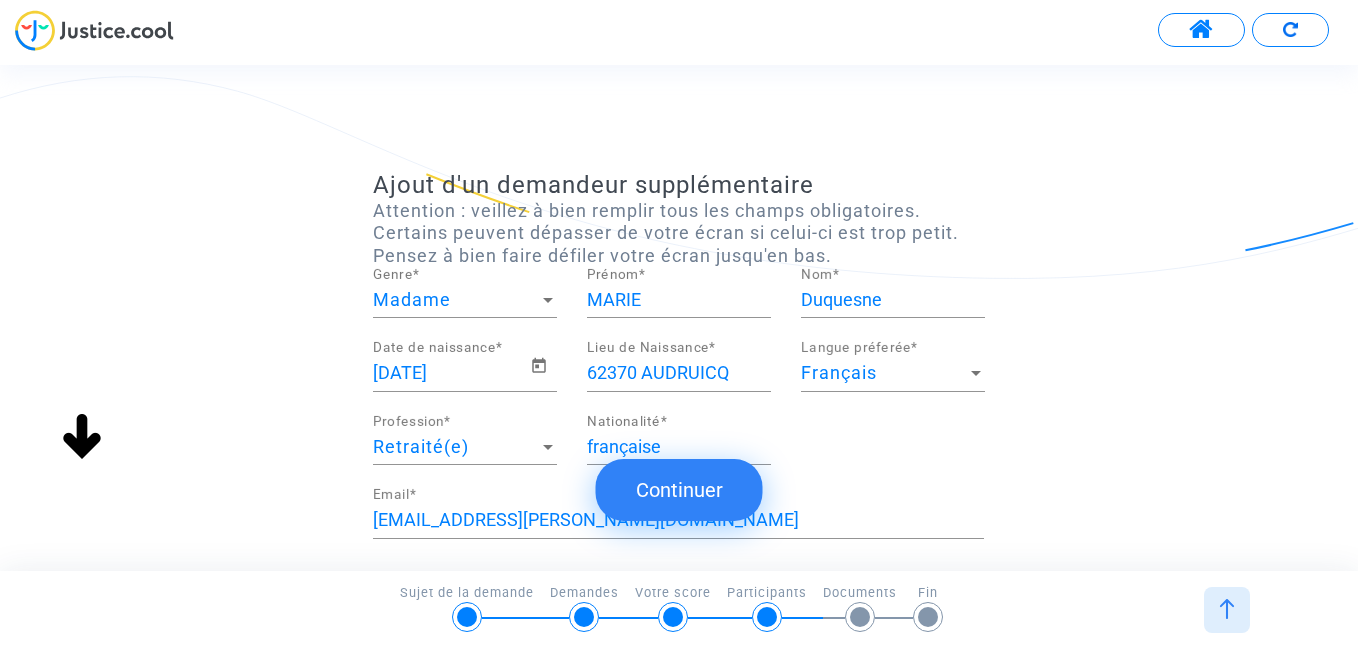 click on "Continuer" 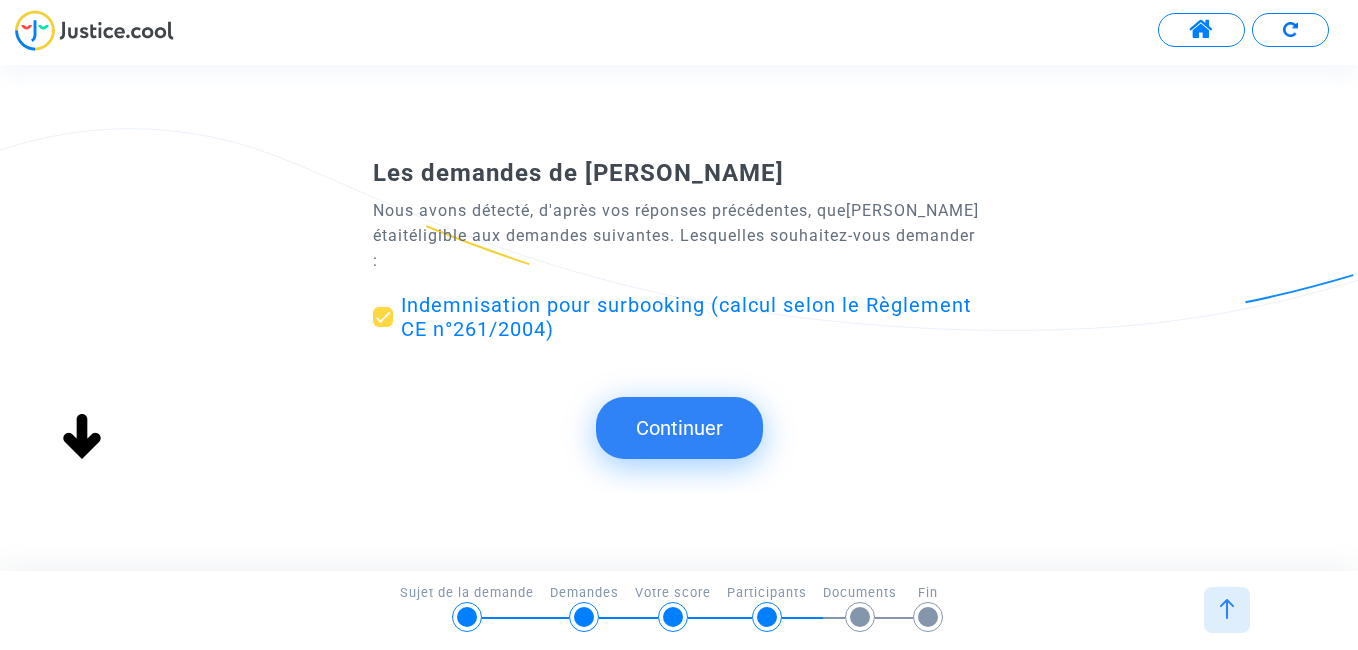 scroll, scrollTop: 0, scrollLeft: 0, axis: both 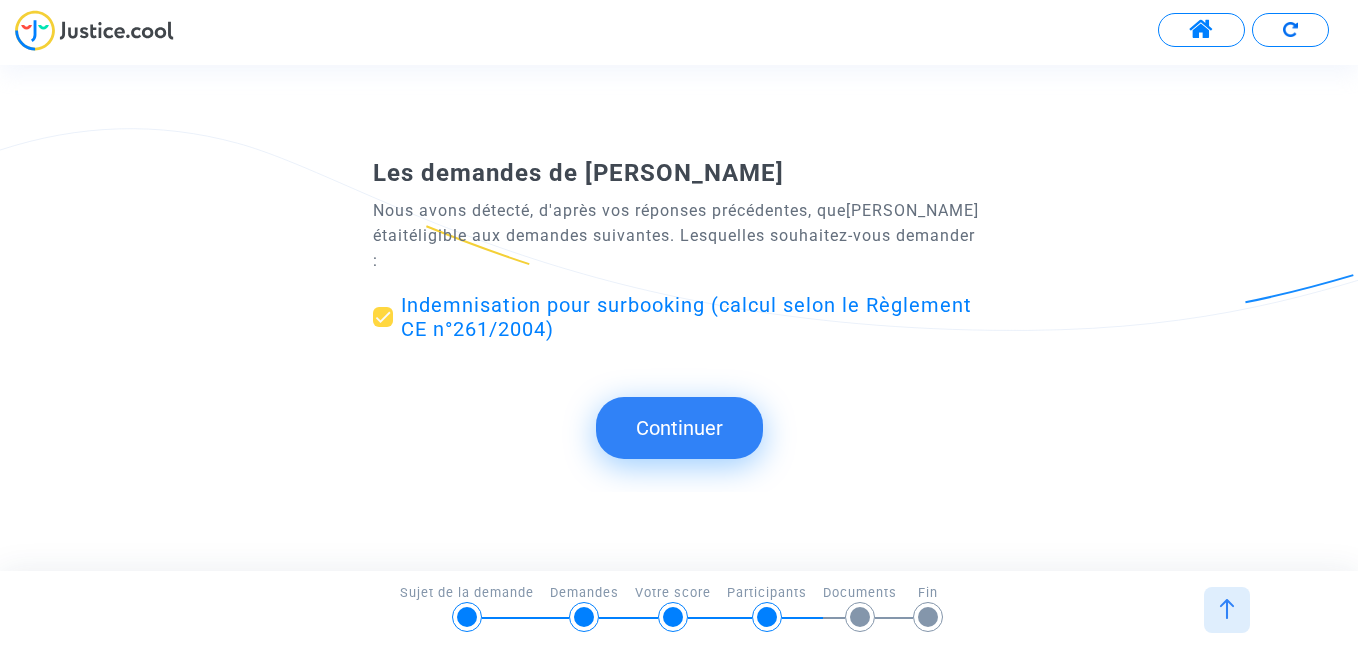 click on "Continuer" 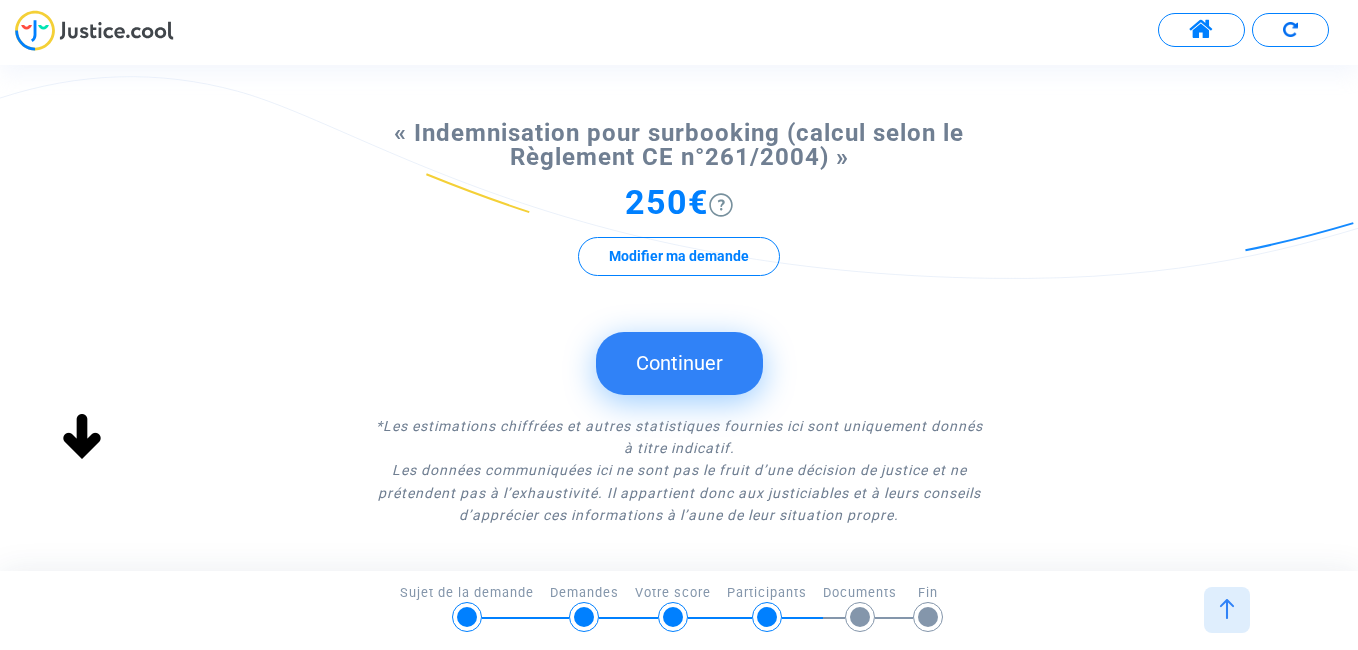 scroll, scrollTop: 200, scrollLeft: 0, axis: vertical 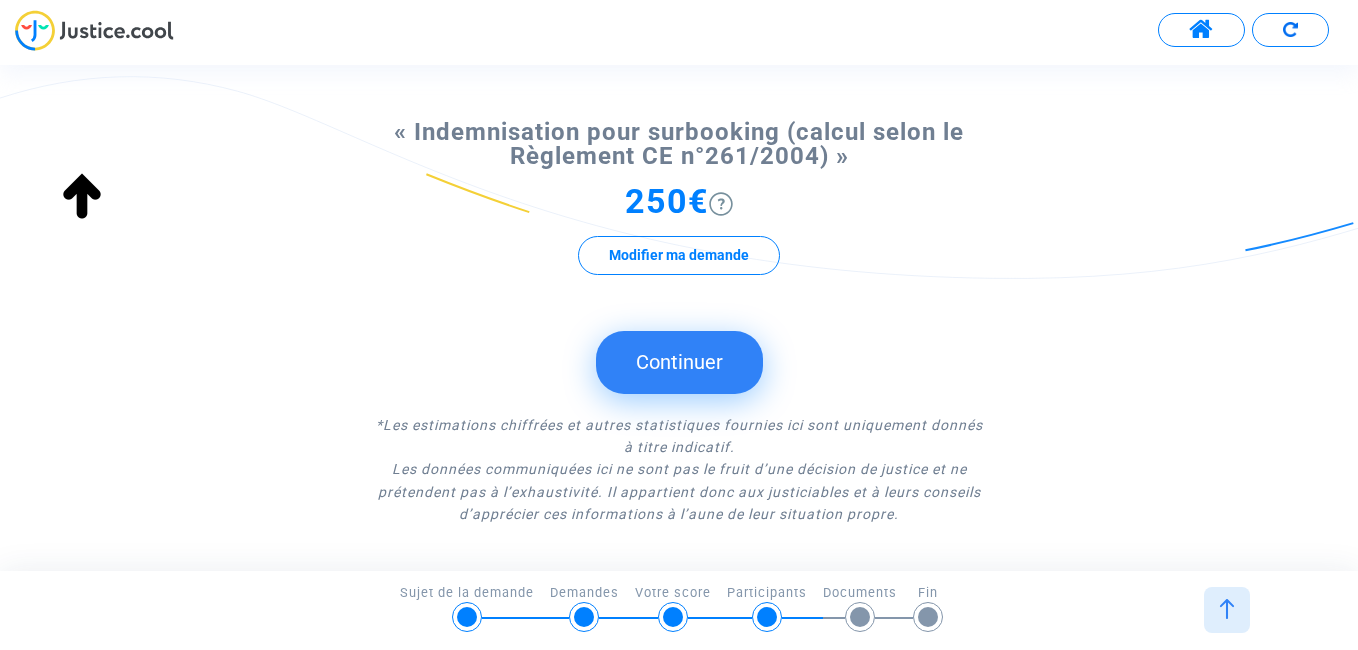 click on "Continuer" 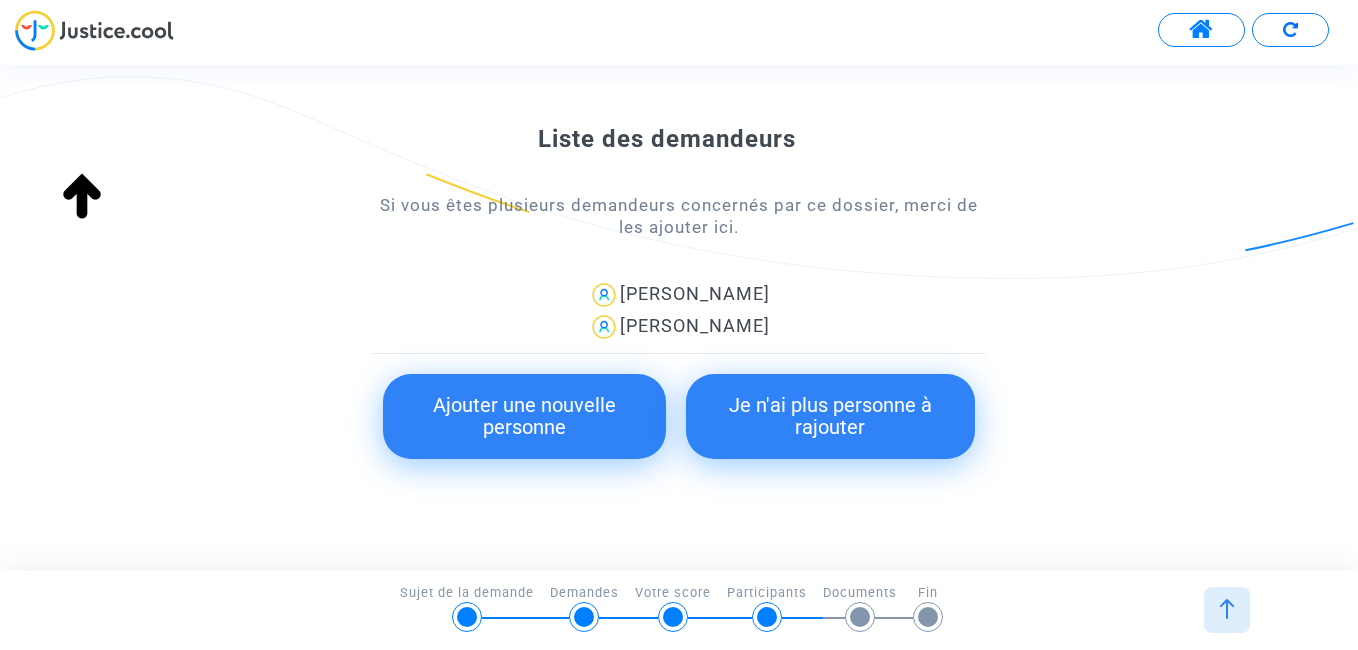 scroll, scrollTop: 319, scrollLeft: 0, axis: vertical 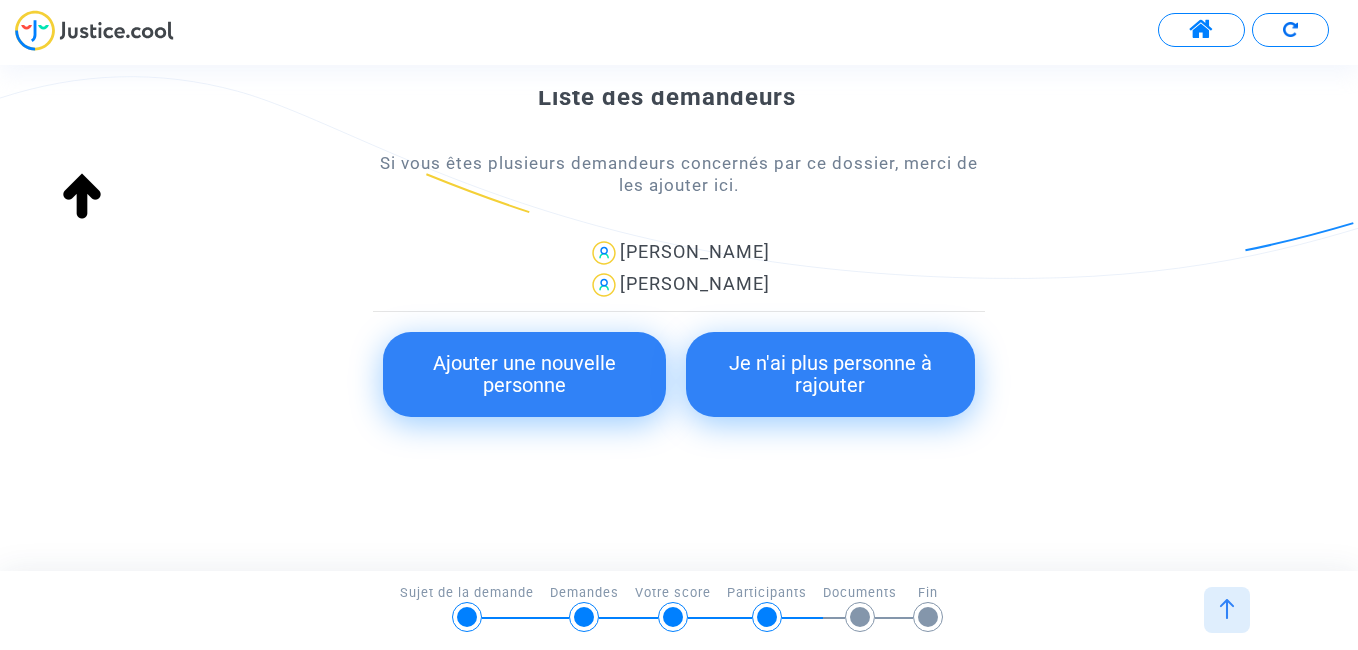 click on "Je n'ai plus personne à rajouter" 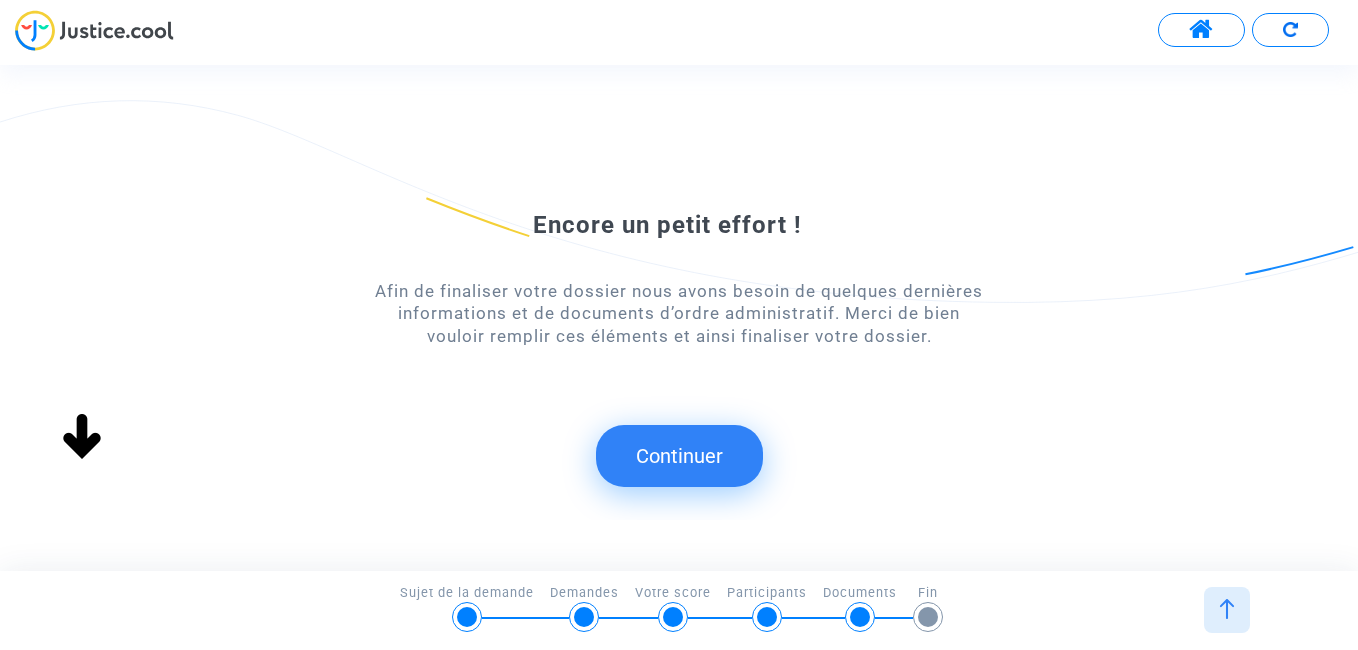 scroll, scrollTop: 0, scrollLeft: 0, axis: both 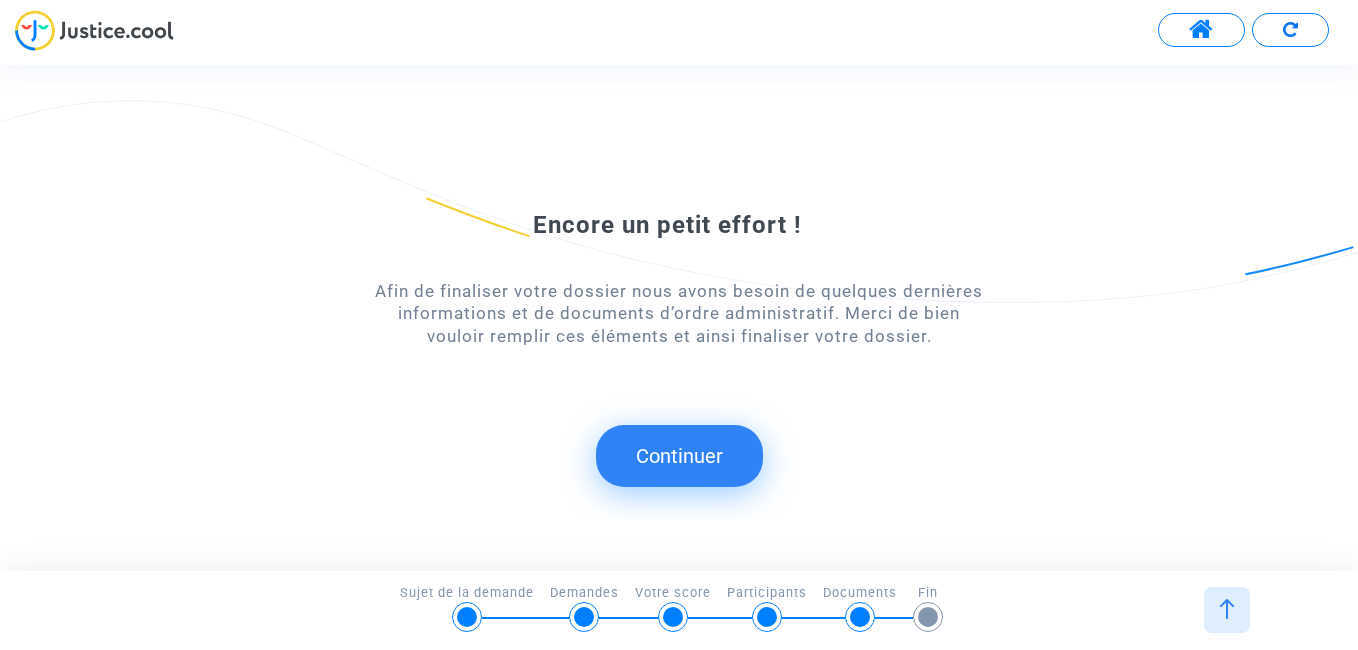 click on "Continuer" 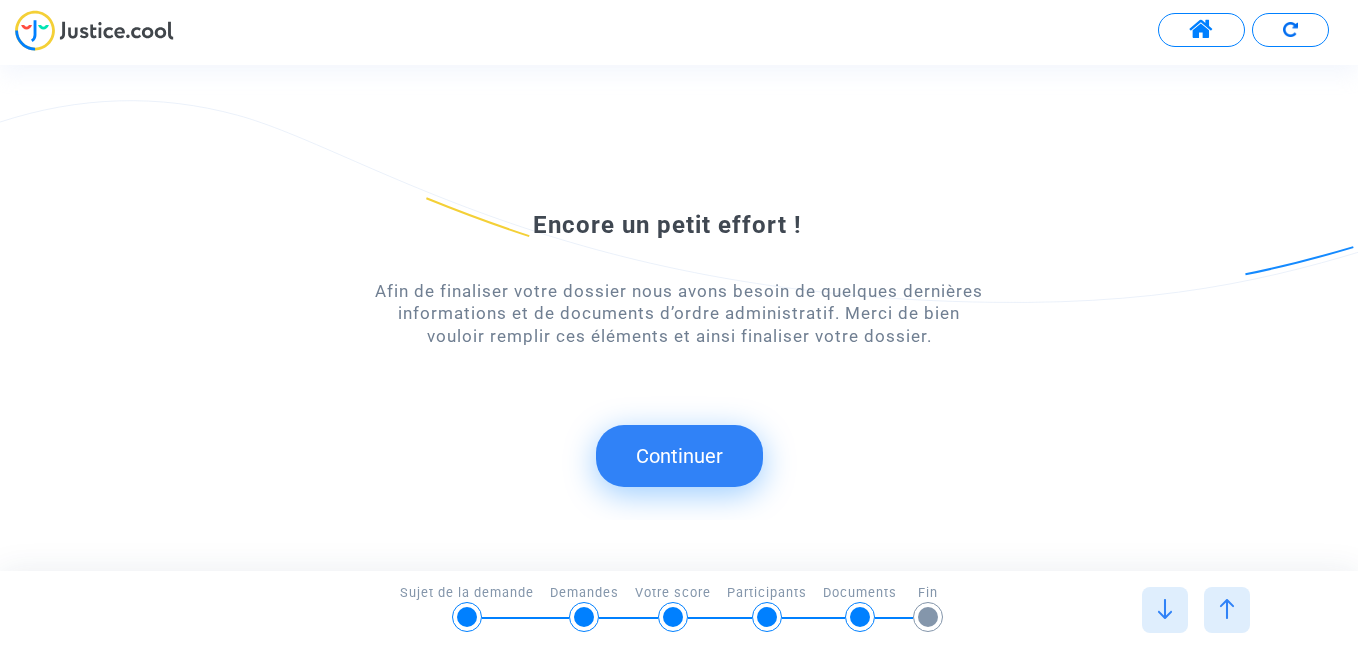 scroll, scrollTop: 0, scrollLeft: 0, axis: both 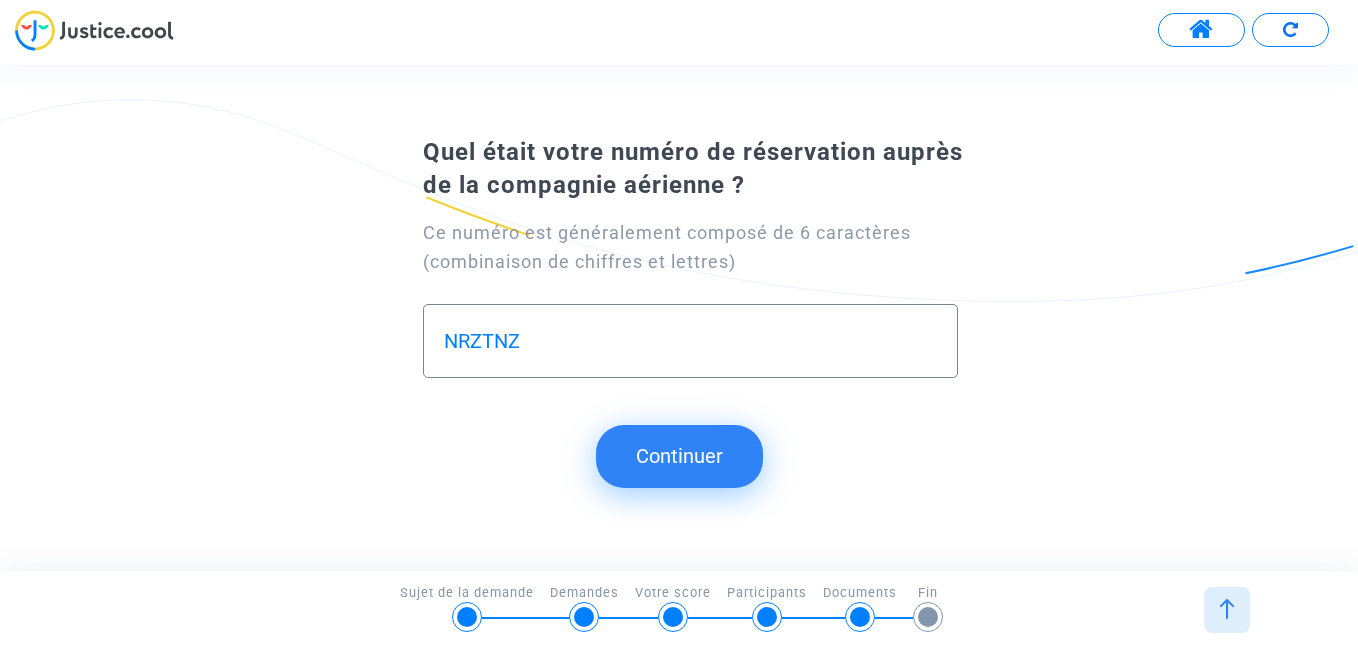 type on "NRZTNZ" 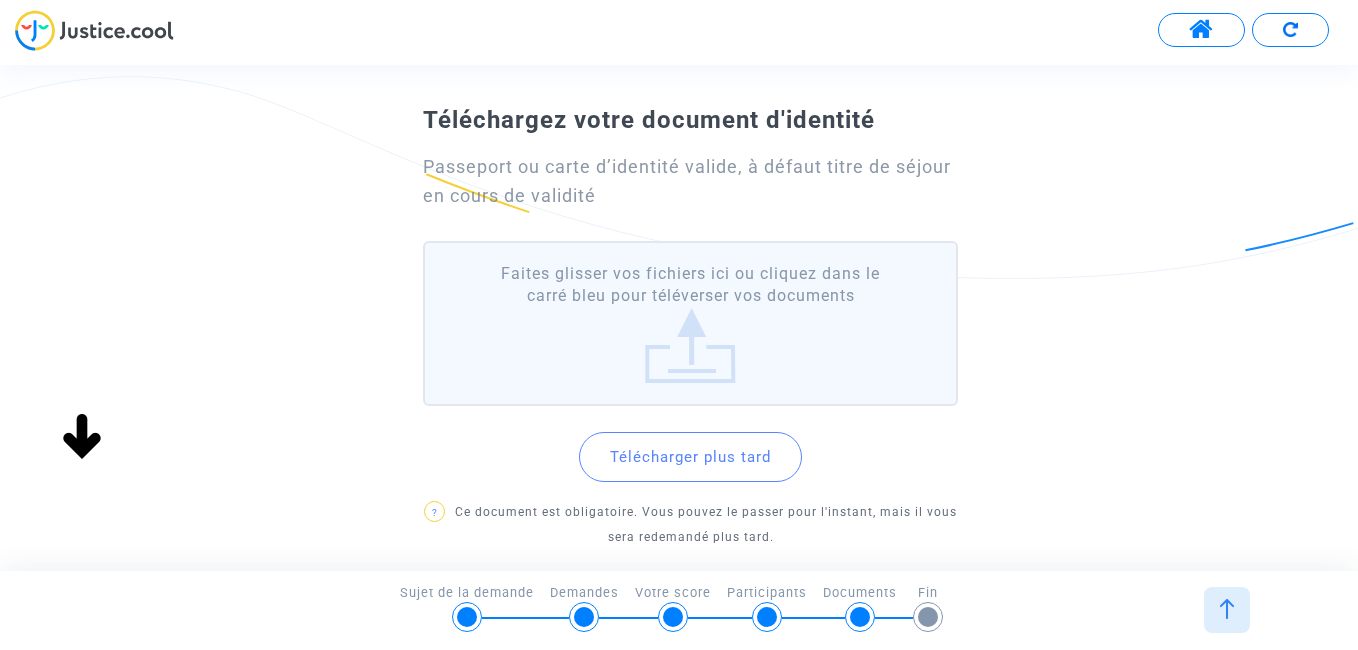 scroll, scrollTop: 100, scrollLeft: 0, axis: vertical 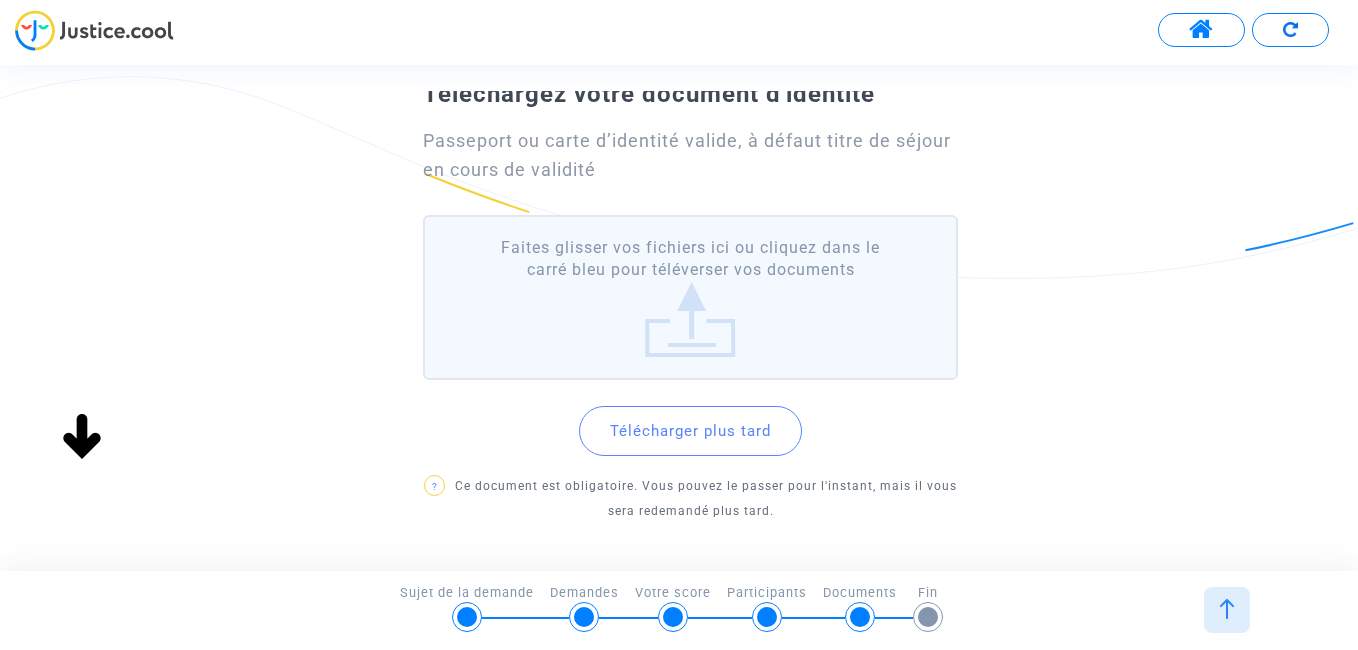 click on "Télécharger plus tard" 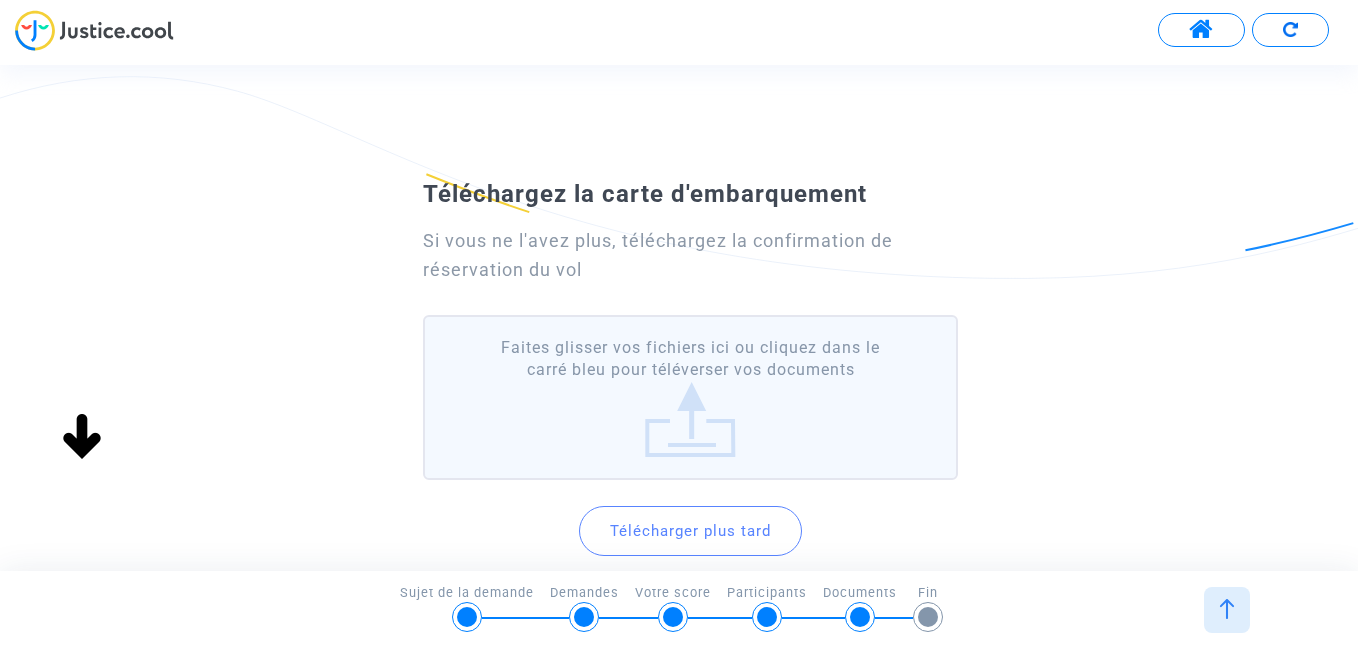 scroll, scrollTop: 100, scrollLeft: 0, axis: vertical 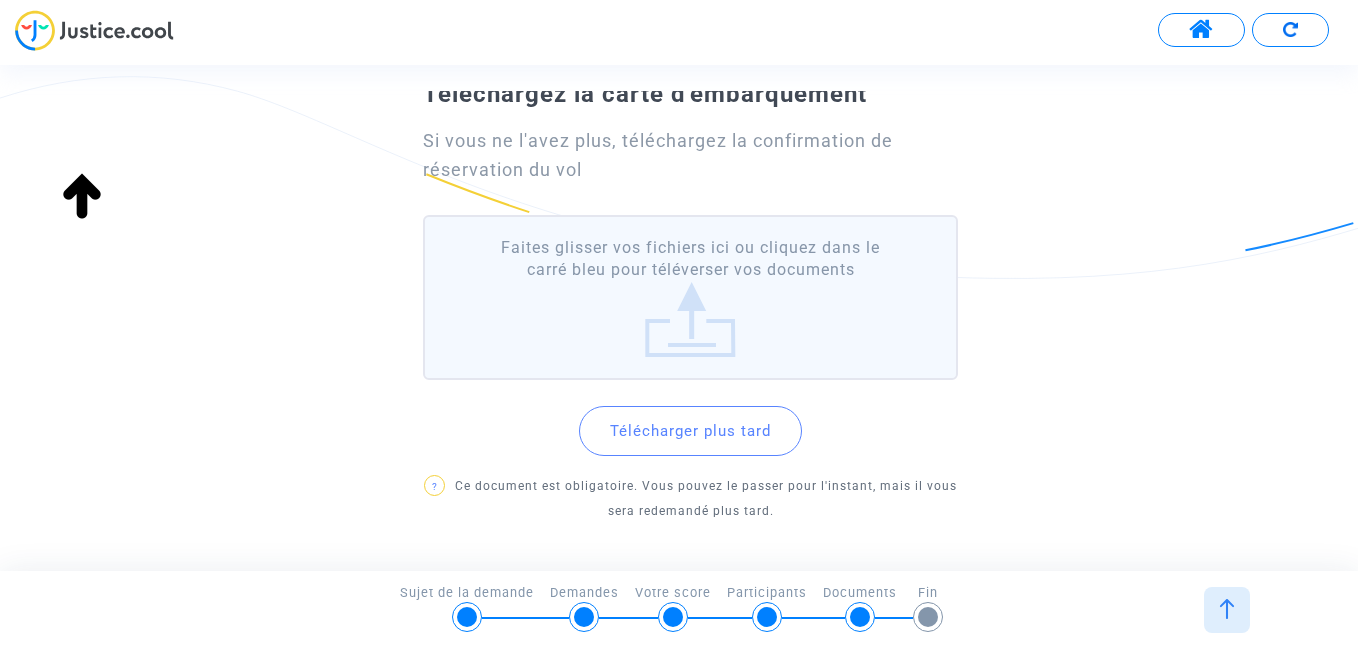 click on "Télécharger plus tard" 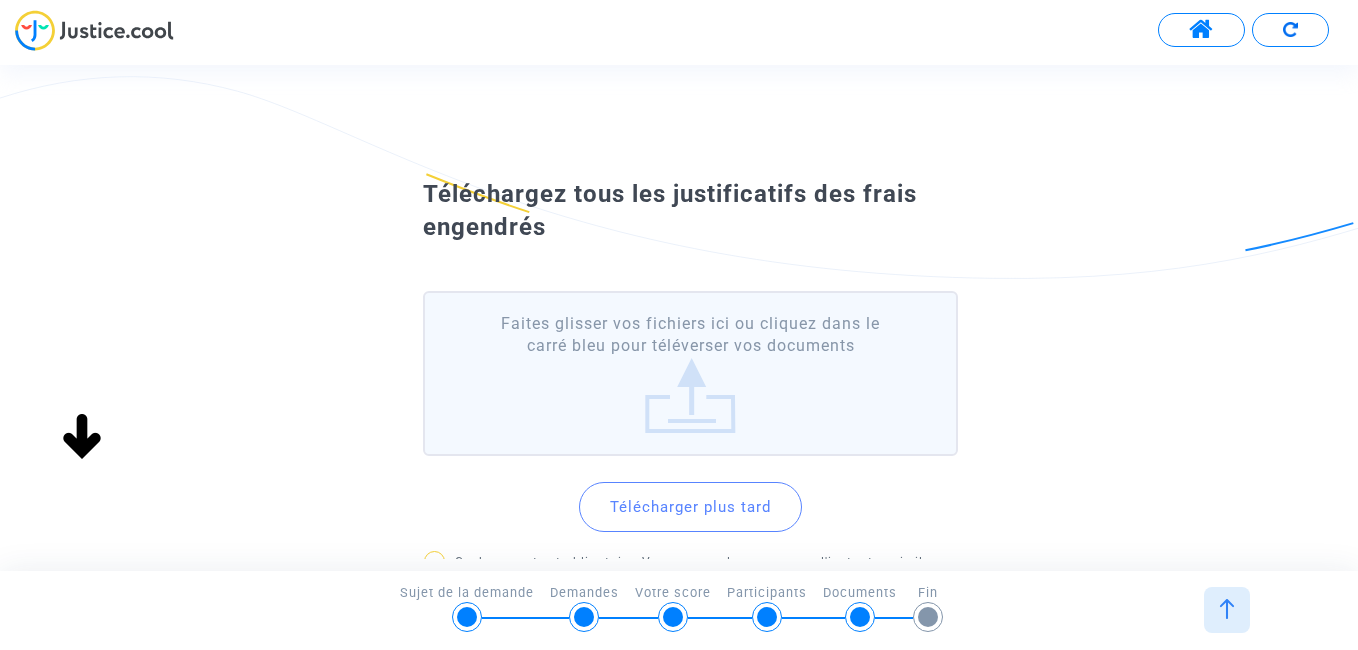 scroll, scrollTop: 0, scrollLeft: 0, axis: both 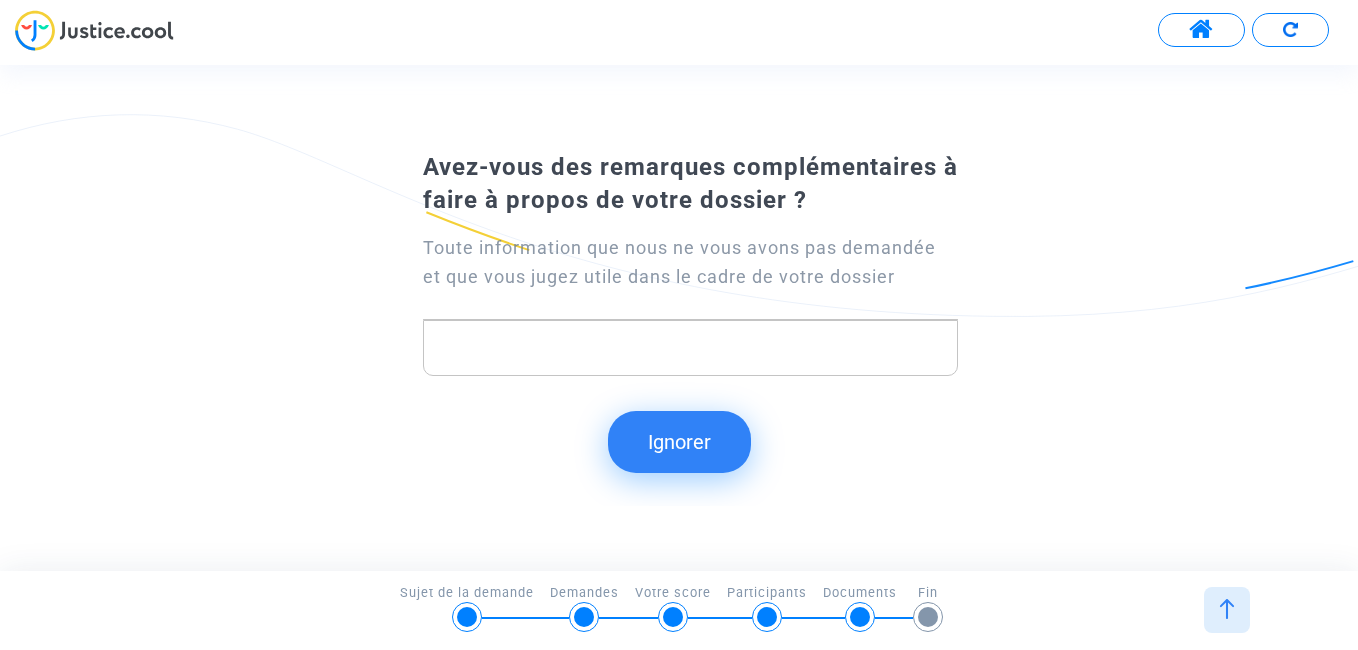 click on "Ignorer" 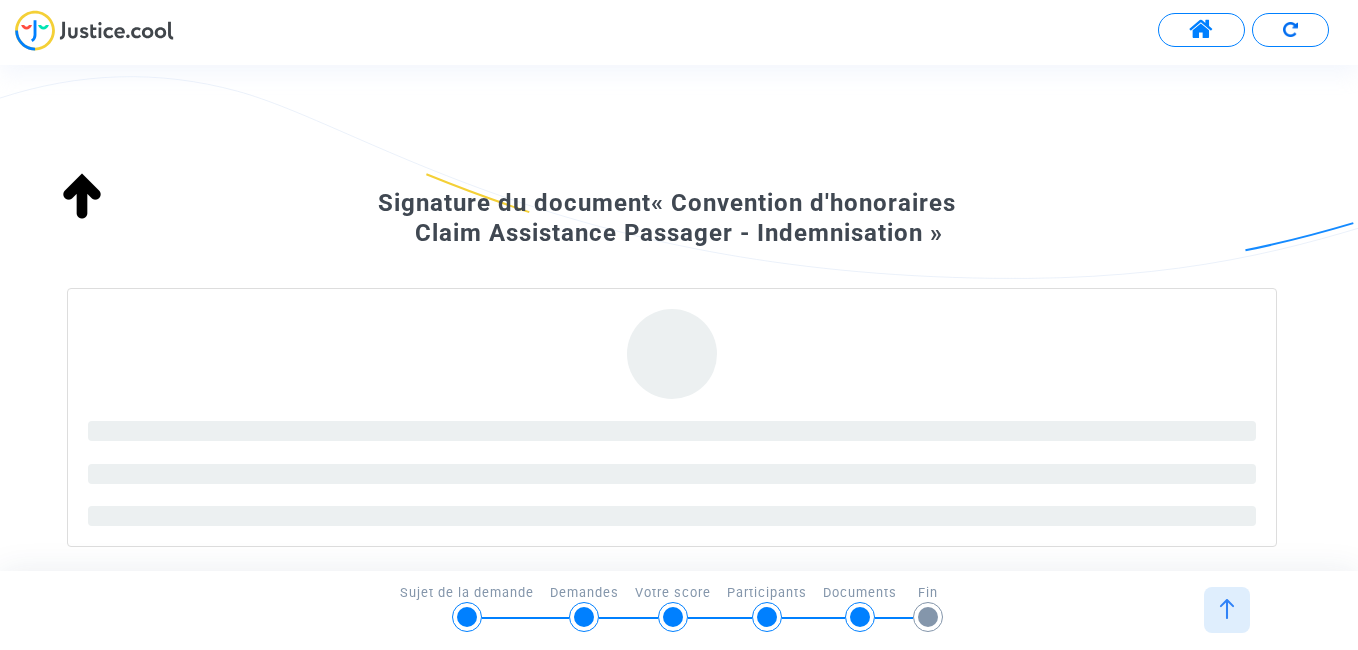 scroll, scrollTop: 142, scrollLeft: 0, axis: vertical 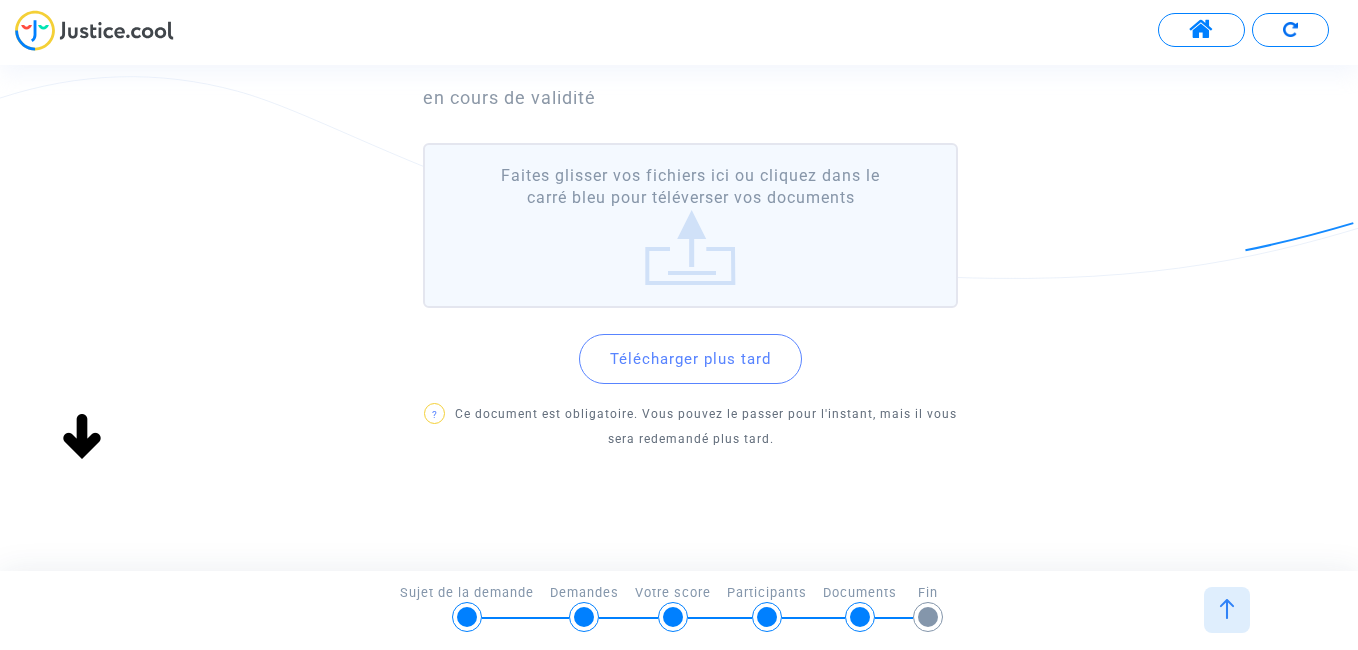 click on "Télécharger plus tard" 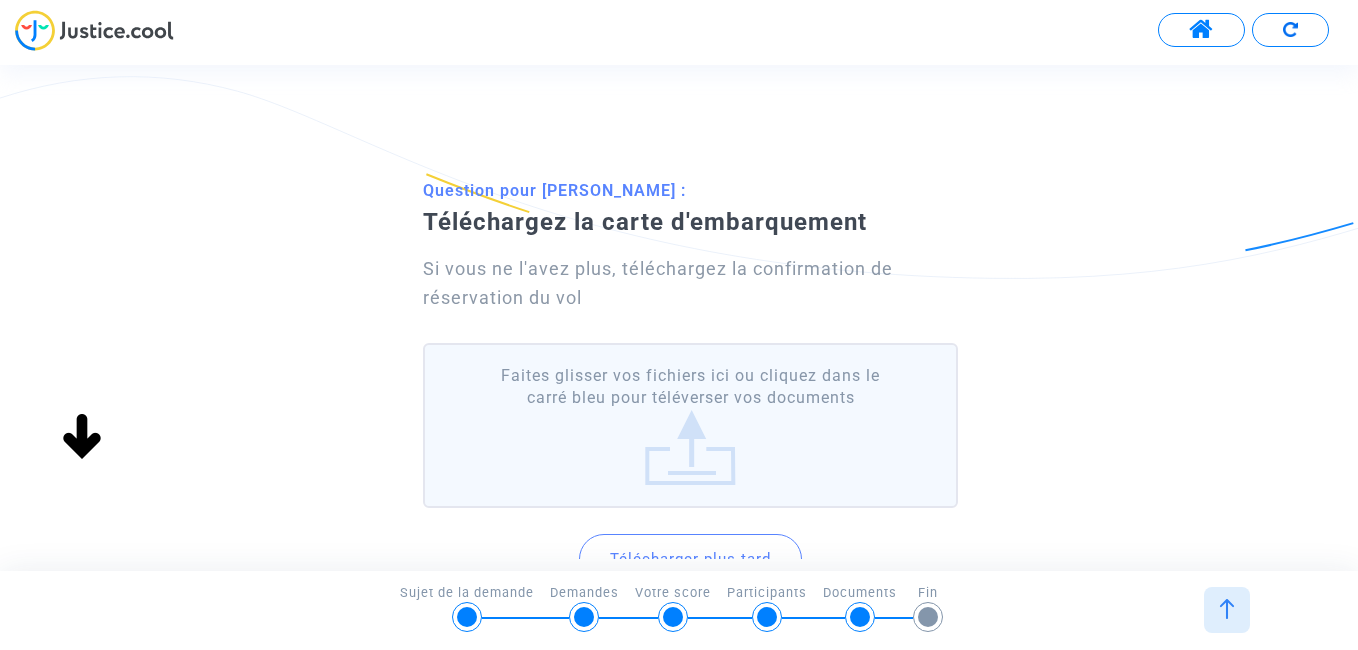 scroll, scrollTop: 100, scrollLeft: 0, axis: vertical 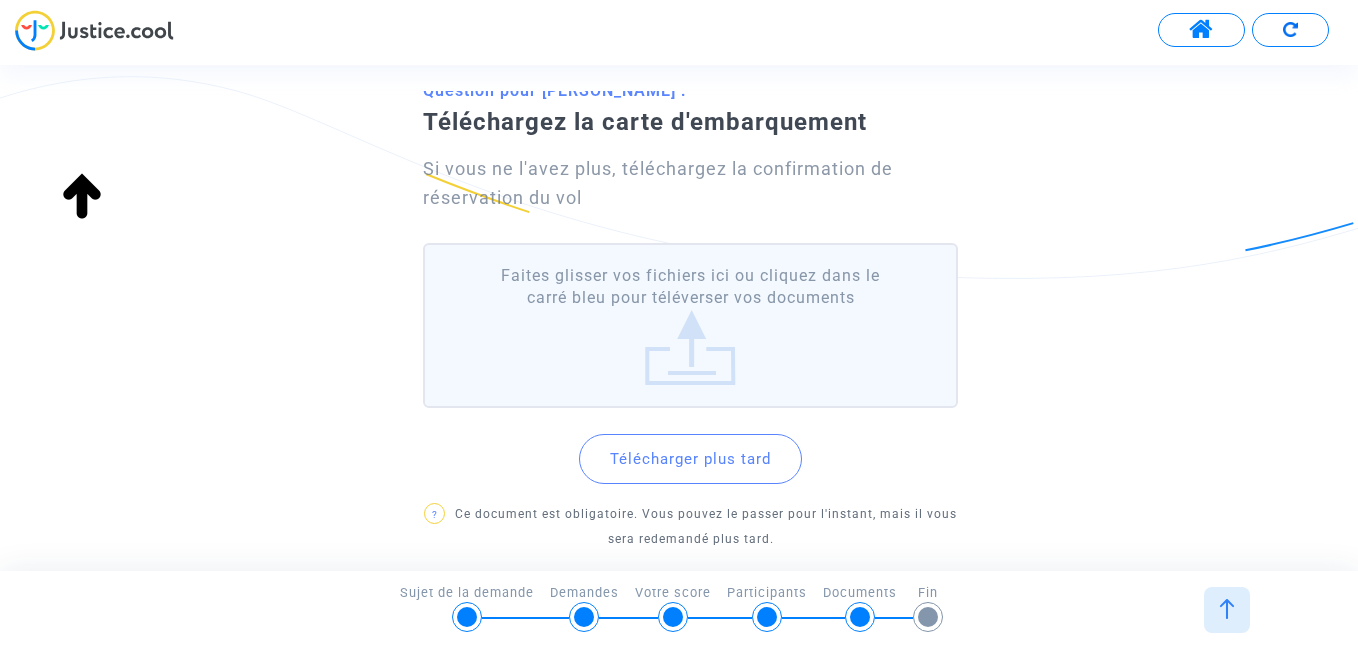 click on "Télécharger plus tard" 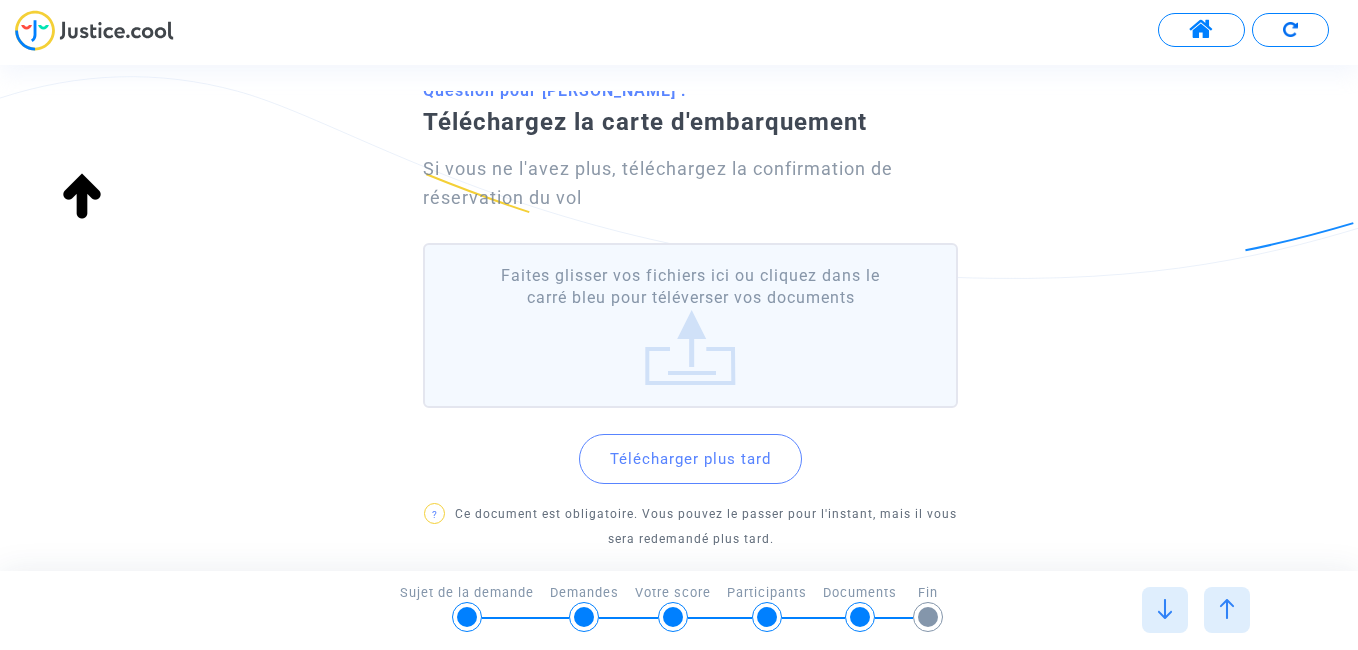 scroll, scrollTop: 0, scrollLeft: 0, axis: both 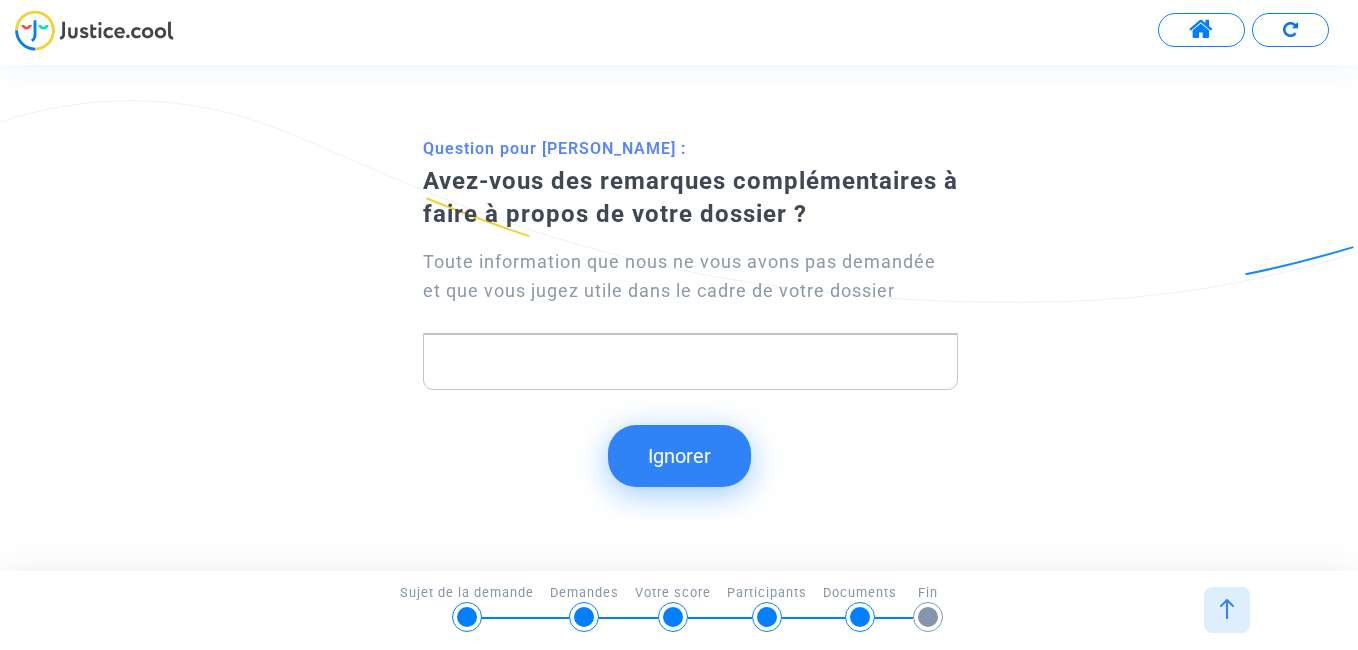 click on "Ignorer" 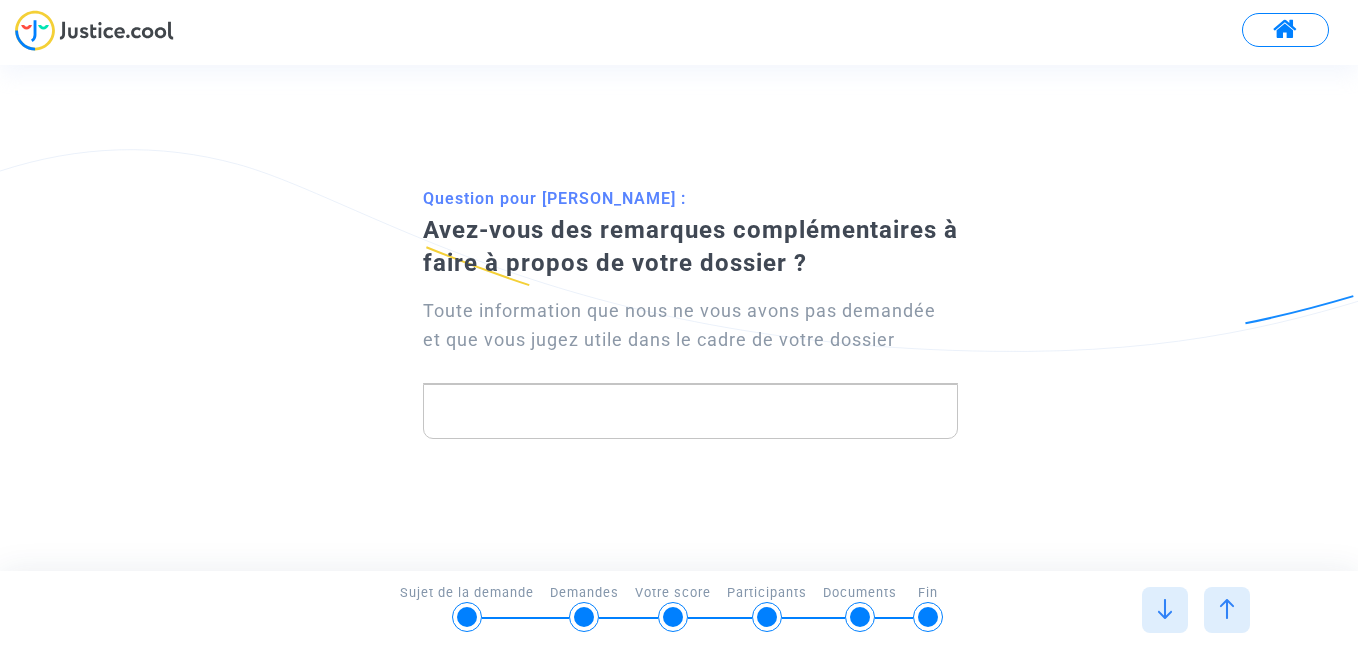 scroll, scrollTop: 0, scrollLeft: 0, axis: both 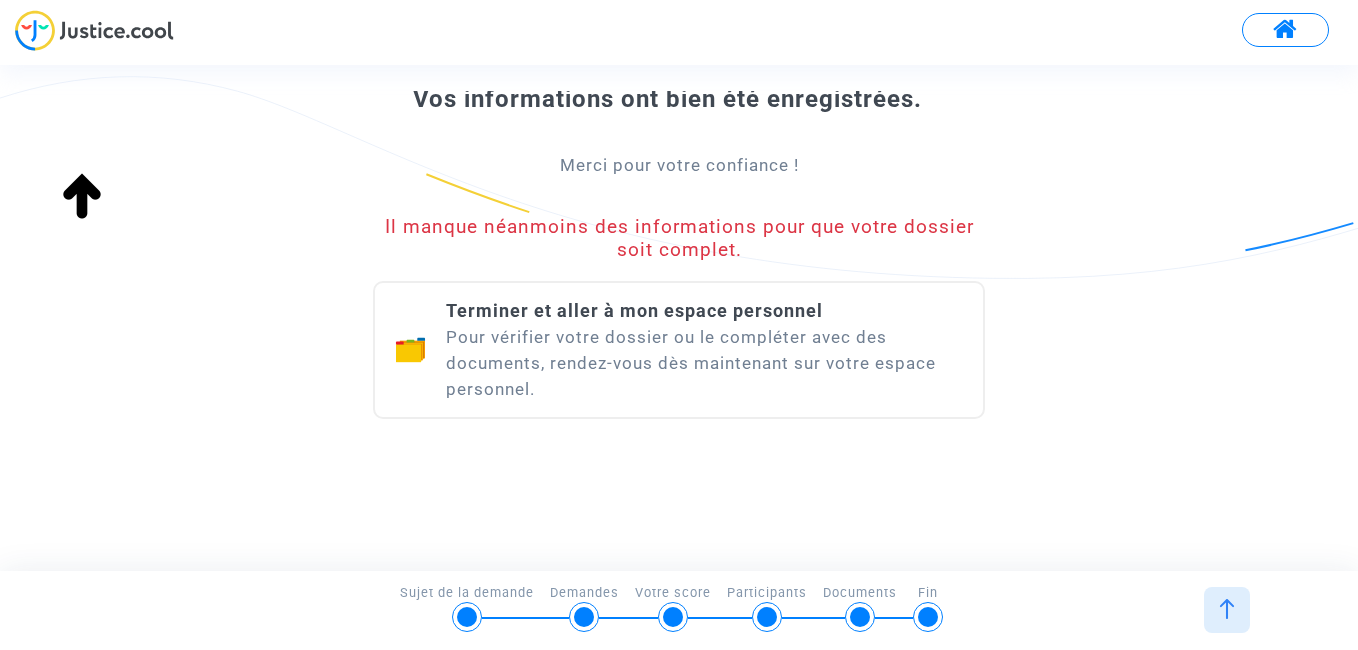 click on "Terminer et aller à mon espace personnel" 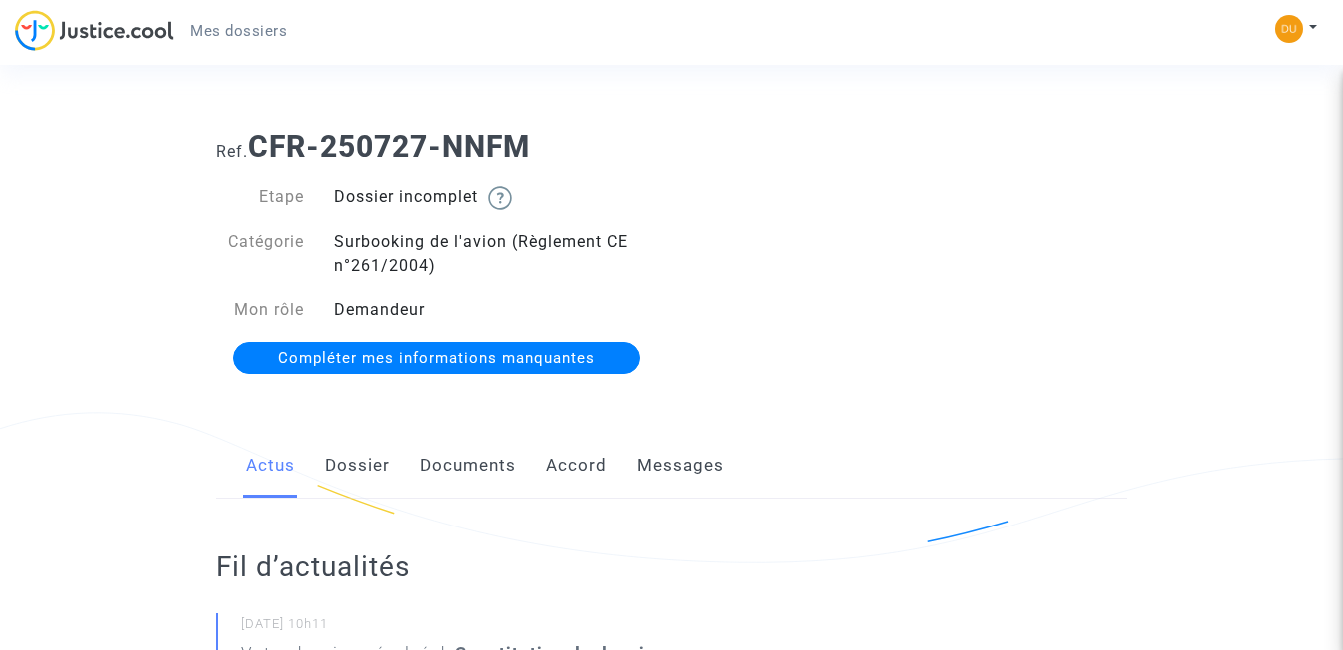 scroll, scrollTop: 0, scrollLeft: 0, axis: both 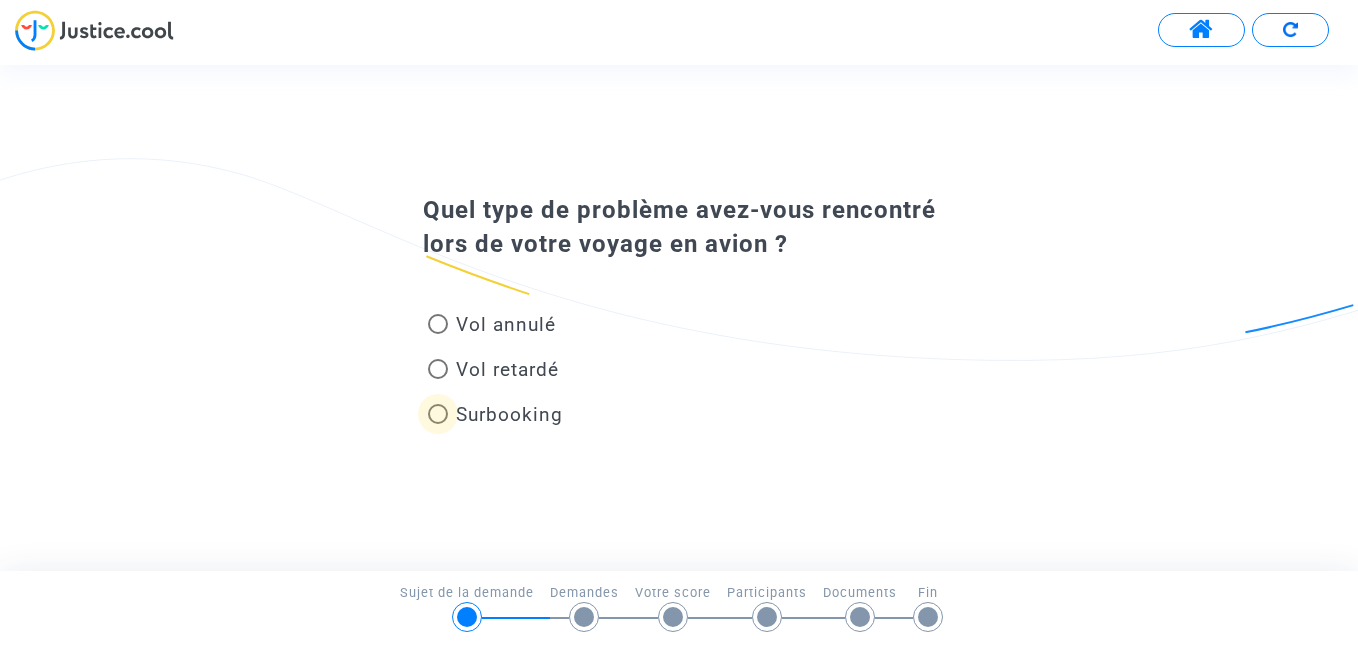 click at bounding box center (438, 414) 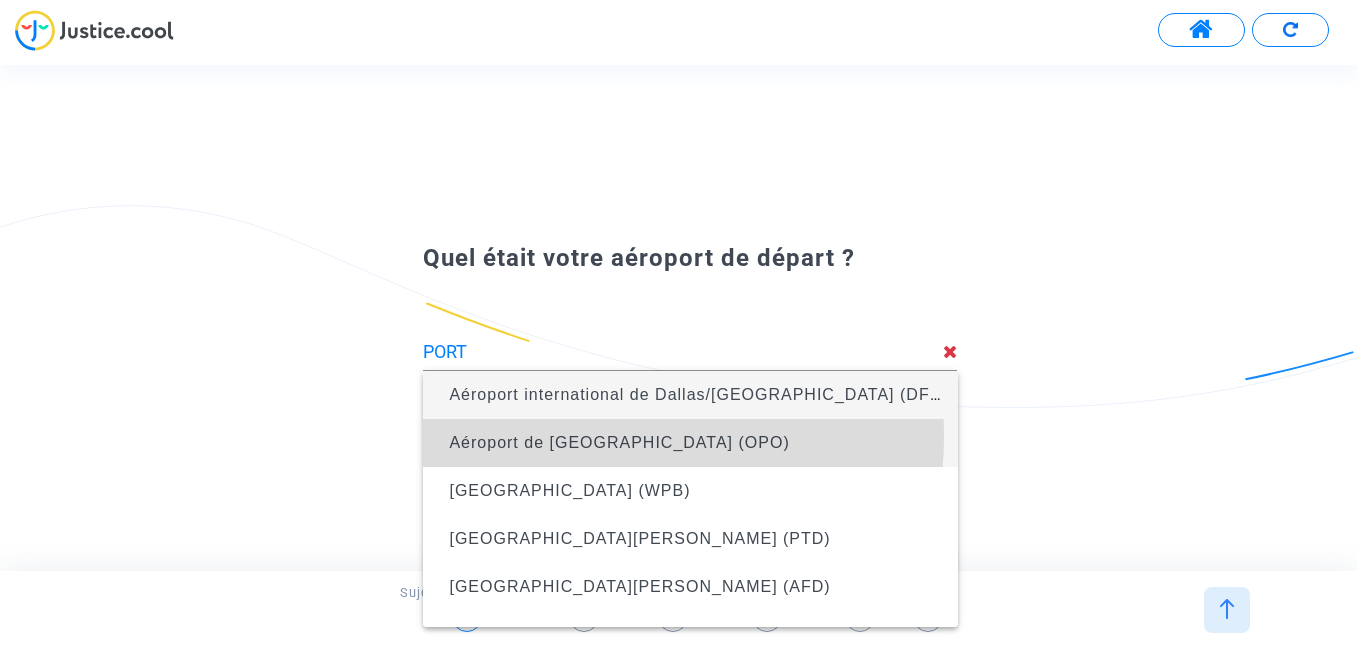 click on "Aéroport de [GEOGRAPHIC_DATA] (OPO)" at bounding box center [619, 442] 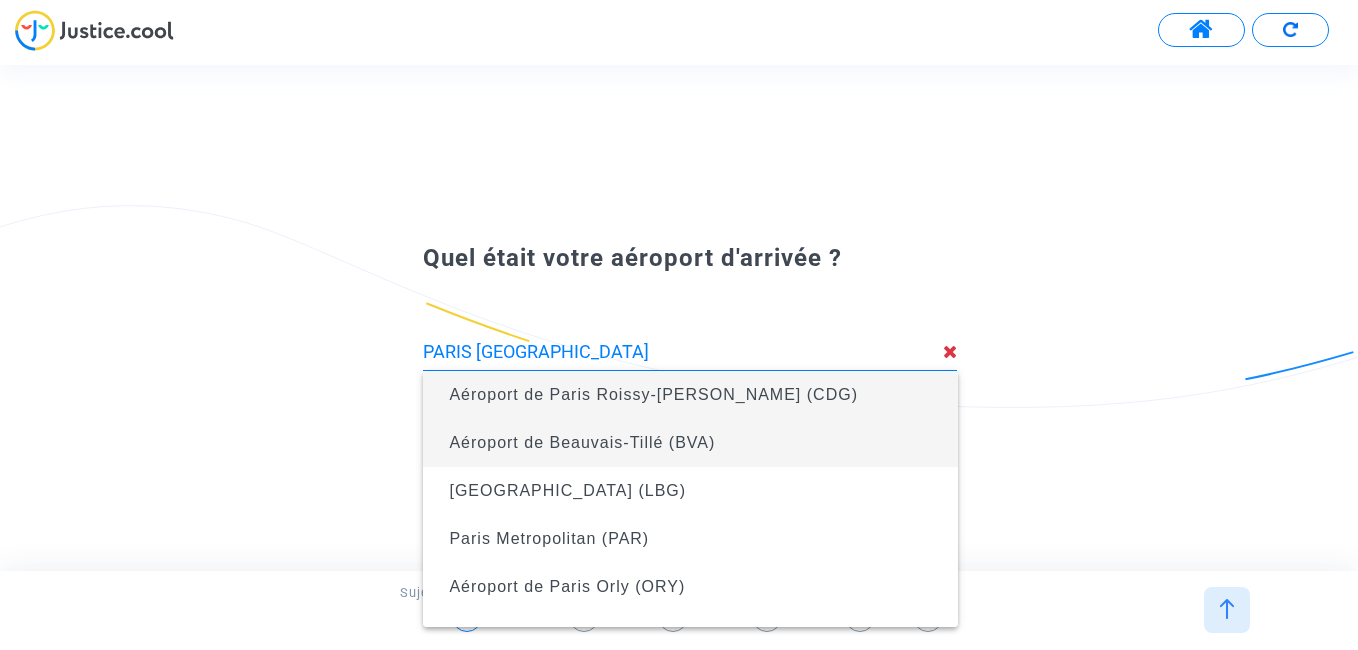 click on "Aéroport de Beauvais-Tillé (BVA)" at bounding box center [582, 442] 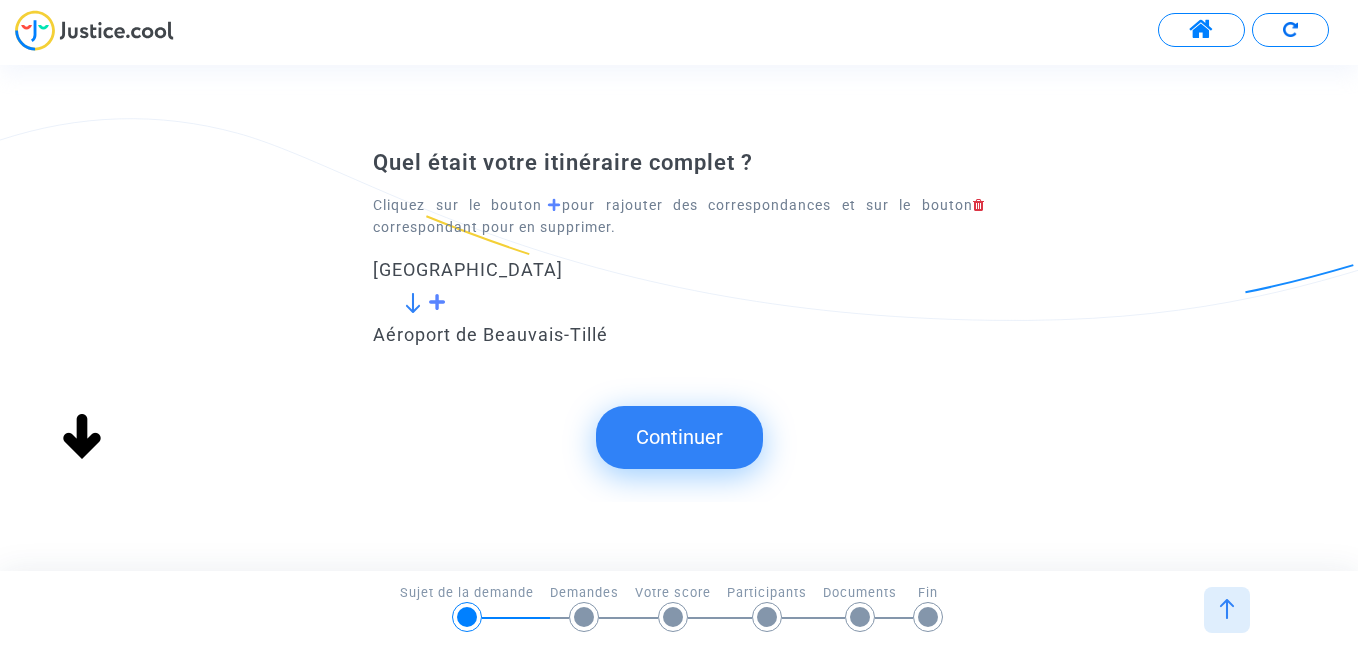 click on "Continuer" 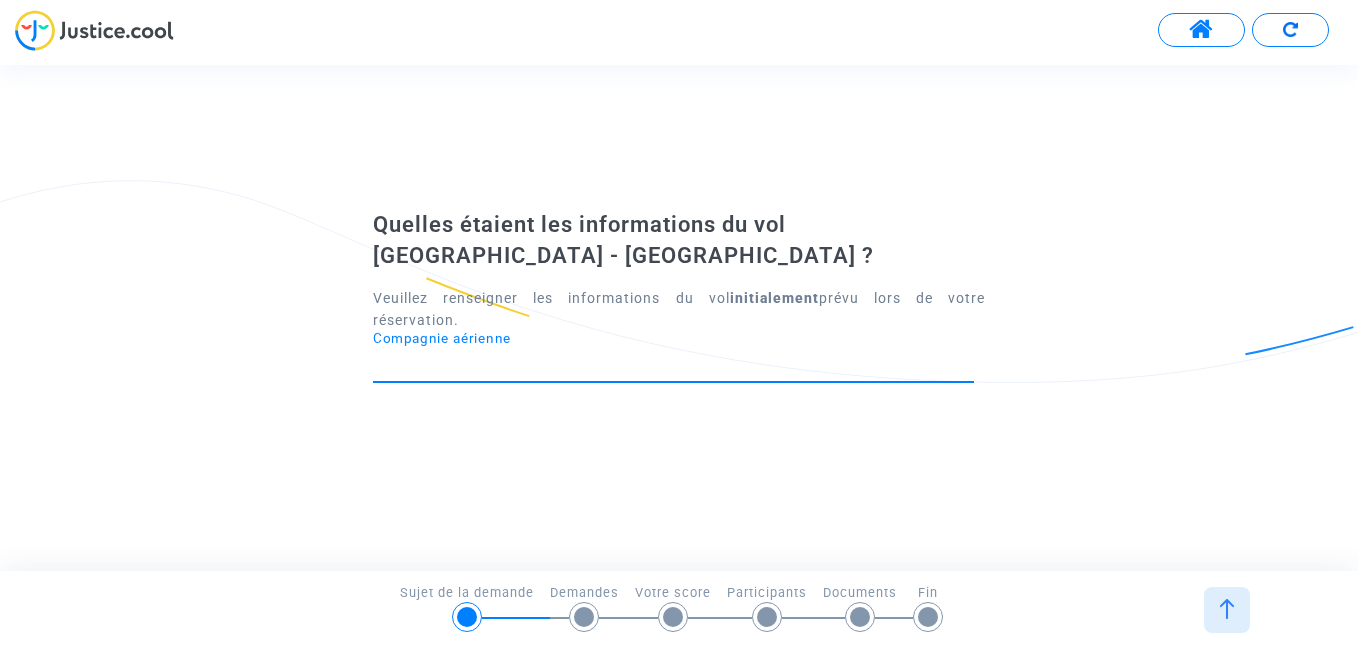 click on "Compagnie aérienne" at bounding box center (673, 364) 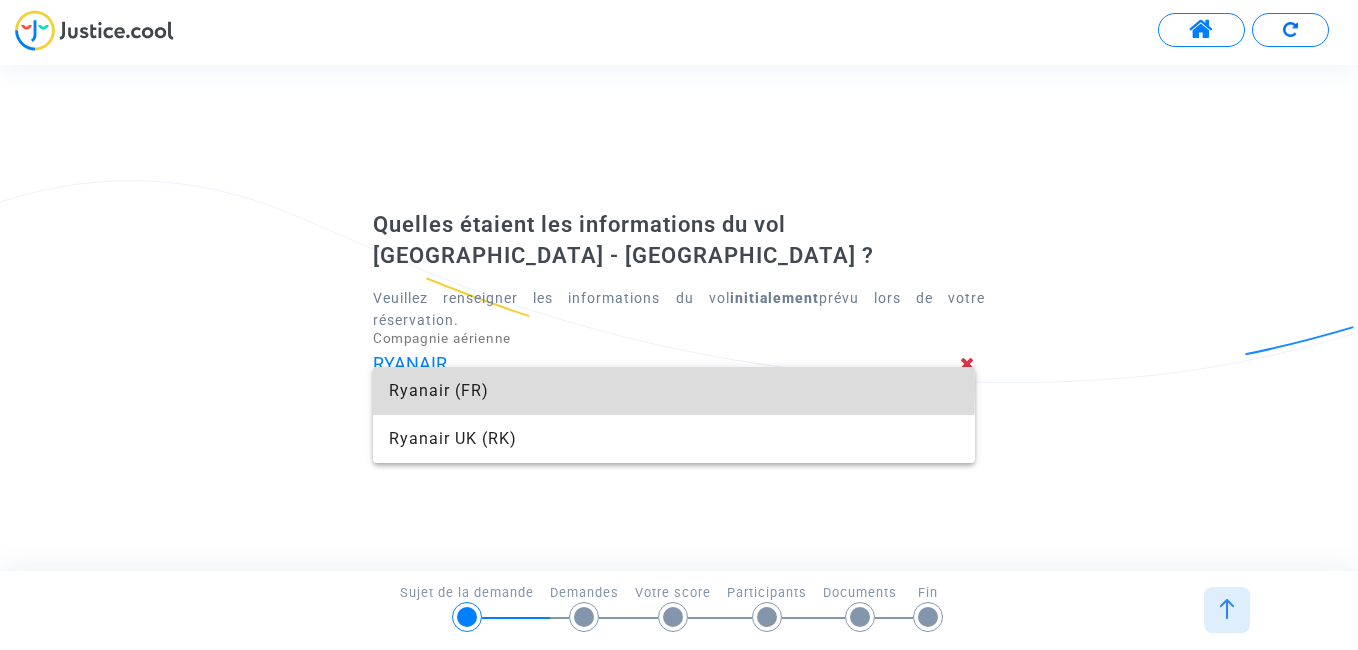 click on "Ryanair (FR)" at bounding box center [673, 391] 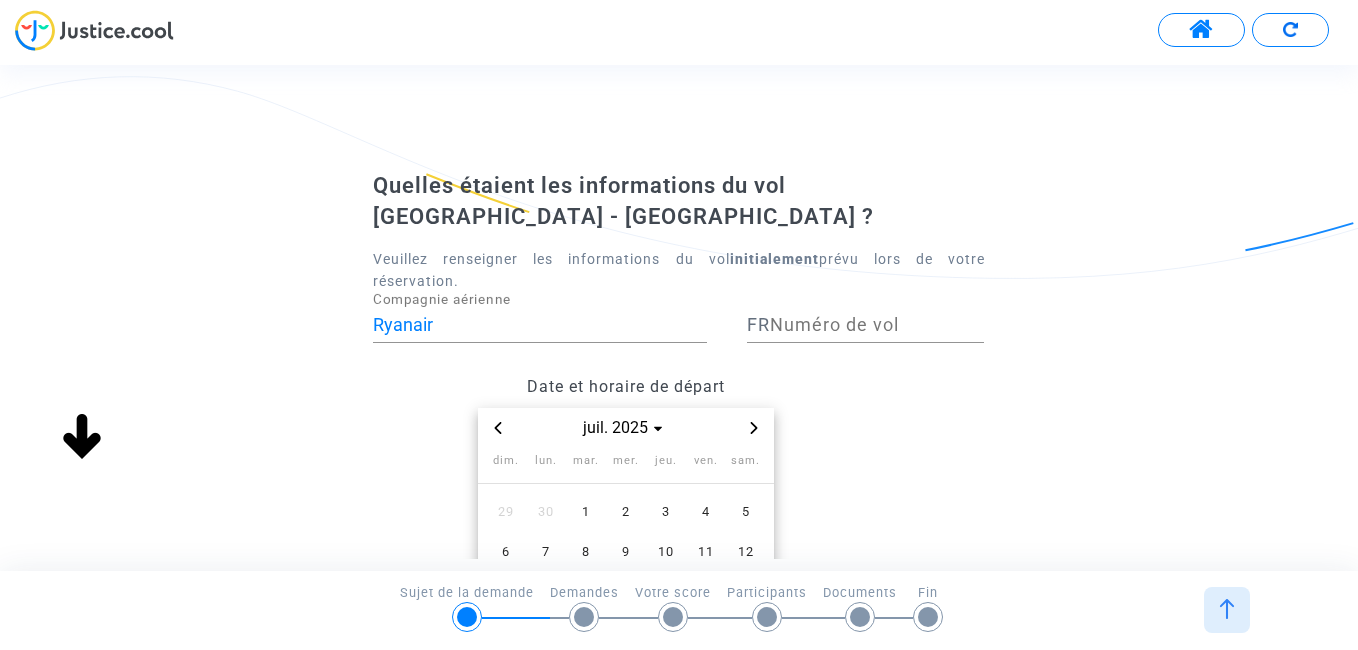 click 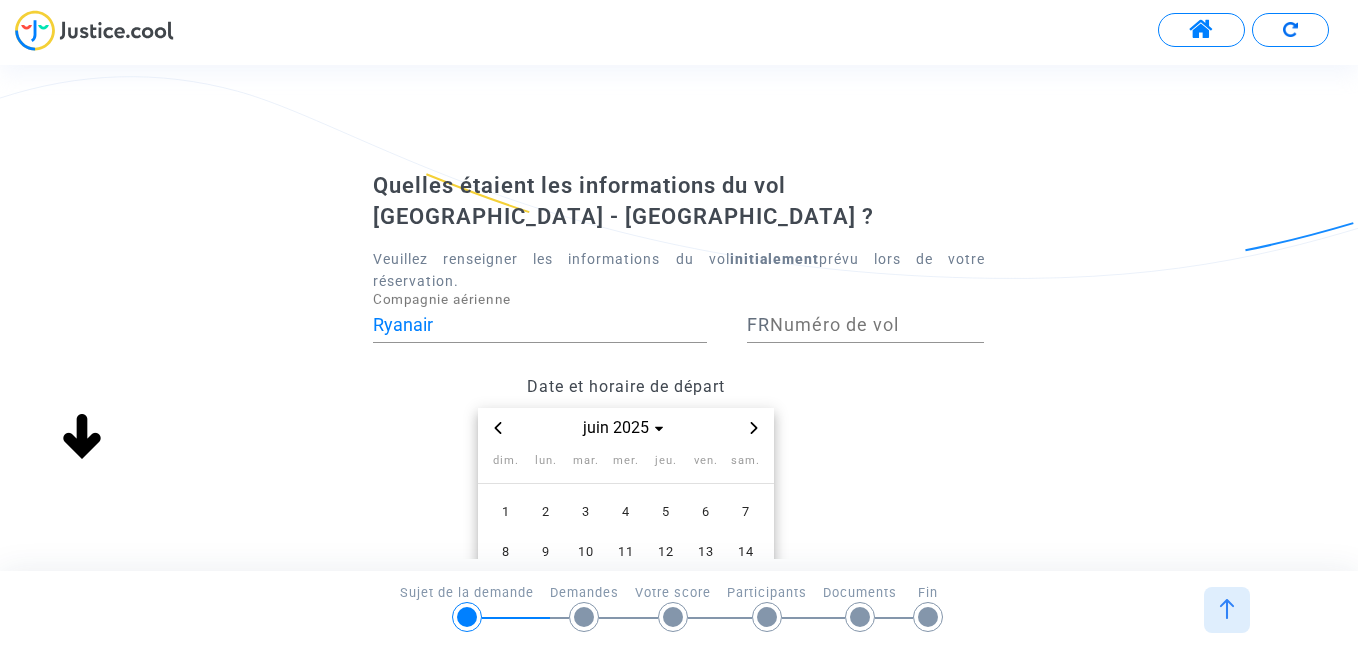 click 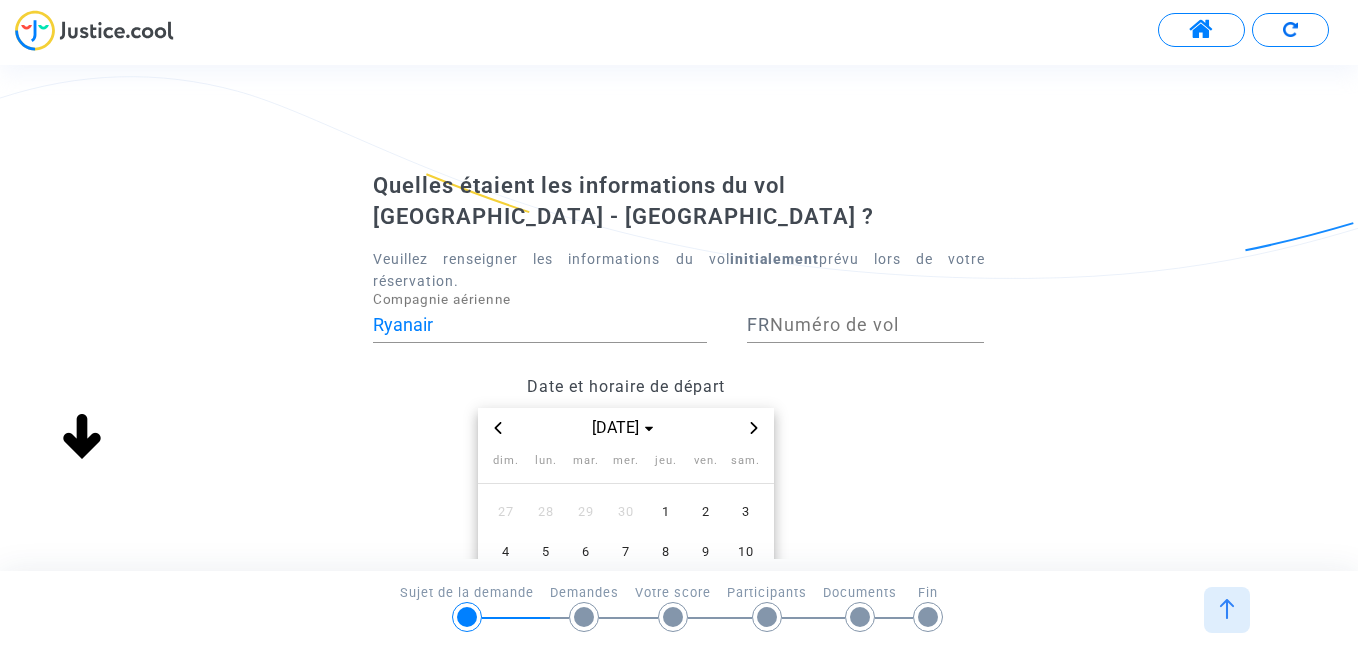 scroll, scrollTop: 100, scrollLeft: 0, axis: vertical 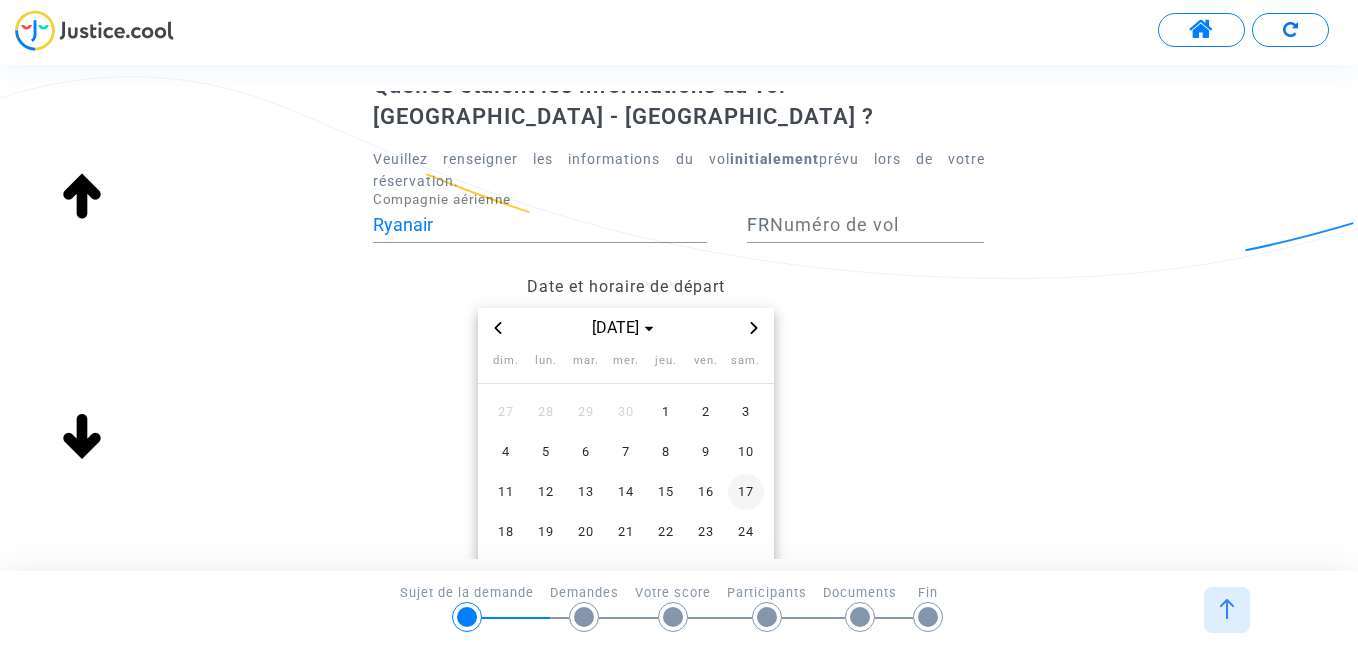 click on "17" at bounding box center [746, 492] 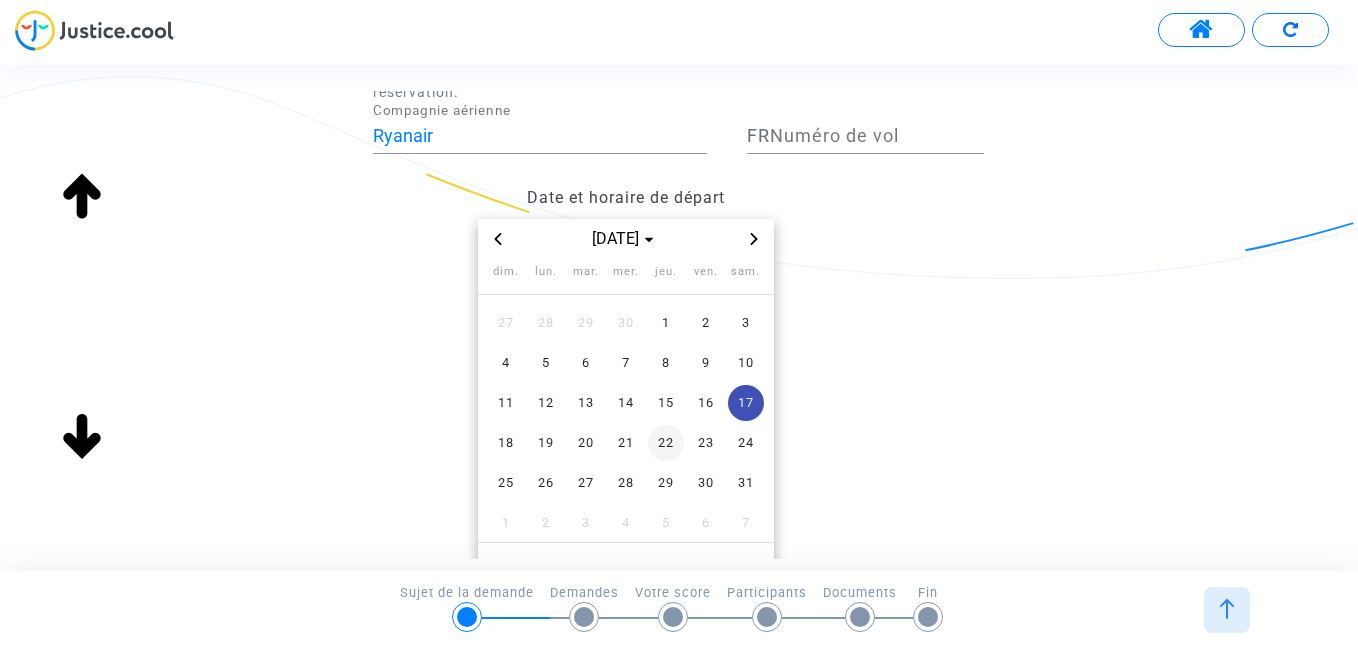scroll, scrollTop: 375, scrollLeft: 0, axis: vertical 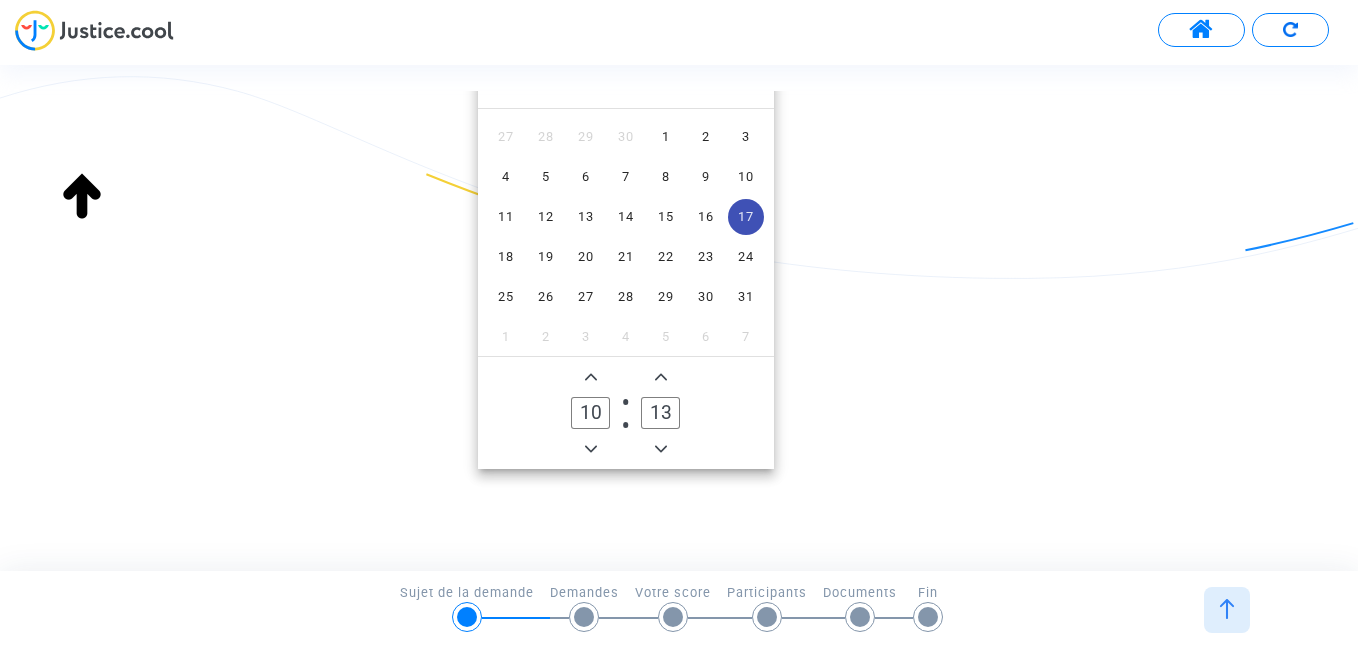 click on "10" 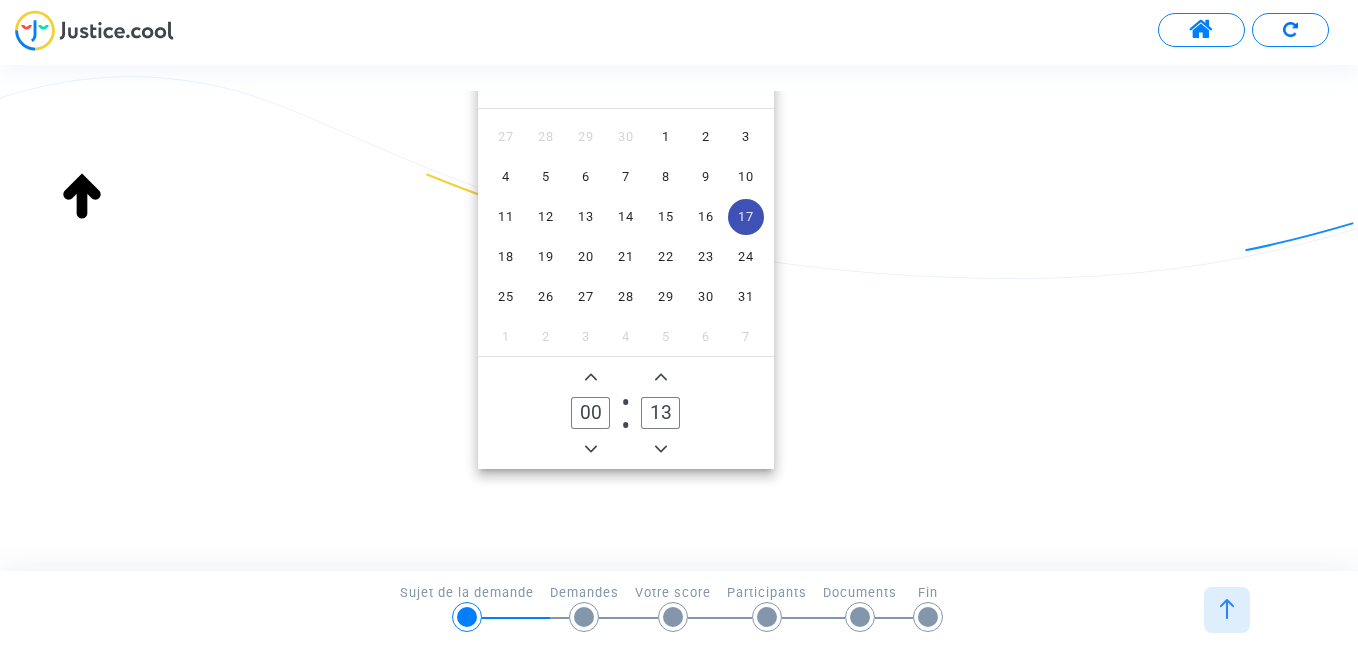 type on "0" 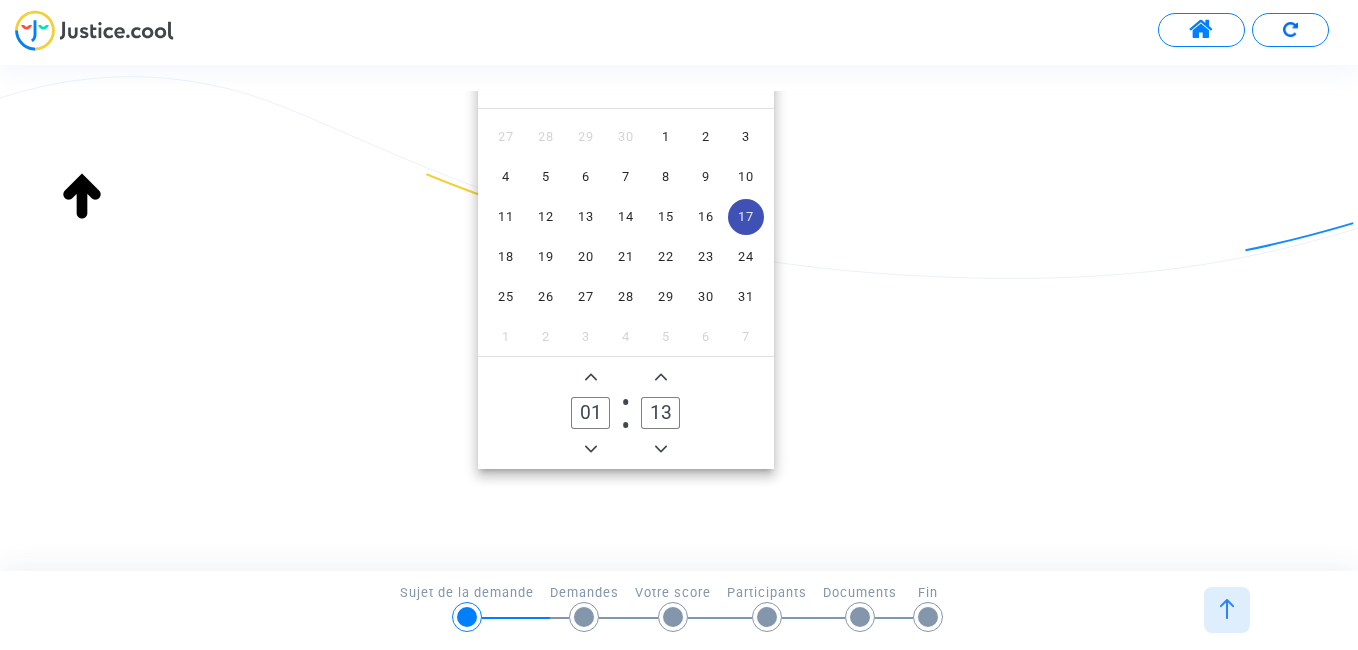 click on "01" 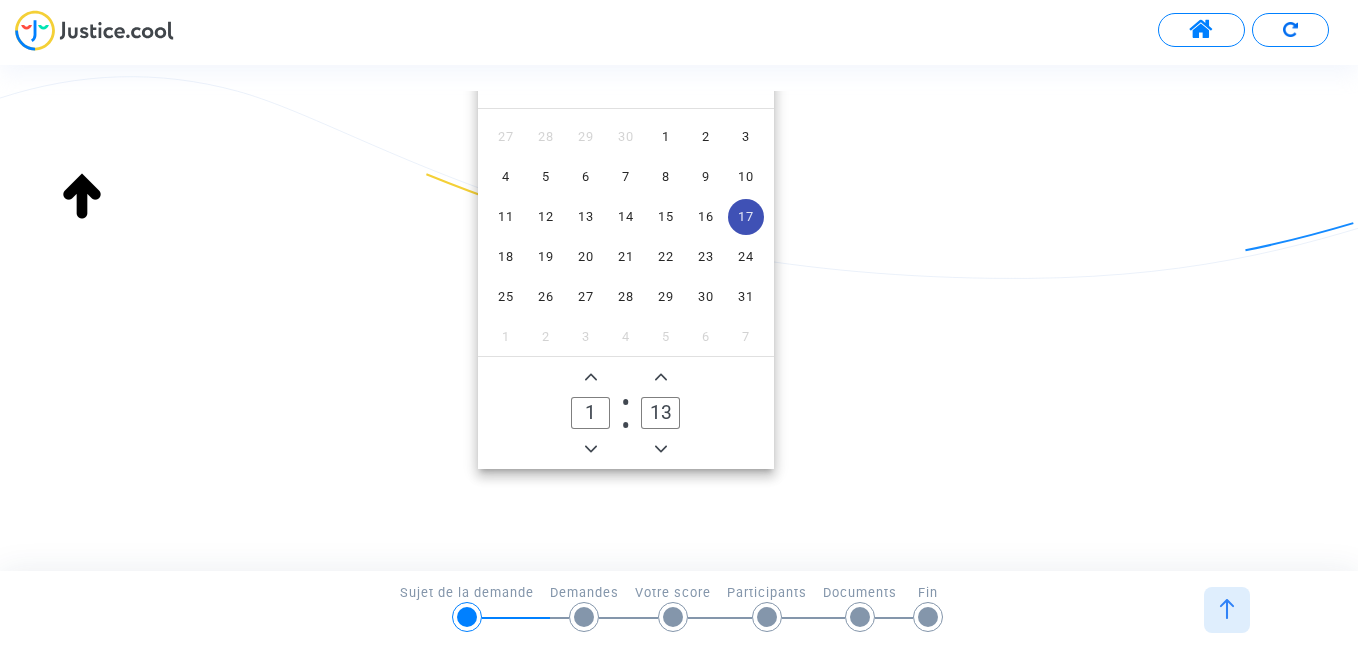 click on "1" 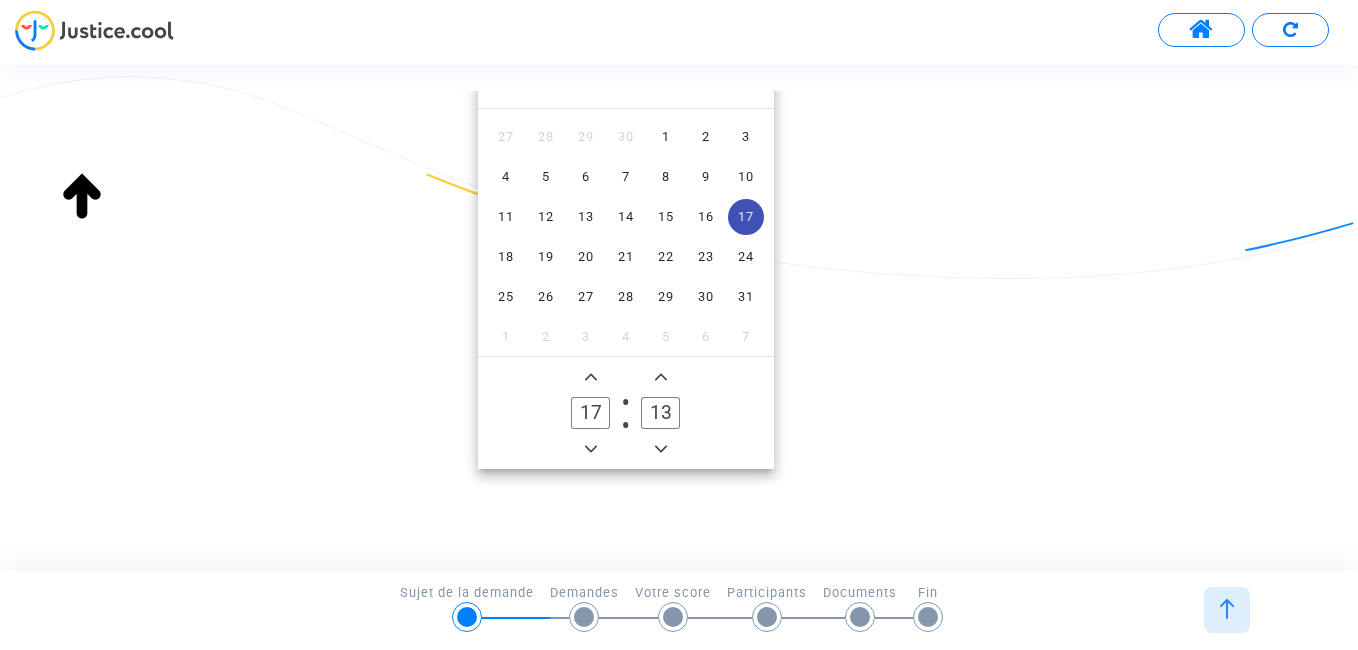 type on "17" 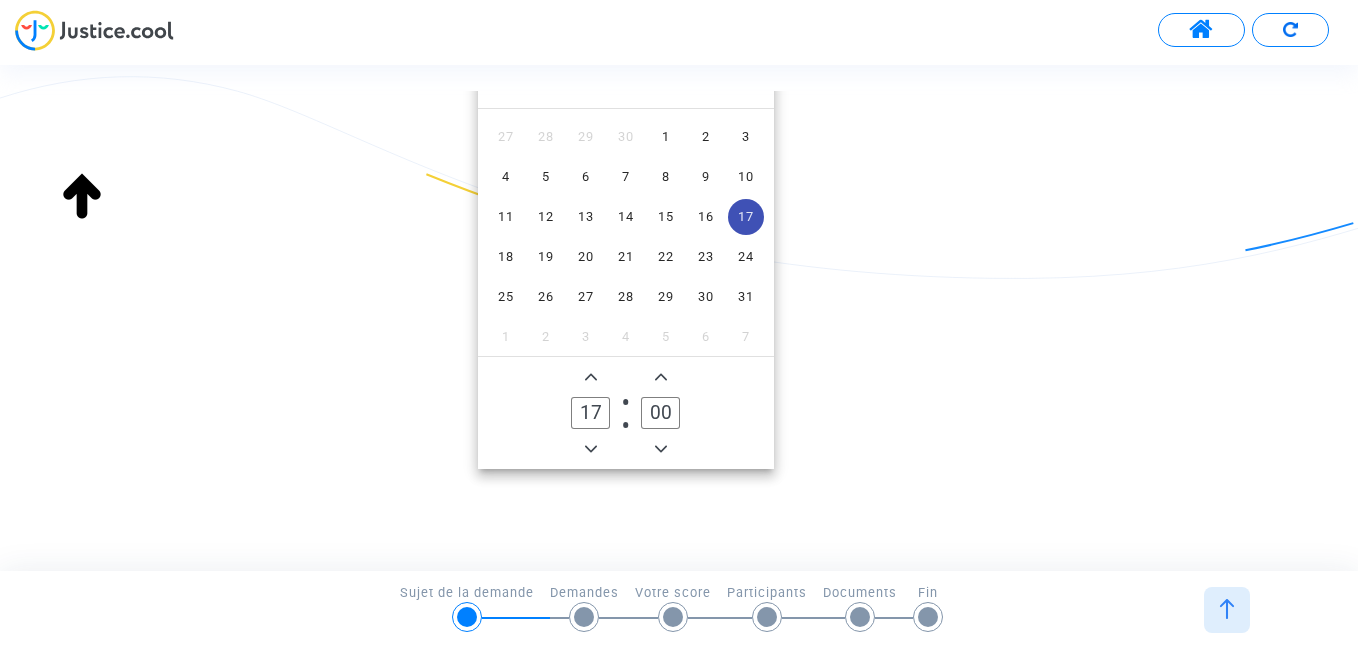 click on "00" 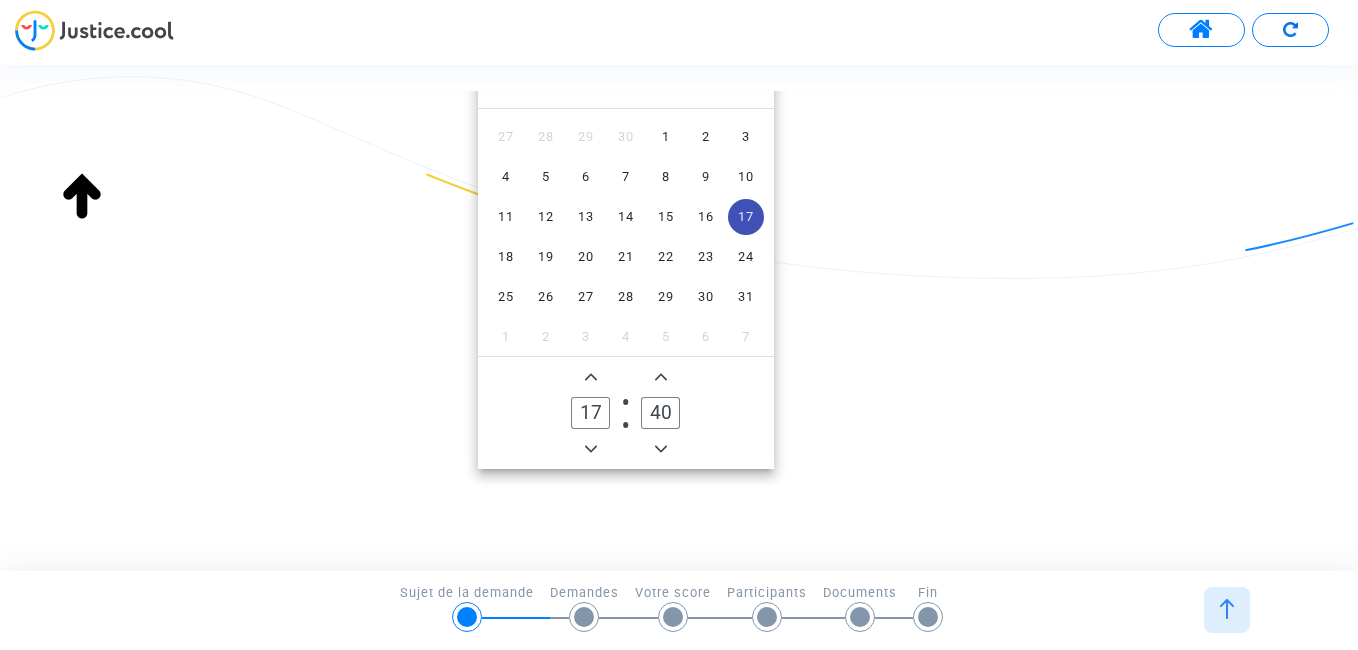 click on "40" 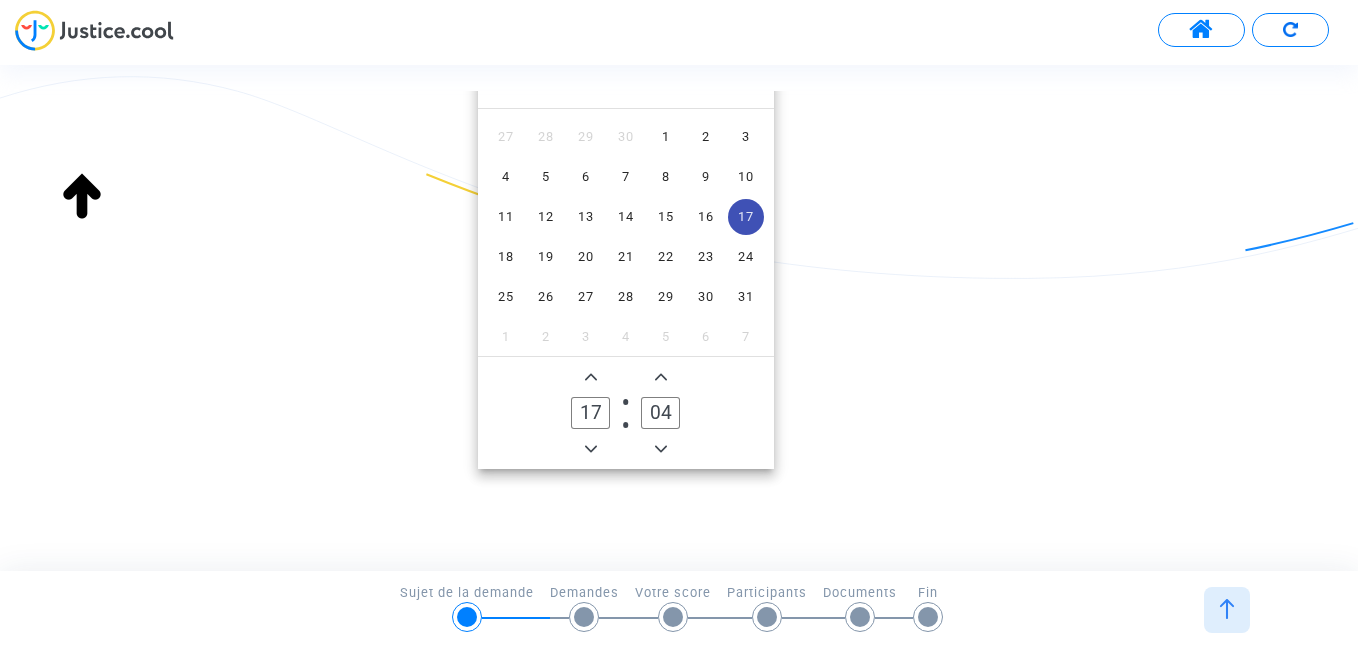 click on "04" 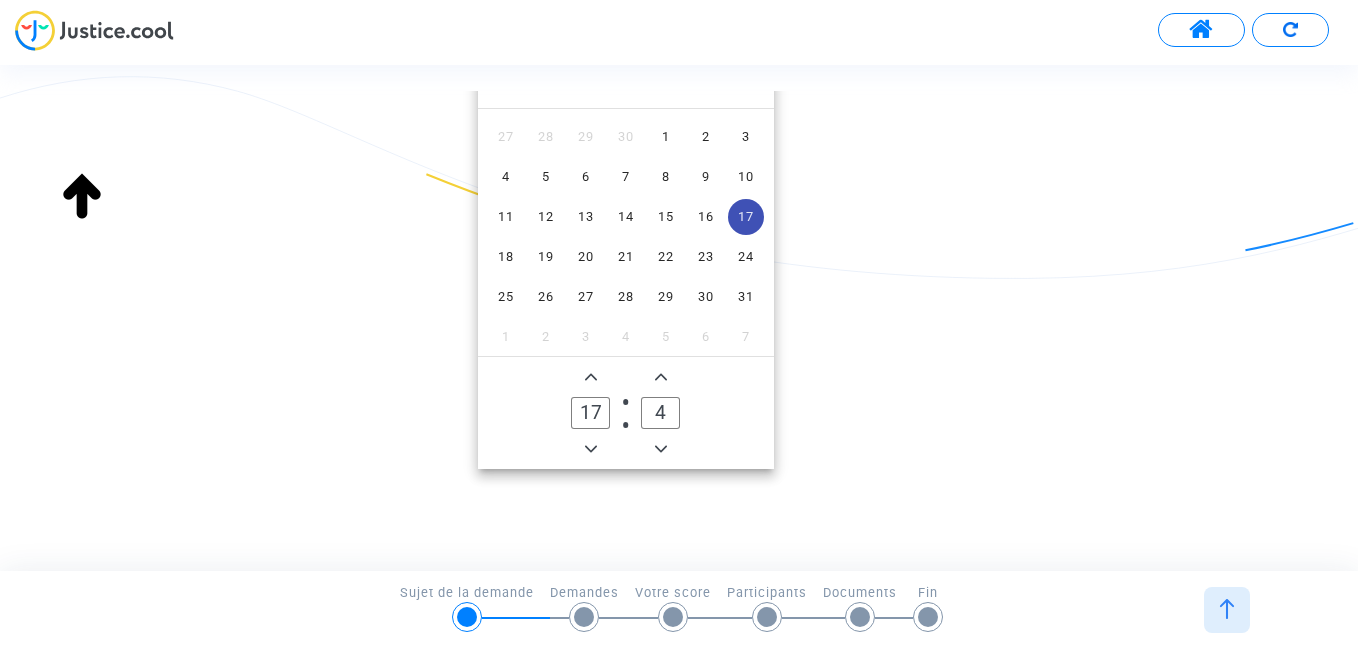 click on "4" 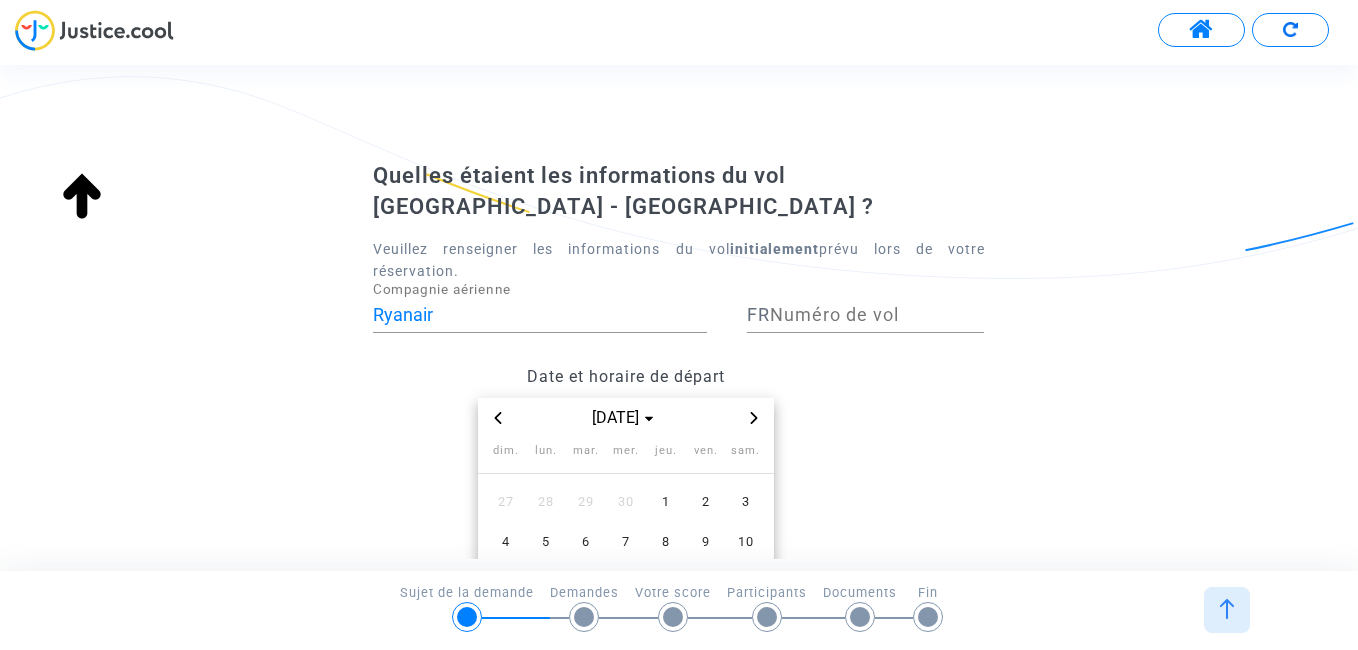 scroll, scrollTop: 0, scrollLeft: 0, axis: both 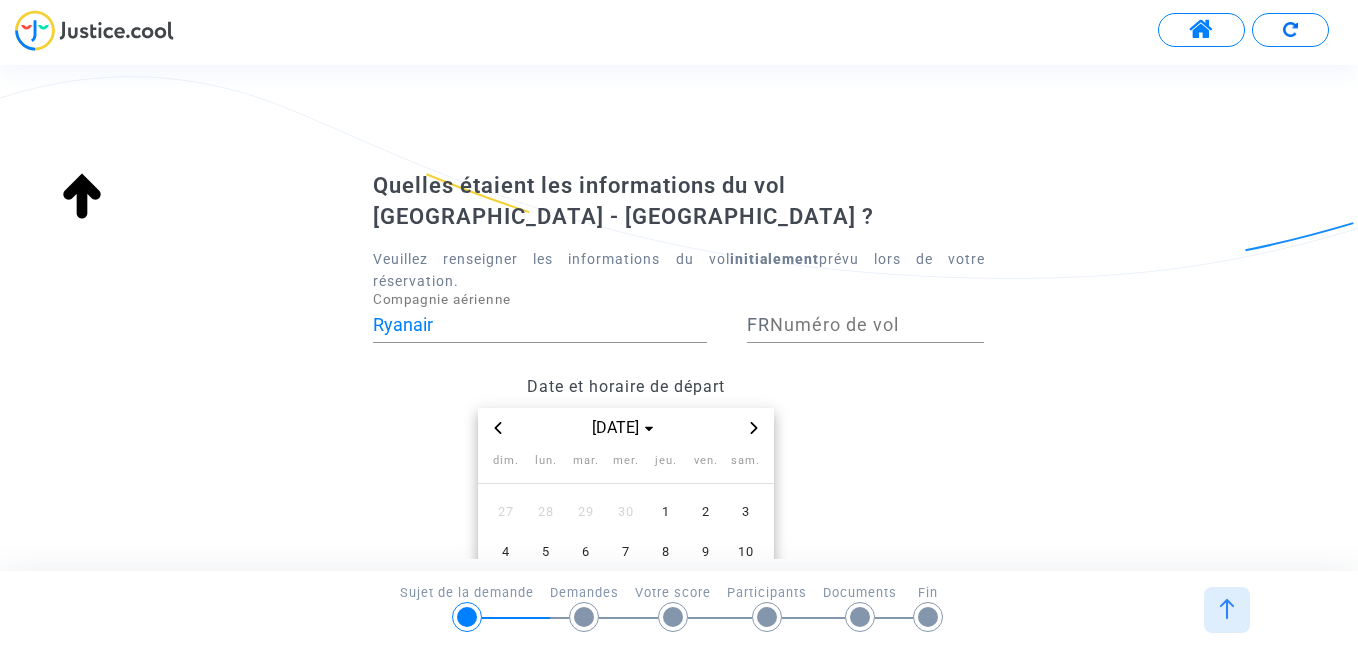 type on "45" 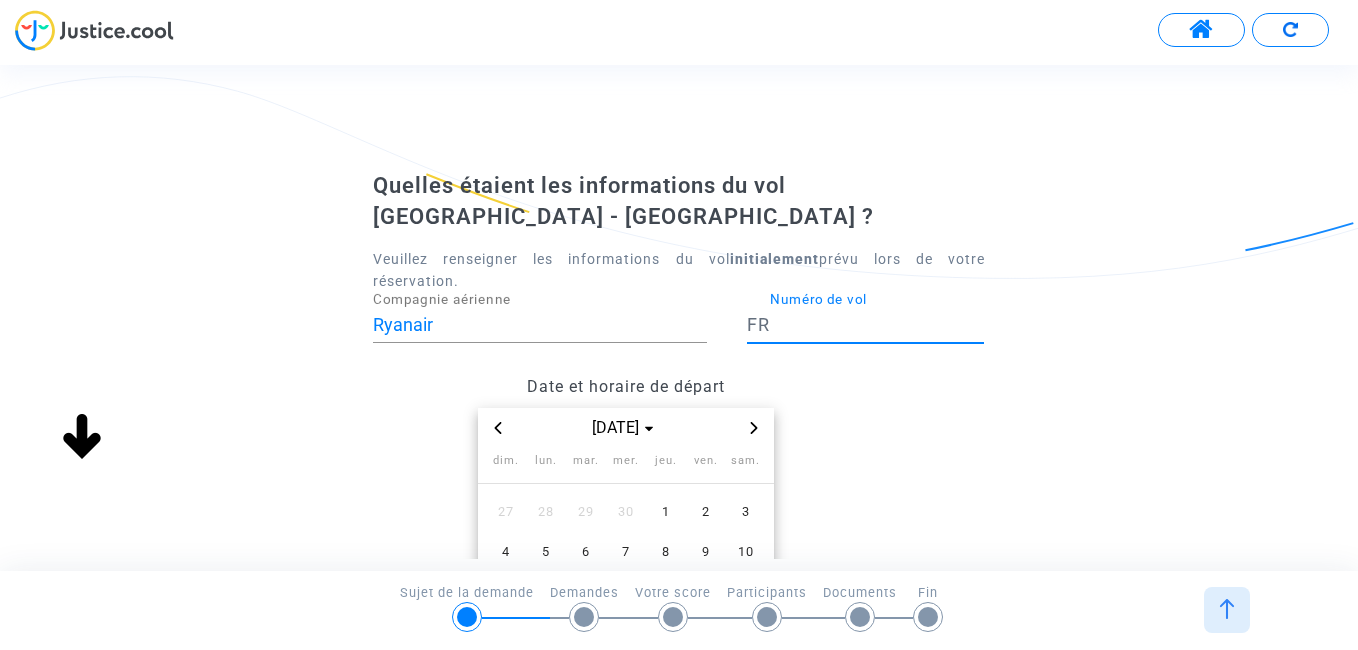 click on "Numéro de vol" at bounding box center [877, 325] 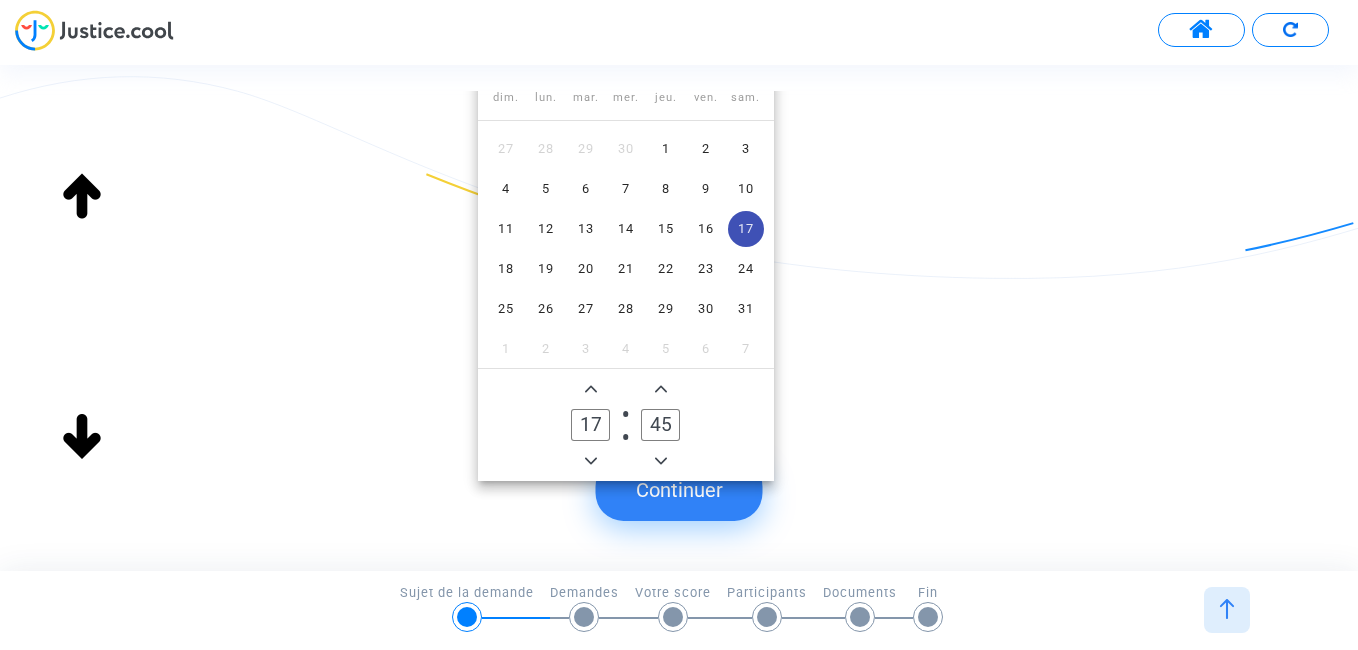 scroll, scrollTop: 375, scrollLeft: 0, axis: vertical 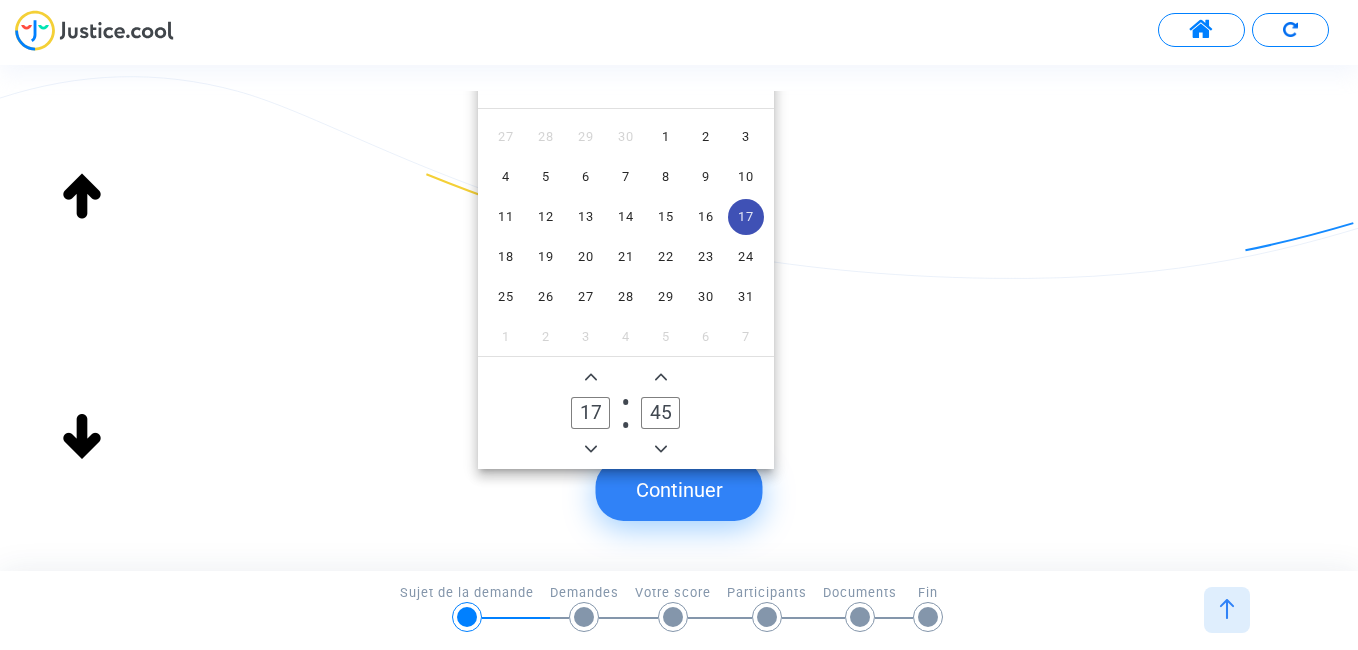 type on "7478" 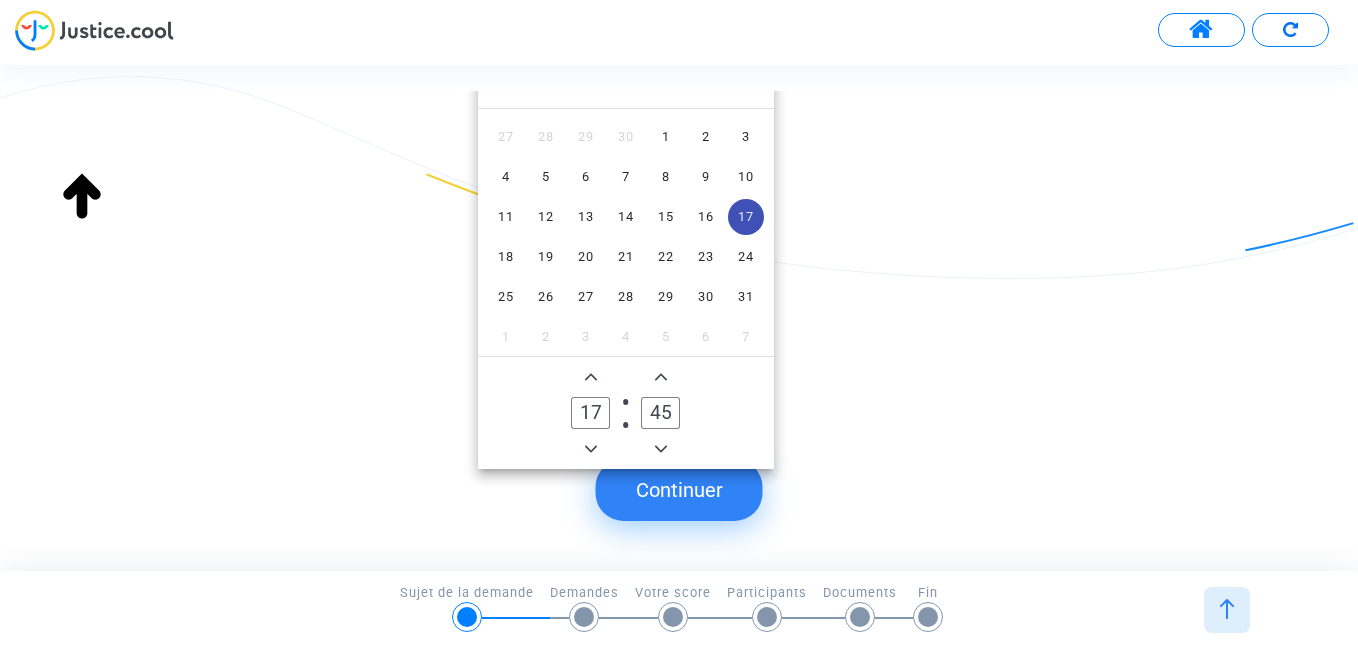 click on "Continuer" 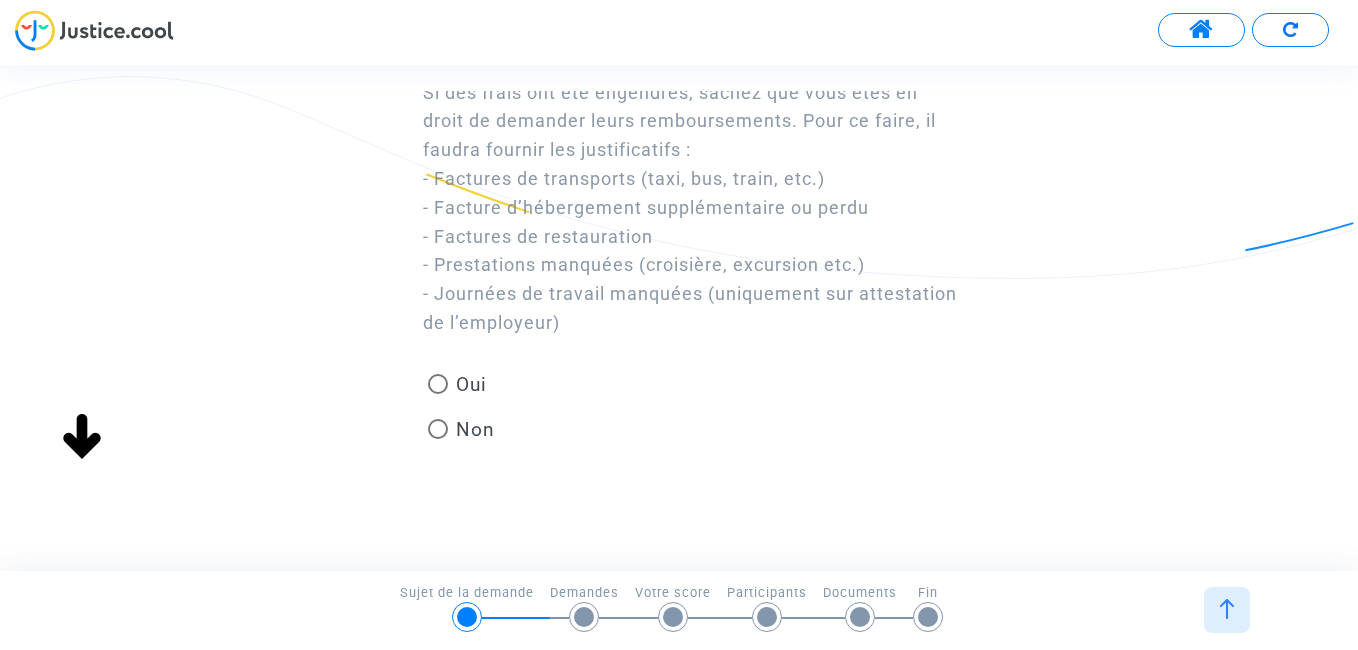 scroll, scrollTop: 185, scrollLeft: 0, axis: vertical 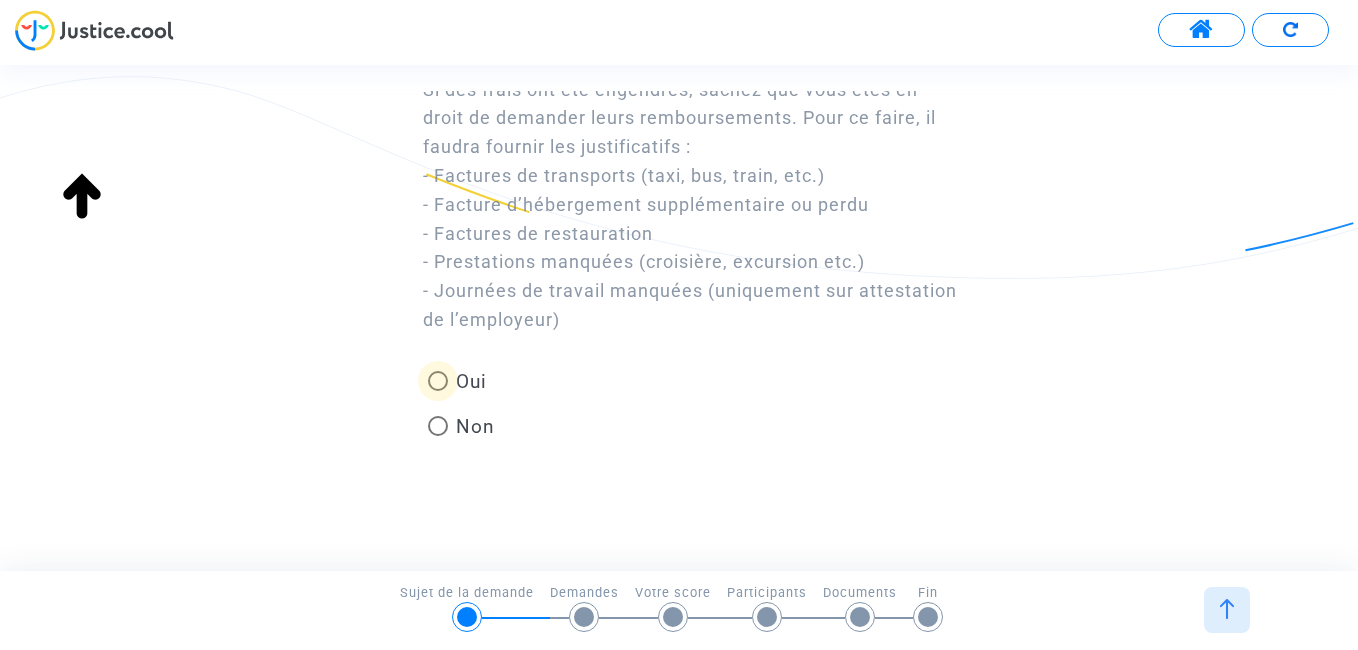 click at bounding box center (438, 381) 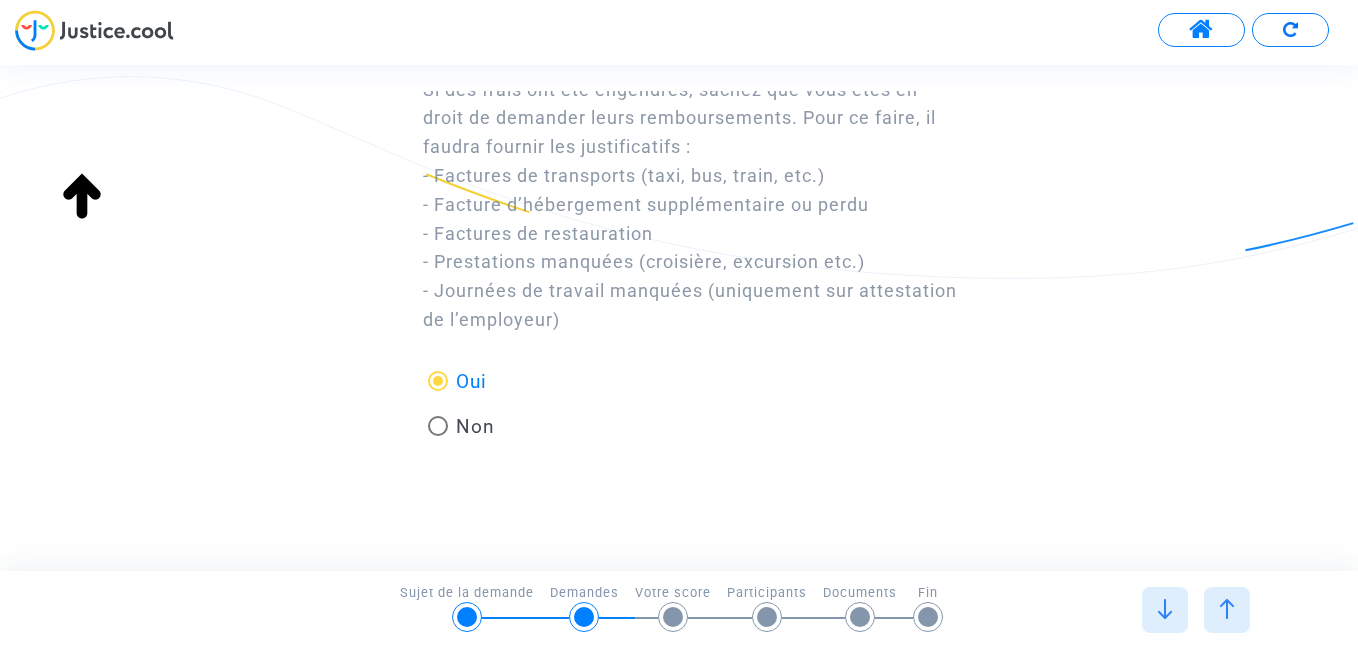 scroll, scrollTop: 0, scrollLeft: 0, axis: both 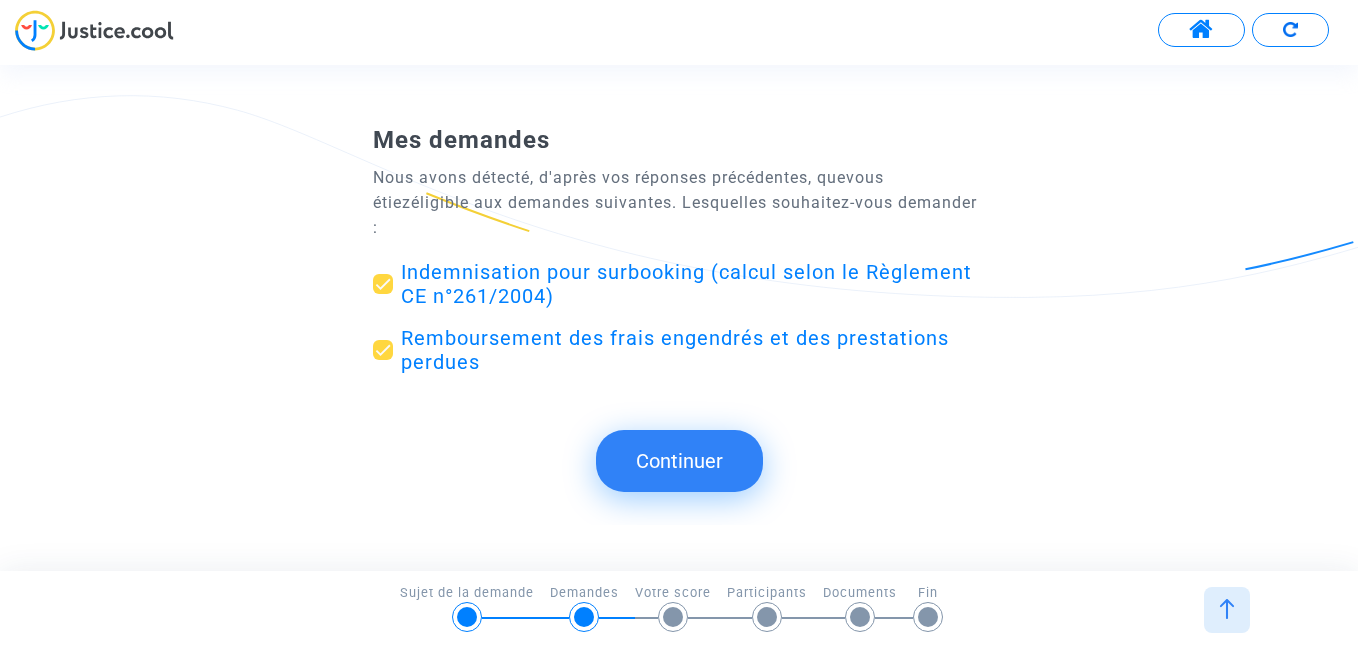 click on "Continuer" 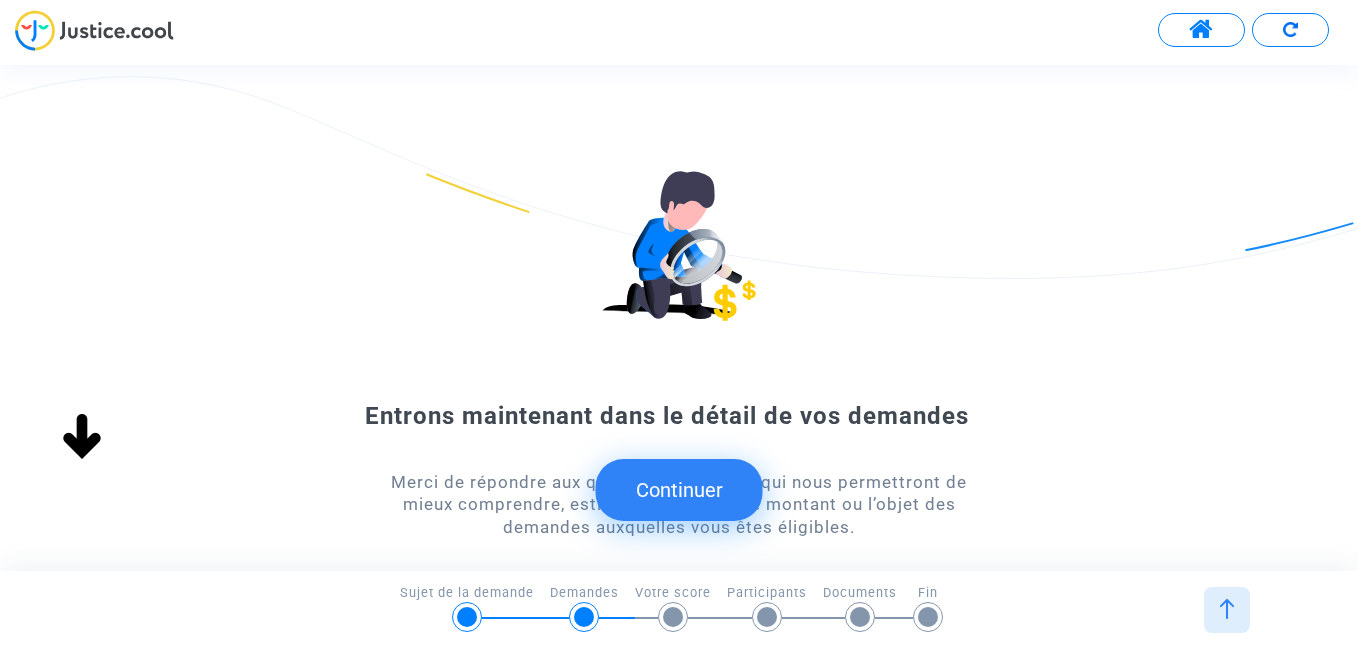 scroll, scrollTop: 0, scrollLeft: 0, axis: both 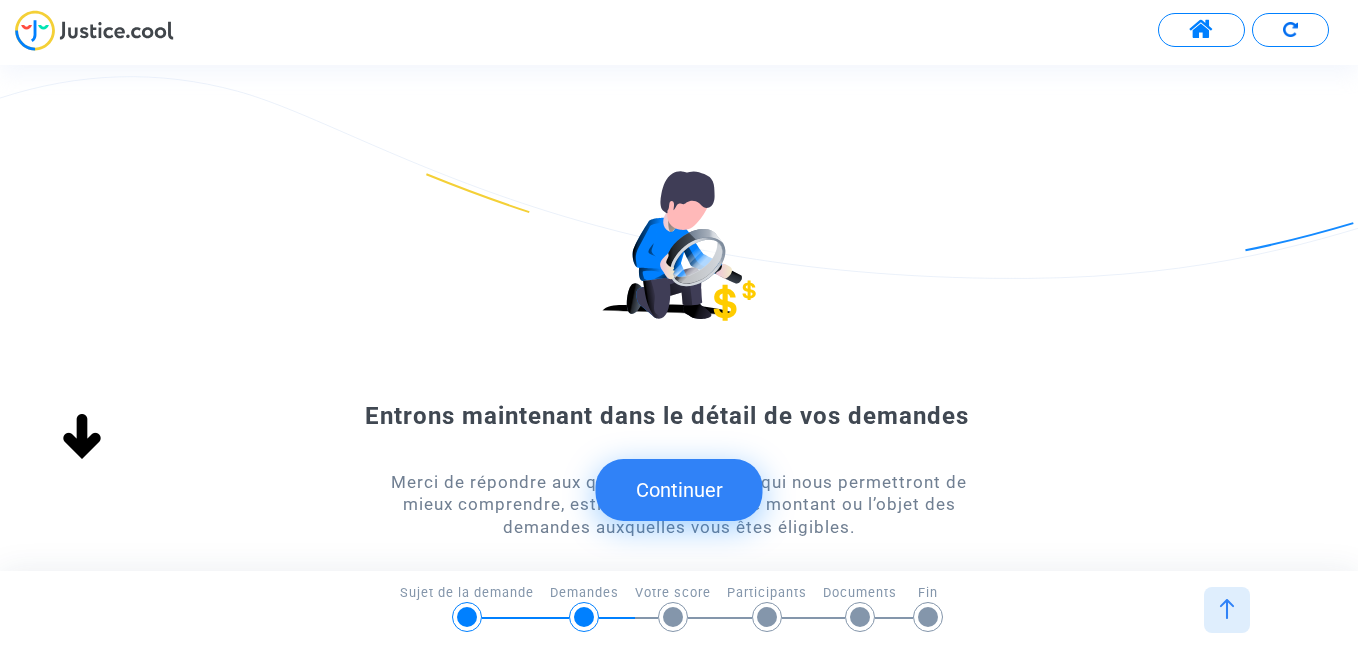 click on "Continuer" 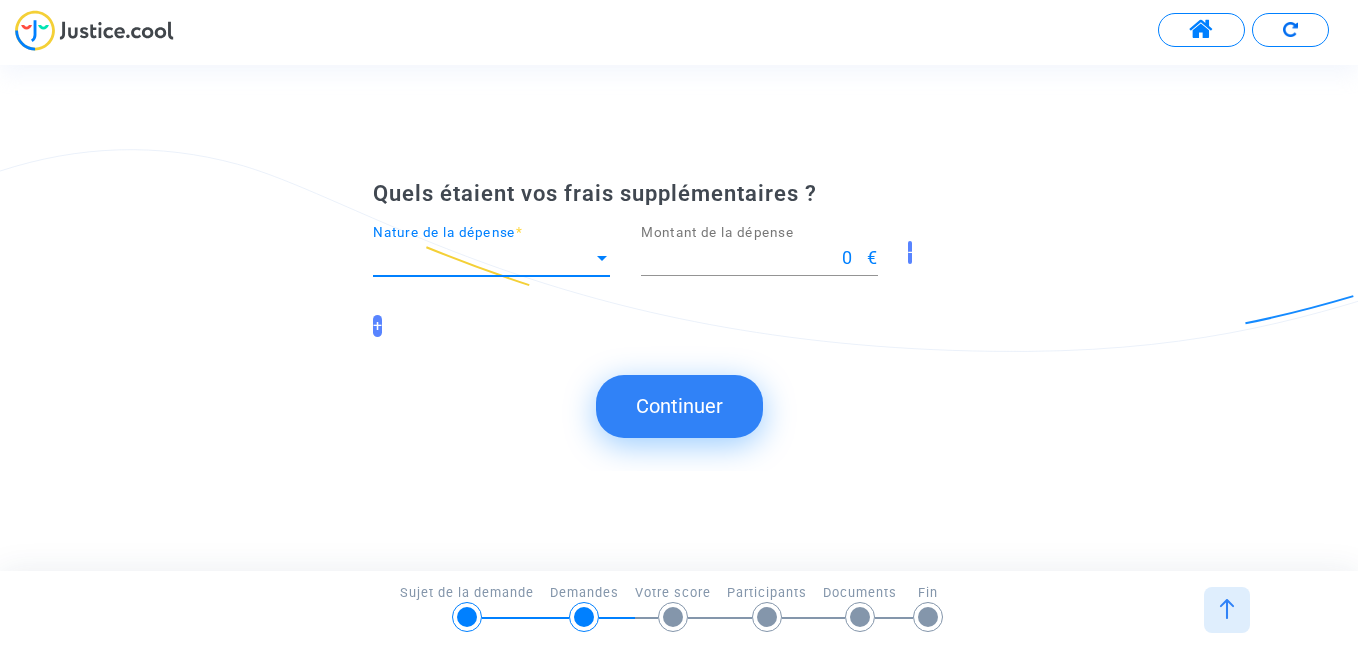 click at bounding box center (602, 258) 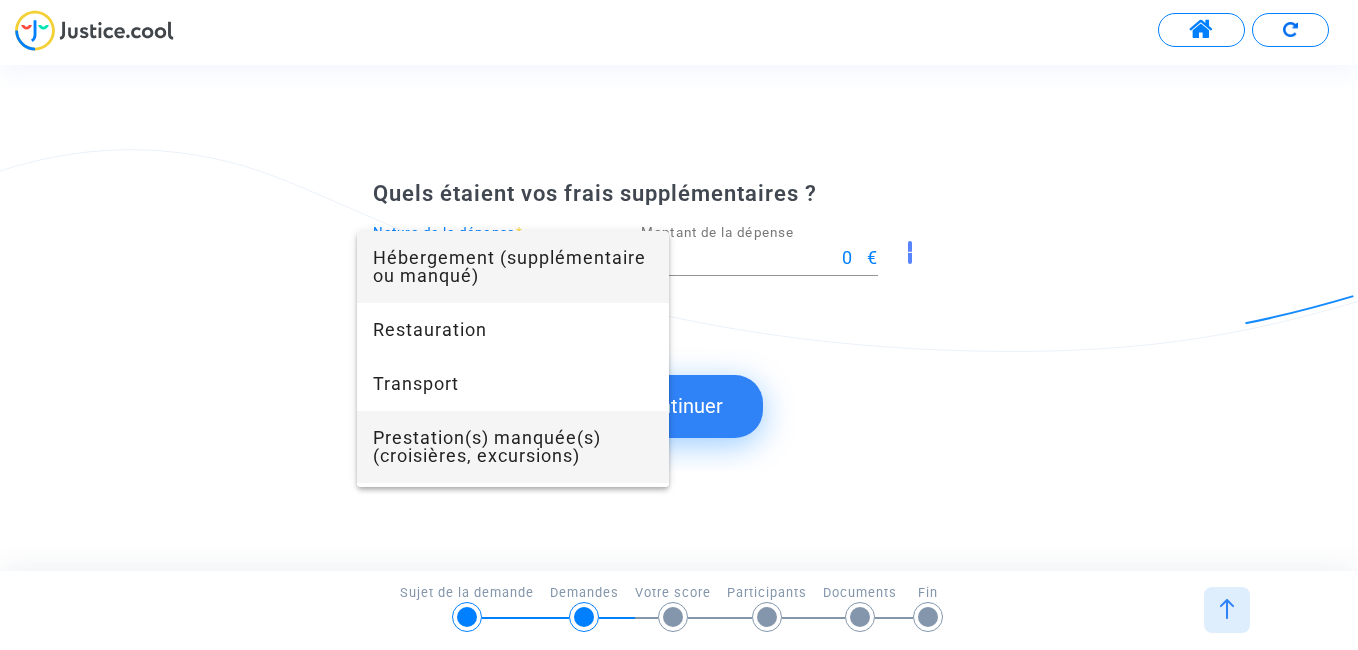 click on "Prestation(s) manquée(s) (croisières, excursions)" at bounding box center [513, 447] 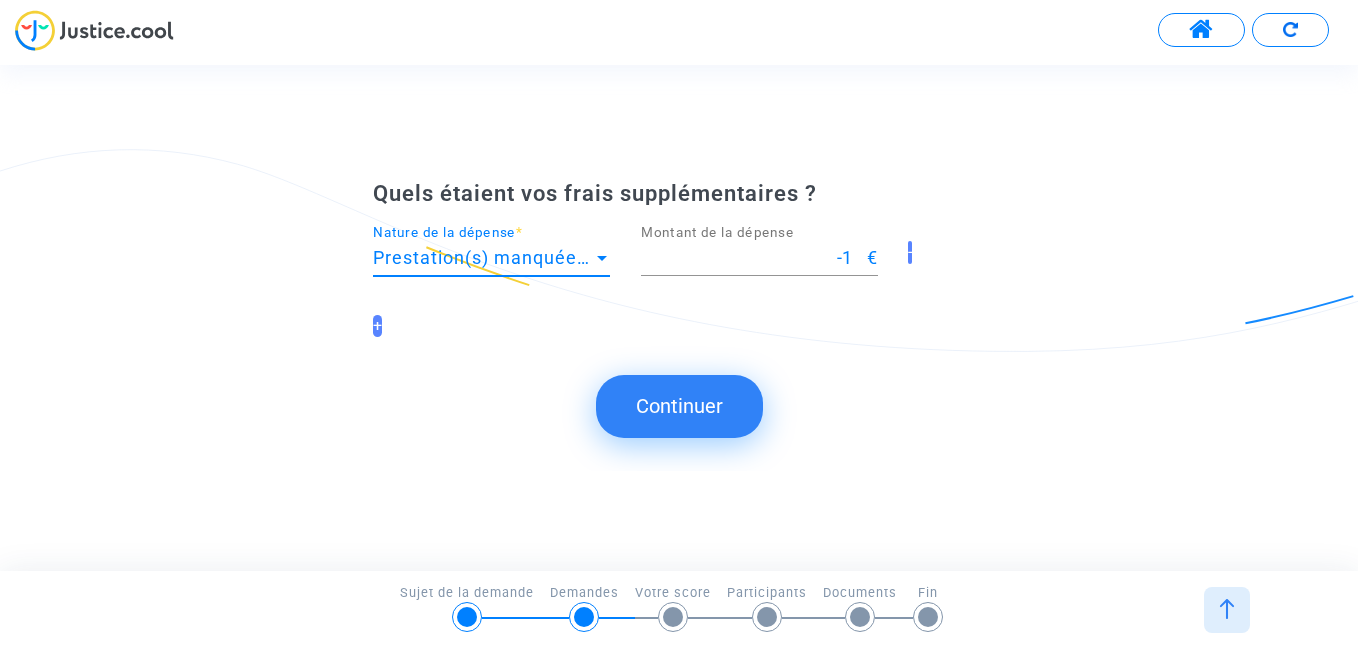 click on "-1" at bounding box center (754, 258) 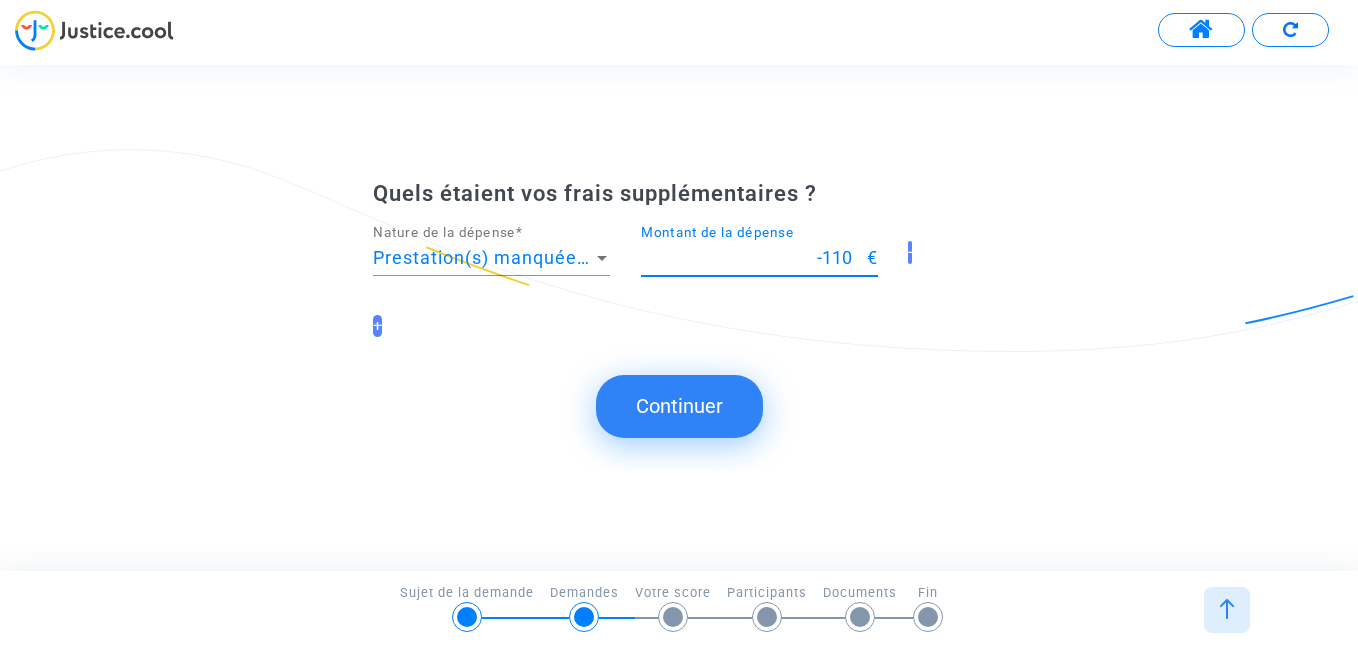 type on "-110" 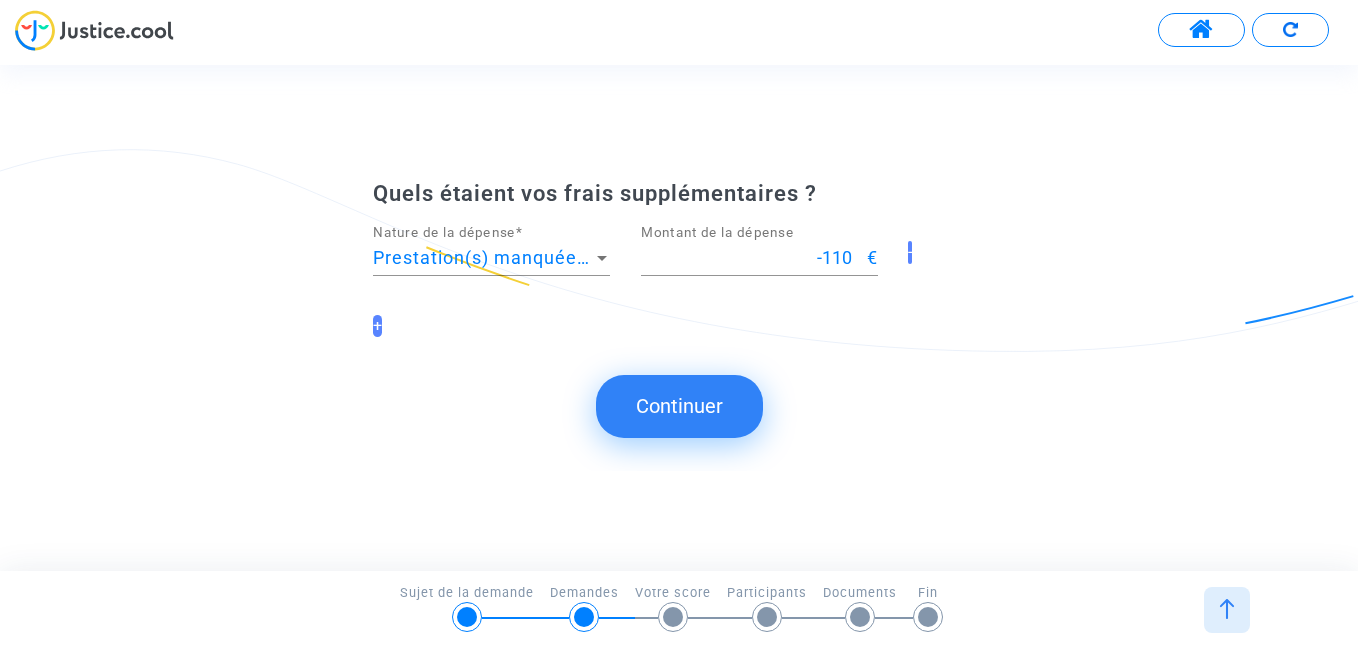 click on "Continuer" 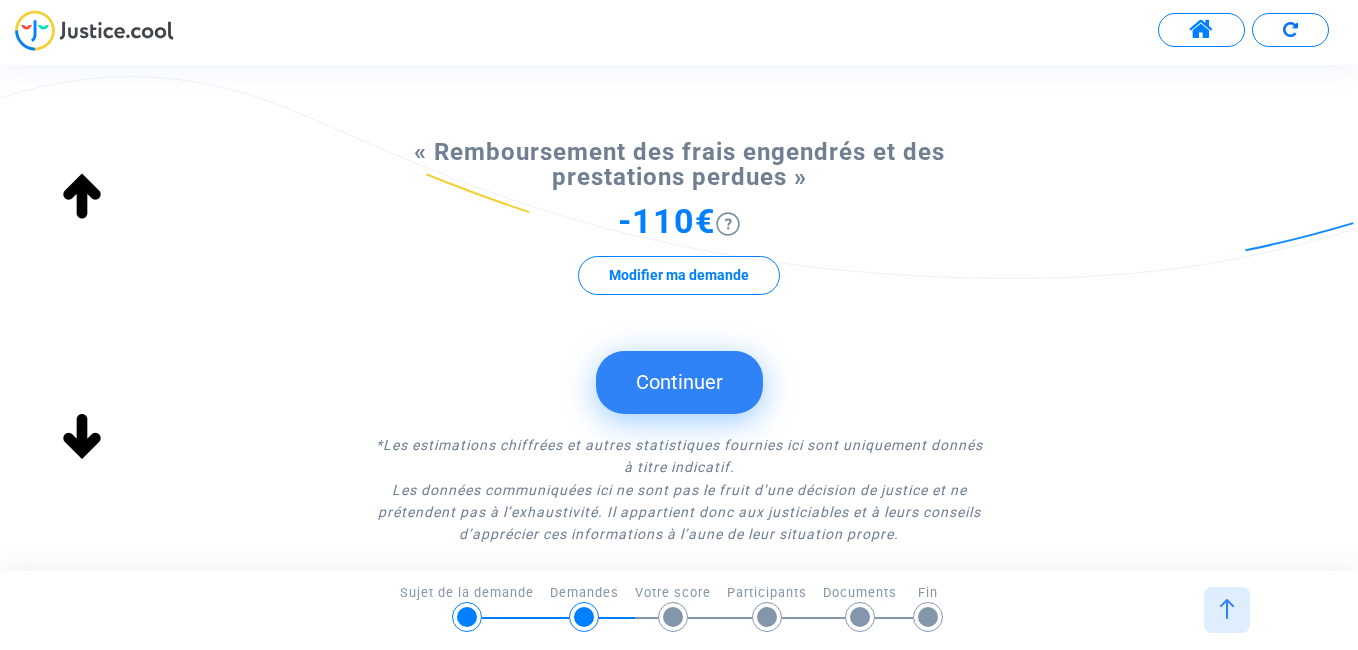 scroll, scrollTop: 400, scrollLeft: 0, axis: vertical 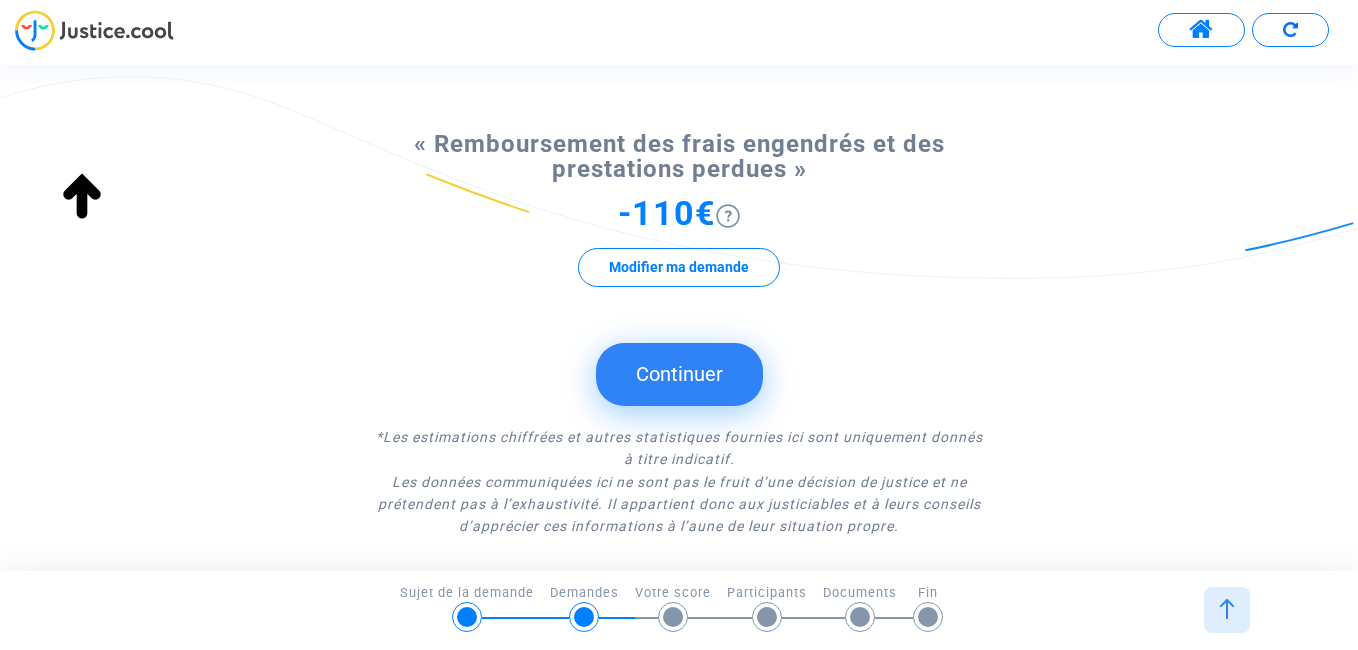 click on "Continuer" 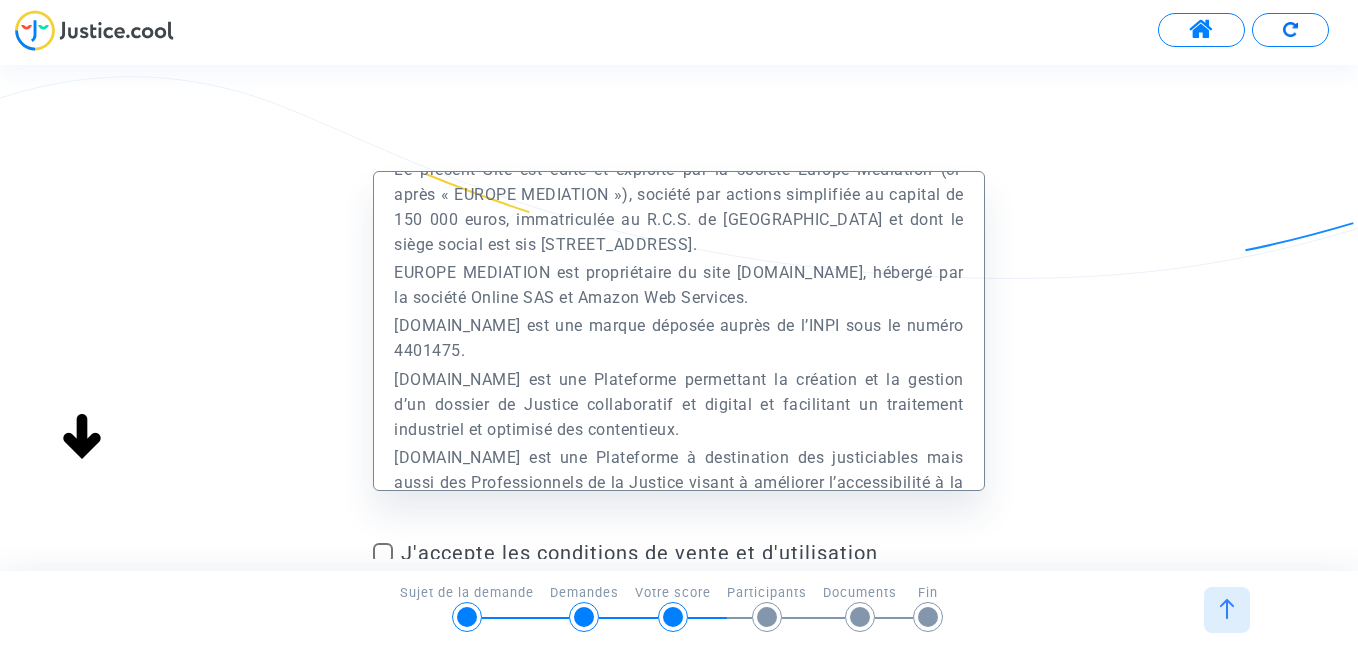 scroll, scrollTop: 100, scrollLeft: 0, axis: vertical 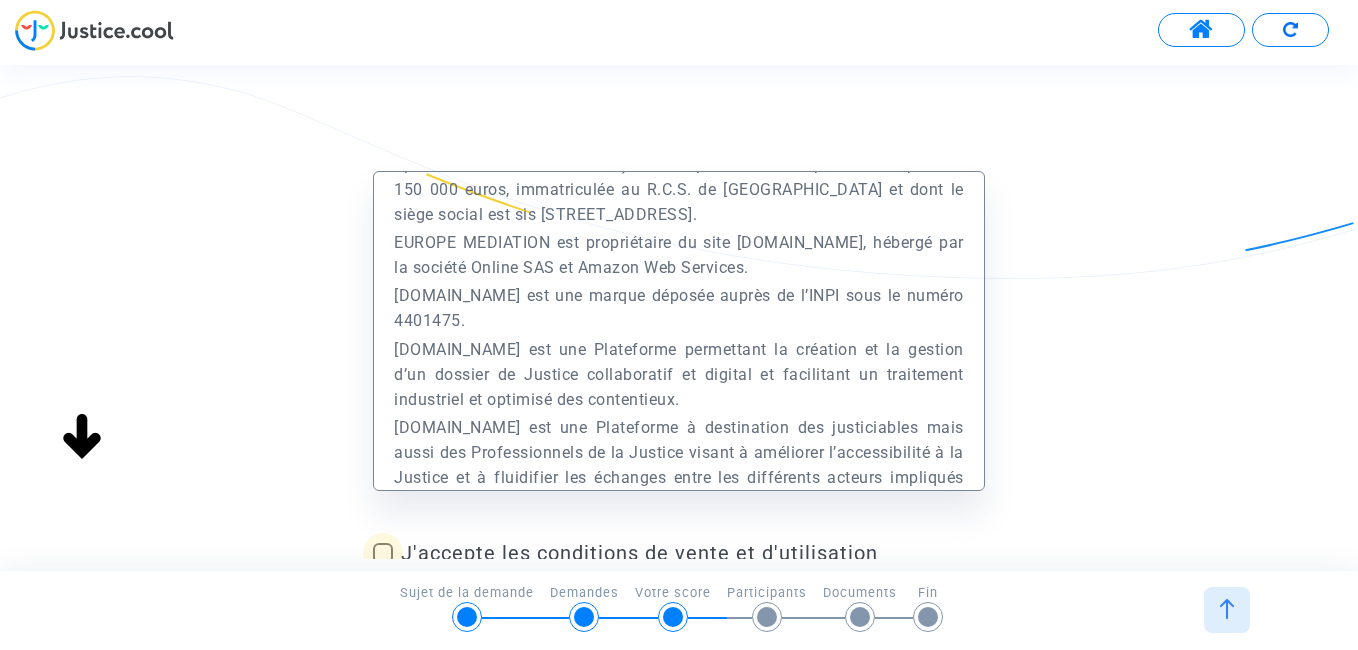 click at bounding box center [383, 553] 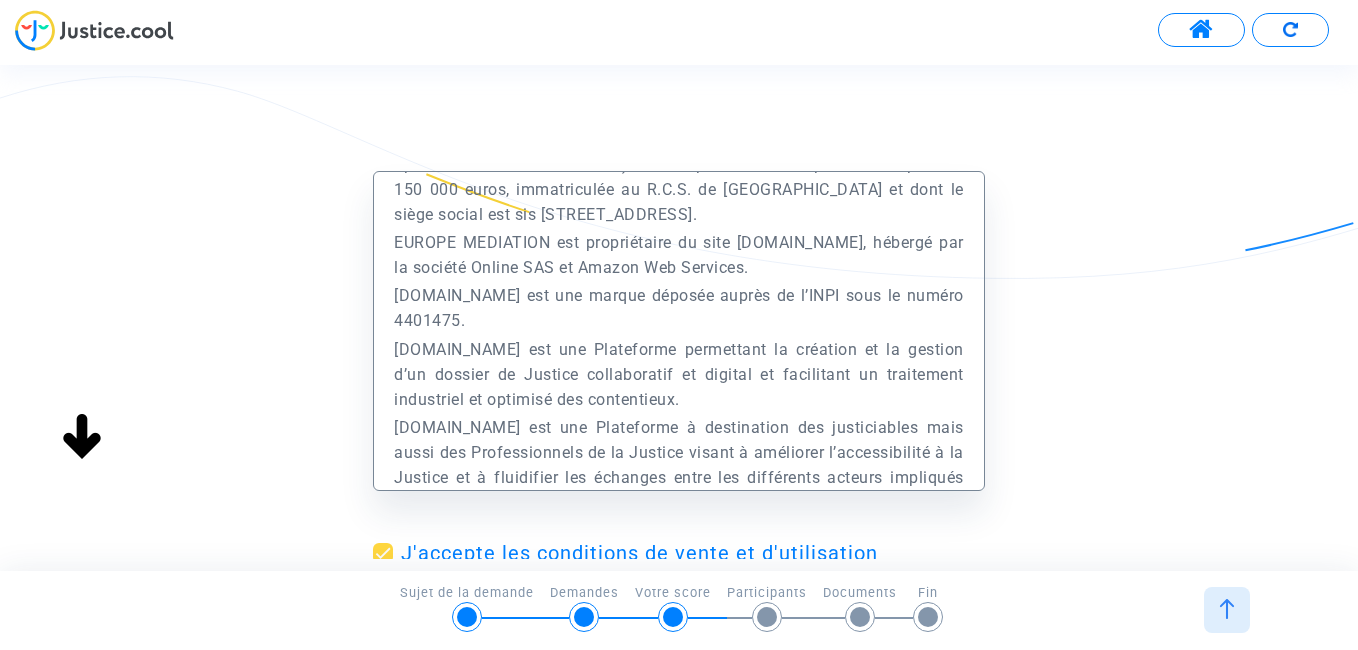scroll, scrollTop: 15, scrollLeft: 0, axis: vertical 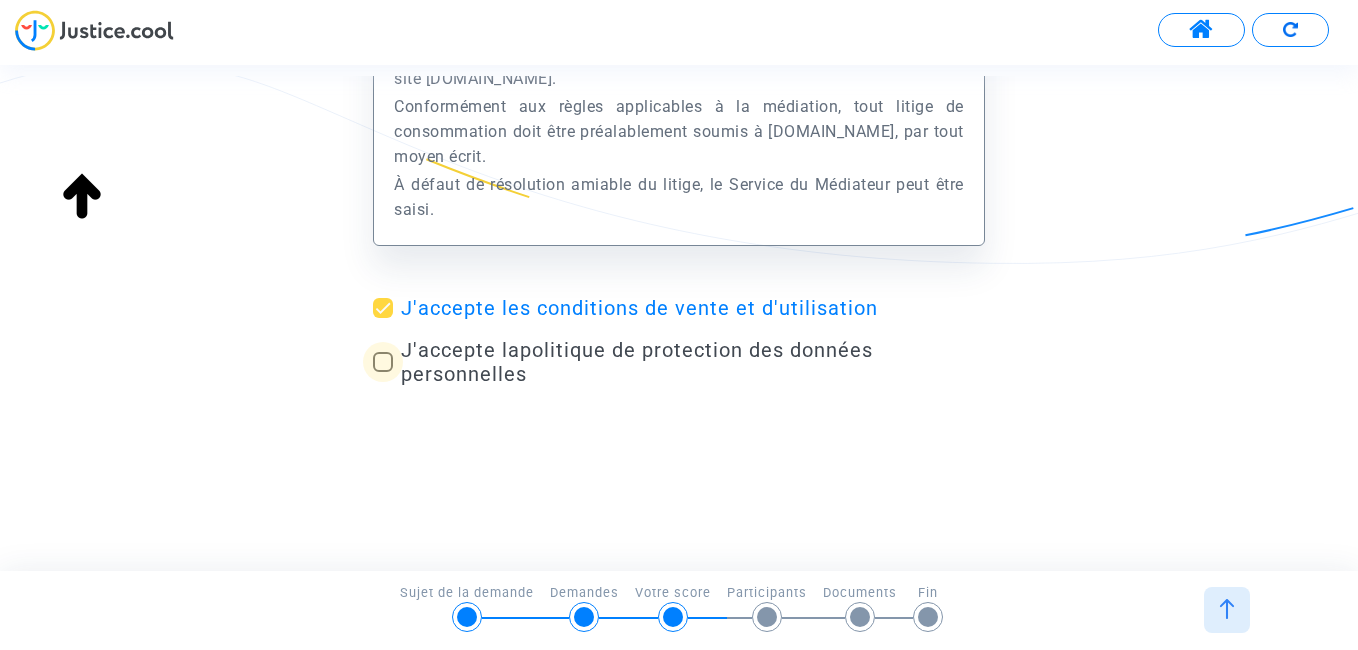 click at bounding box center (383, 362) 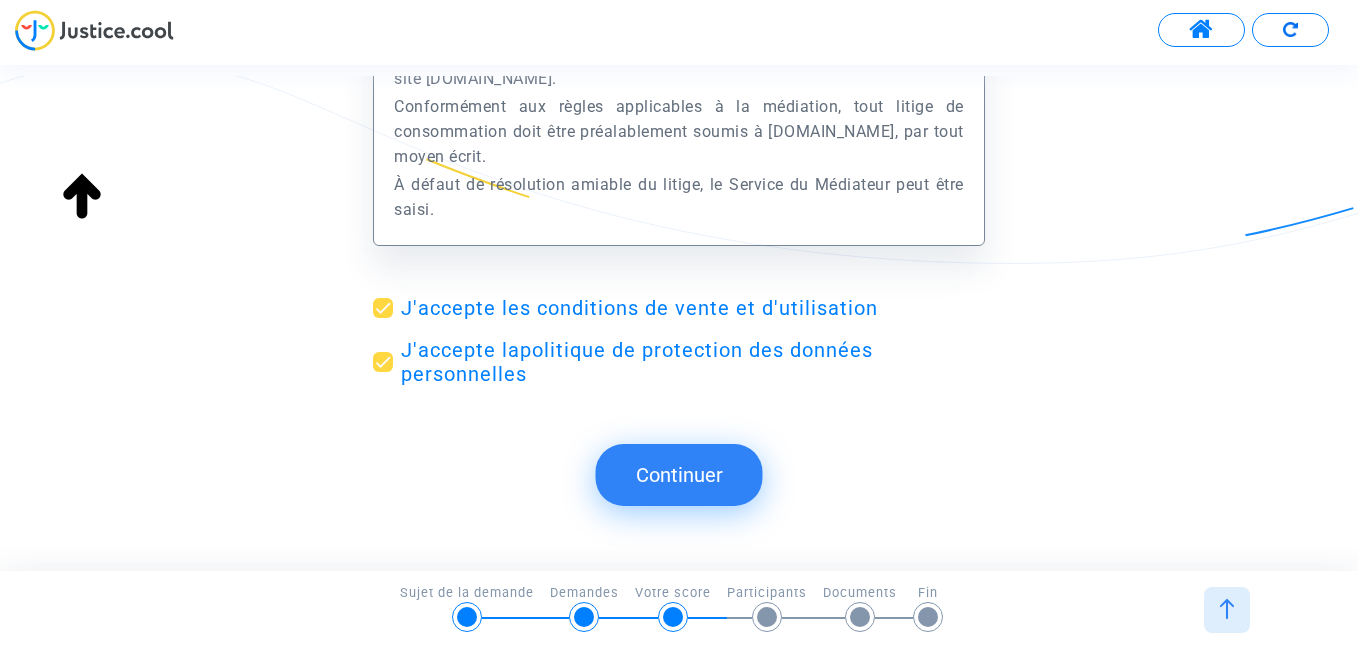 click on "Continuer" 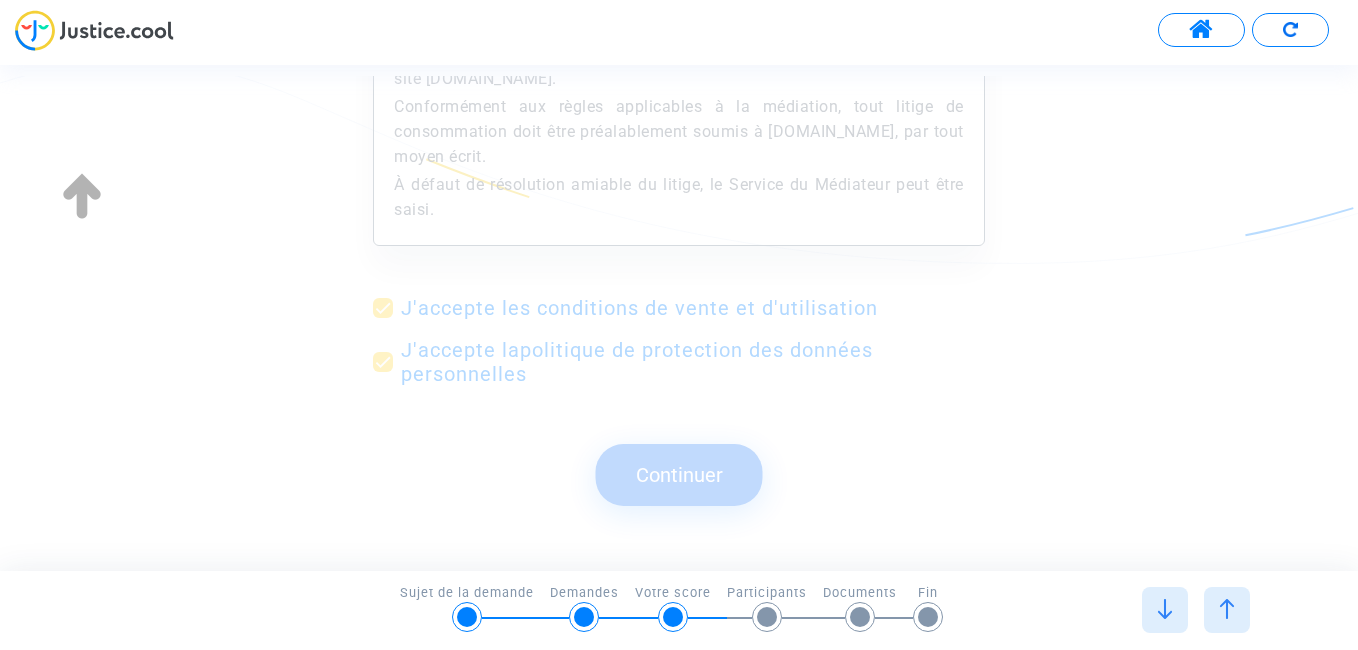 scroll, scrollTop: 0, scrollLeft: 0, axis: both 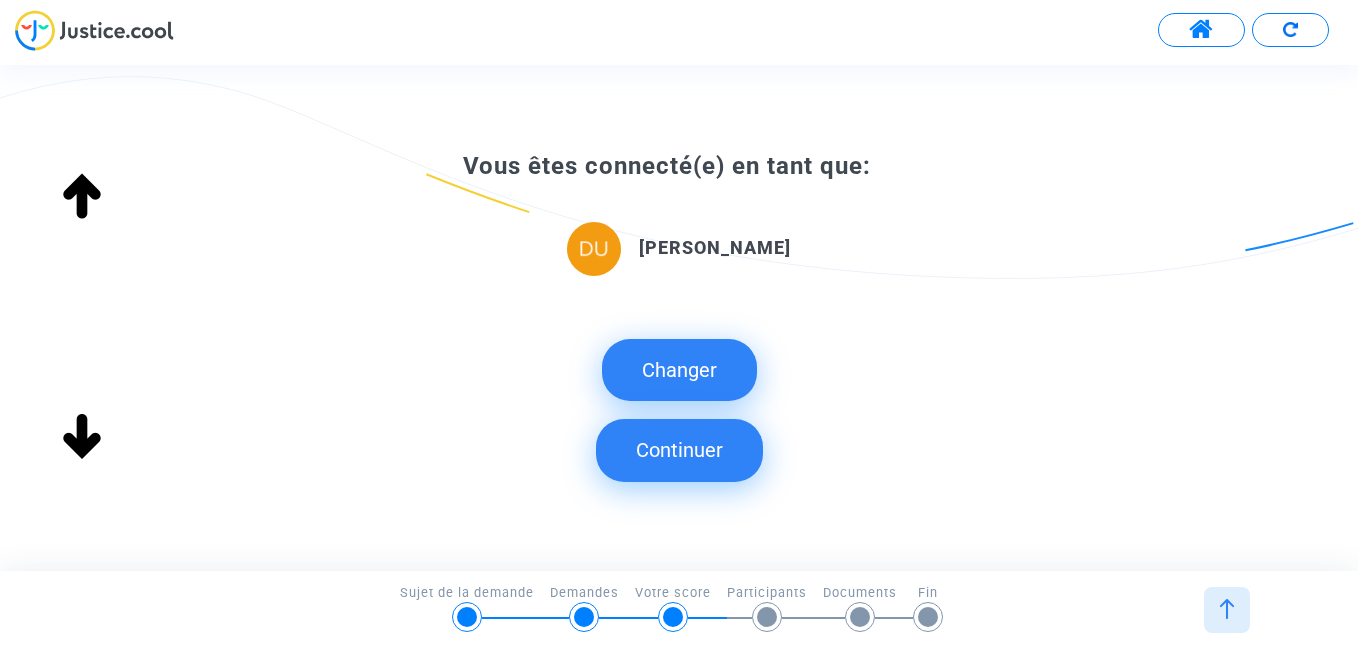 click on "Continuer" 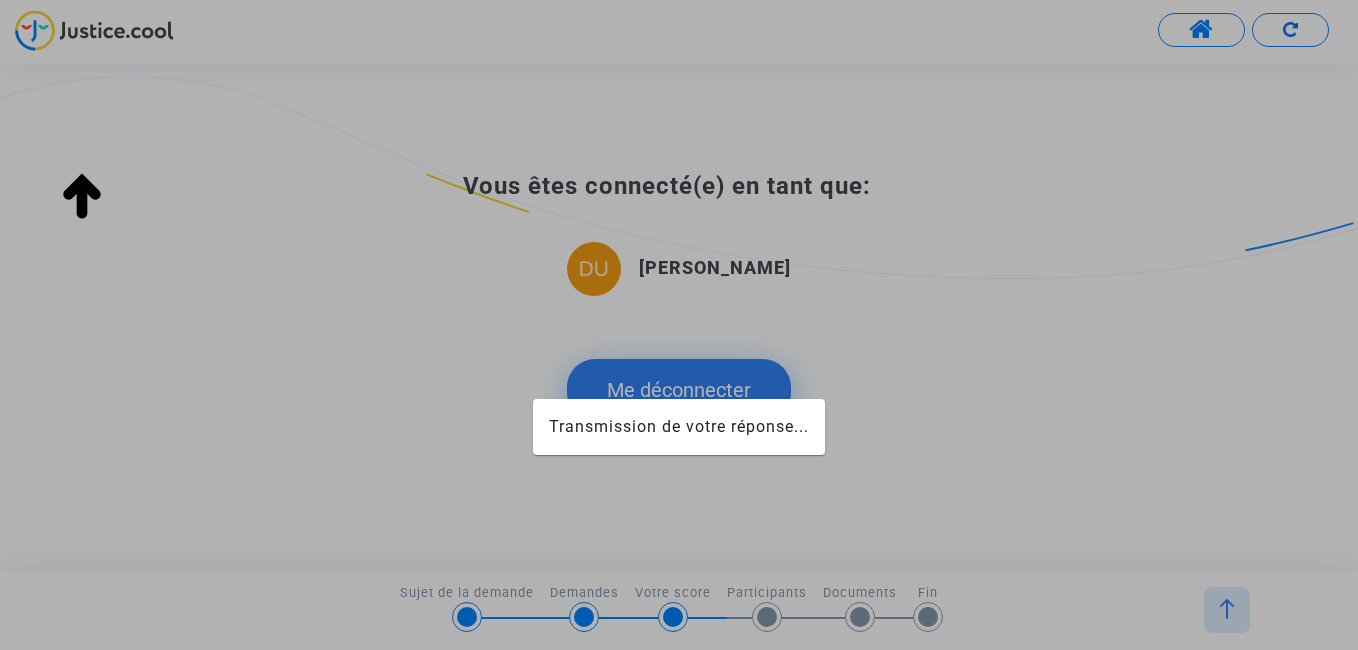 scroll, scrollTop: 280, scrollLeft: 0, axis: vertical 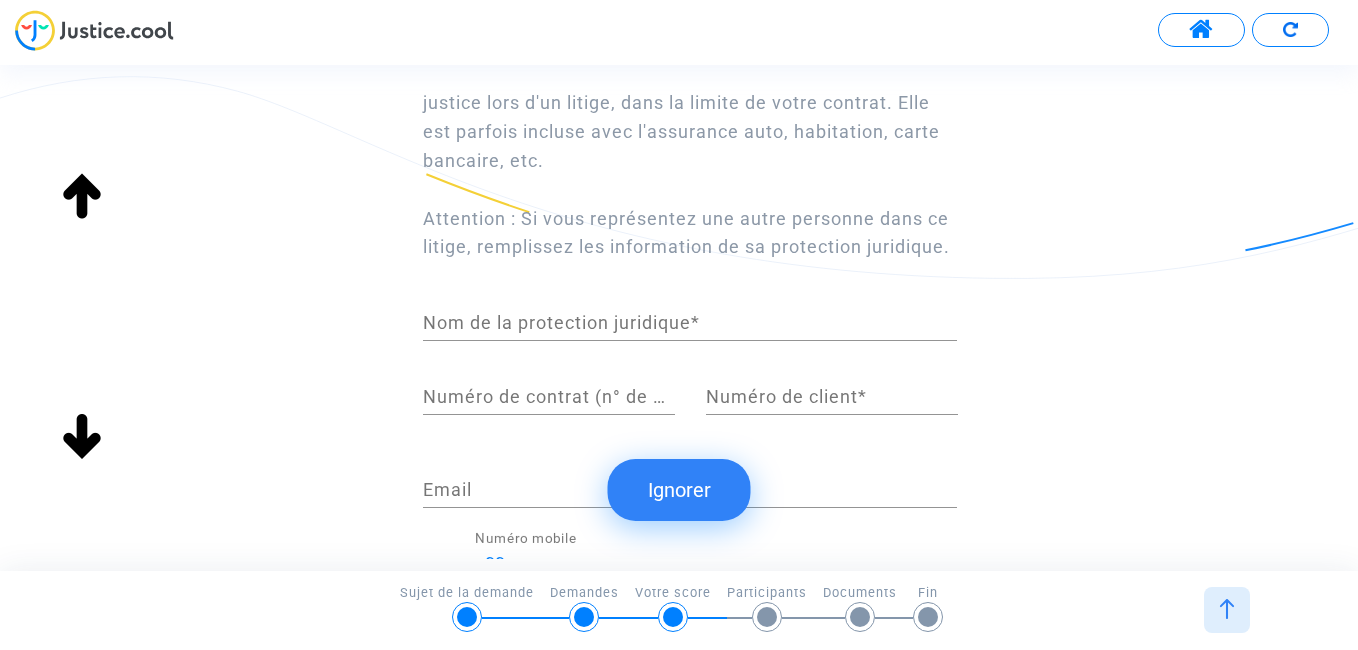 click on "Ignorer" 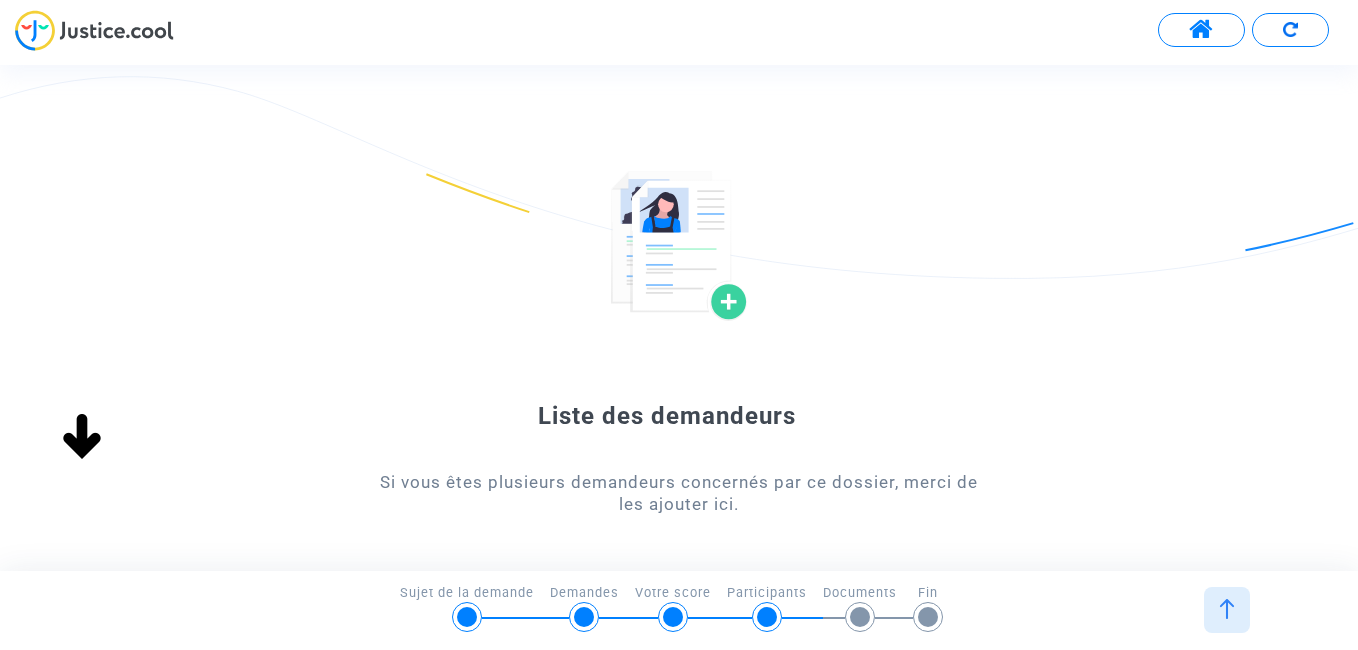 scroll, scrollTop: 0, scrollLeft: 0, axis: both 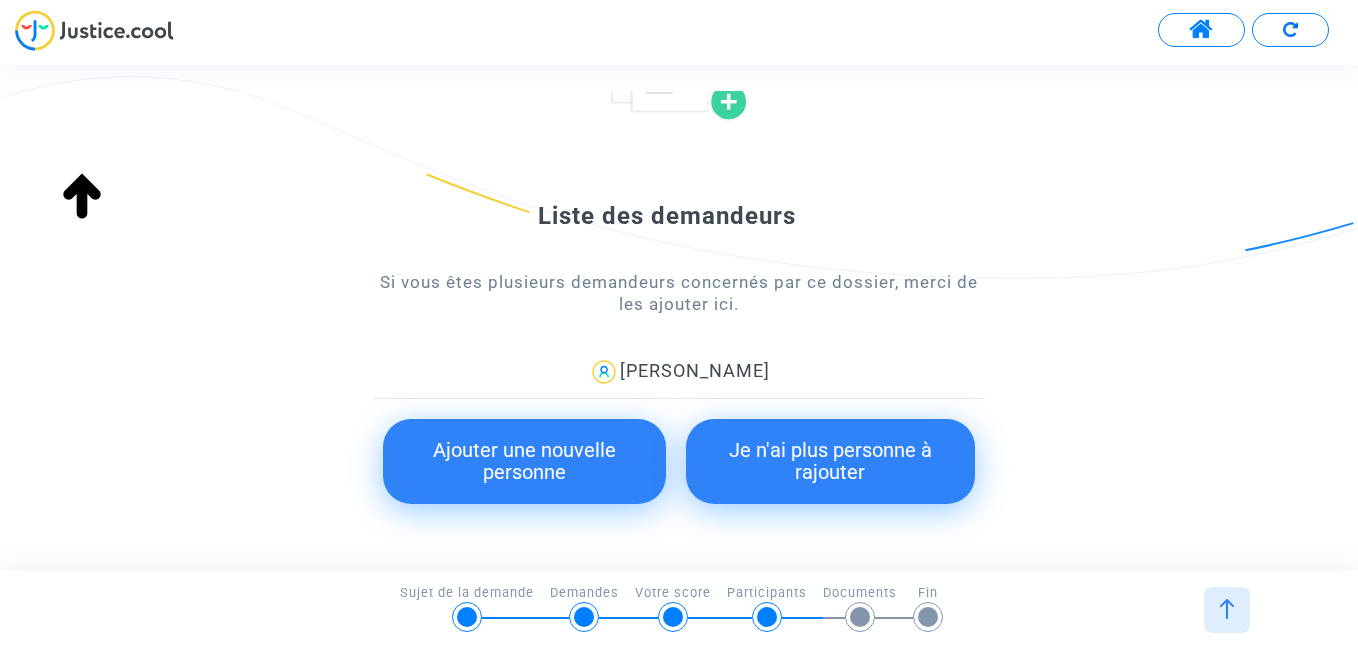 click on "Ajouter une nouvelle personne" 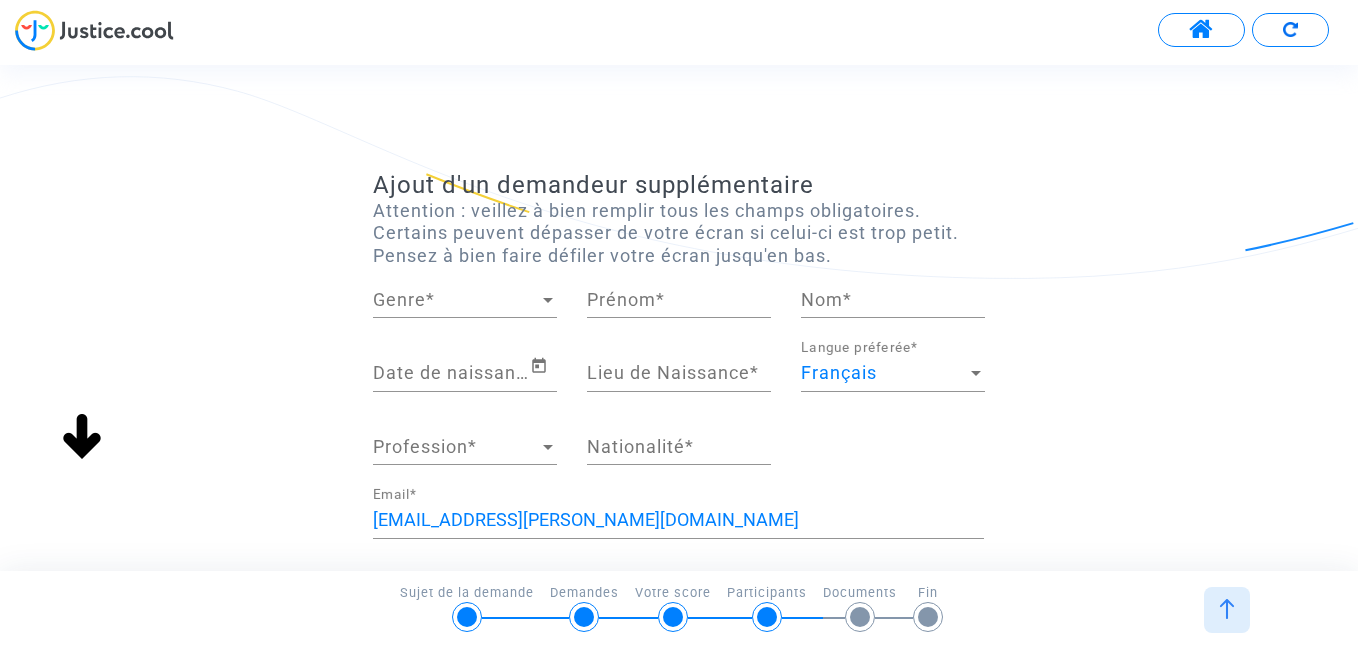 scroll, scrollTop: 0, scrollLeft: 0, axis: both 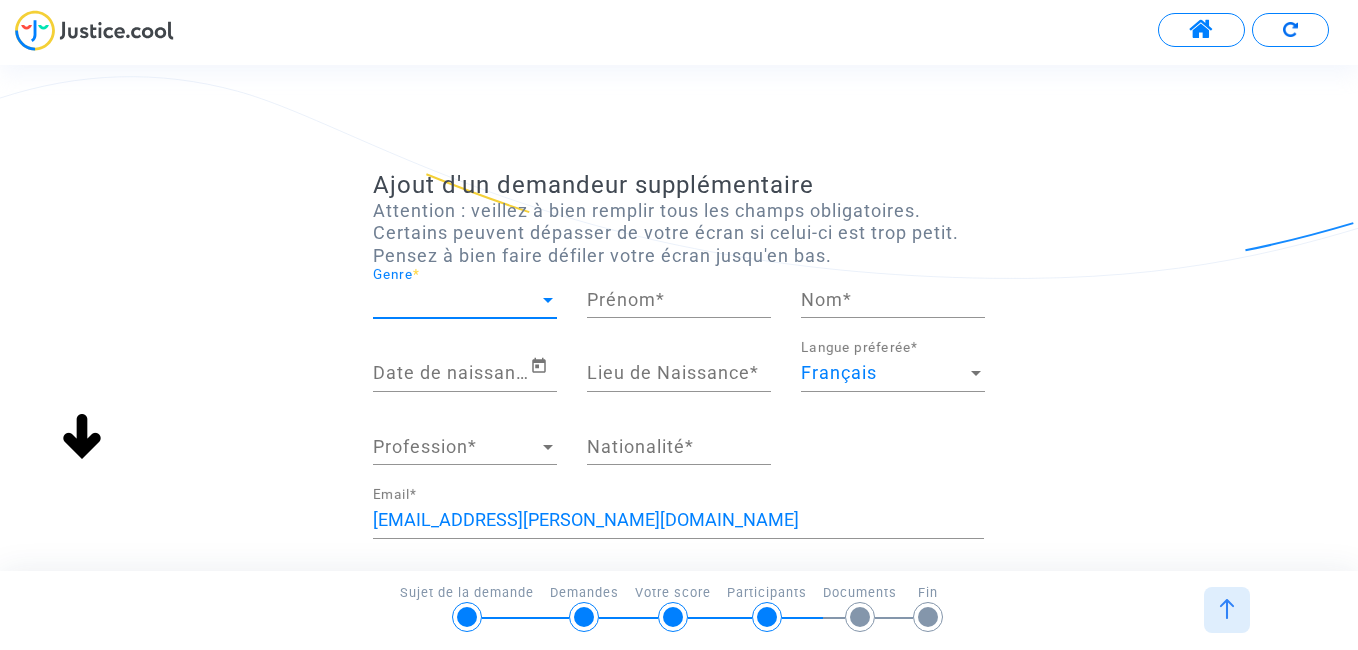 click at bounding box center [548, 300] 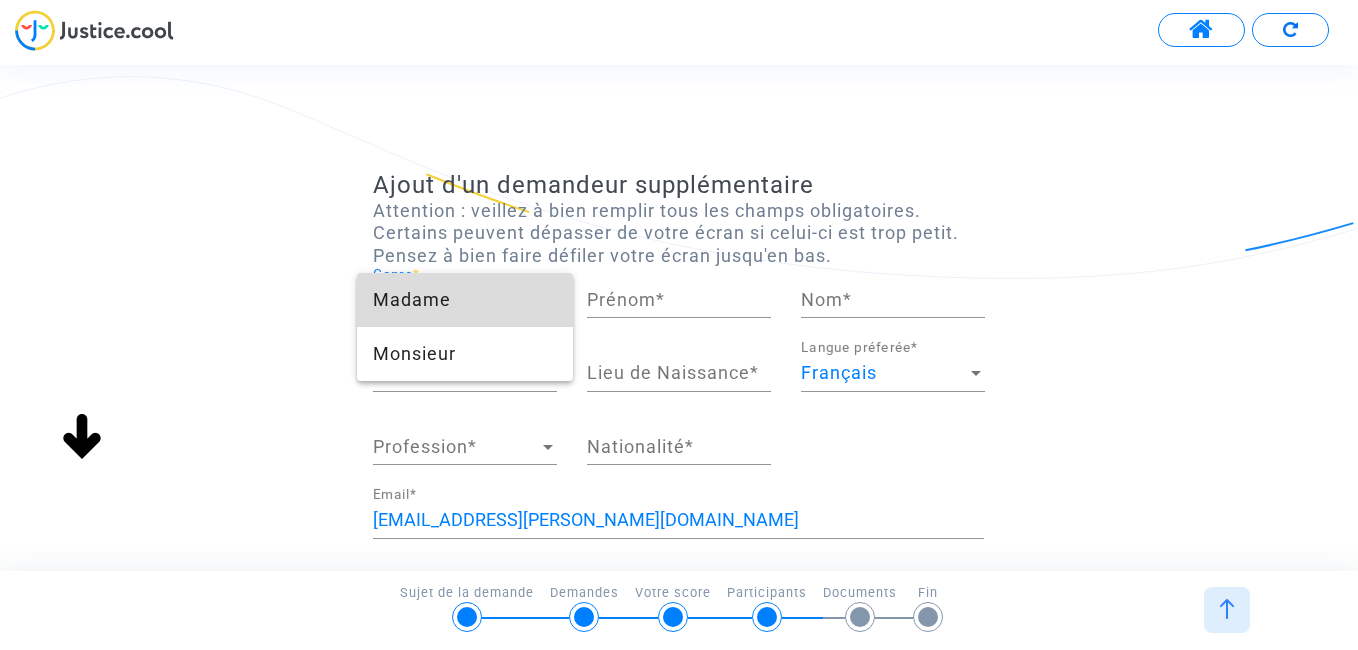 click on "Madame" at bounding box center (465, 300) 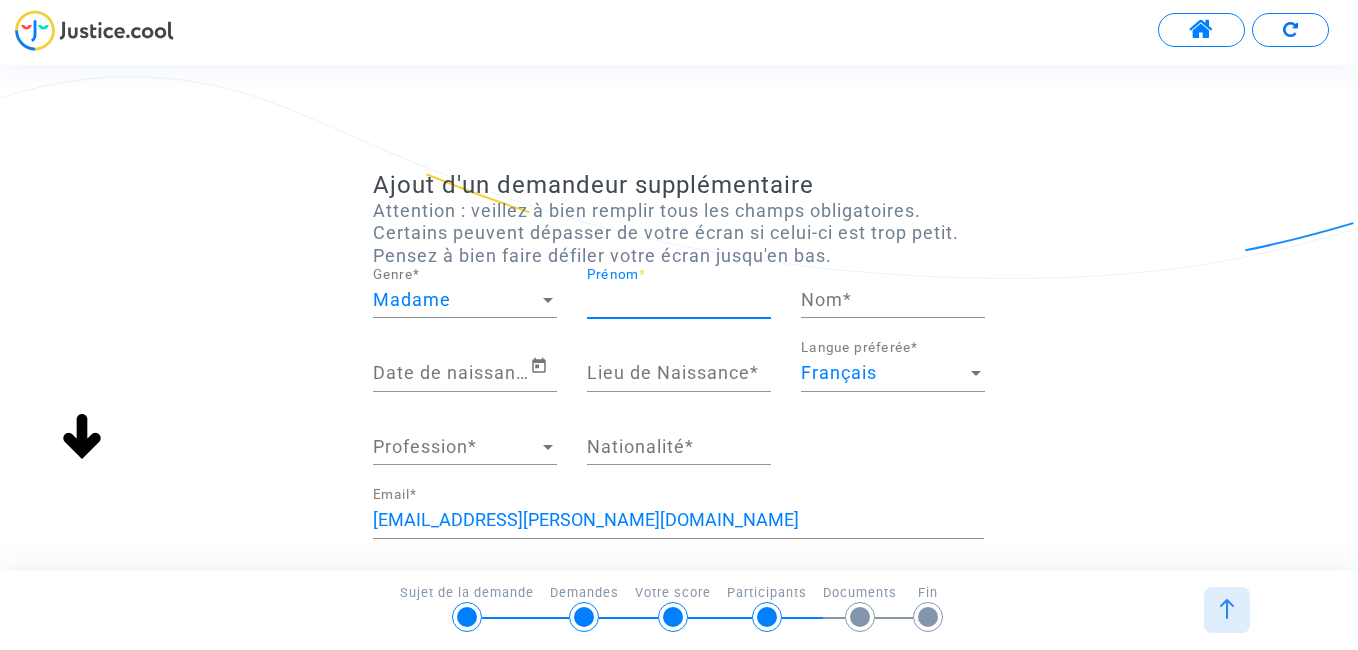 click on "Prénom  *" at bounding box center [679, 300] 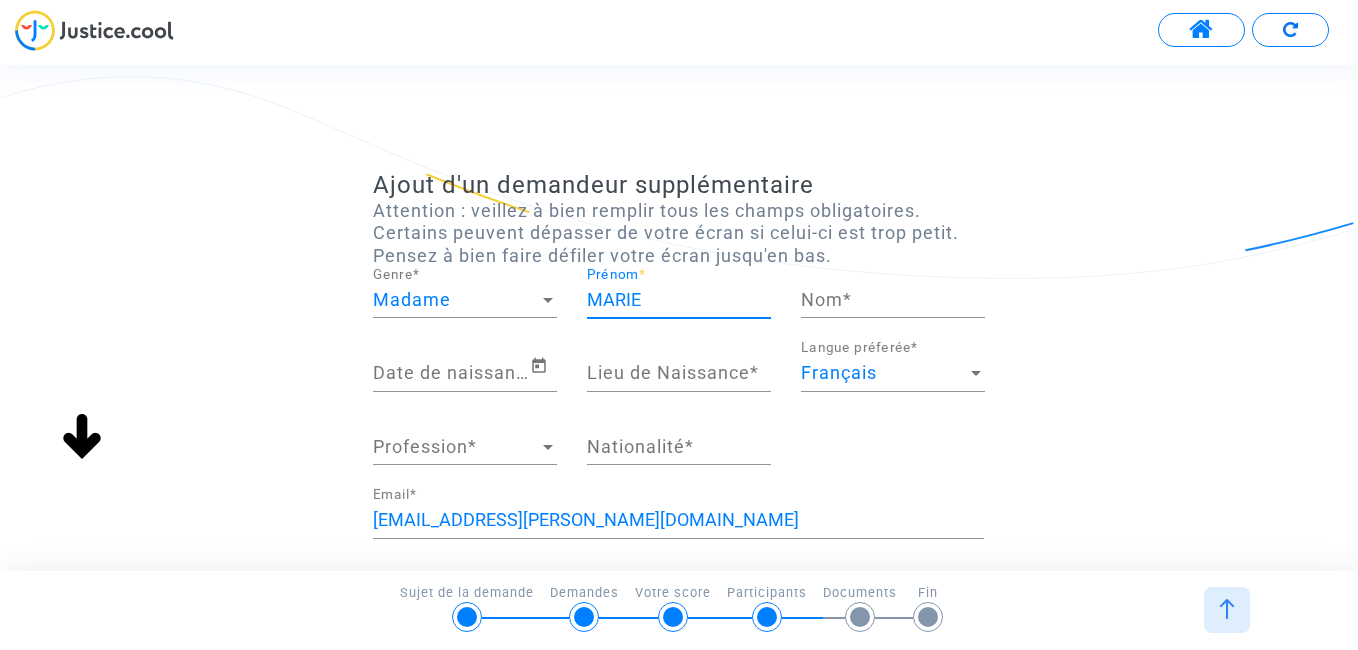 type on "Duquesne" 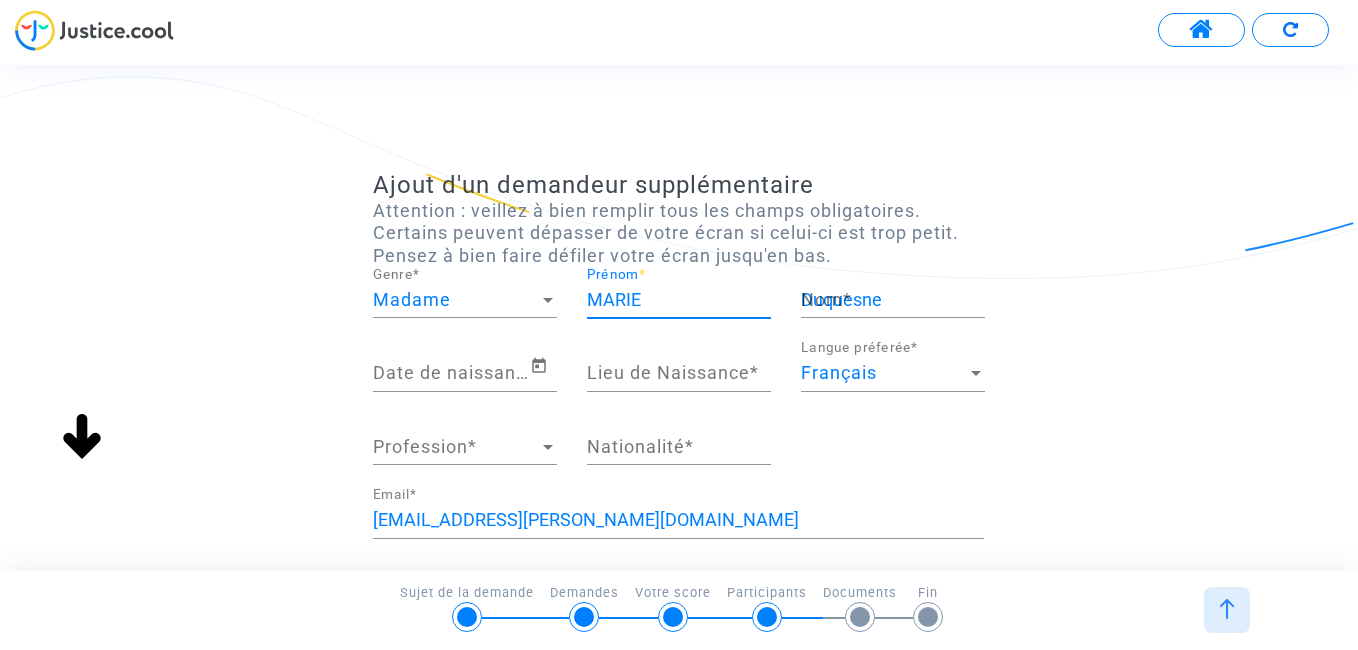 type on "62370 AUDRUICQ" 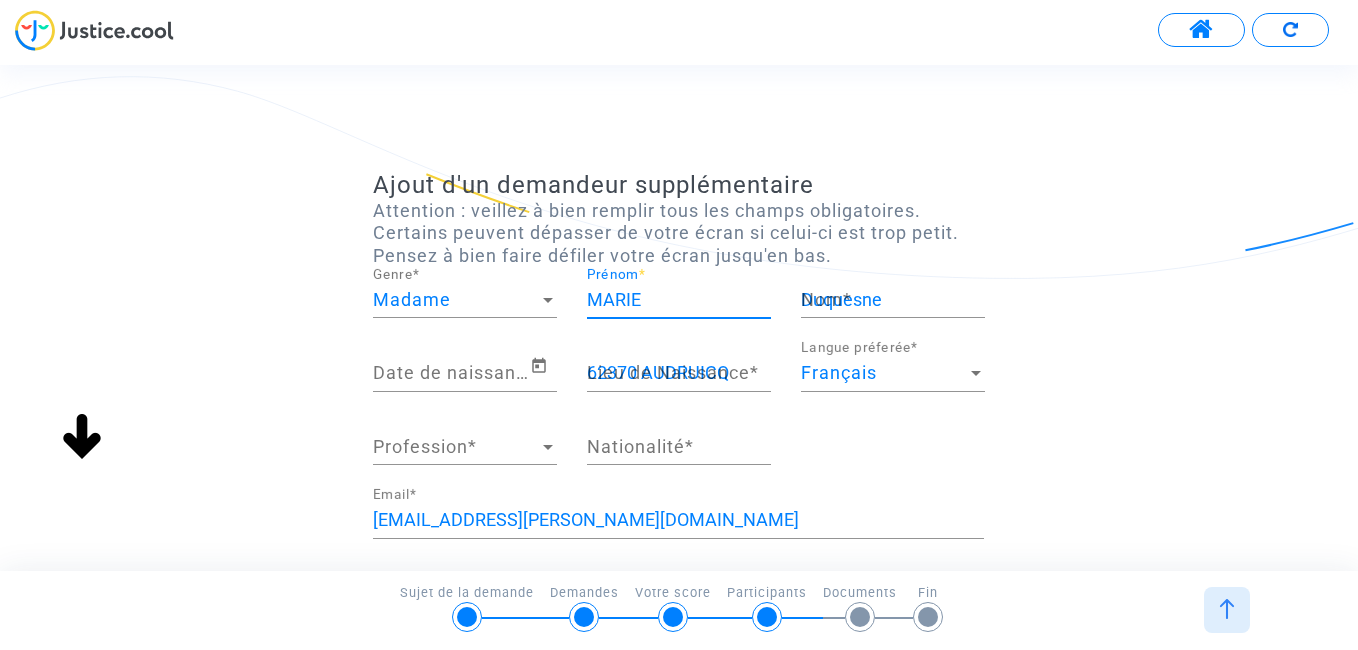 type on "FRA" 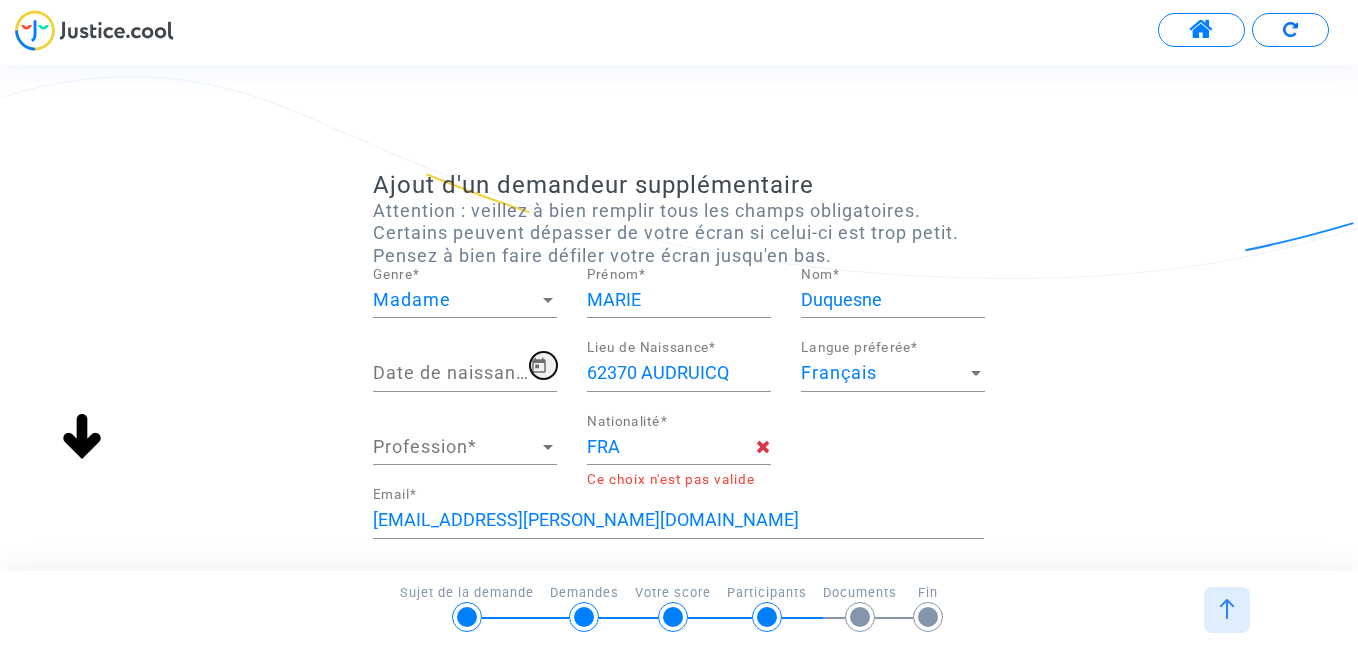 click 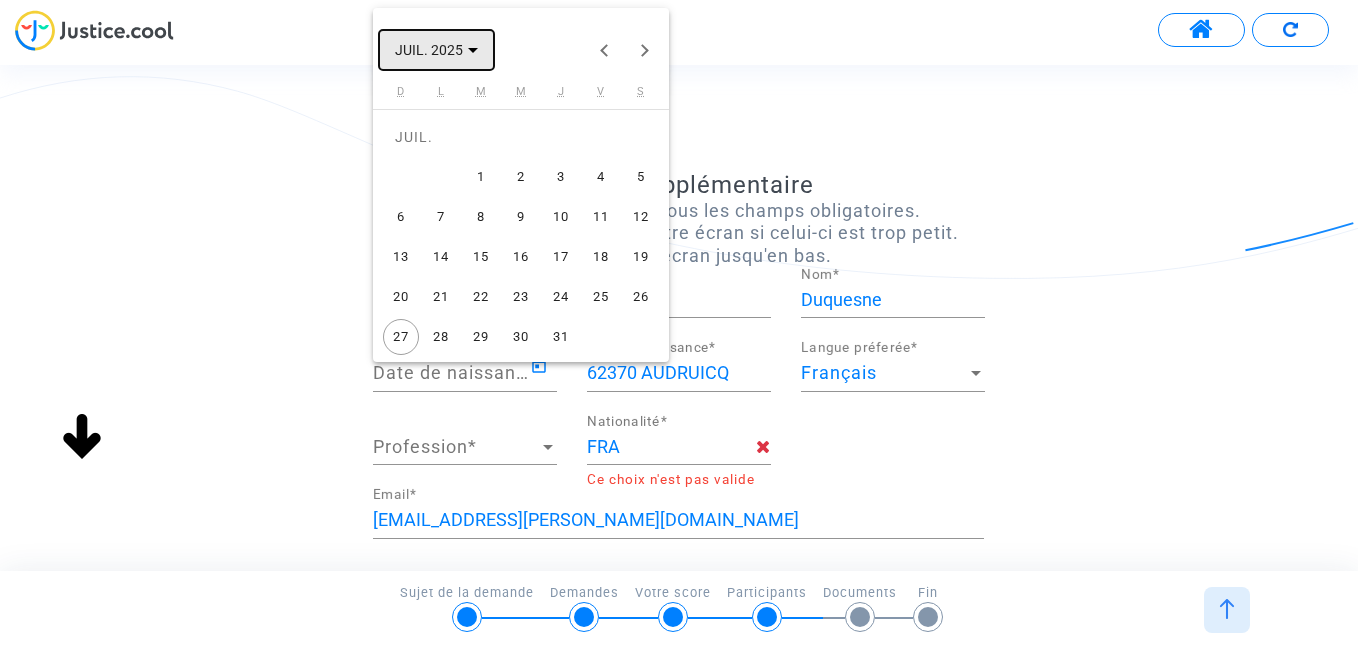 click 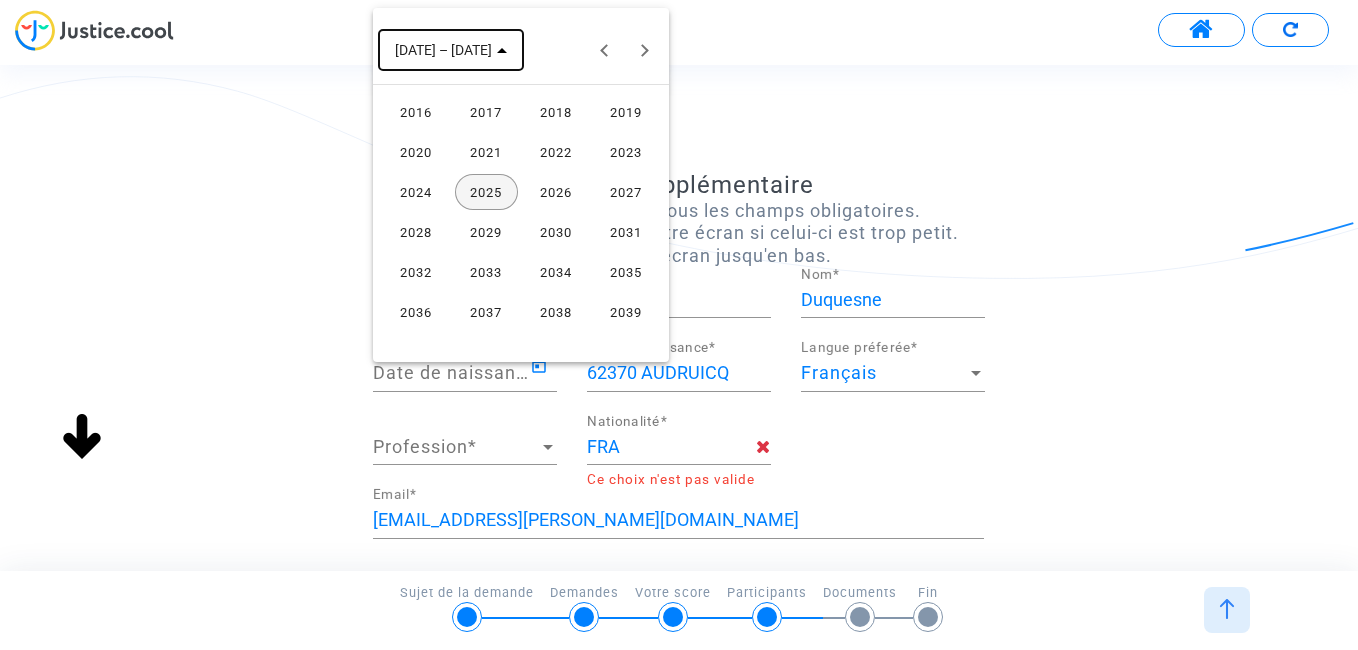 click 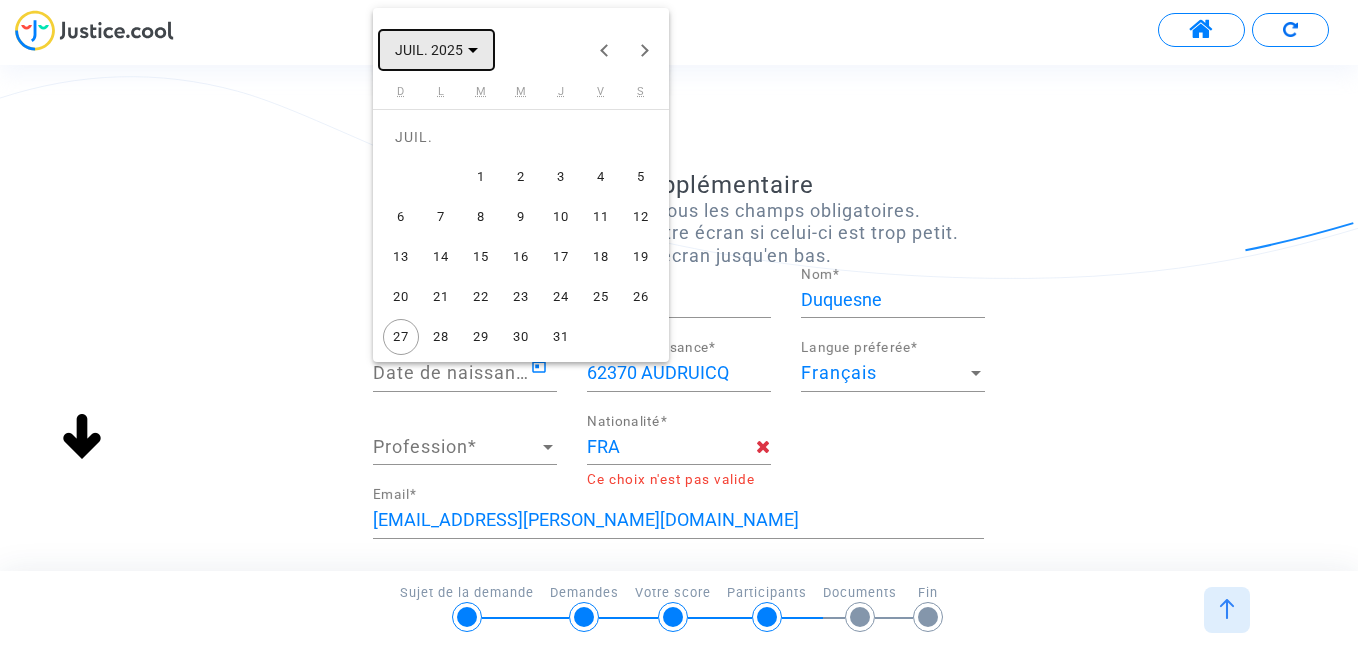 click on "JUIL. 2025" at bounding box center (436, 50) 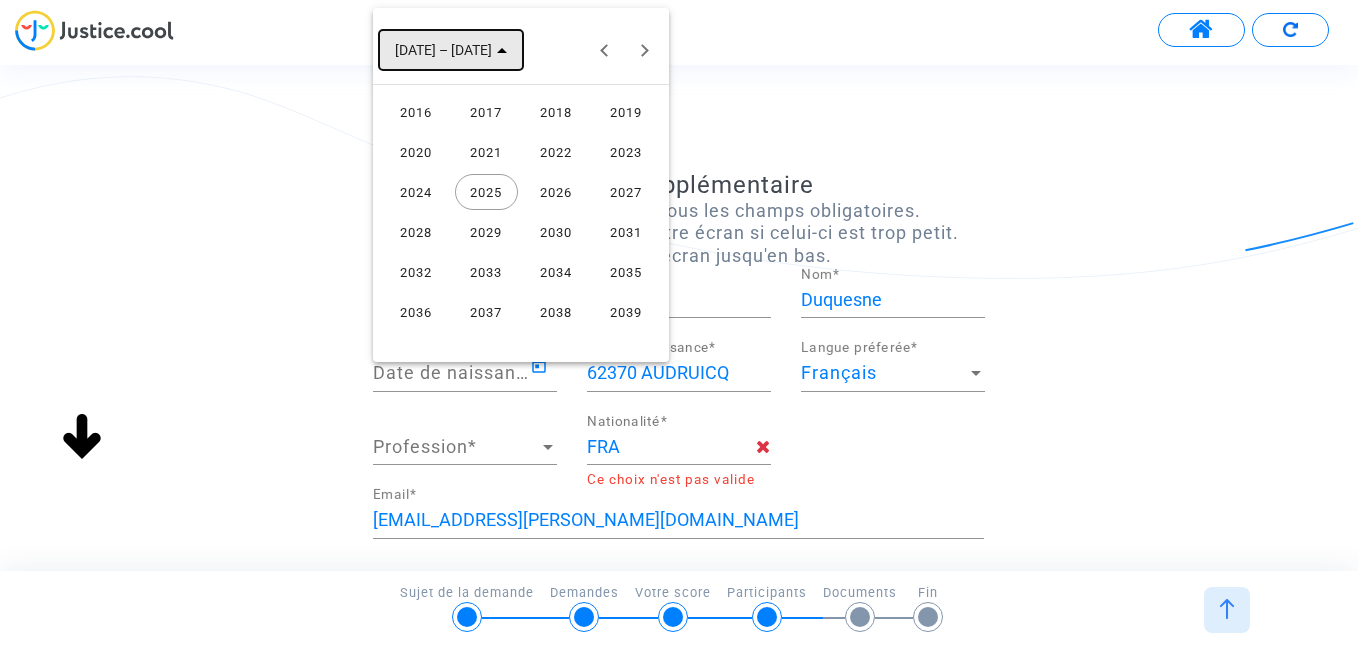 click 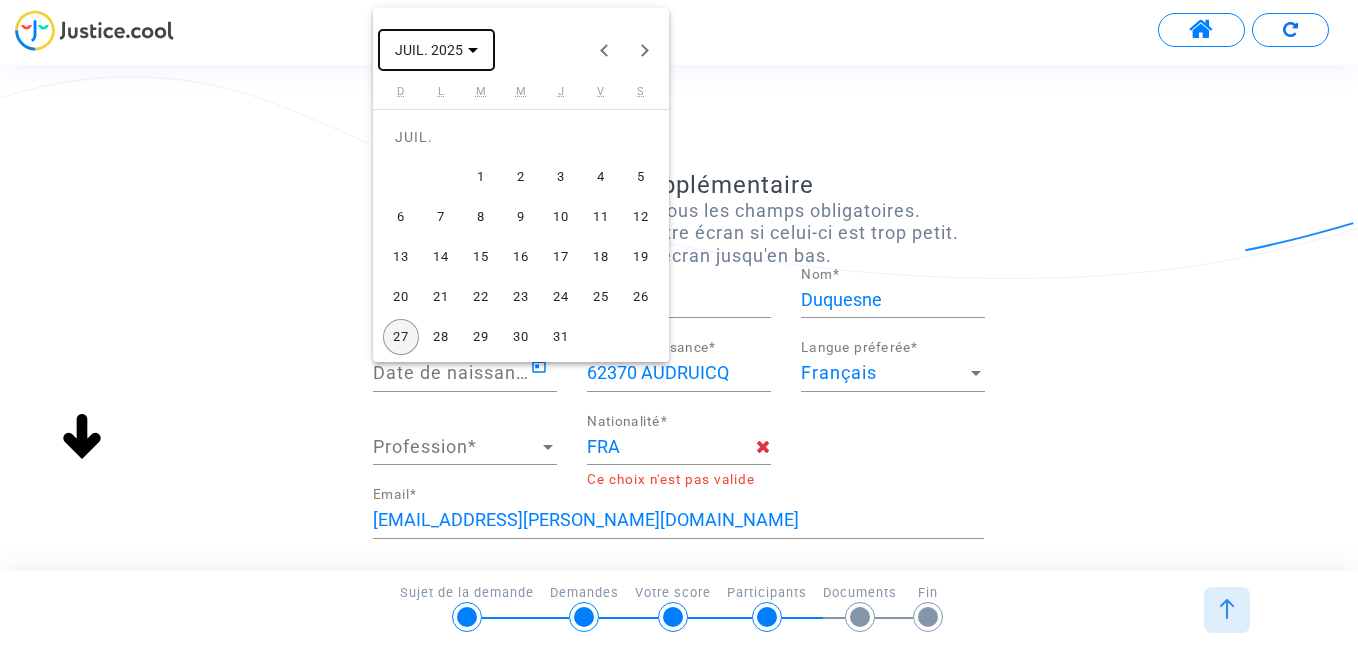click 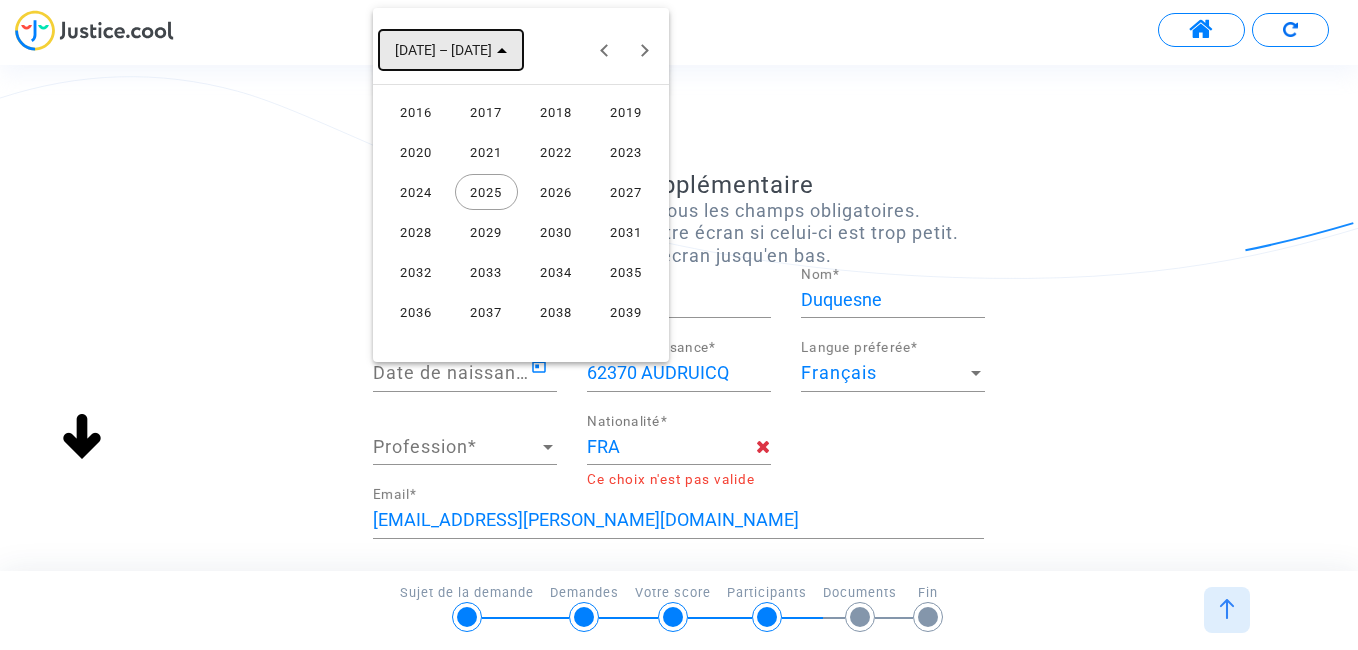 click on "[DATE] – [DATE]" at bounding box center [451, 49] 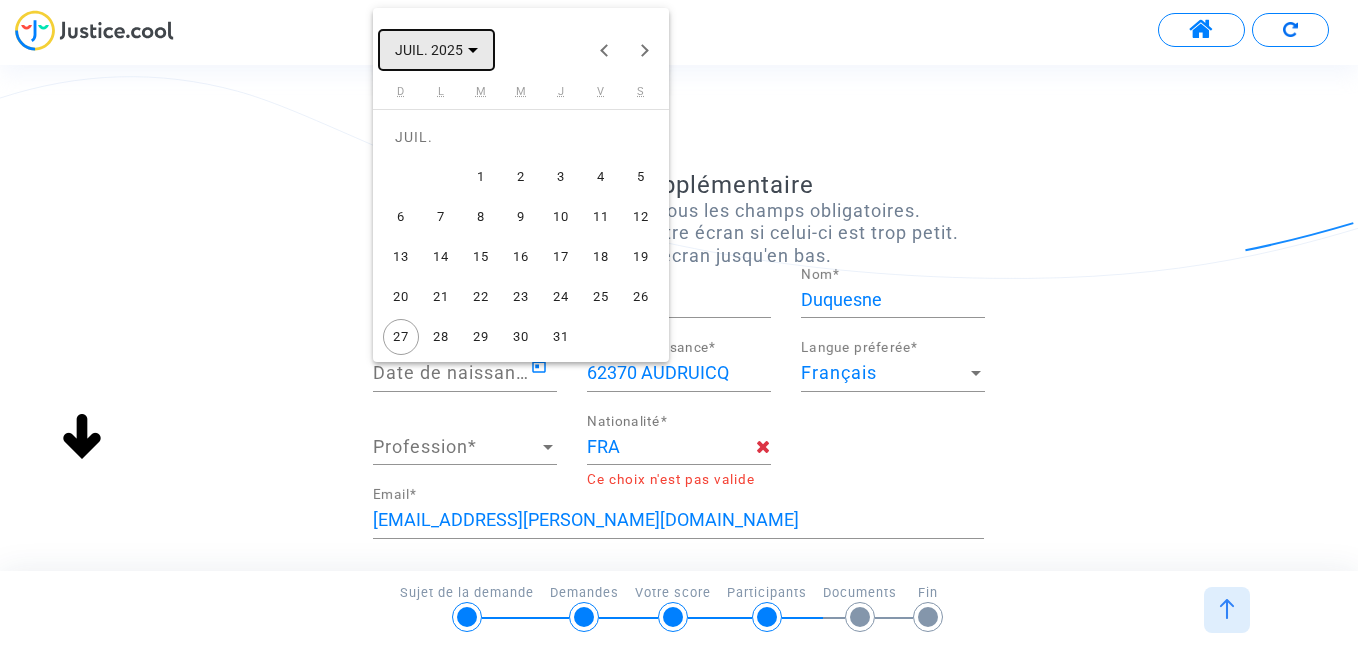 click on "JUIL. 2025" at bounding box center (436, 50) 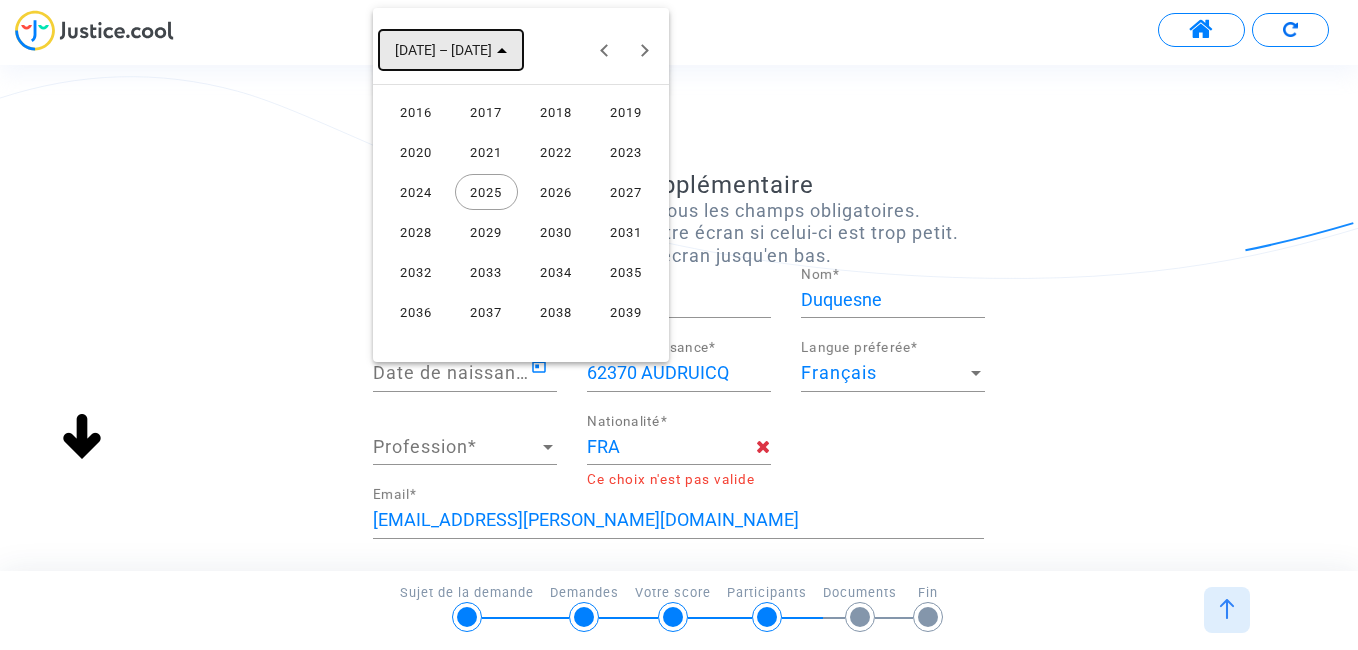 click 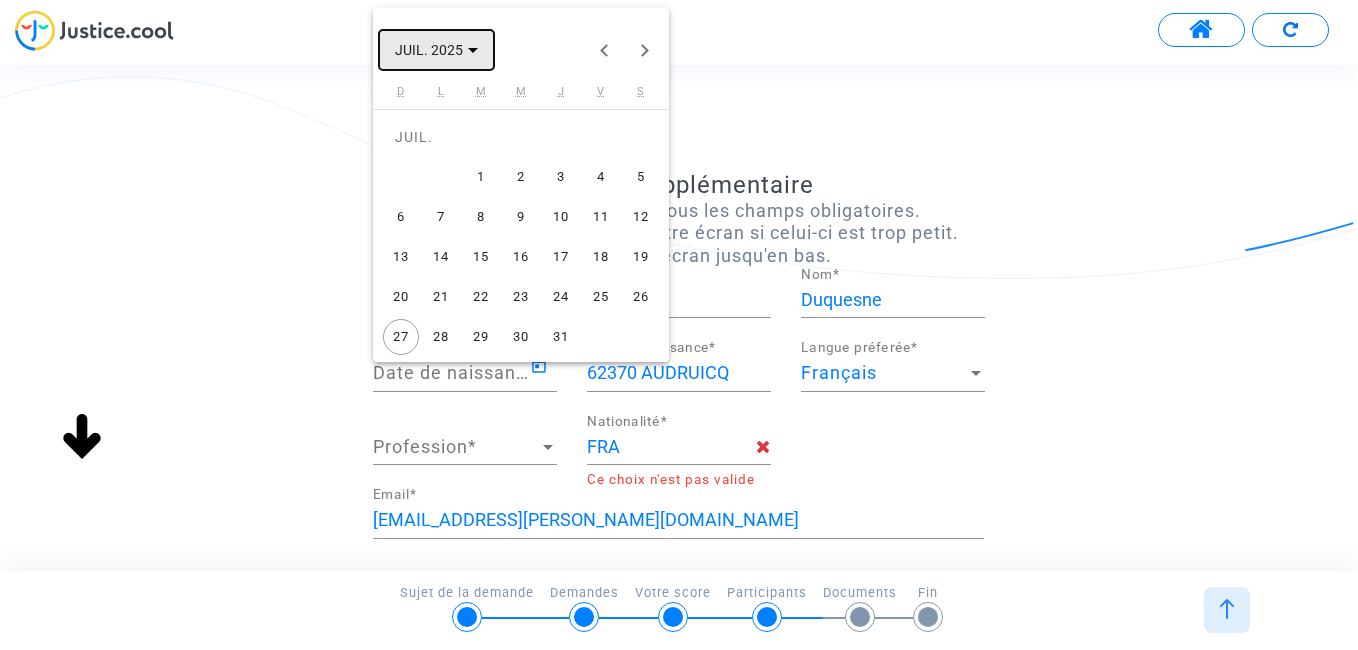 click on "JUIL. 2025" at bounding box center [429, 51] 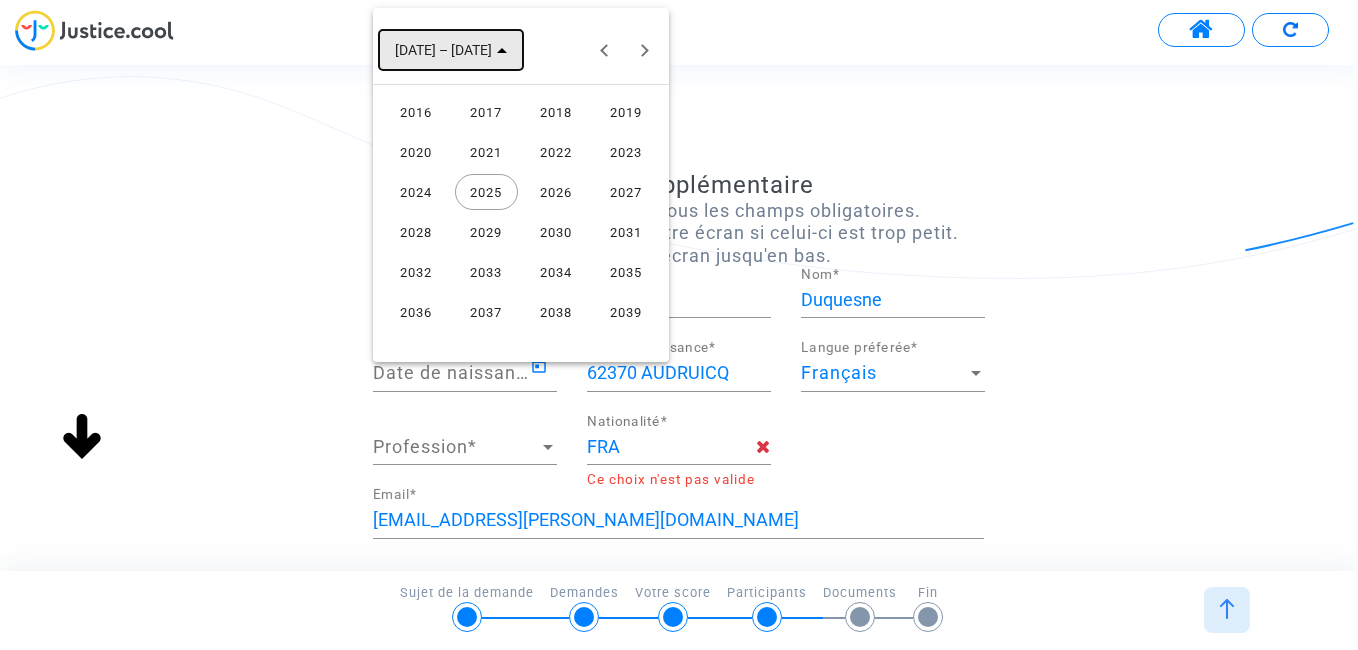 click 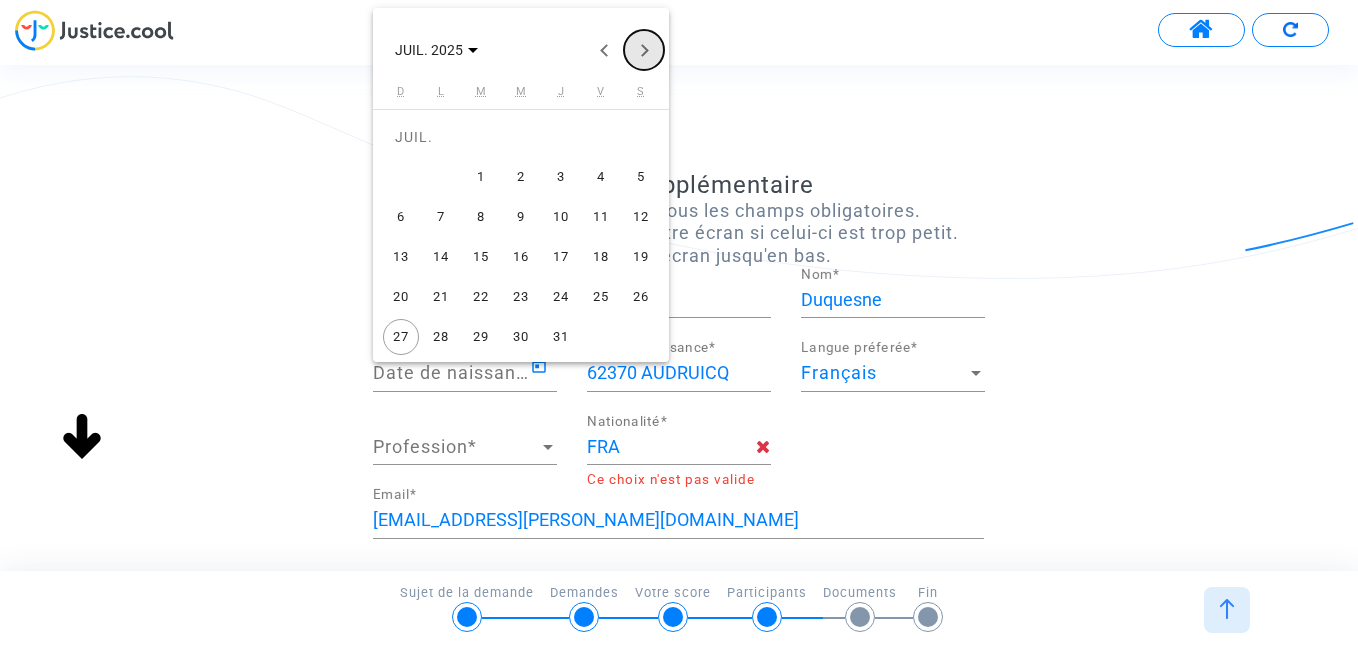 click at bounding box center (644, 50) 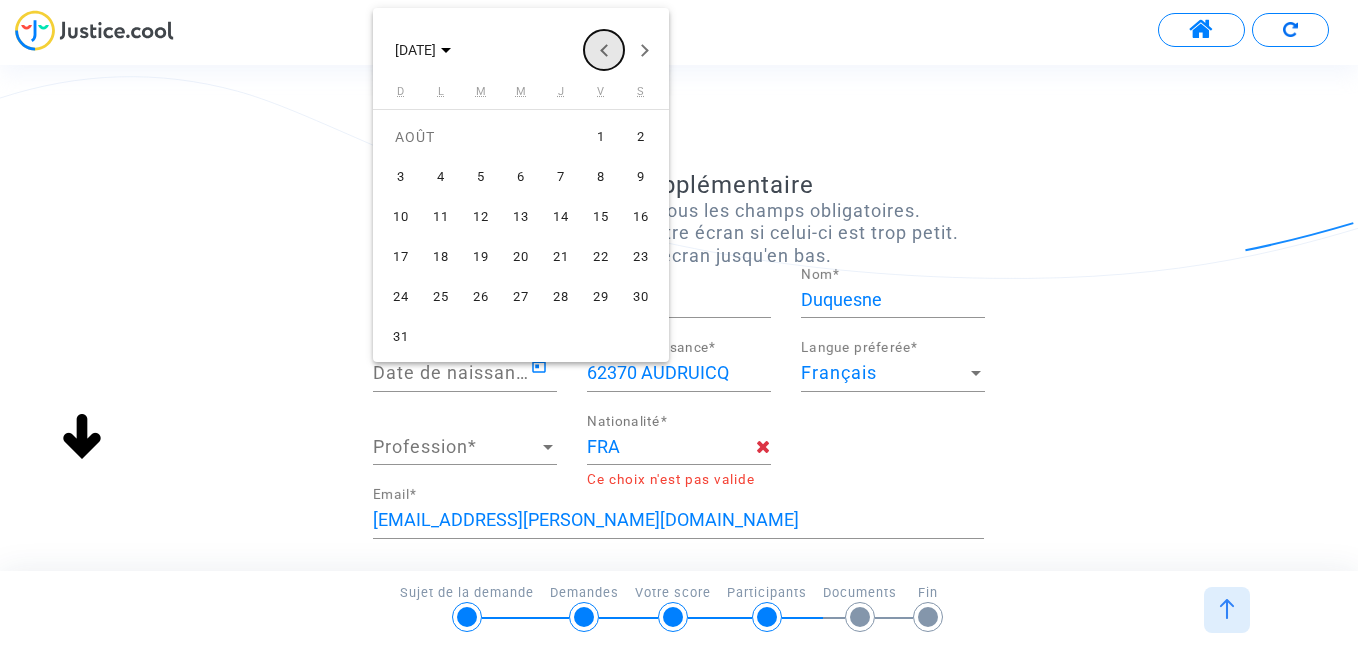click at bounding box center (604, 50) 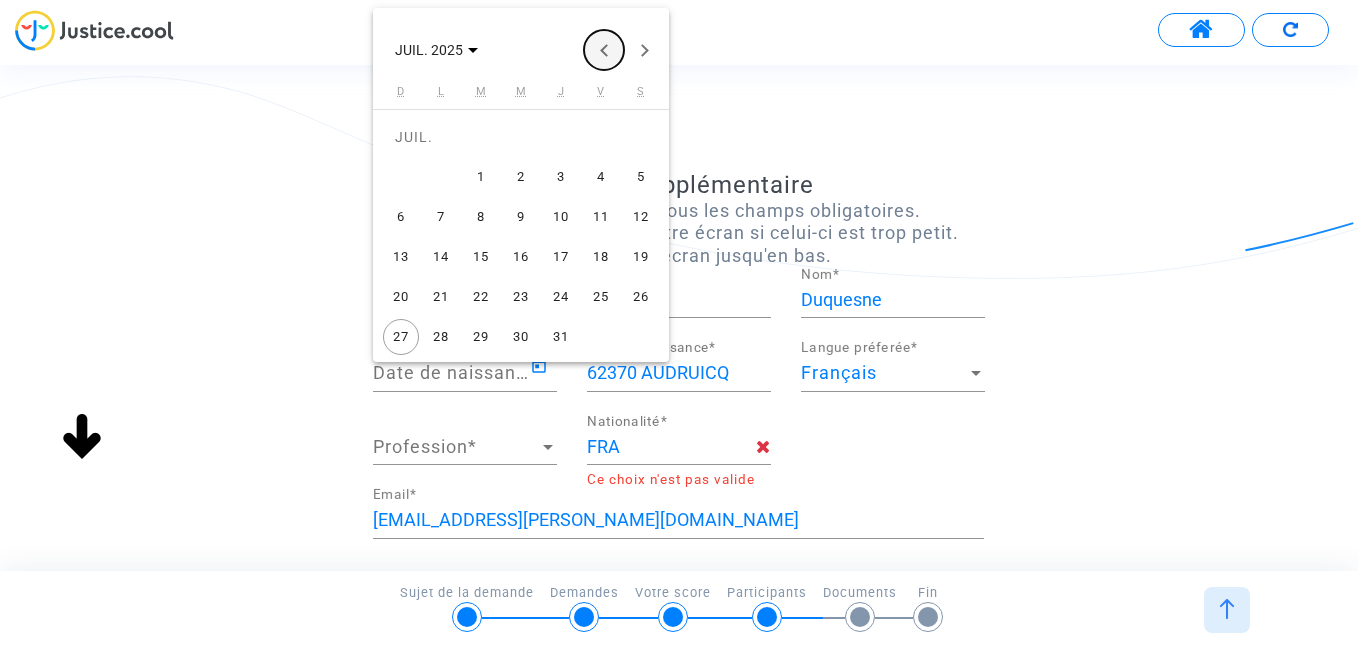 click at bounding box center [604, 50] 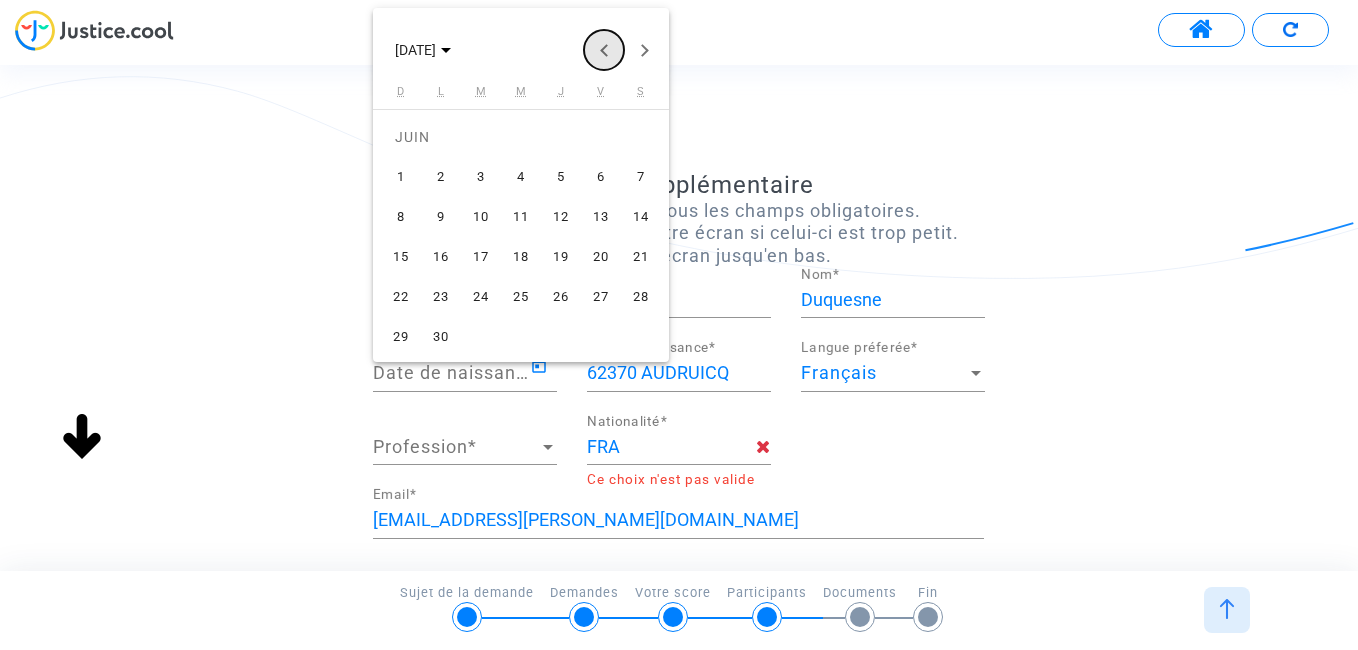 click at bounding box center [604, 50] 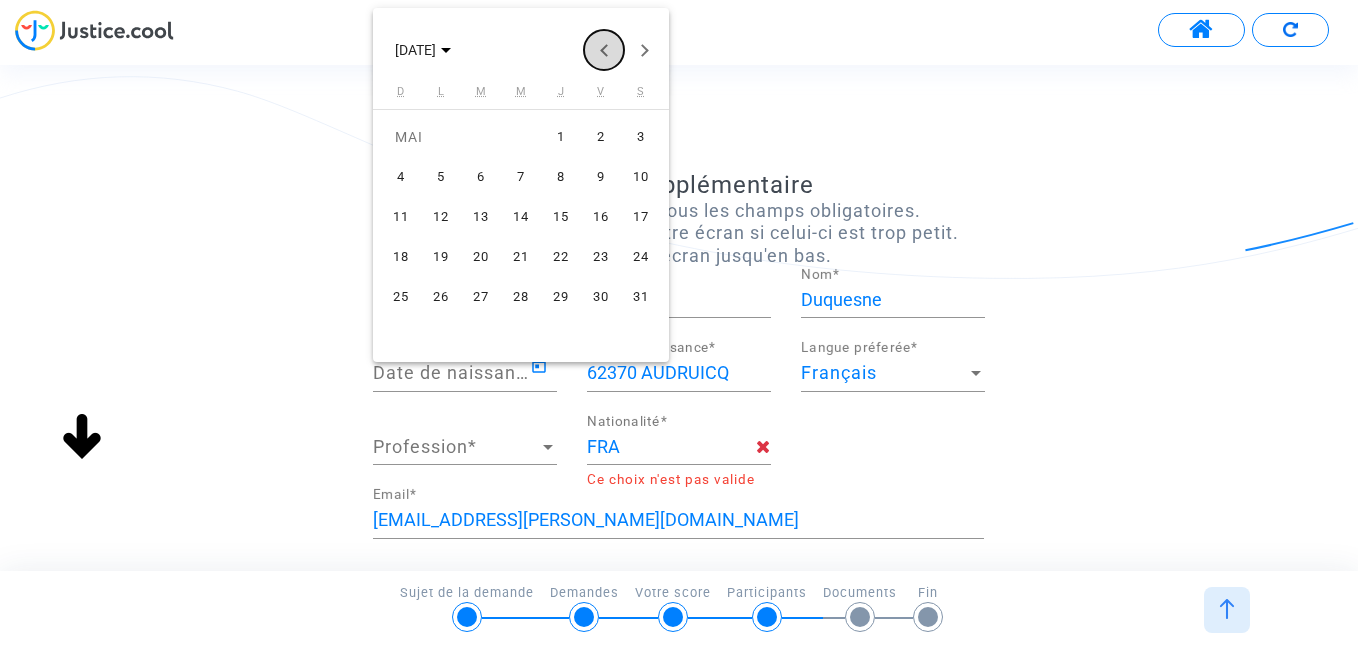 click at bounding box center (604, 50) 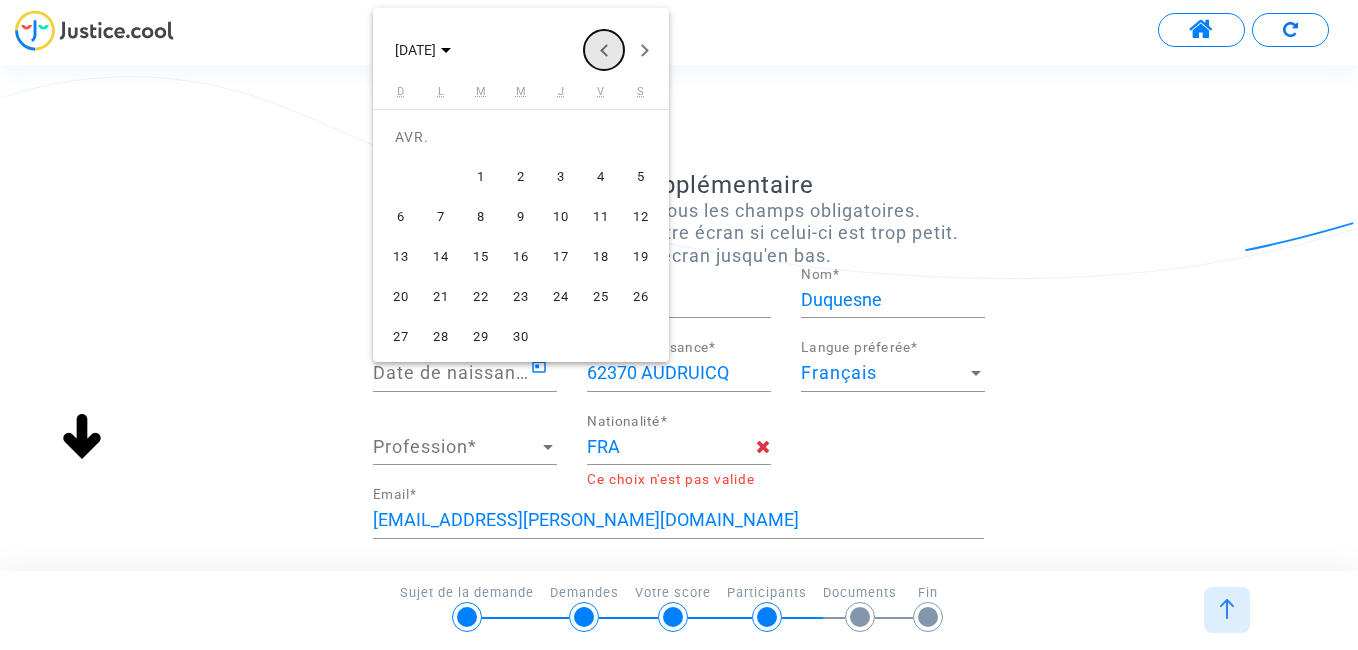 click at bounding box center (604, 50) 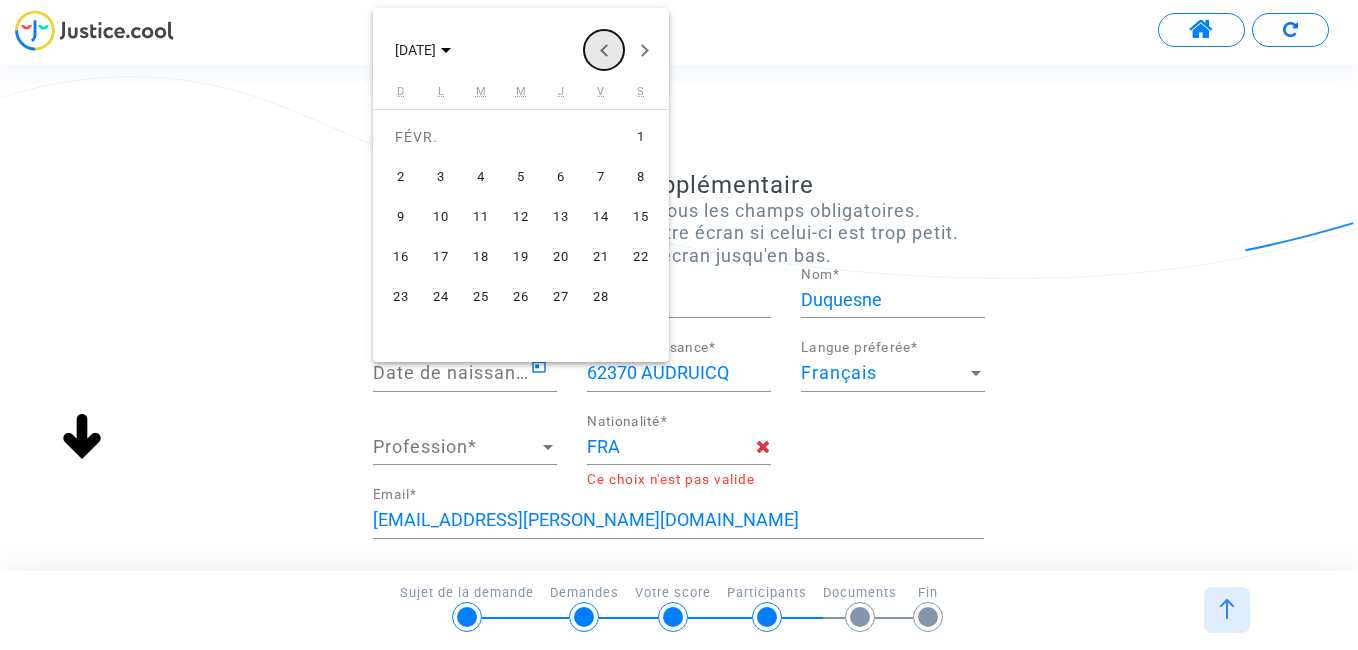 click at bounding box center (604, 50) 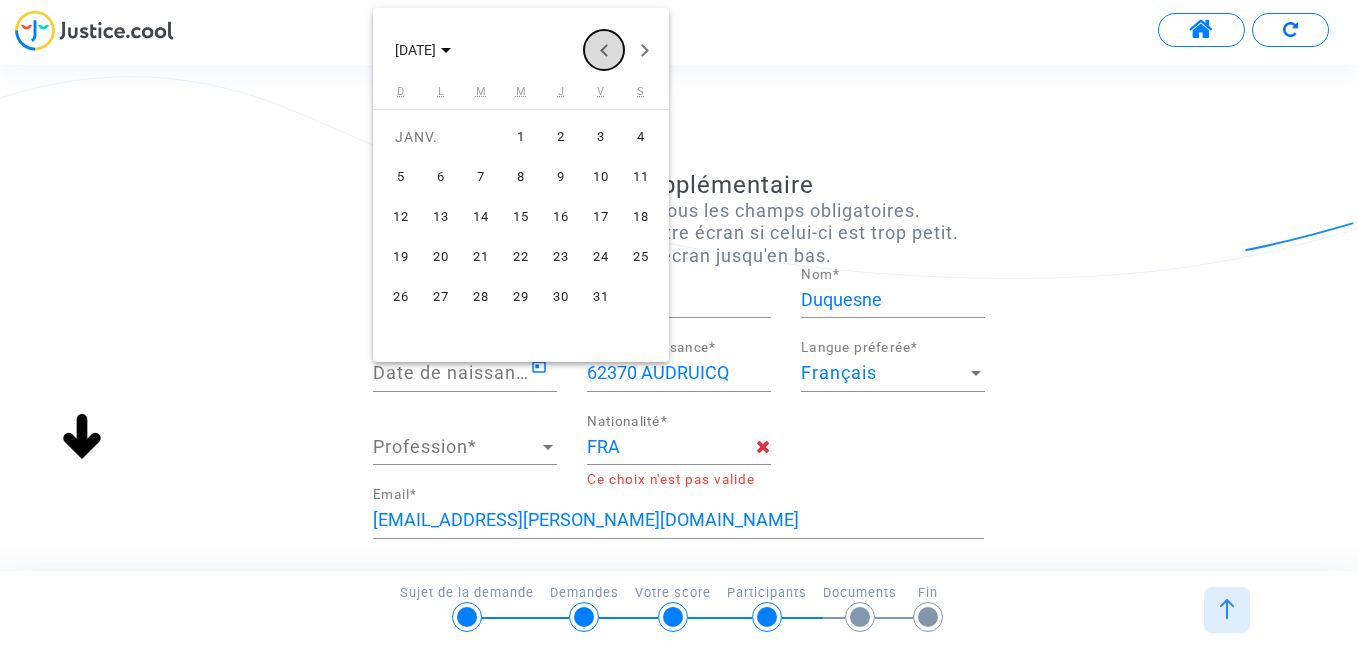 click at bounding box center [604, 50] 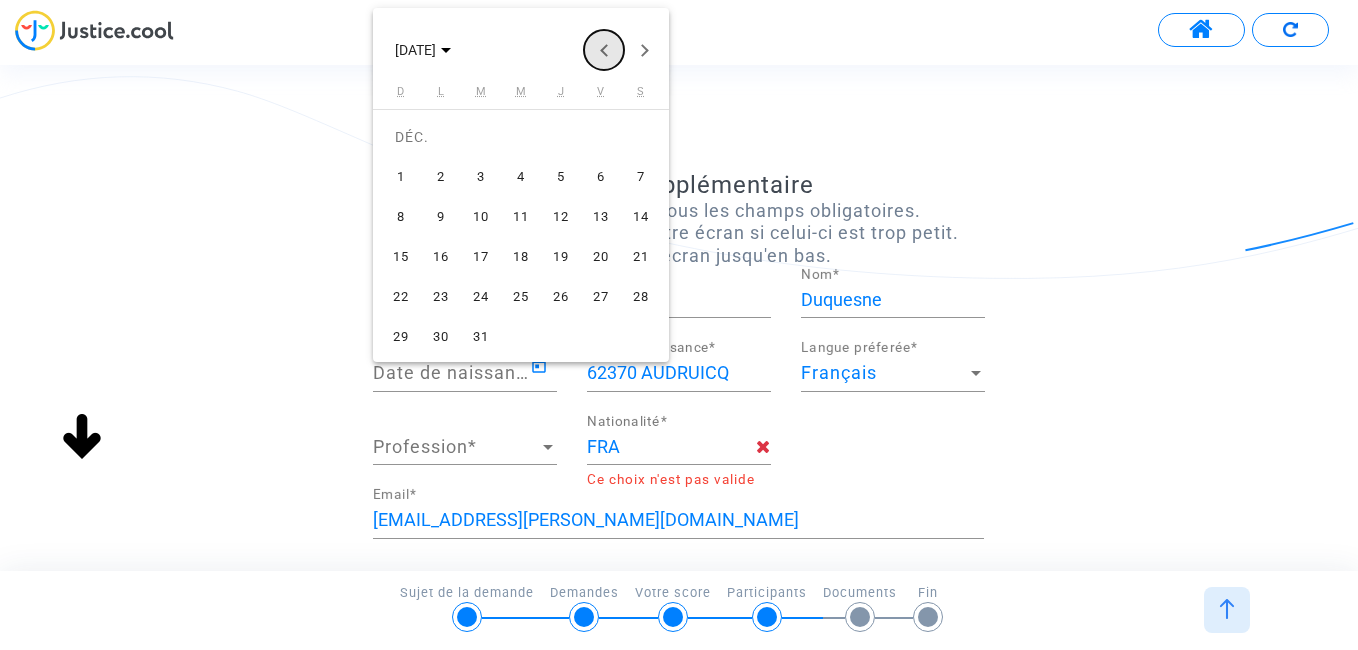 click at bounding box center [604, 50] 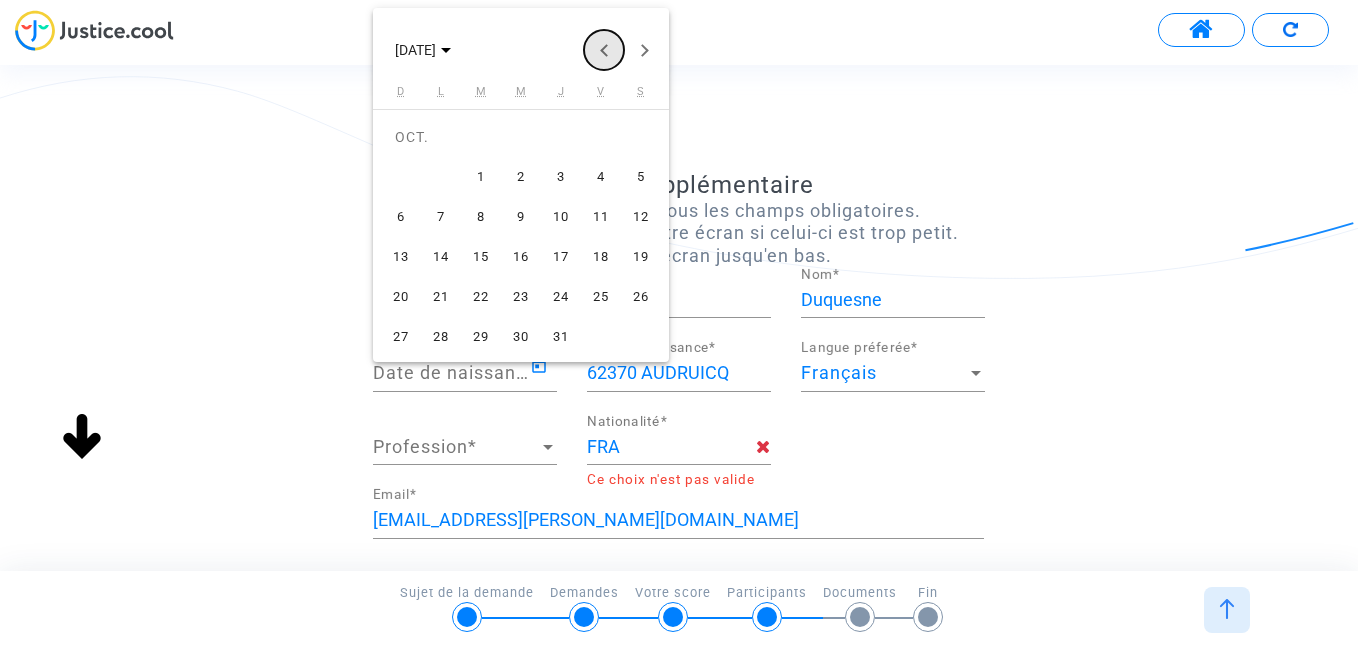 click at bounding box center (604, 50) 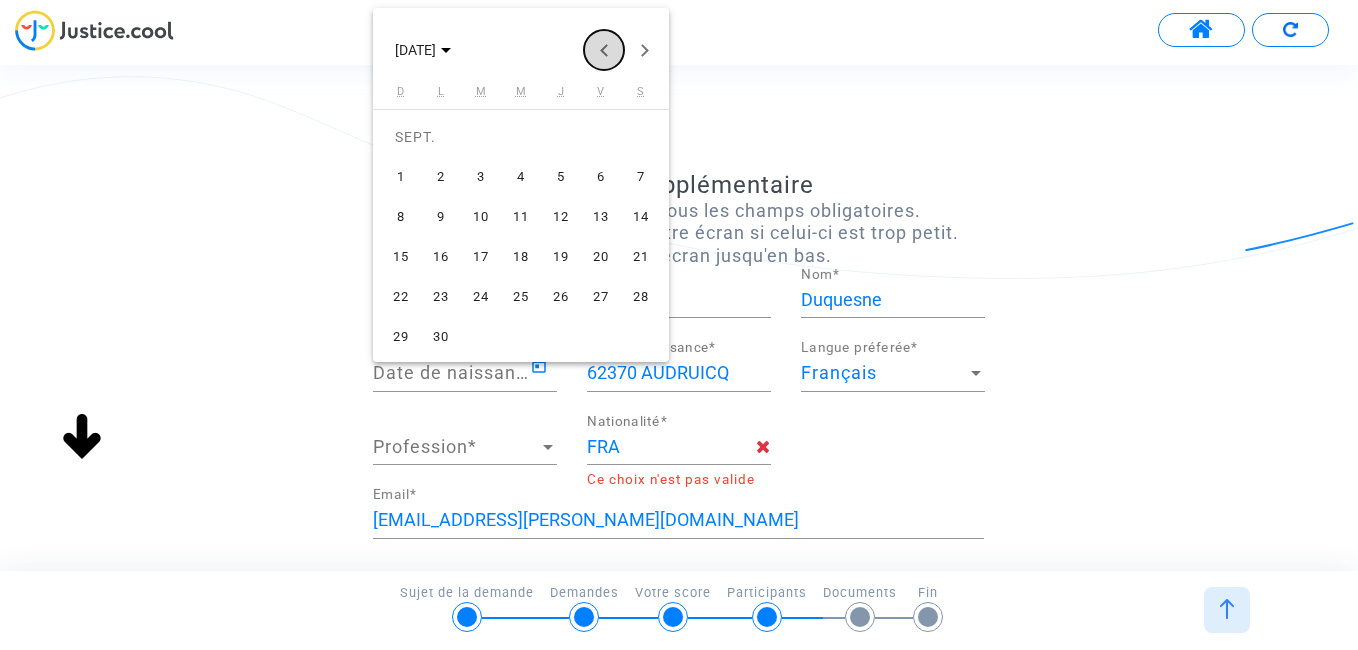 click at bounding box center (604, 50) 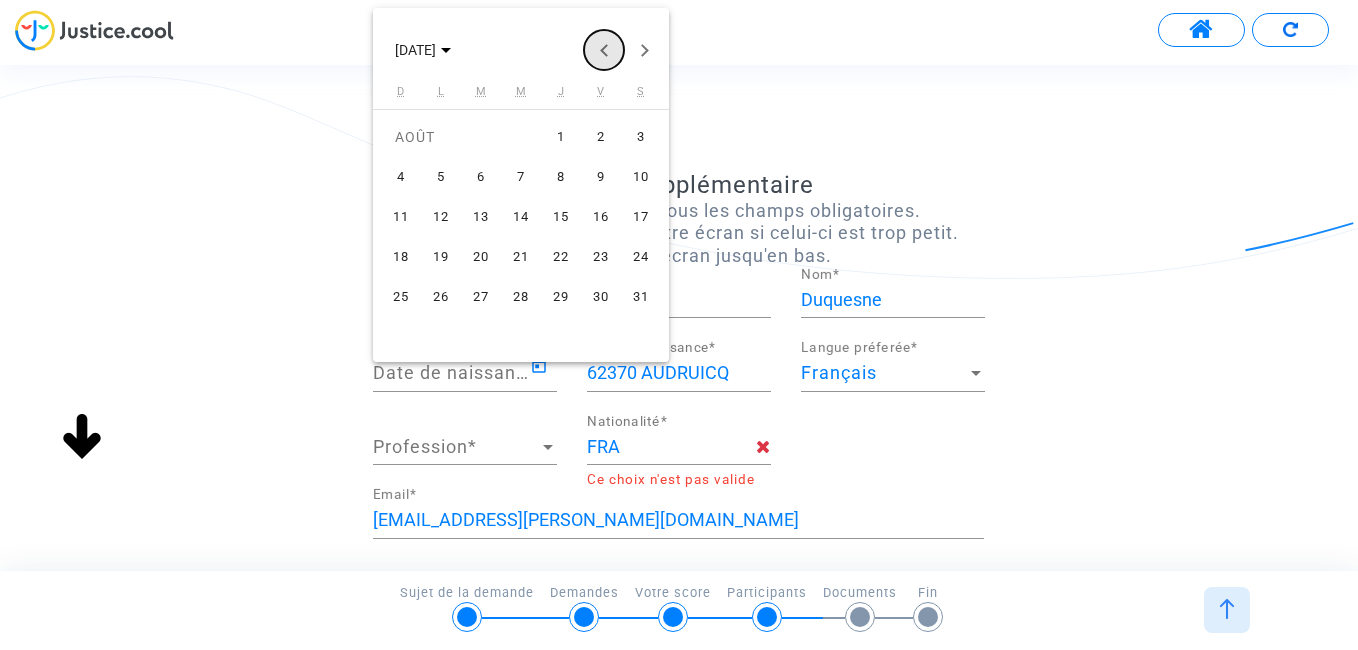 click at bounding box center (604, 50) 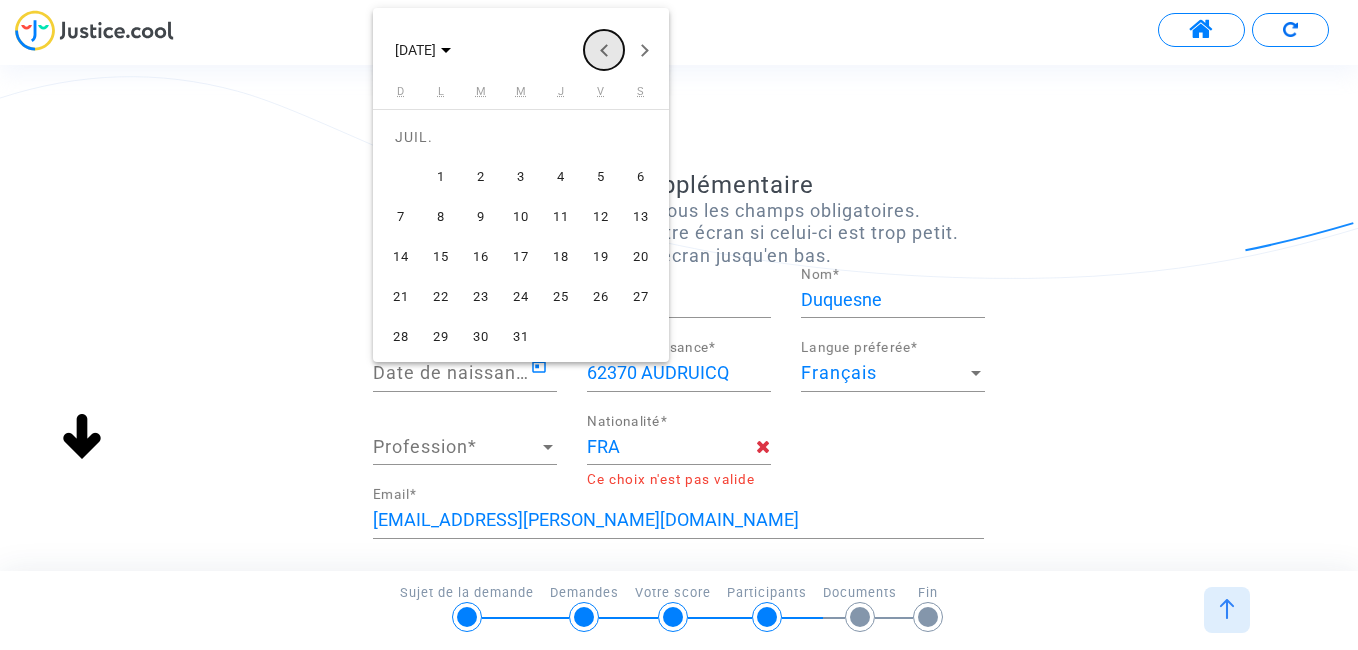 click at bounding box center [604, 50] 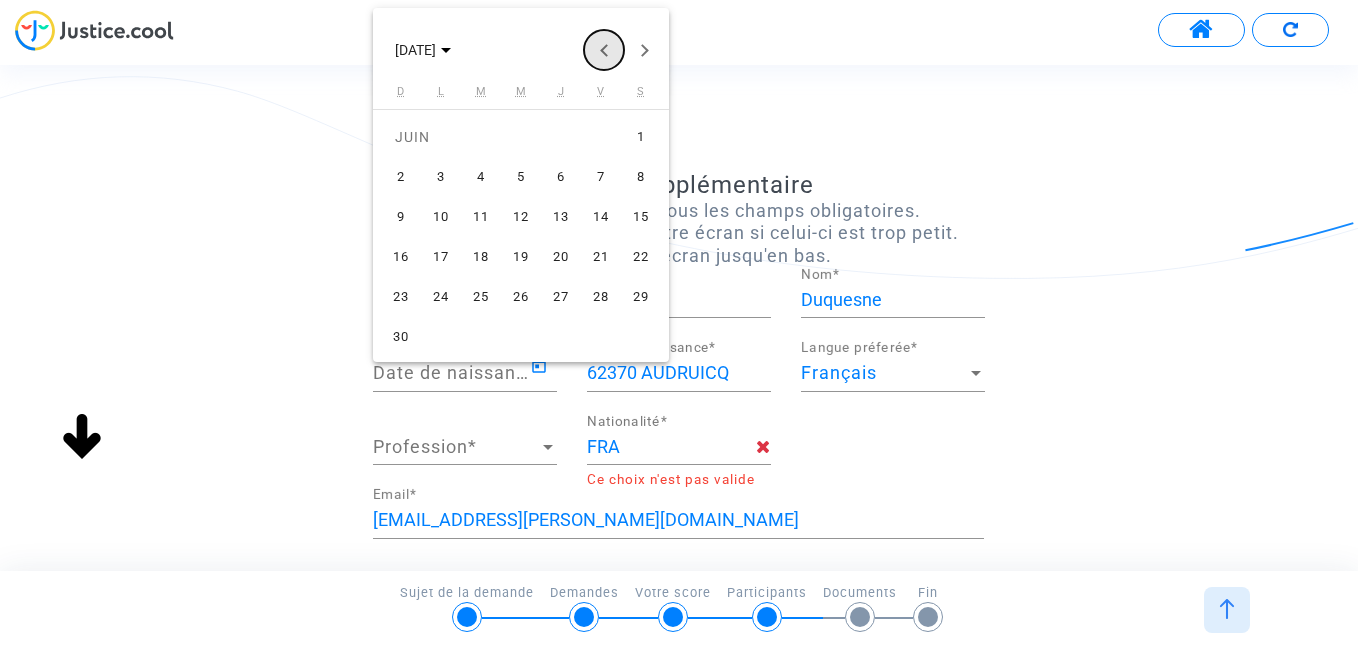 click at bounding box center (604, 50) 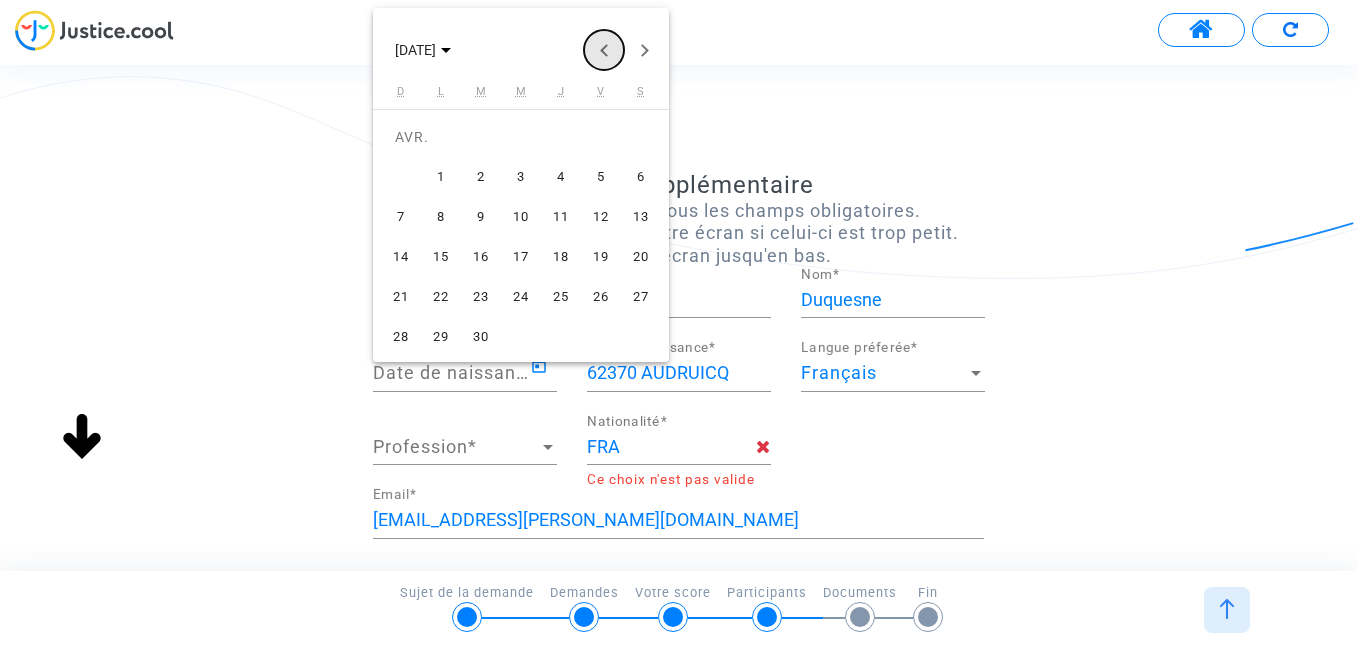 click at bounding box center [604, 50] 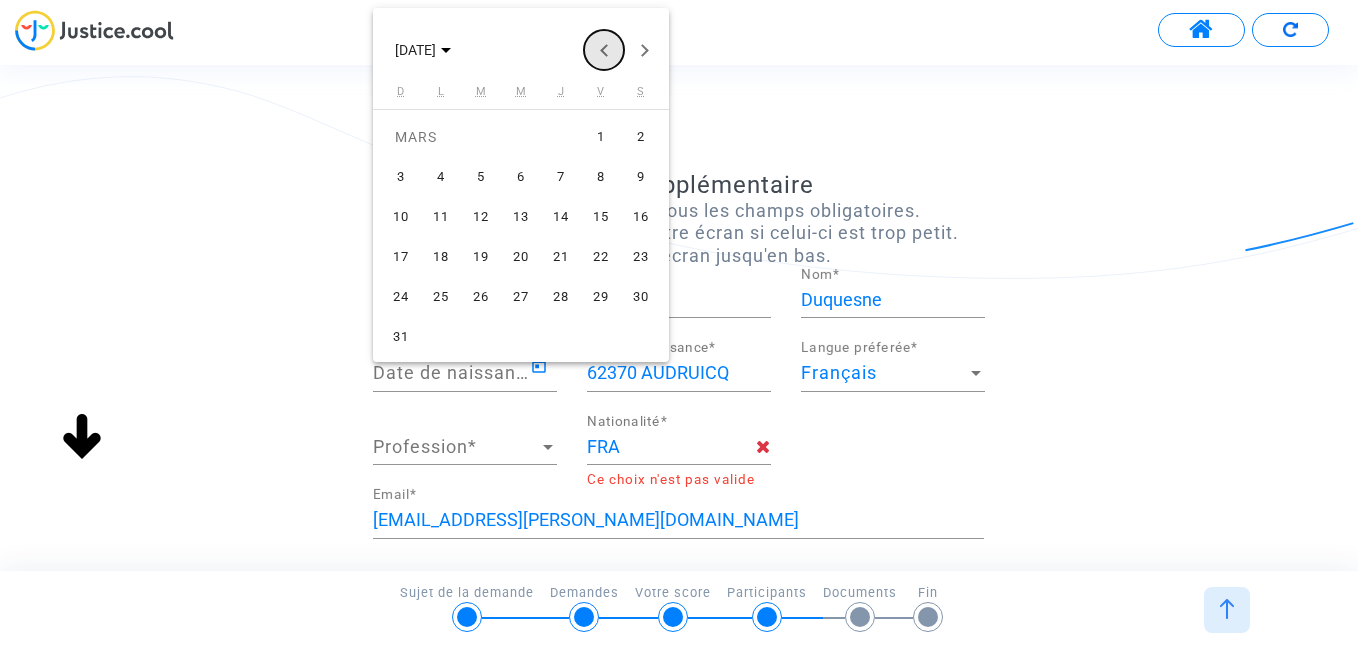 click at bounding box center (604, 50) 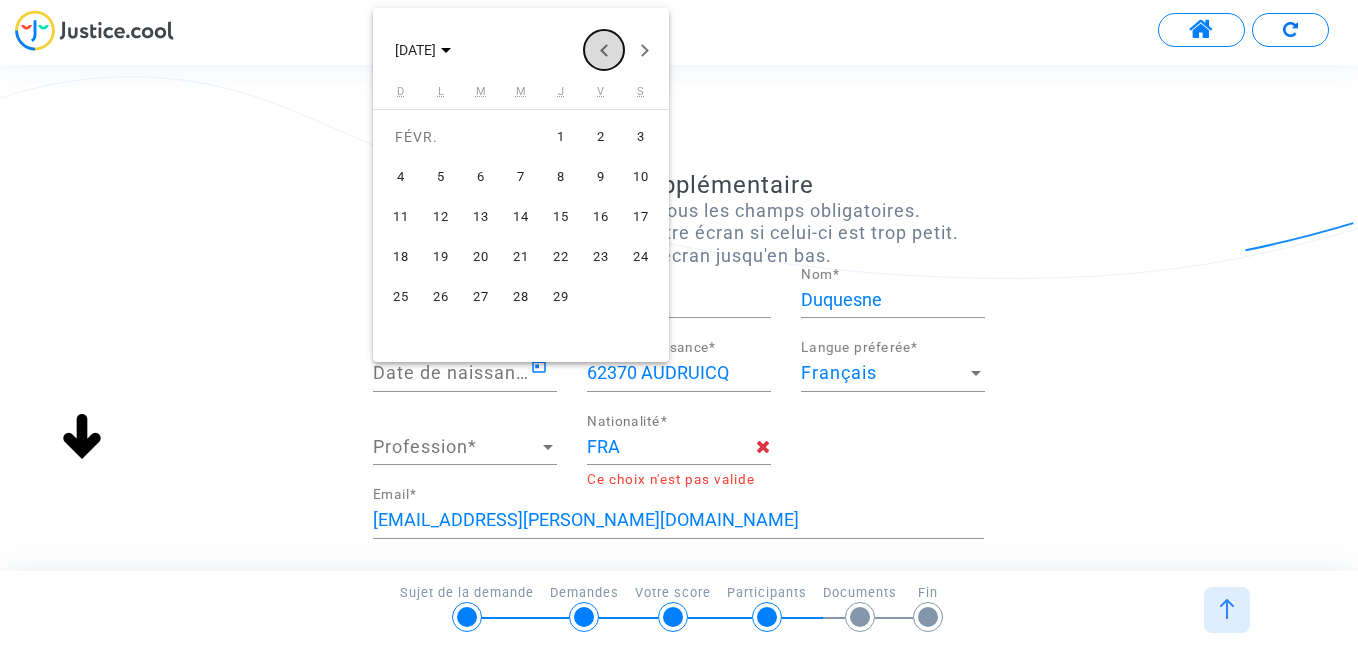 click at bounding box center [604, 50] 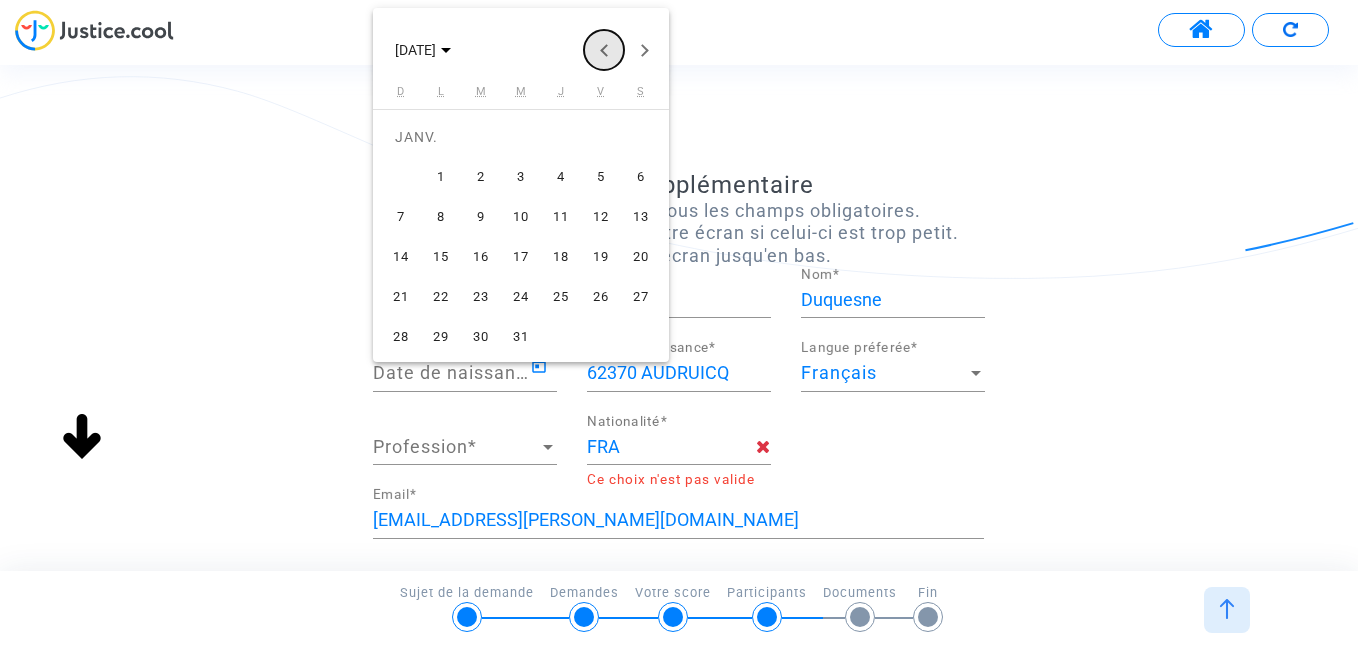 click at bounding box center (604, 50) 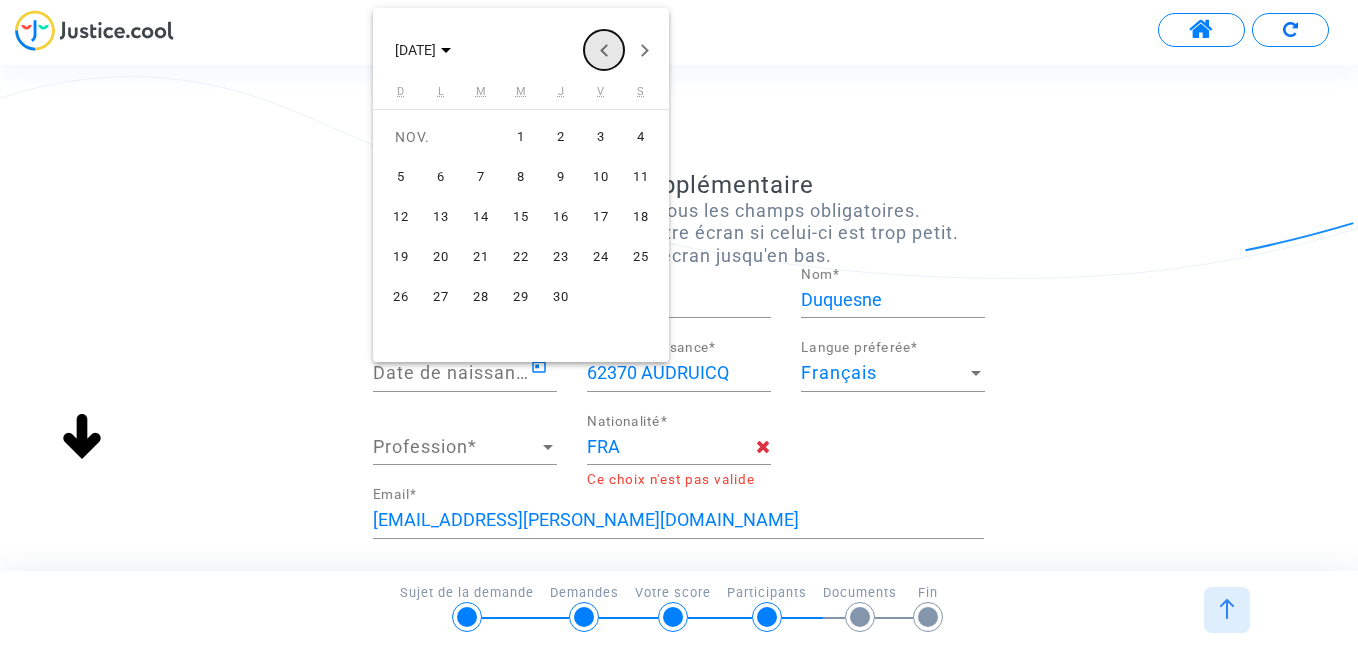 click at bounding box center [604, 50] 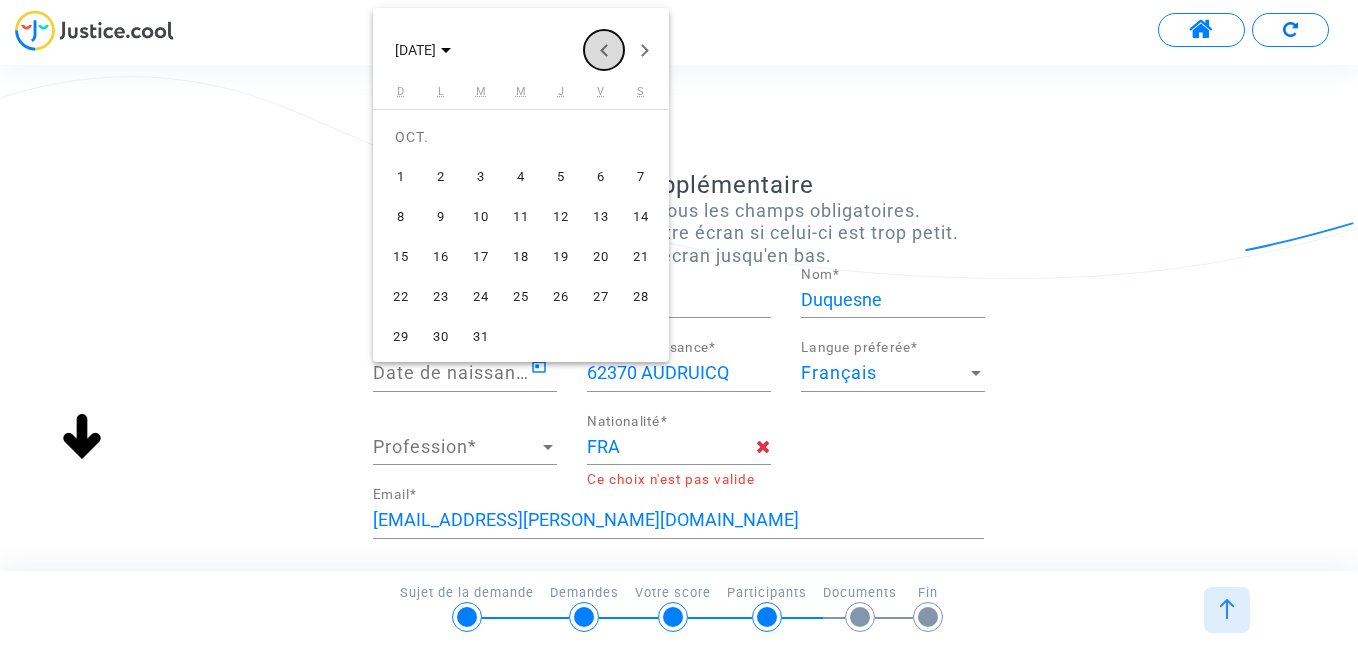 click at bounding box center (604, 50) 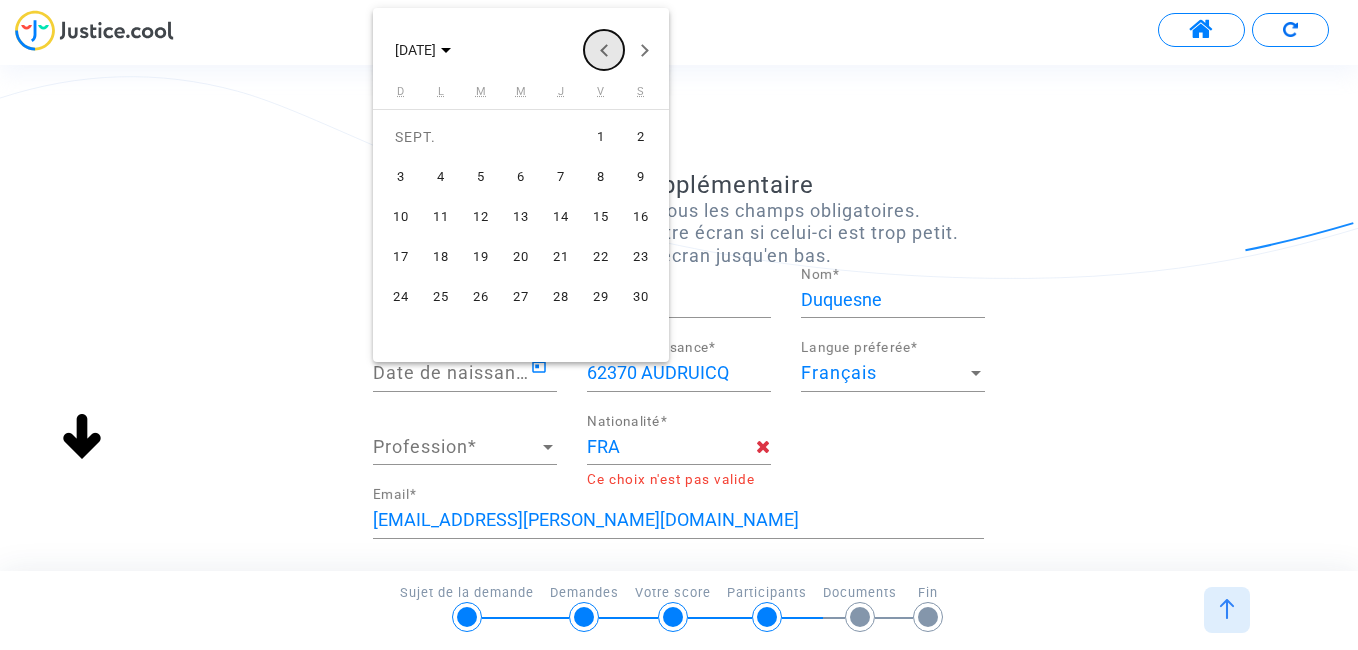 click at bounding box center [604, 50] 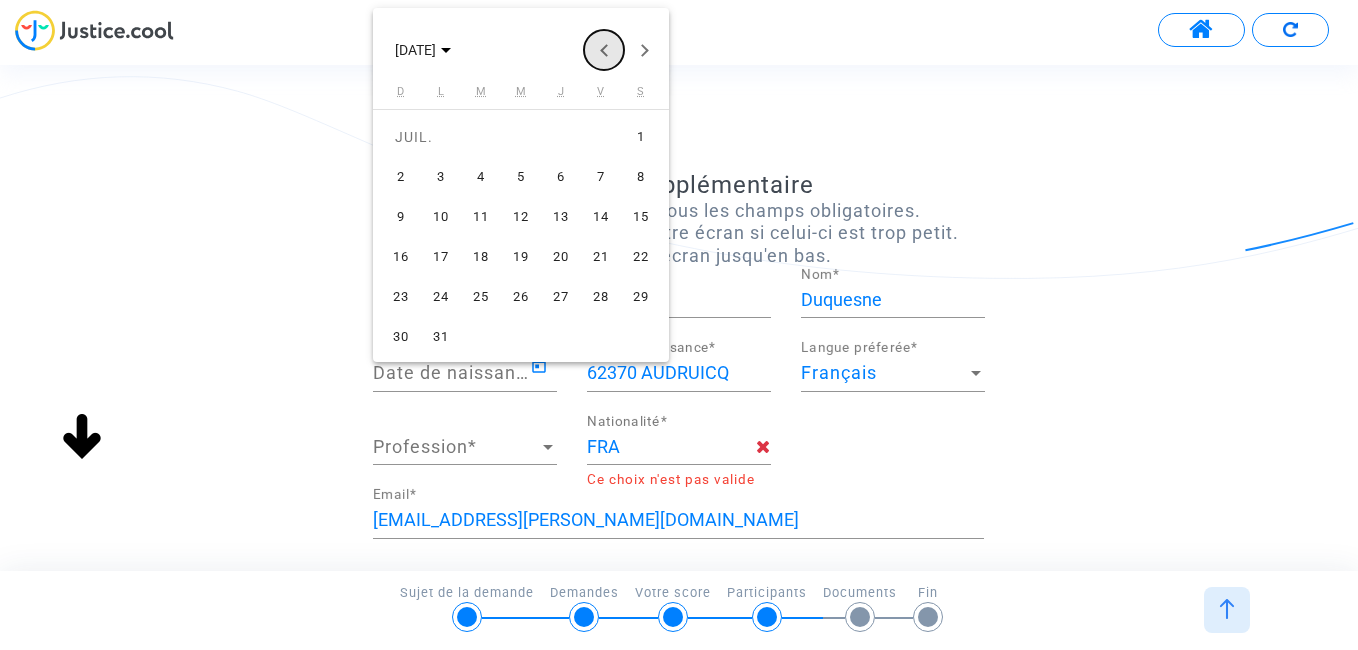 click at bounding box center (604, 50) 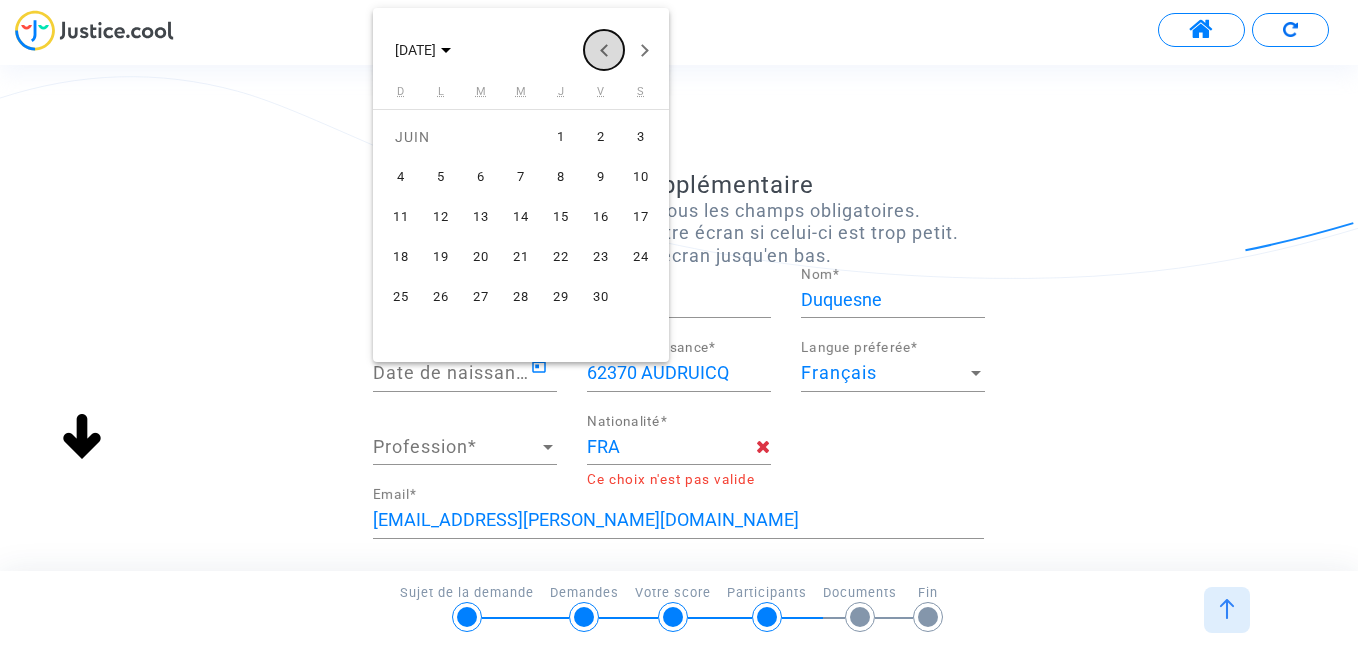 click at bounding box center (604, 50) 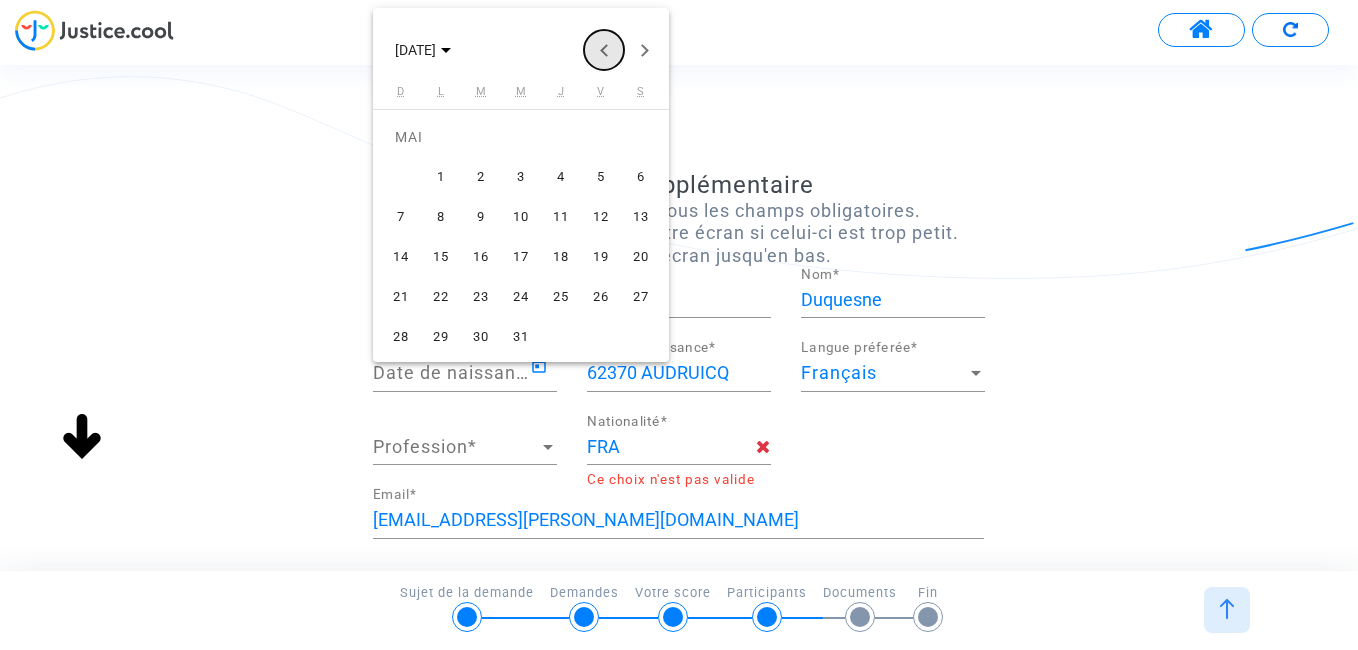 click at bounding box center (604, 50) 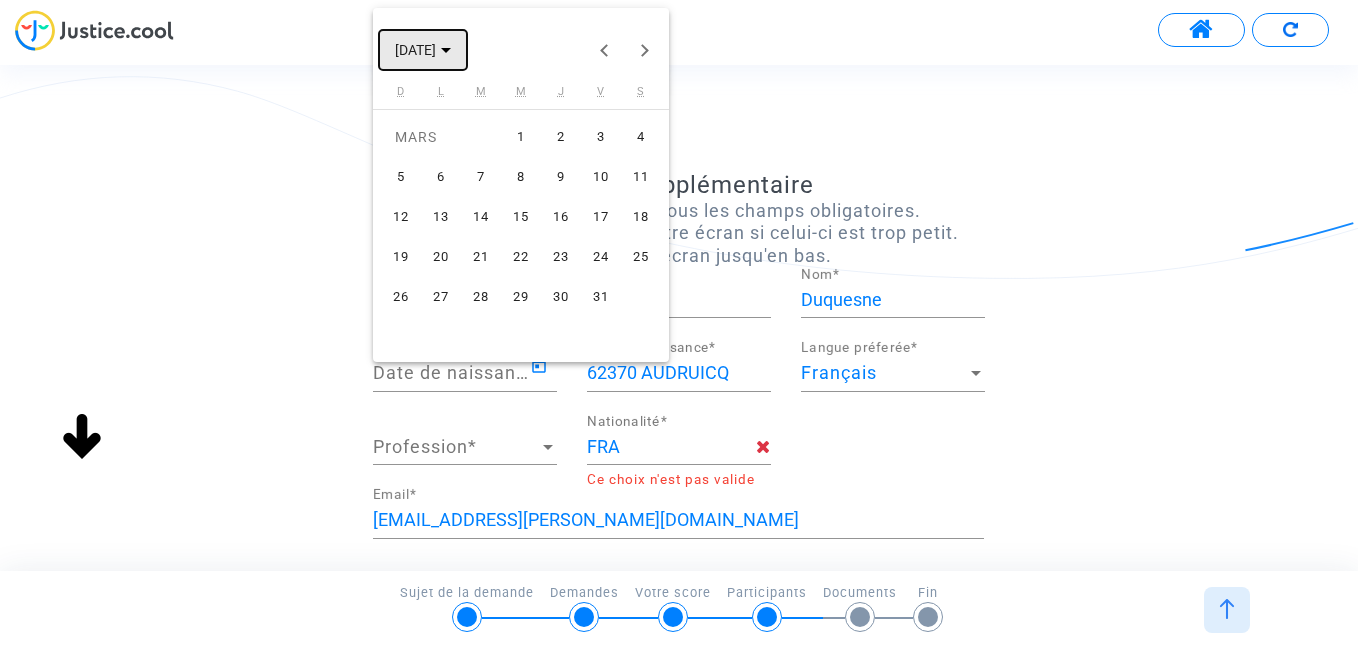 click on "[DATE]" at bounding box center [423, 49] 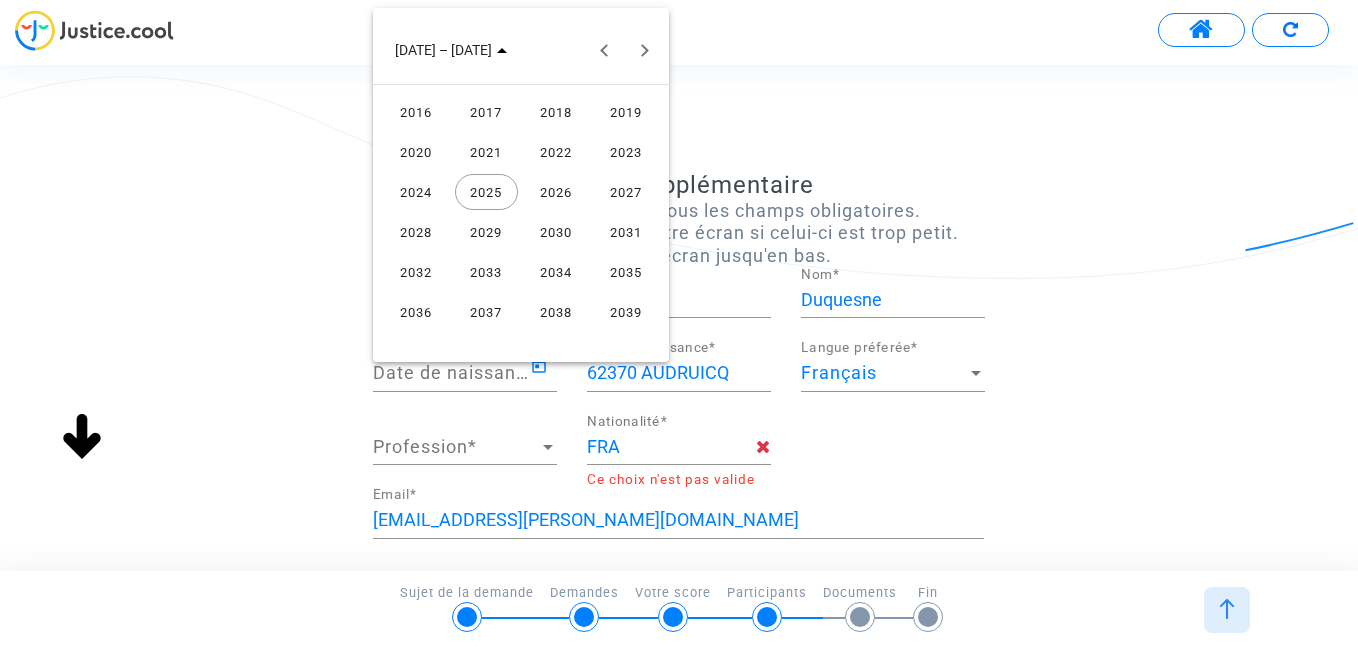 click on "2016" at bounding box center [416, 112] 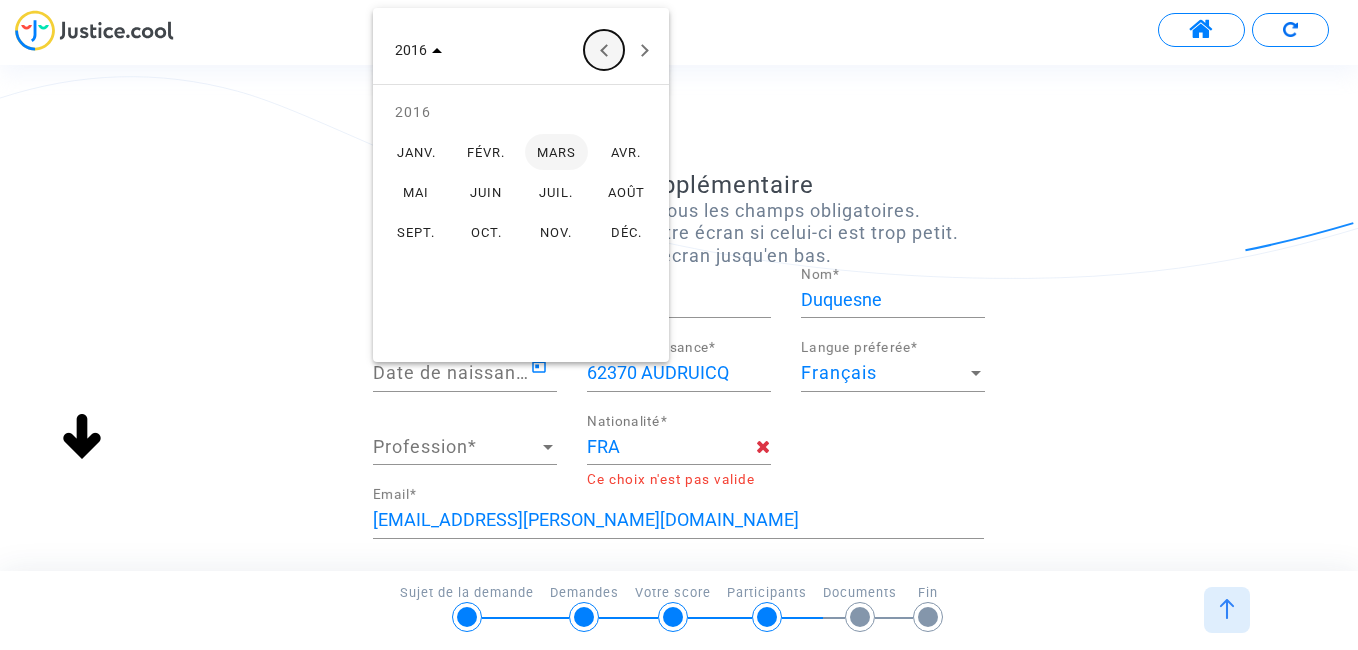 click at bounding box center [604, 50] 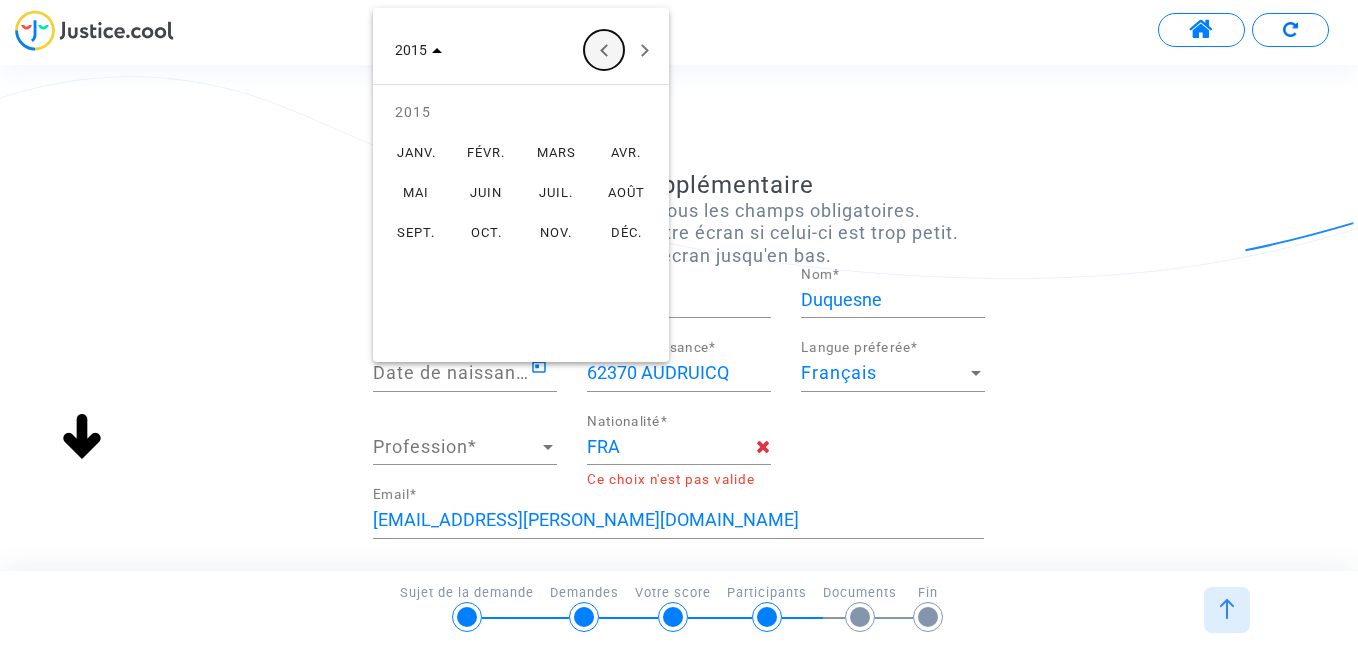 click at bounding box center [604, 50] 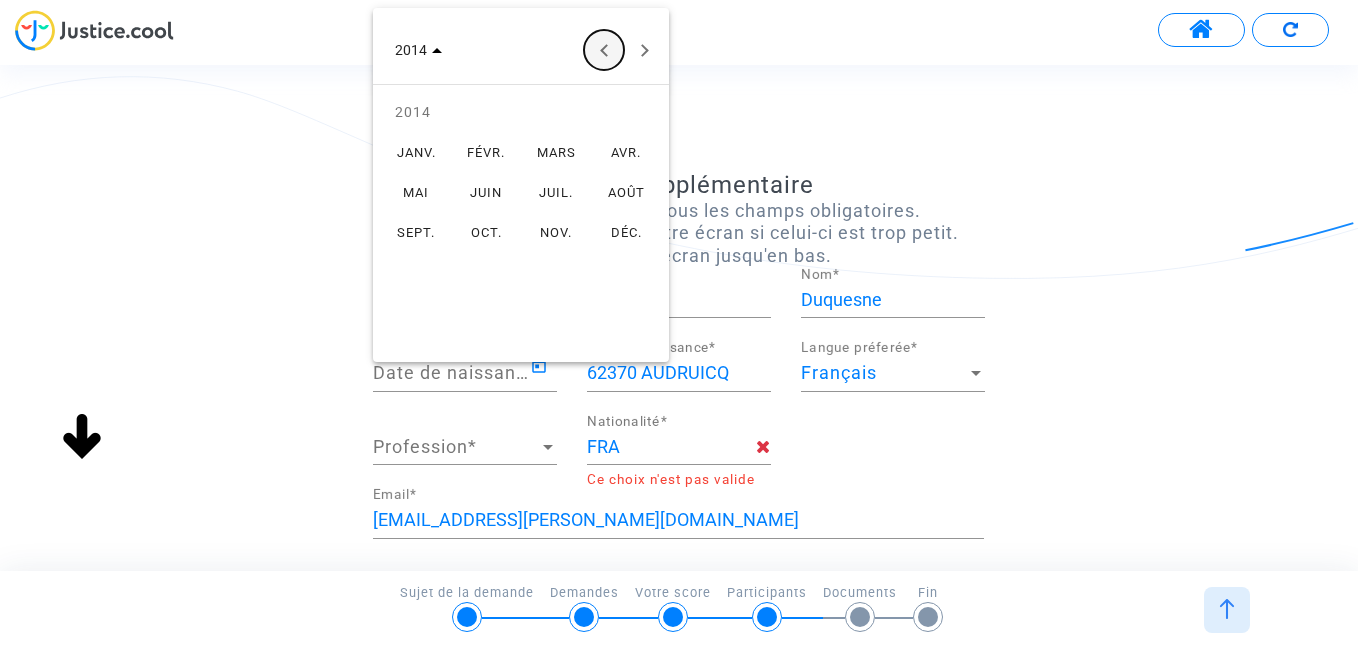 click at bounding box center [604, 50] 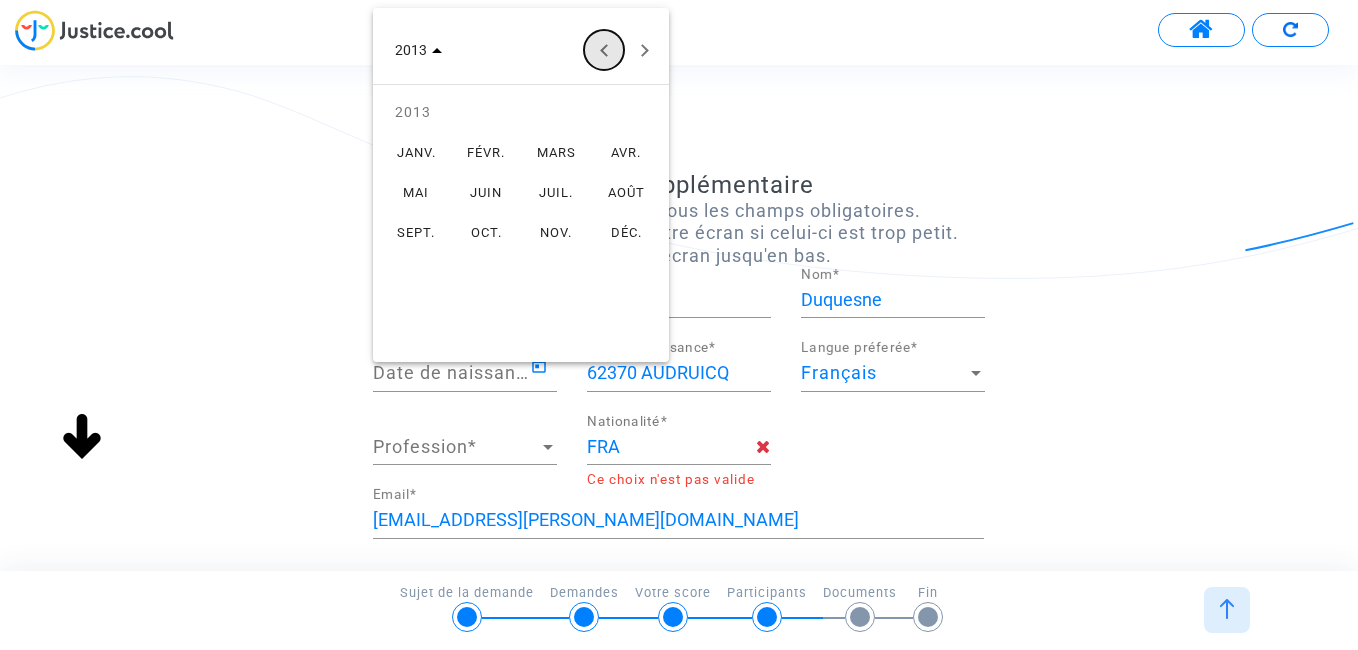click at bounding box center [604, 50] 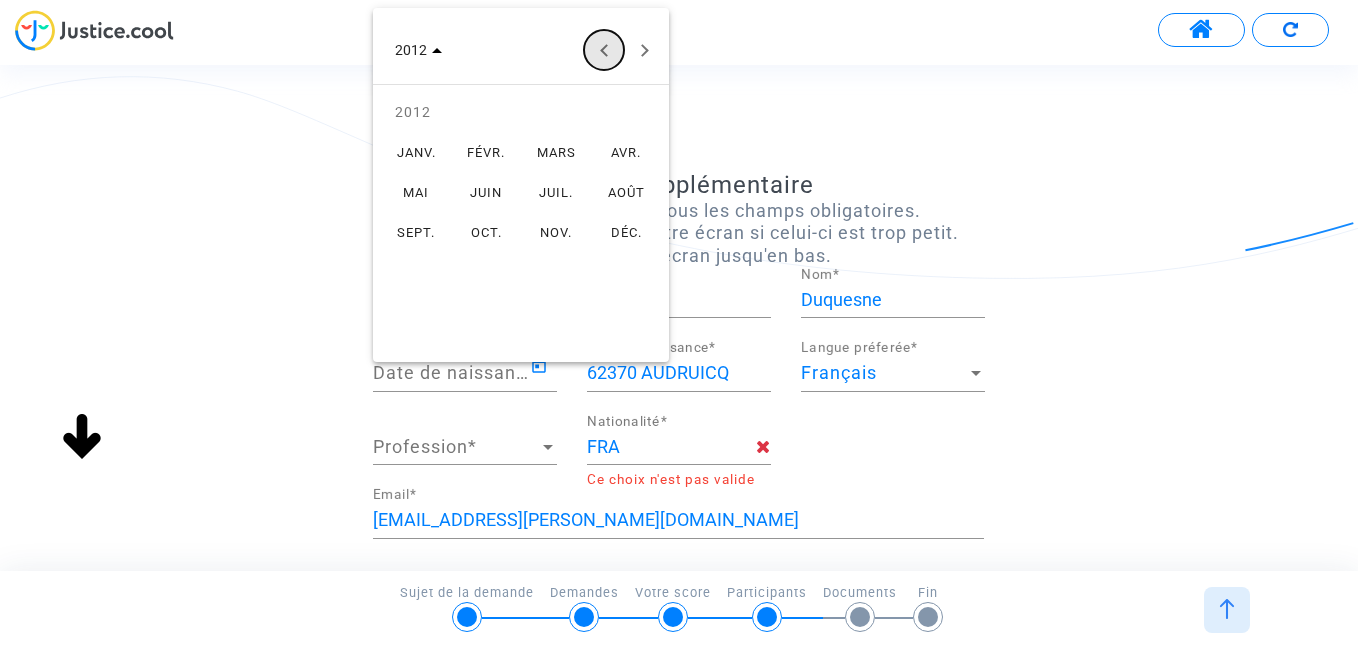 click at bounding box center (604, 50) 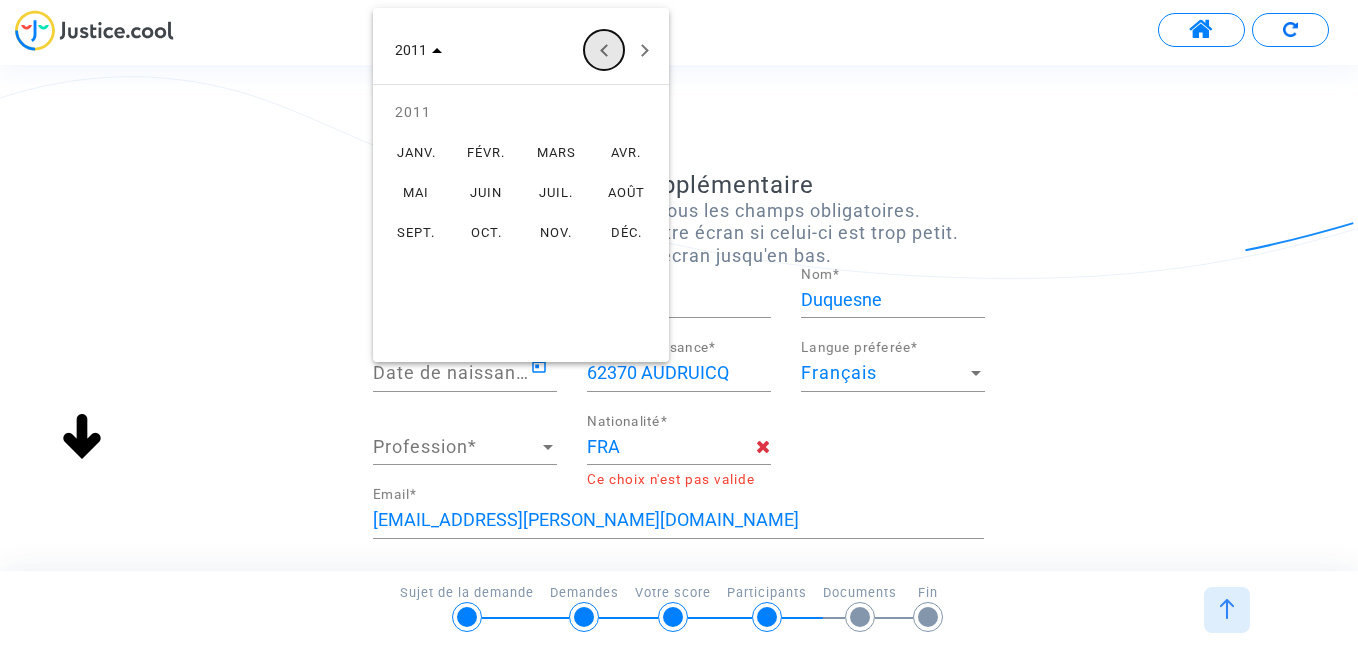 click at bounding box center (604, 50) 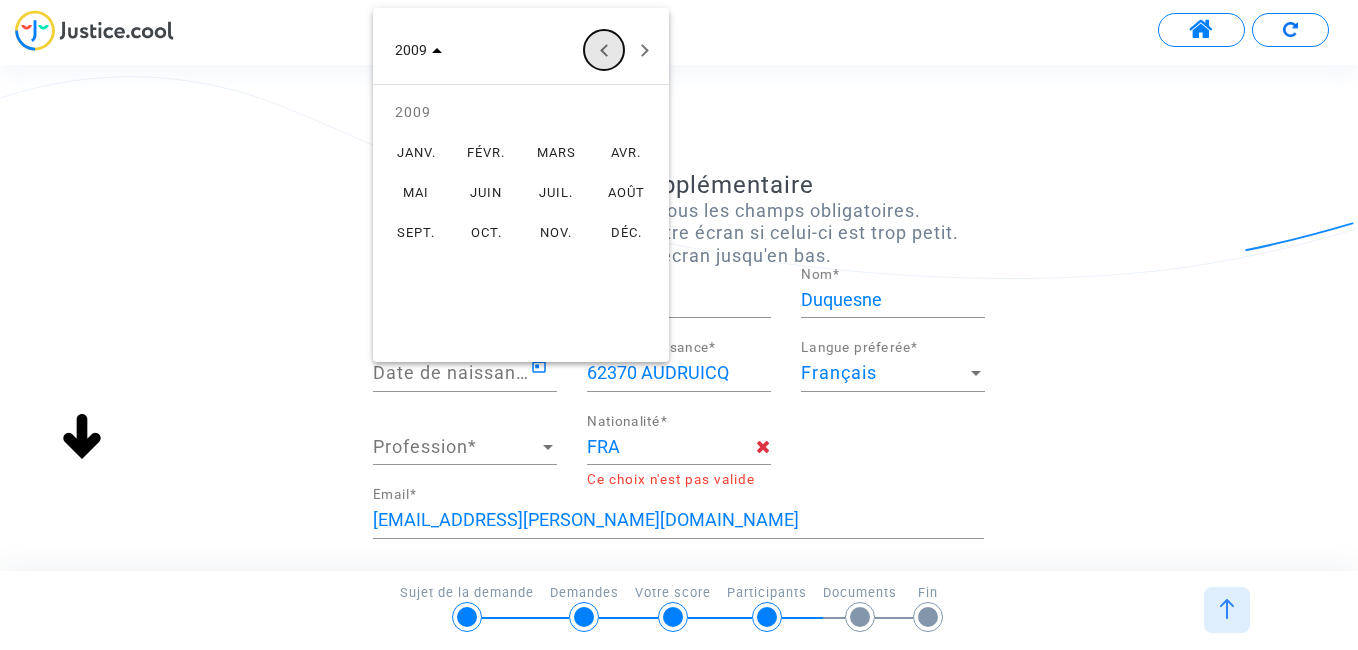 click at bounding box center [604, 50] 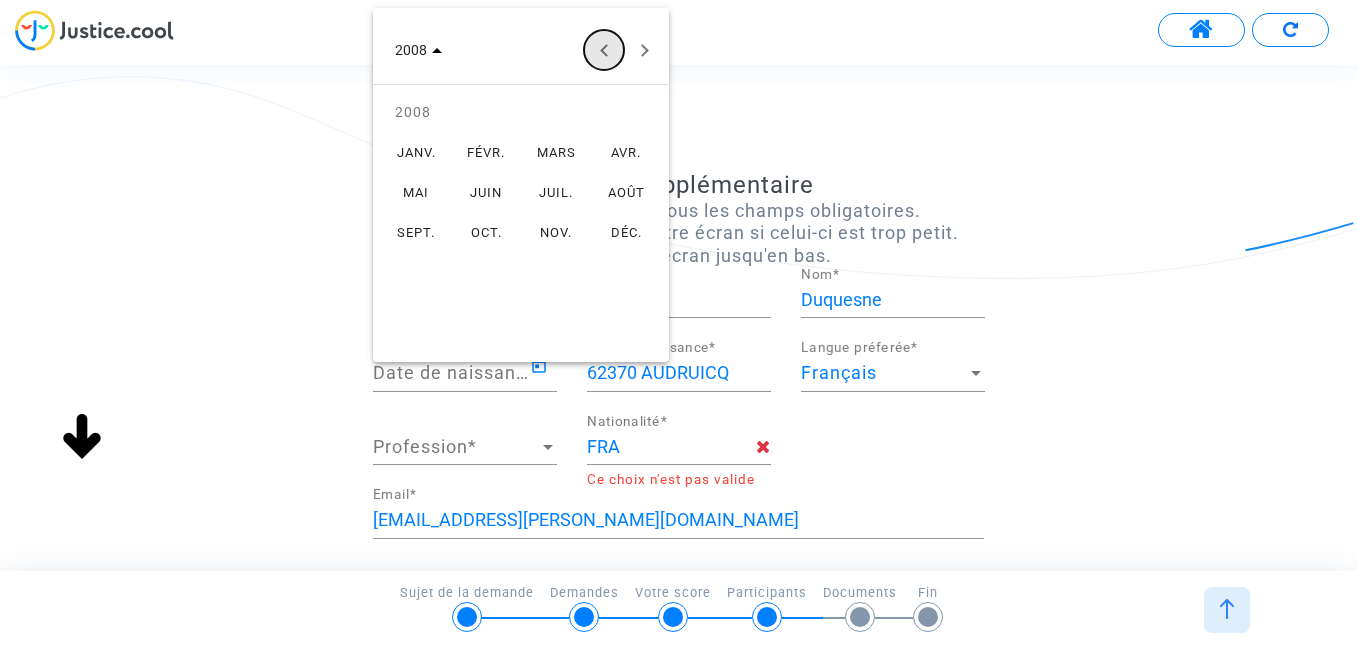 click at bounding box center (604, 50) 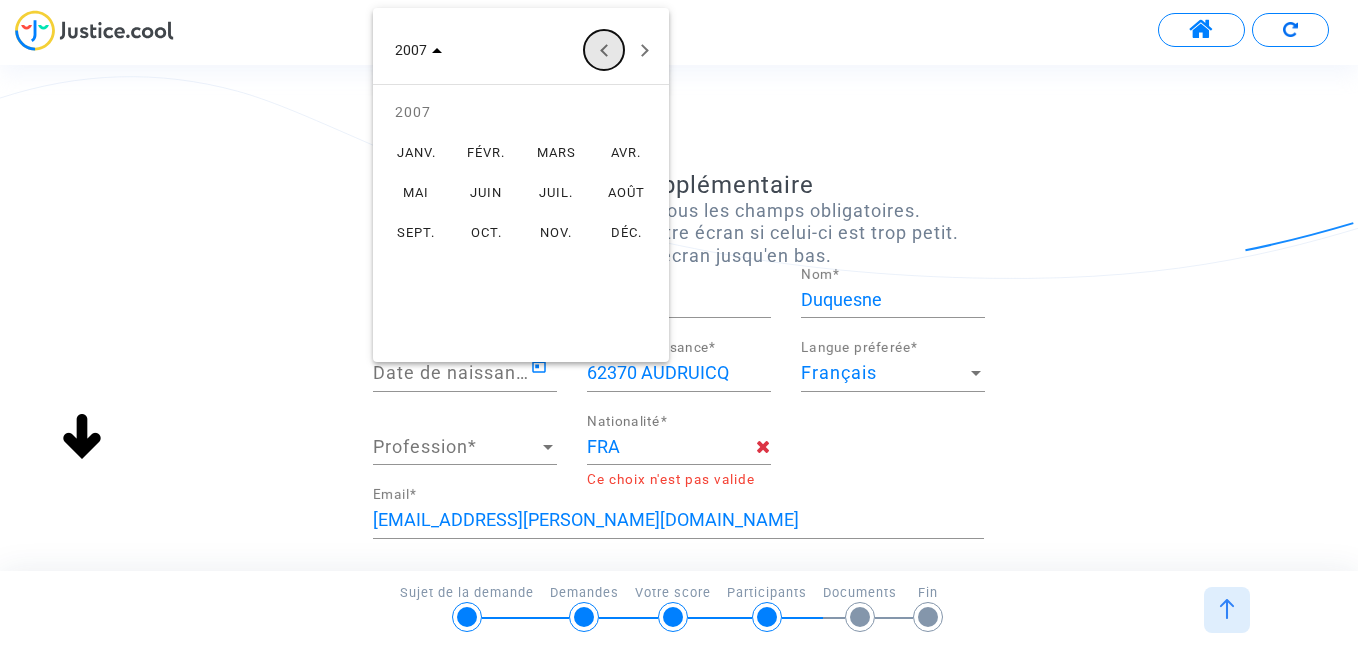 click at bounding box center [604, 50] 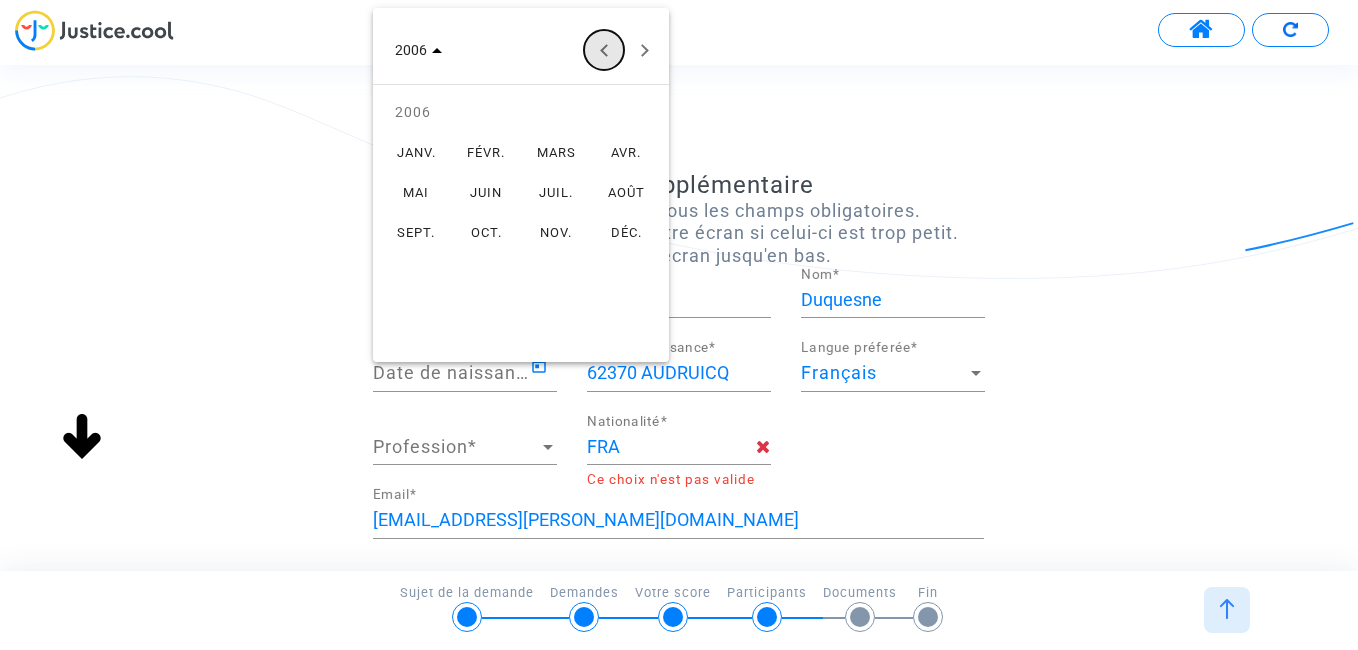 click at bounding box center (604, 50) 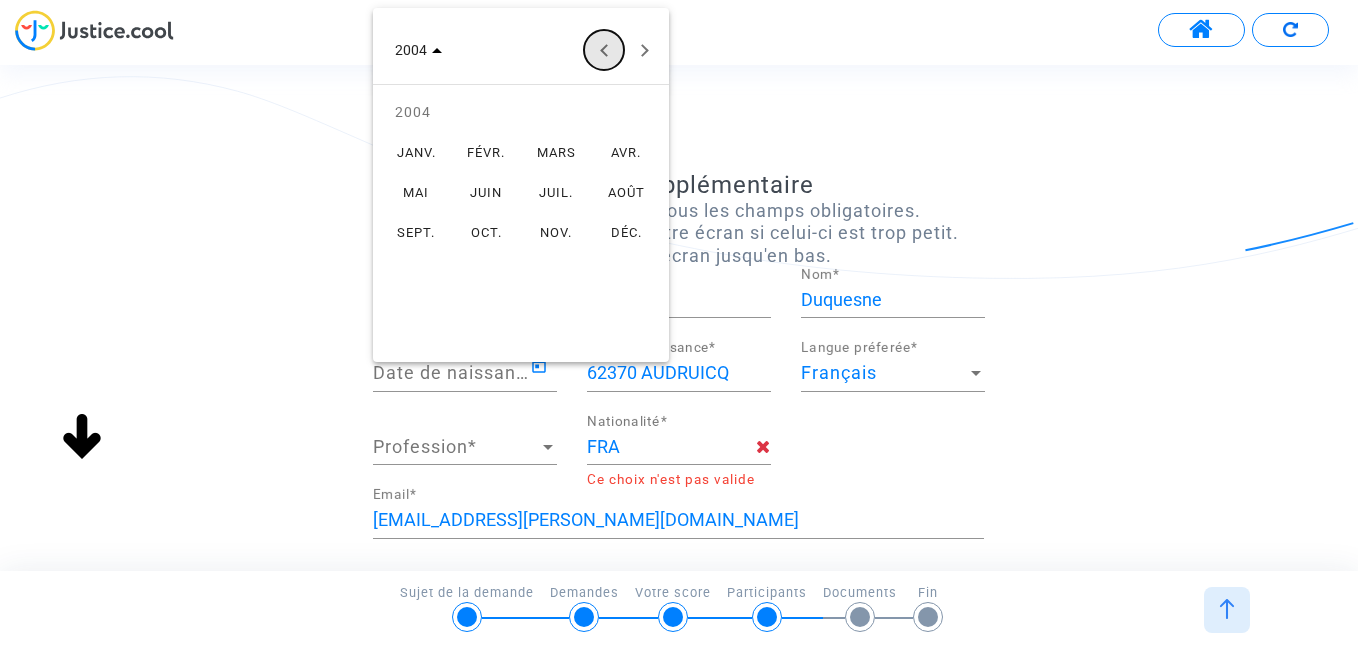 click at bounding box center (604, 50) 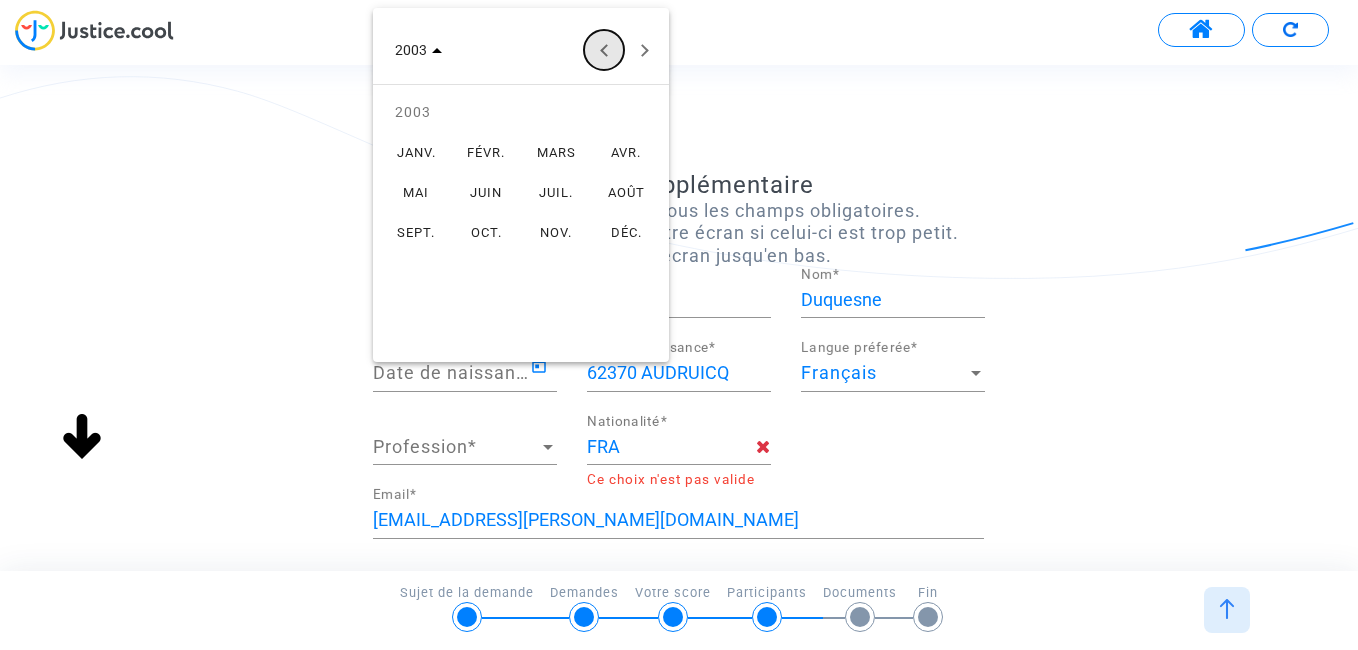 click at bounding box center [604, 50] 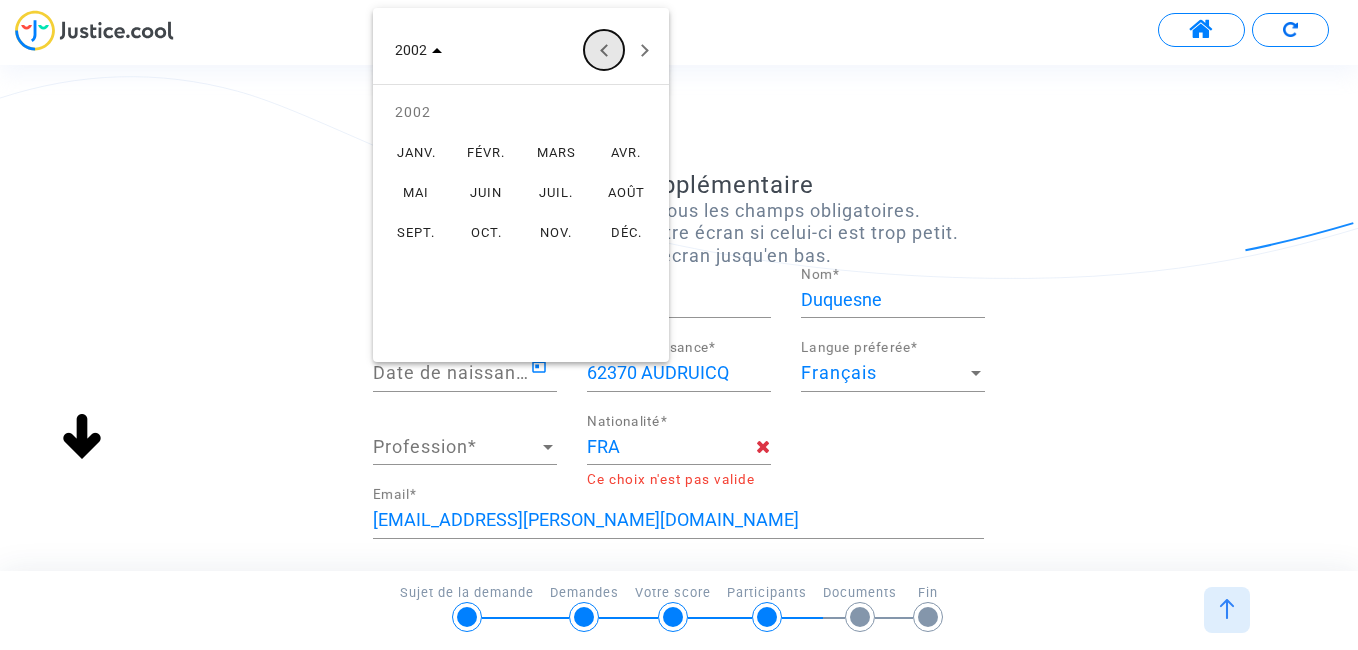 click at bounding box center [604, 50] 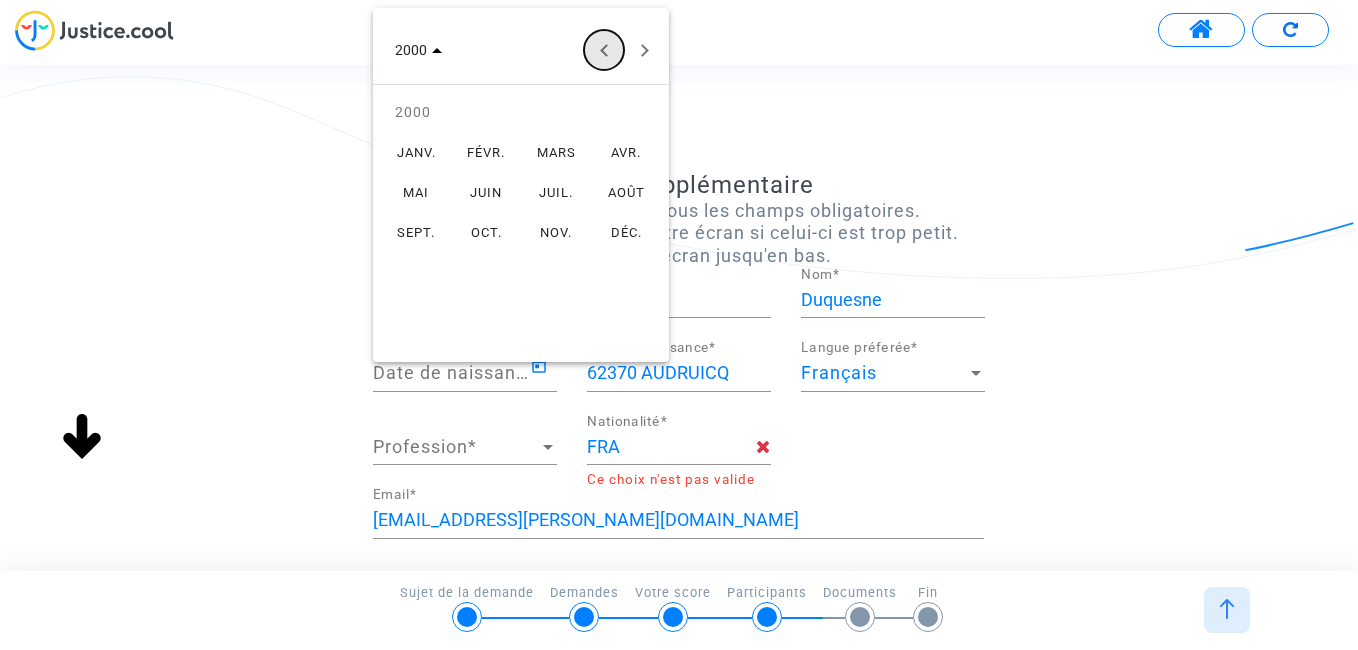 click at bounding box center [604, 50] 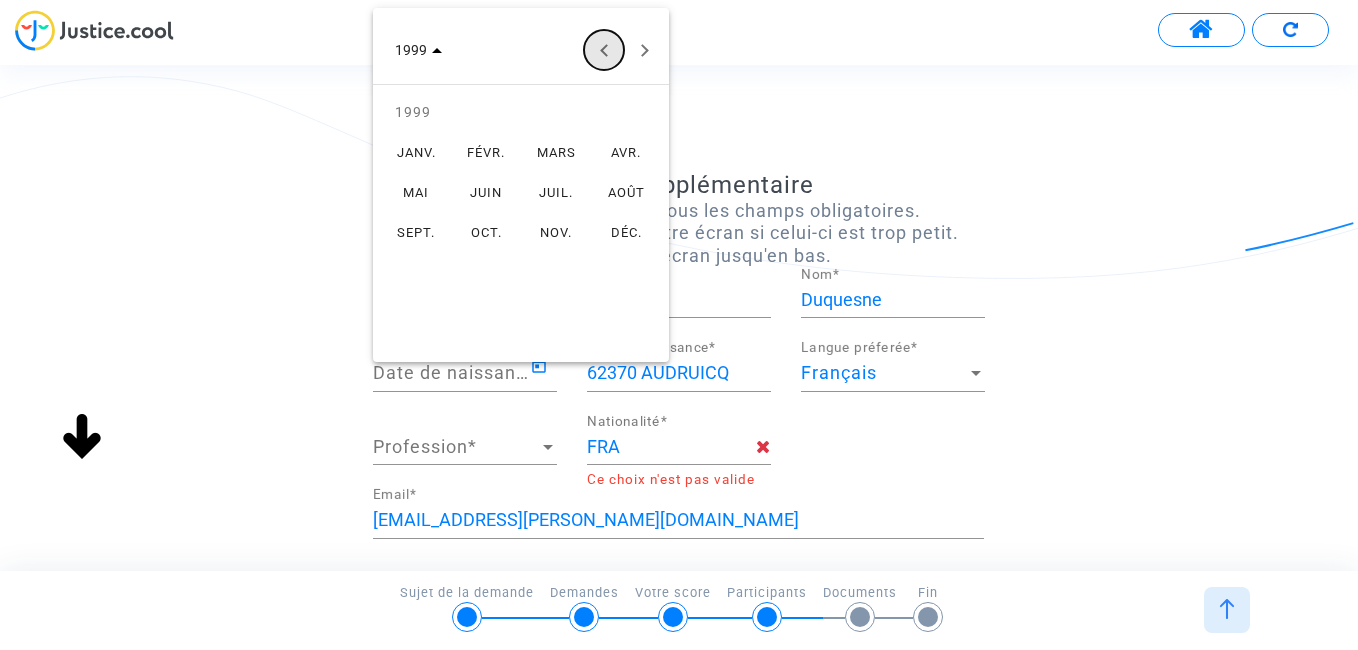 click at bounding box center (604, 50) 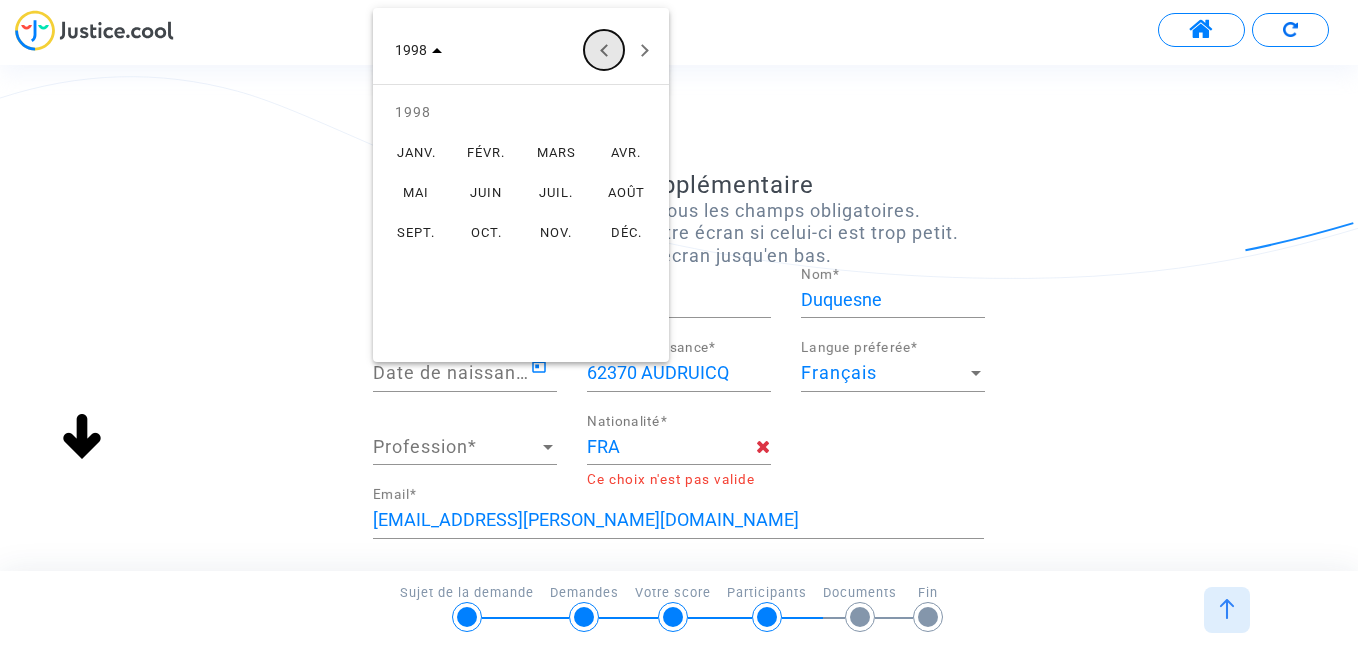 click at bounding box center (604, 50) 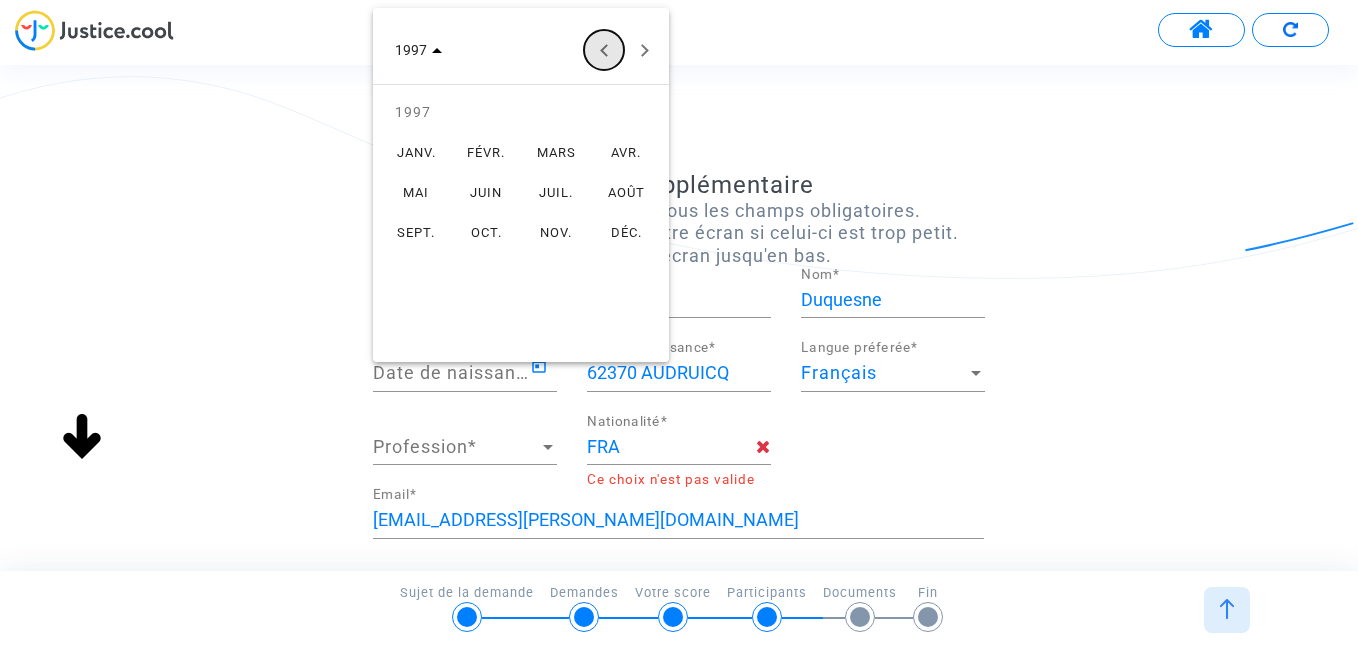 click at bounding box center [604, 50] 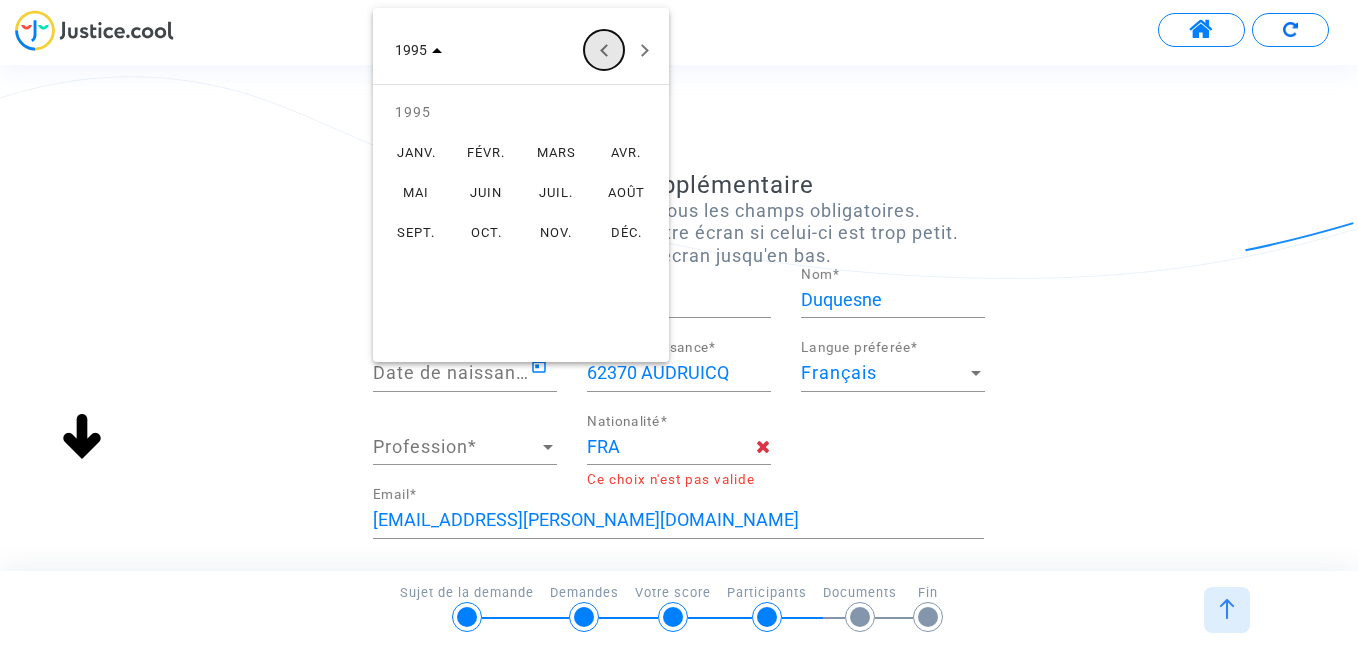 click at bounding box center [604, 50] 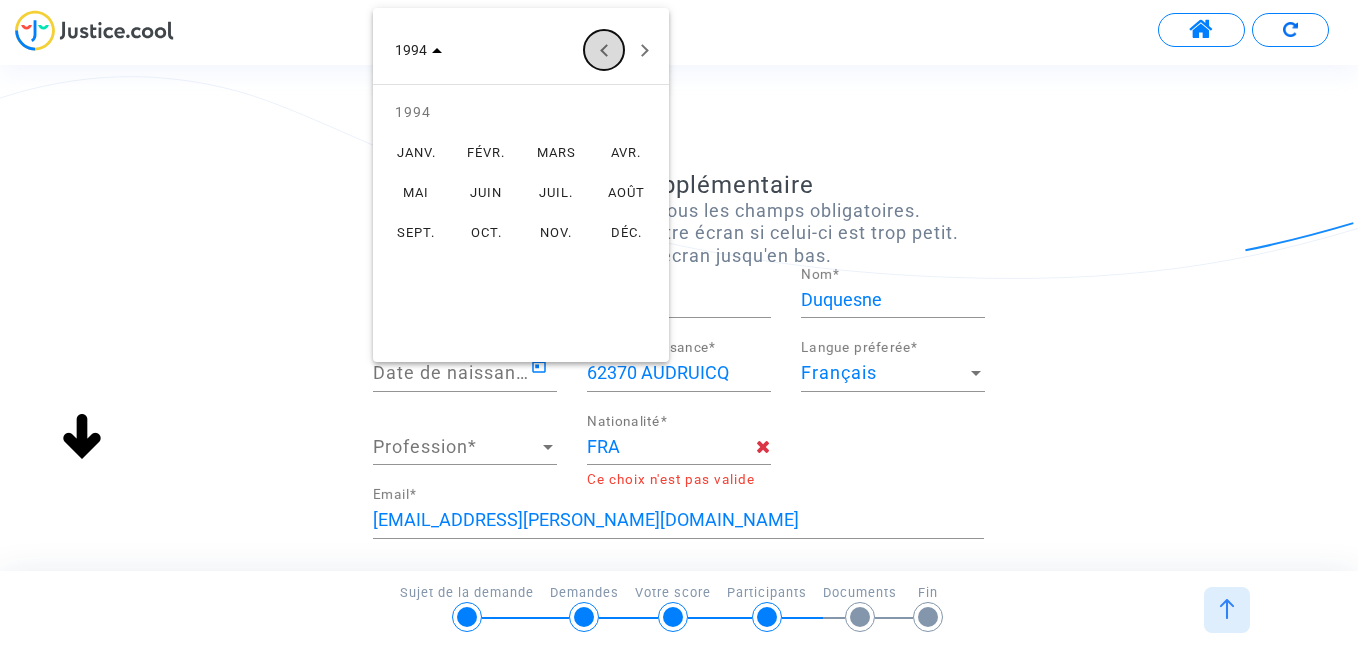 click at bounding box center [604, 50] 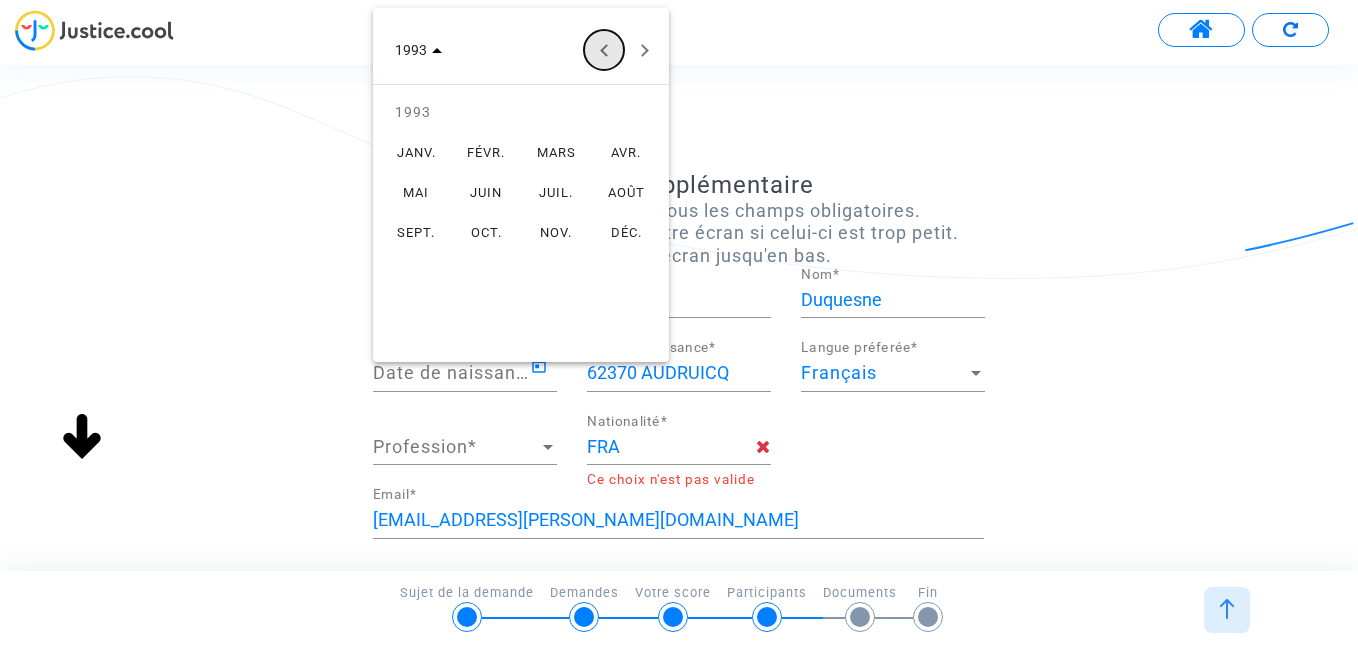 click at bounding box center (604, 50) 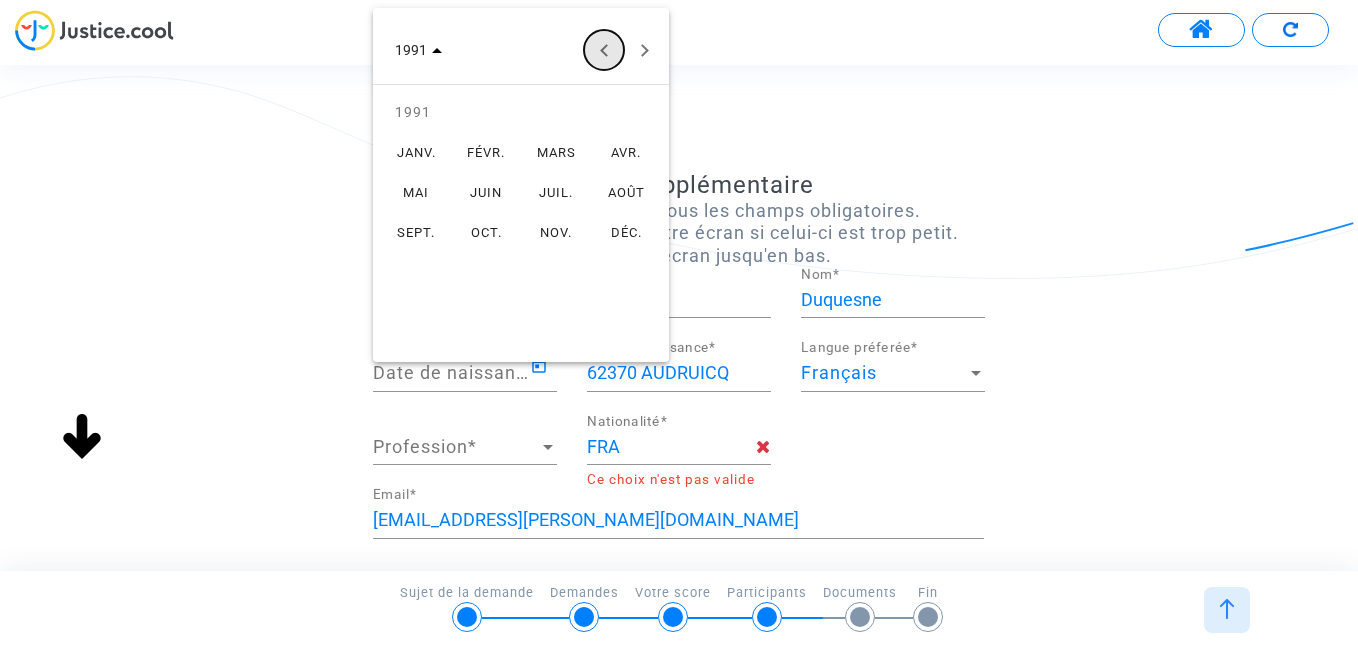 click at bounding box center [604, 50] 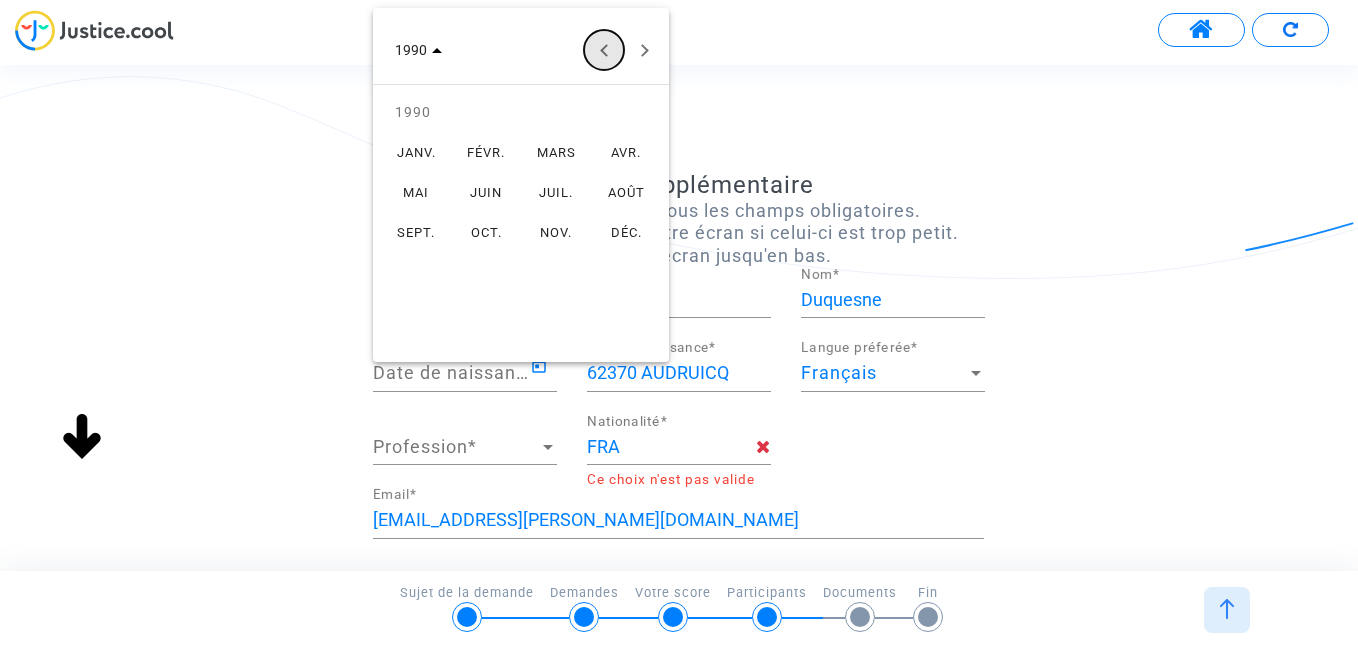click at bounding box center [604, 50] 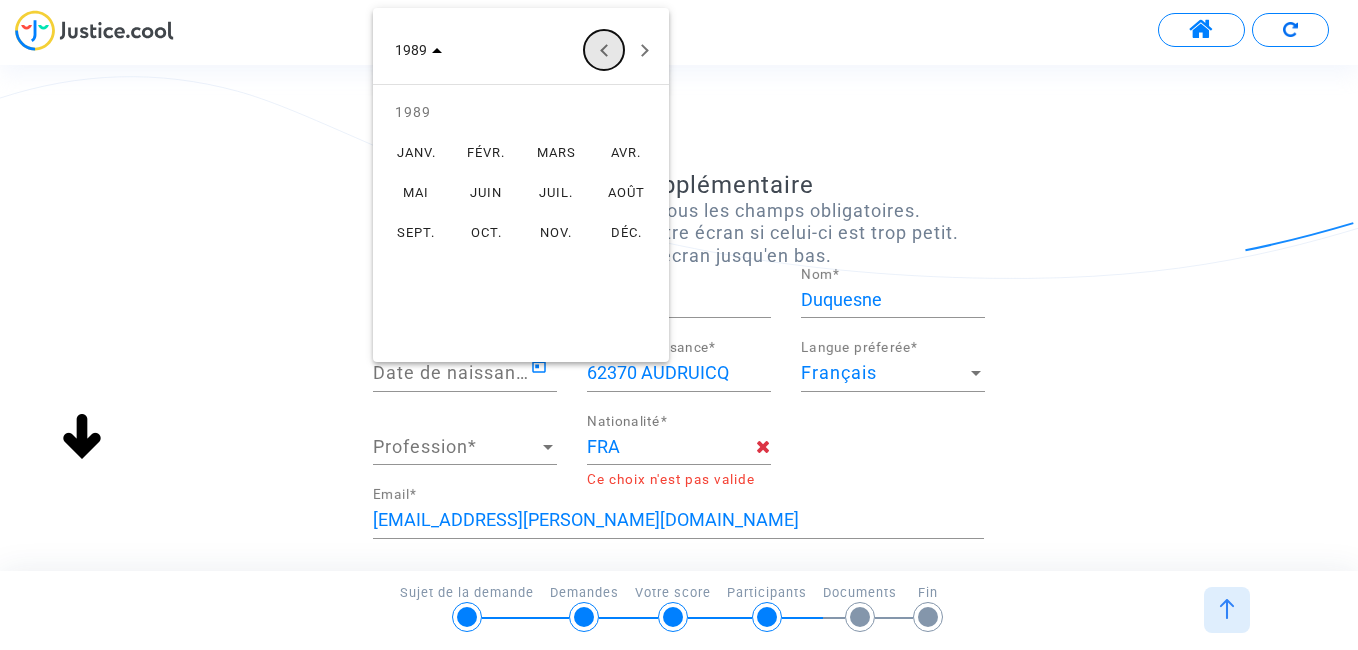 click at bounding box center [604, 50] 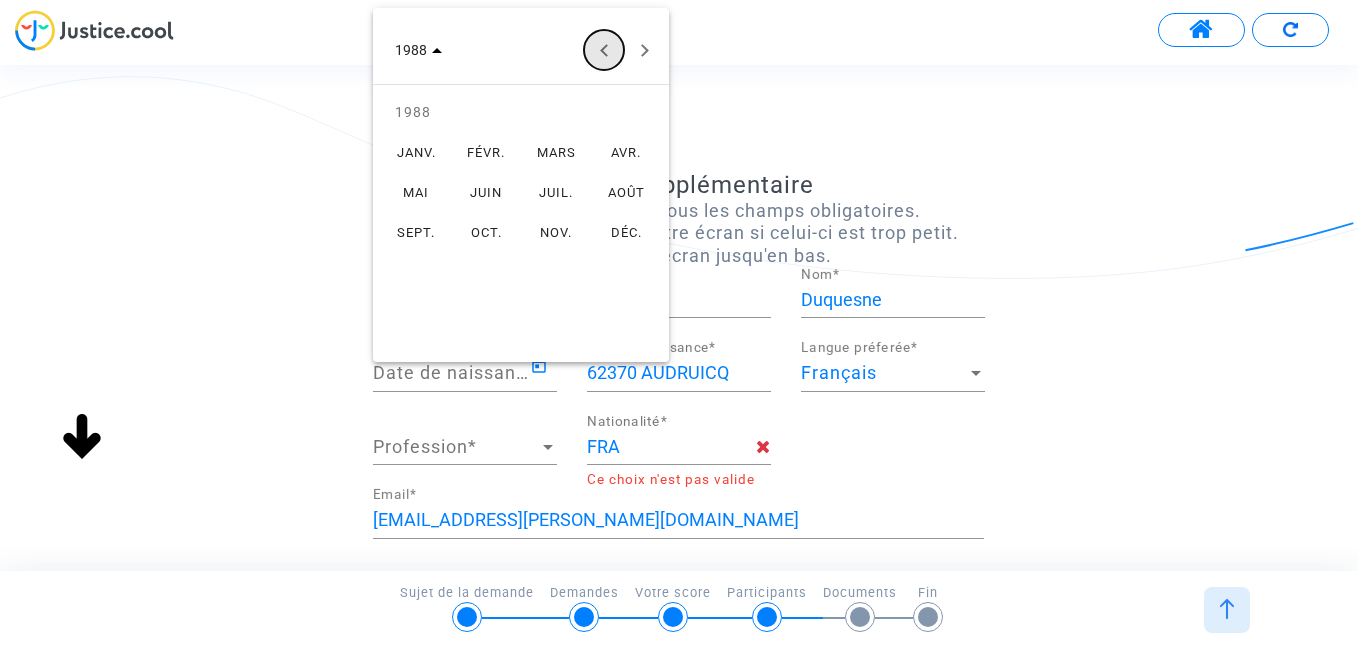 click at bounding box center (604, 50) 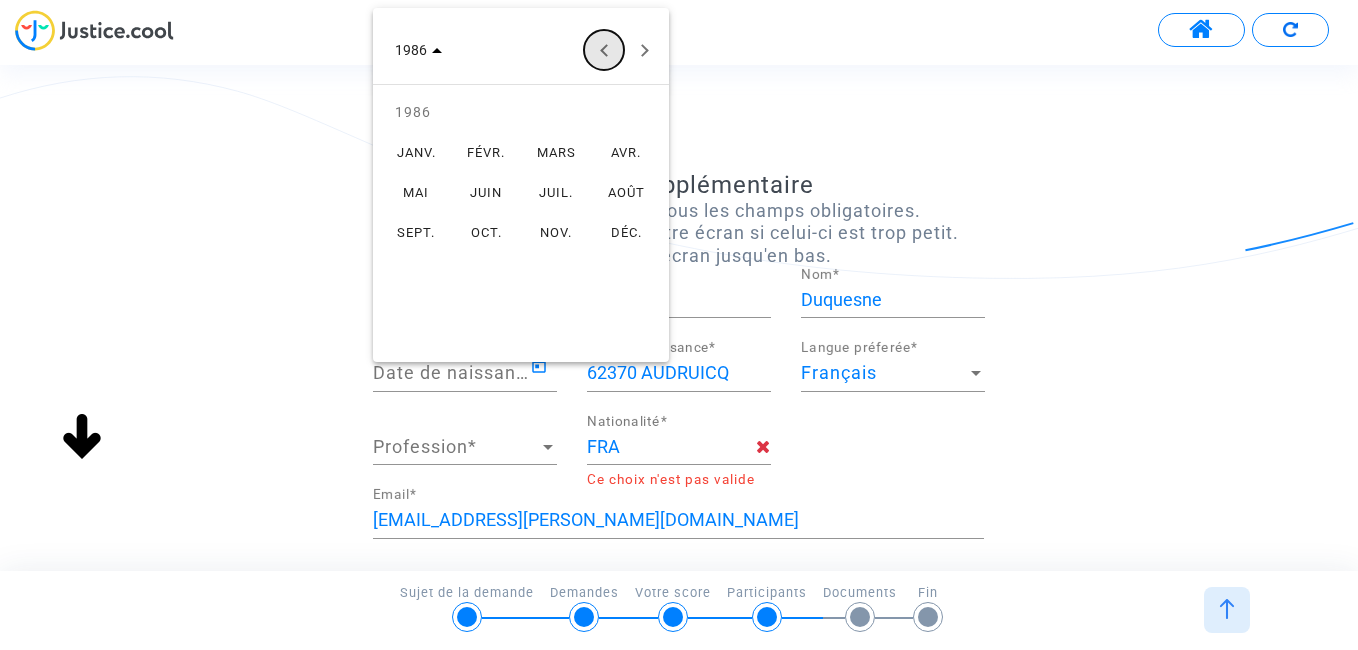 click at bounding box center (604, 50) 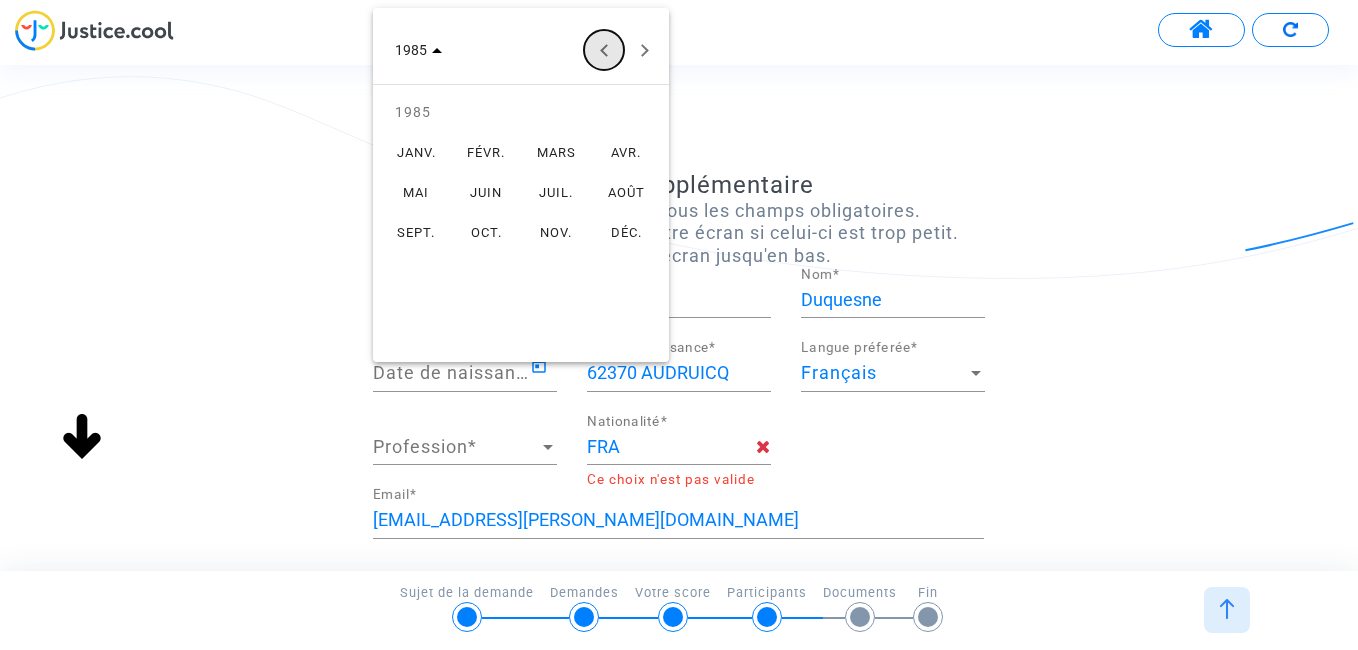 click at bounding box center (604, 50) 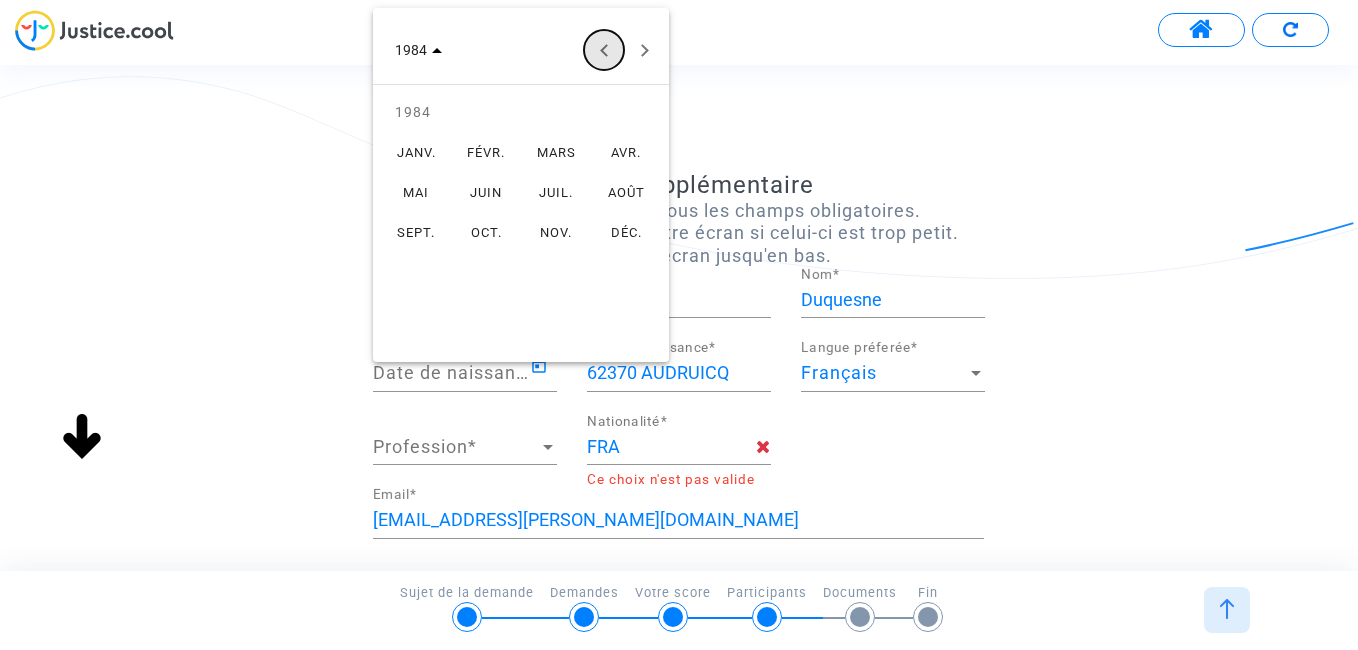 click at bounding box center [604, 50] 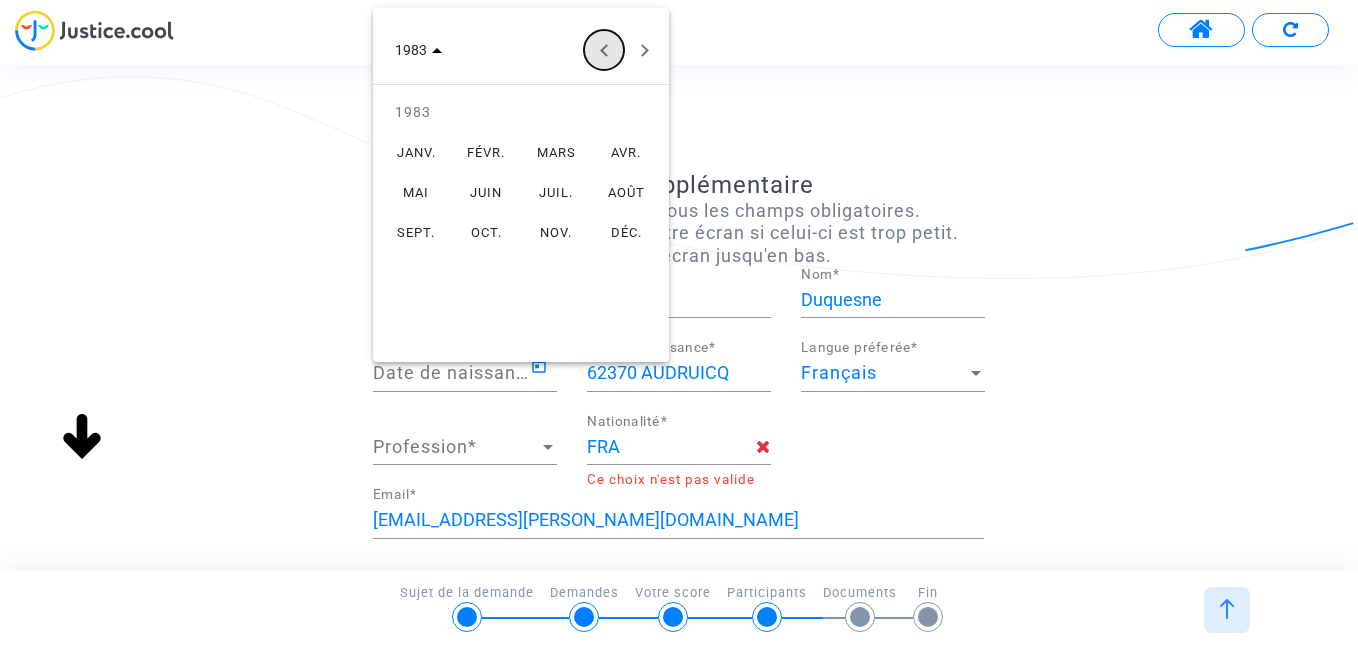 click at bounding box center (604, 50) 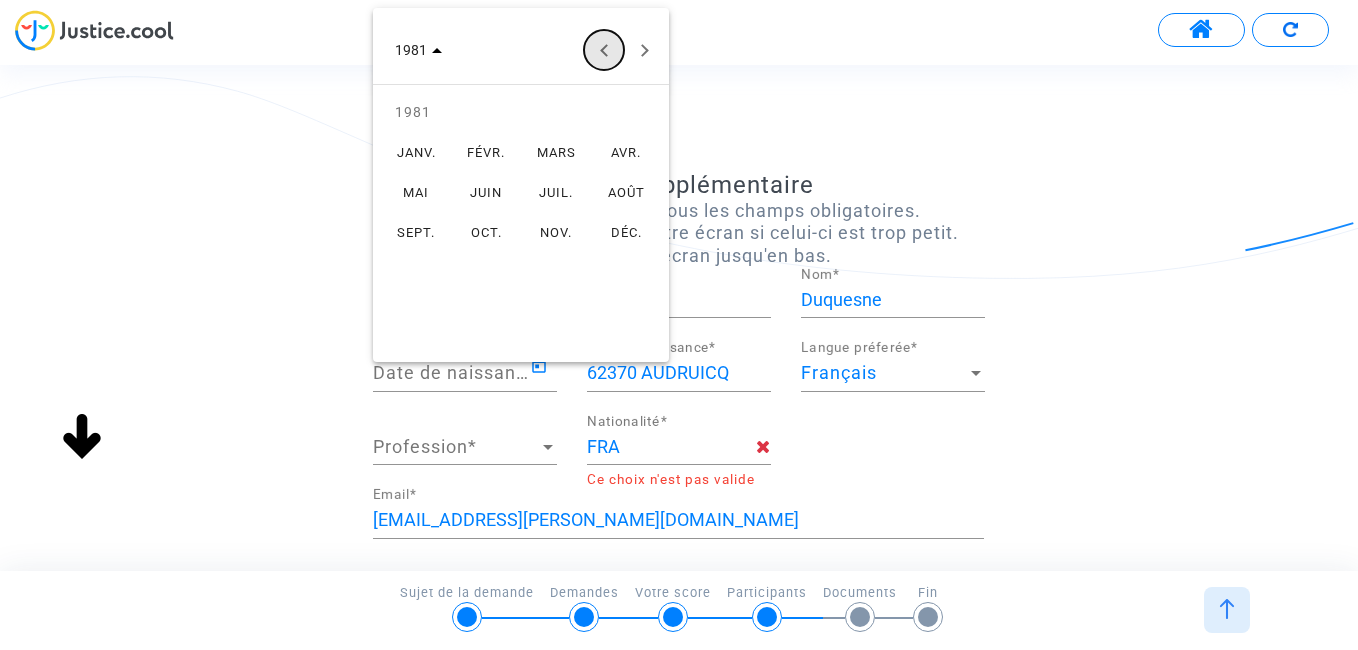 click at bounding box center (604, 50) 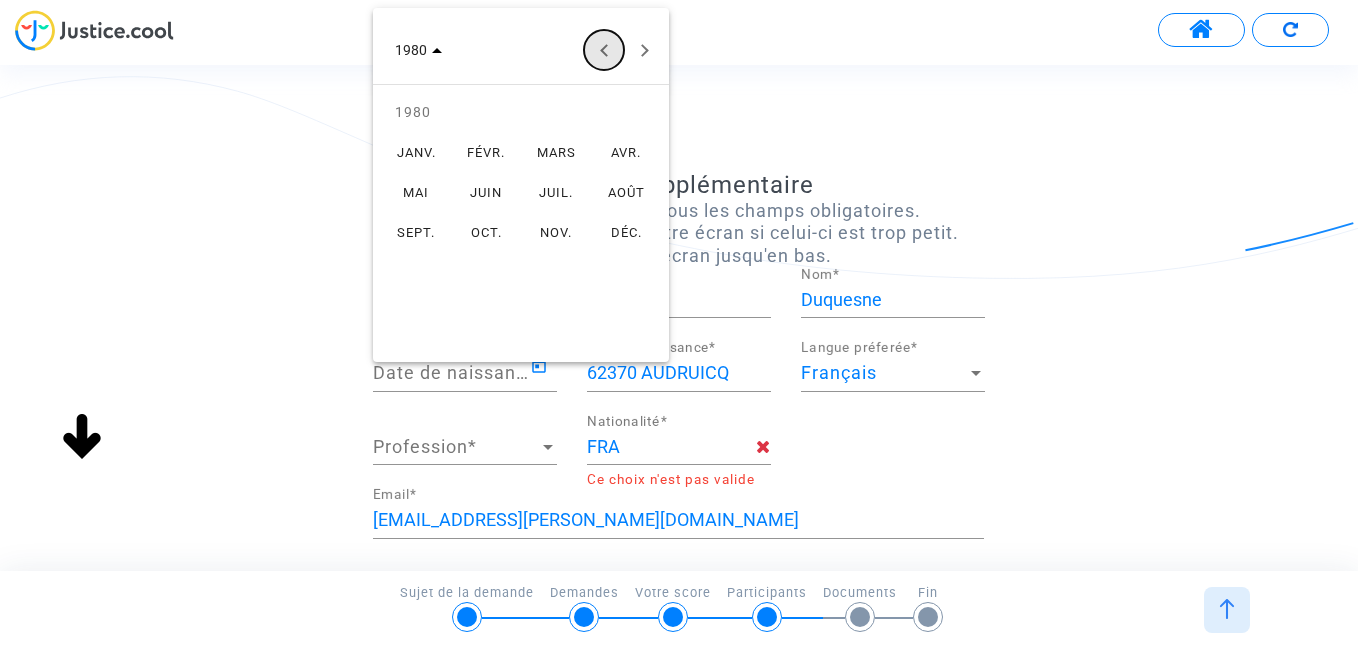 click at bounding box center [604, 50] 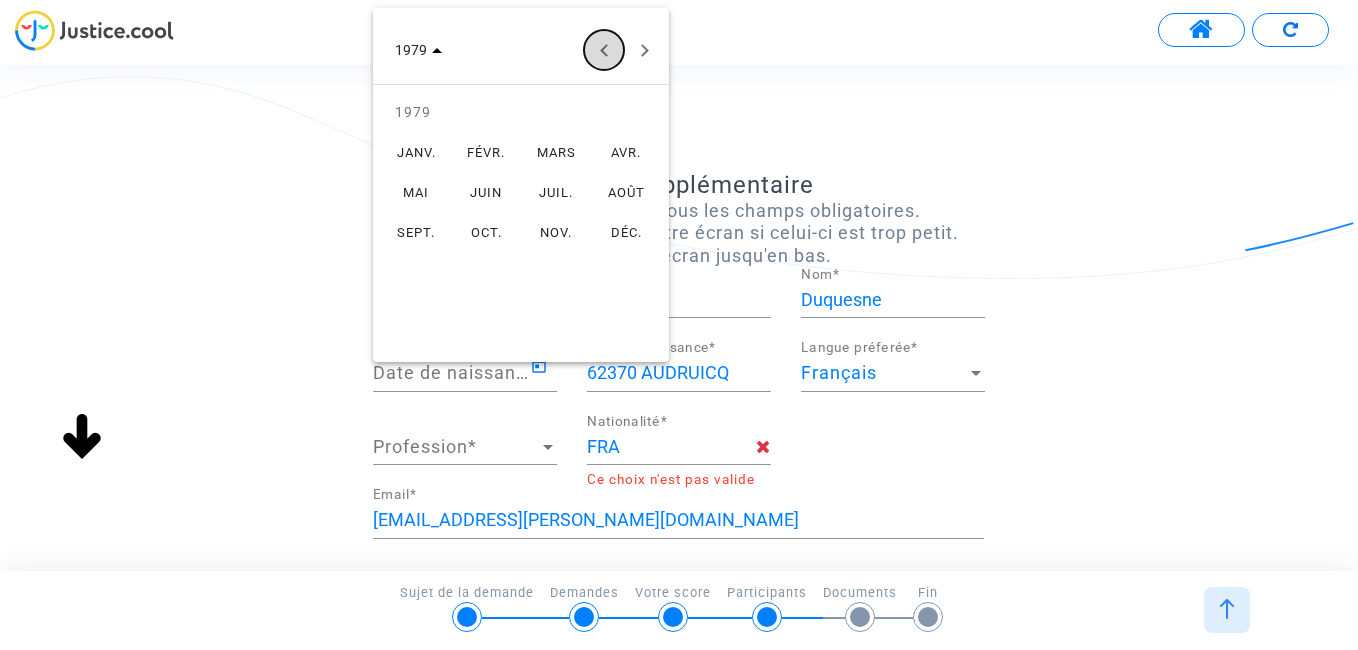click at bounding box center [604, 50] 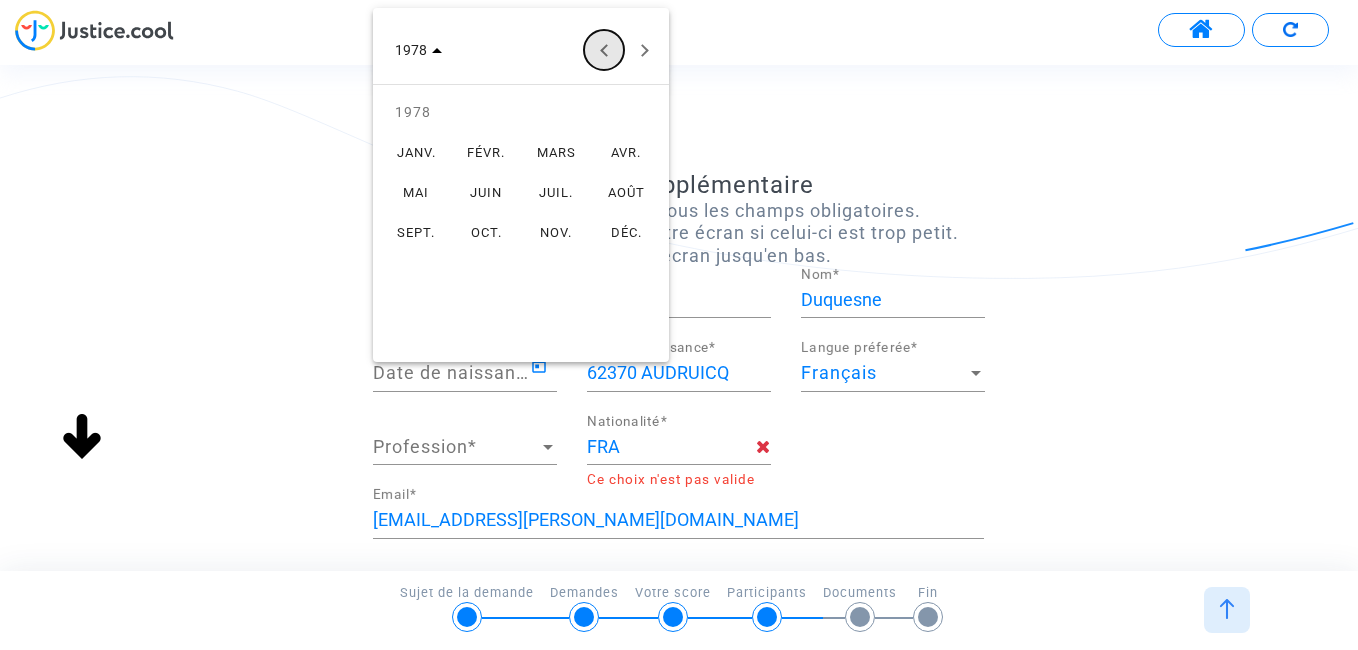 click at bounding box center [604, 50] 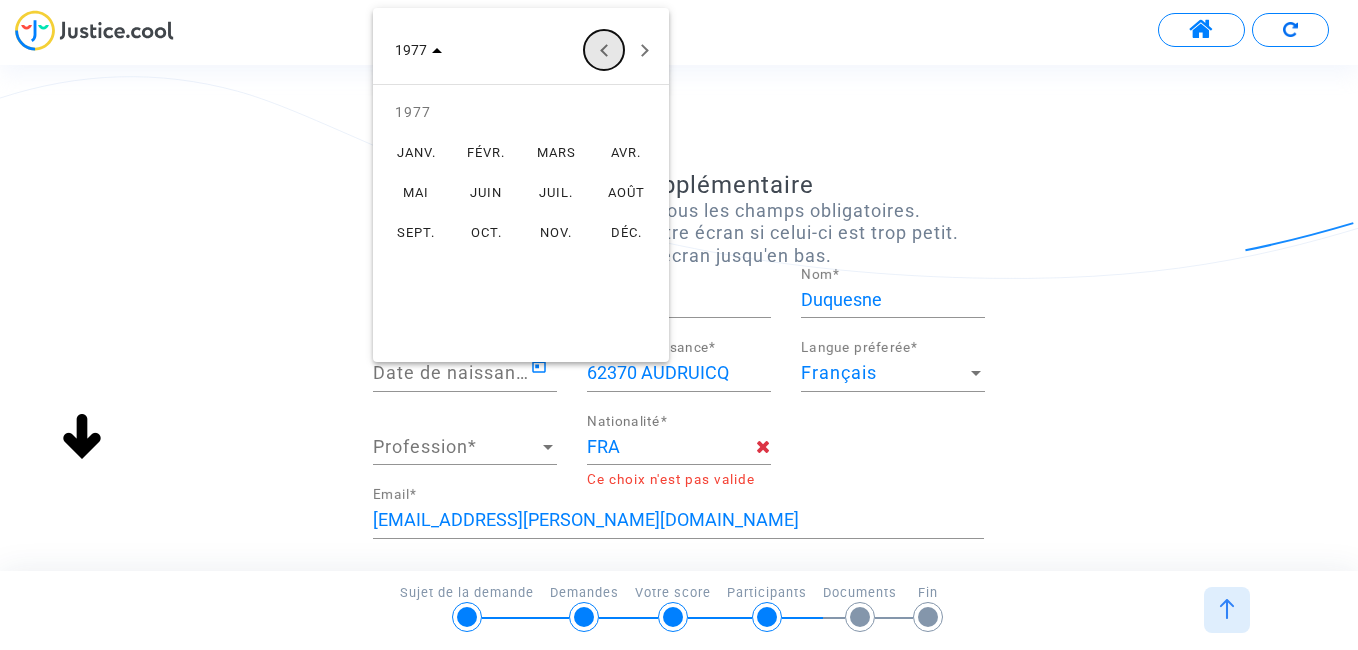 click at bounding box center [604, 50] 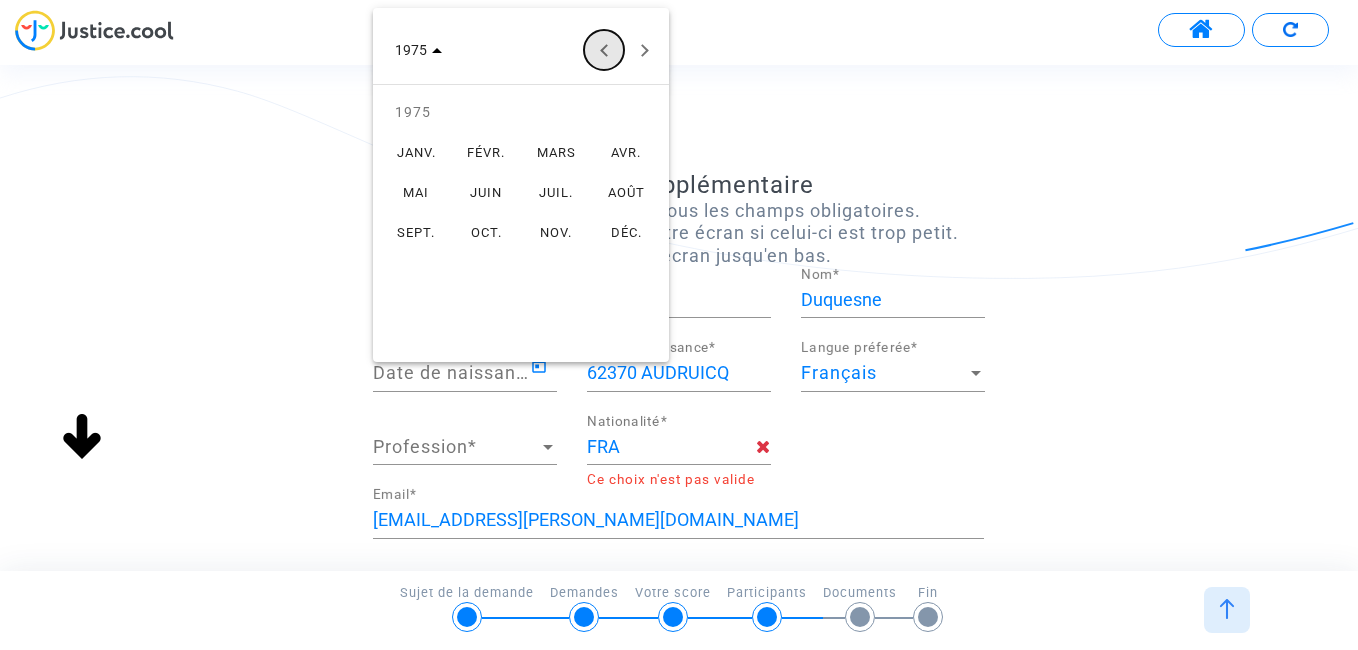 click at bounding box center (604, 50) 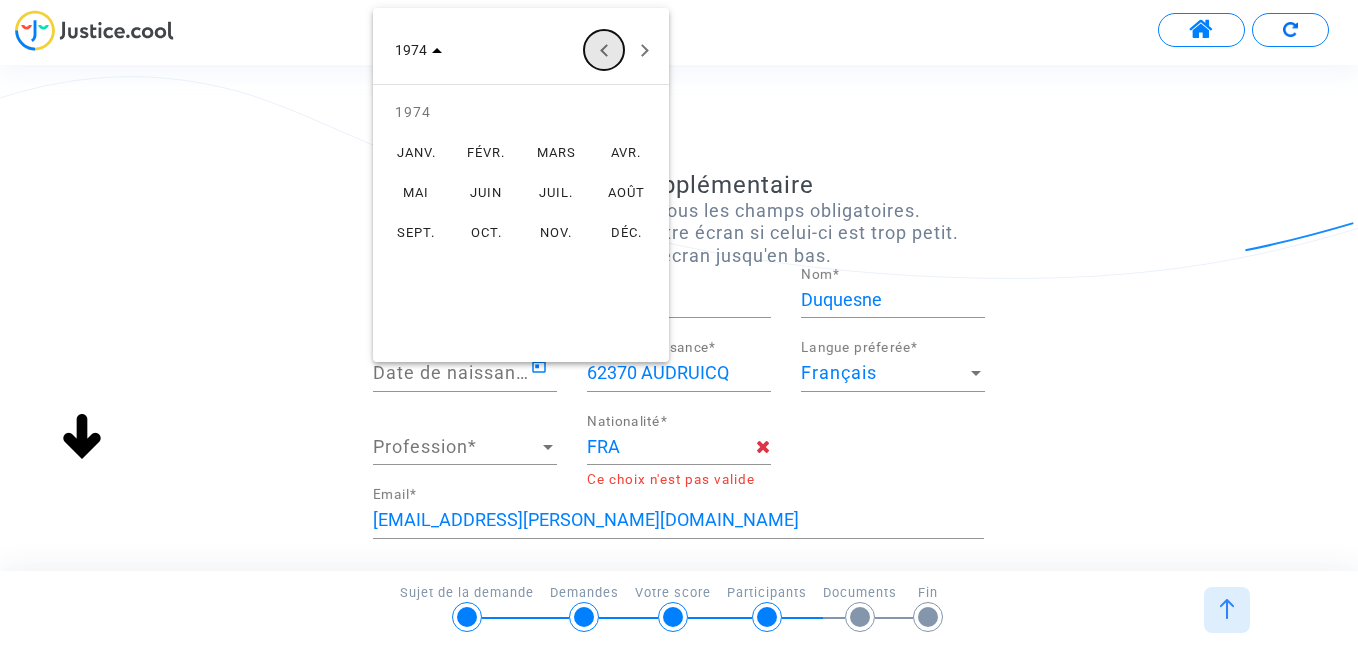 click at bounding box center [604, 50] 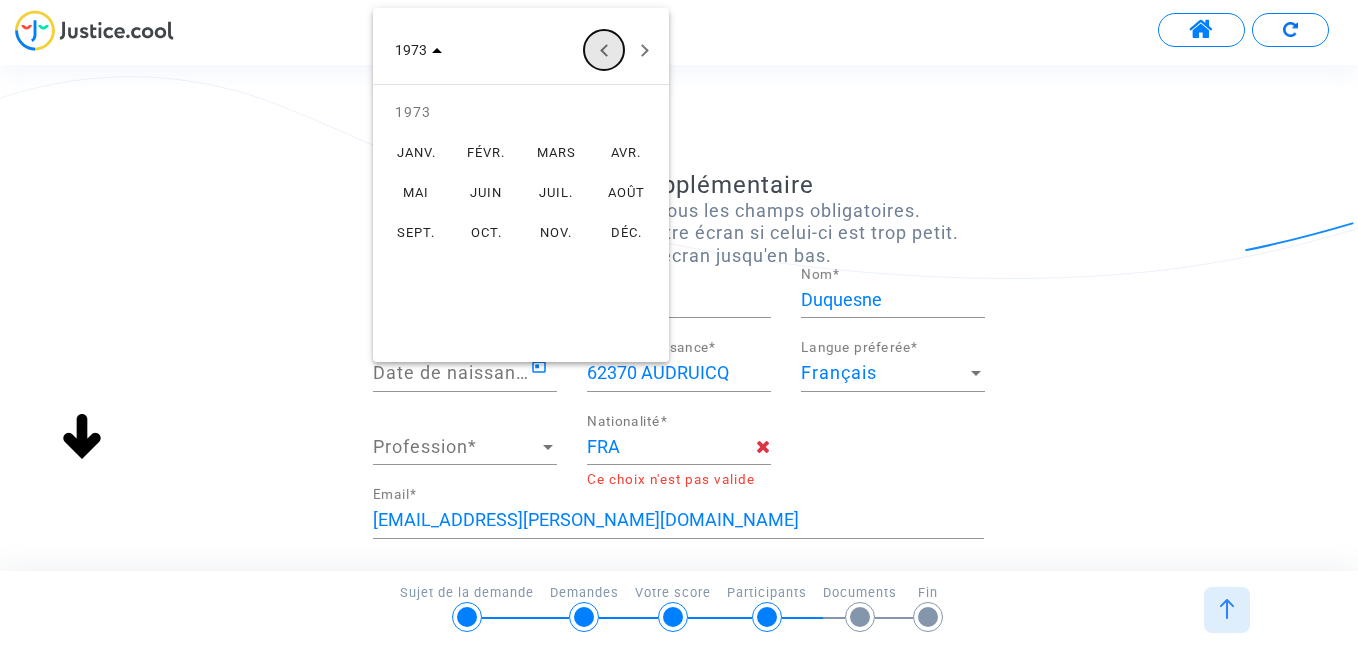 click at bounding box center [604, 50] 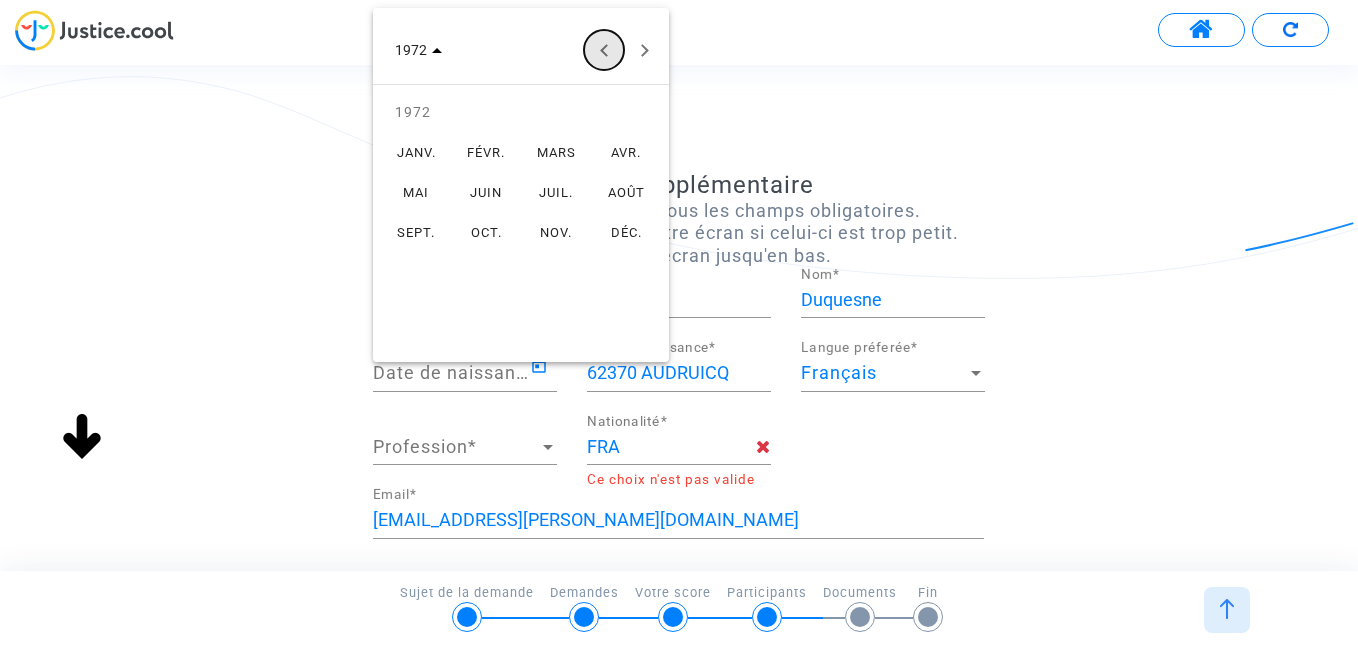 click at bounding box center (604, 50) 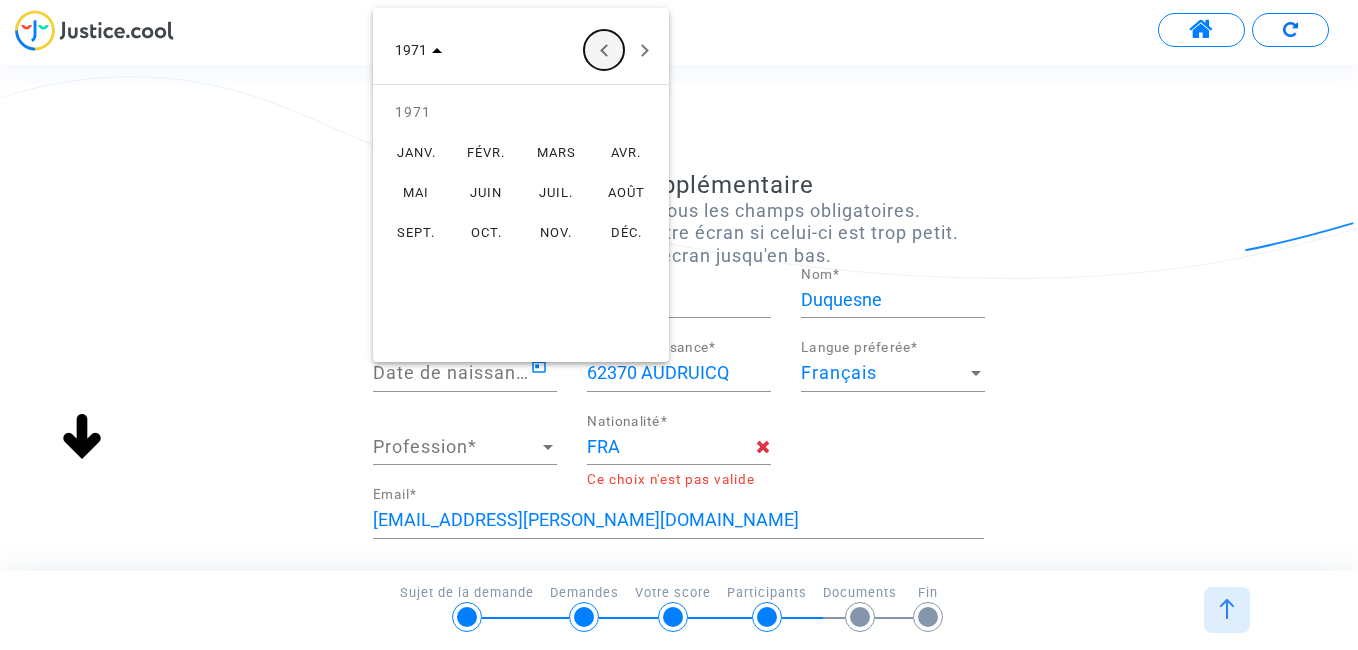 click at bounding box center (604, 50) 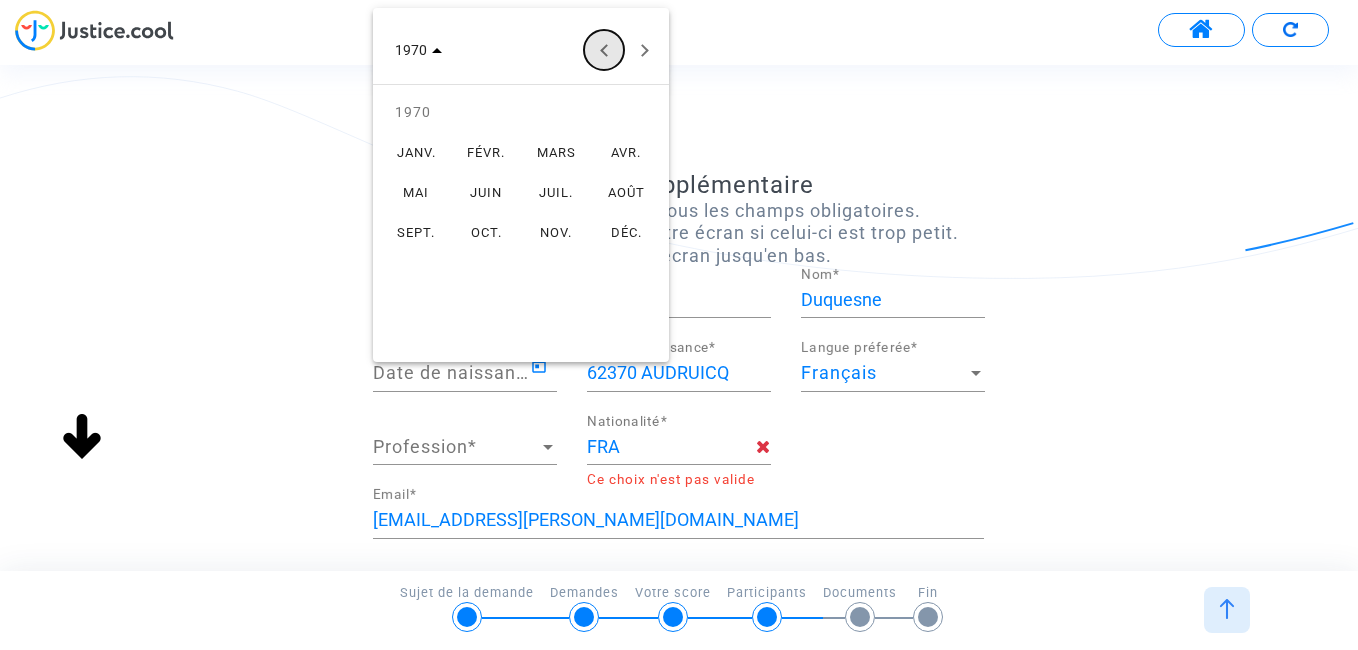 click at bounding box center [604, 50] 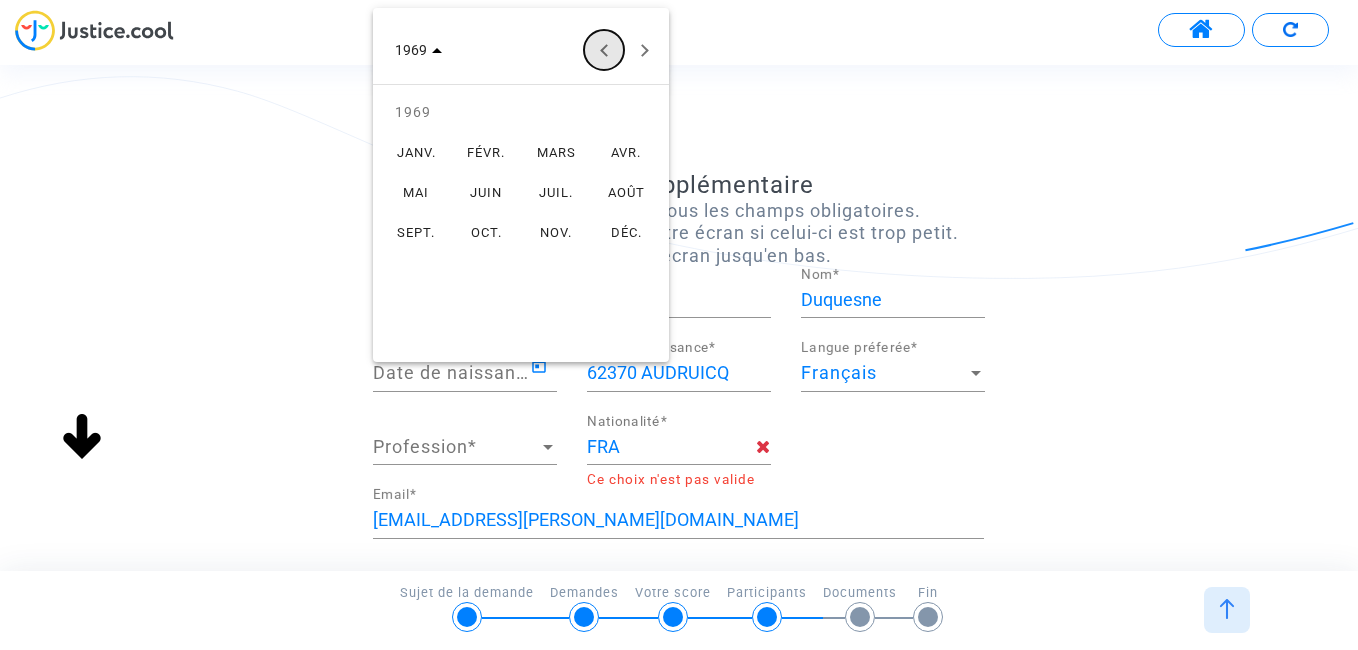 click at bounding box center [604, 50] 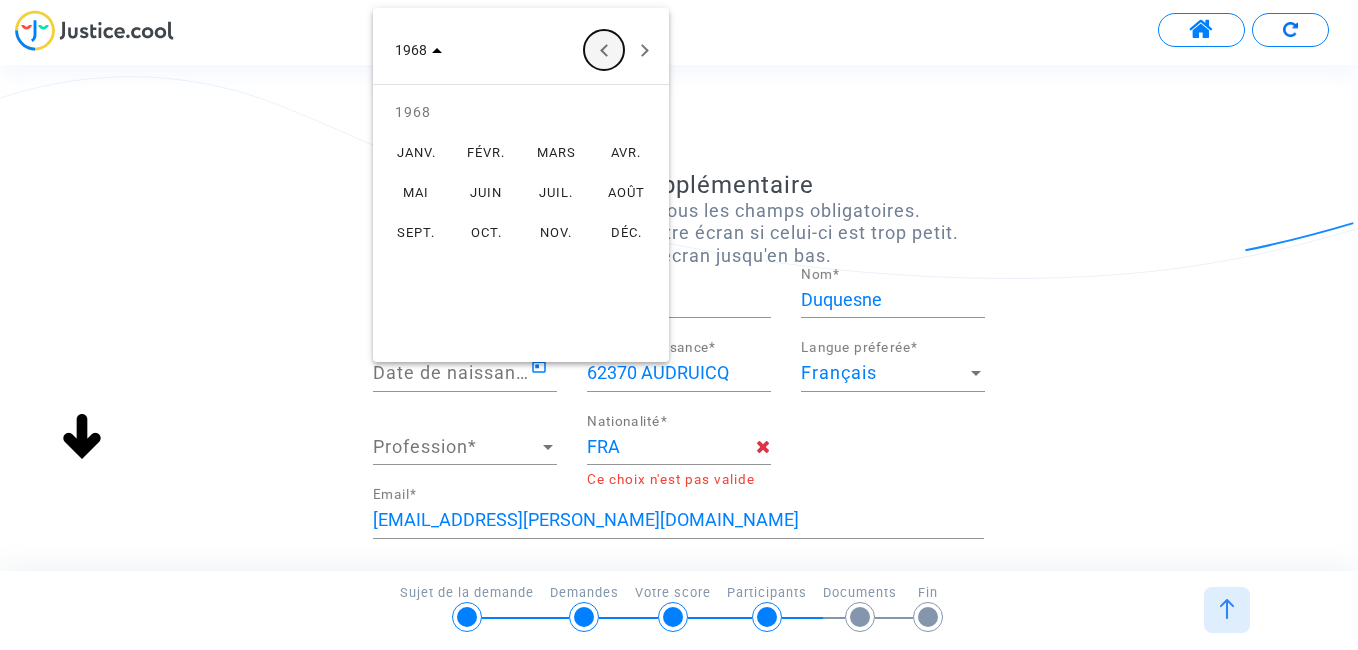 click at bounding box center (604, 50) 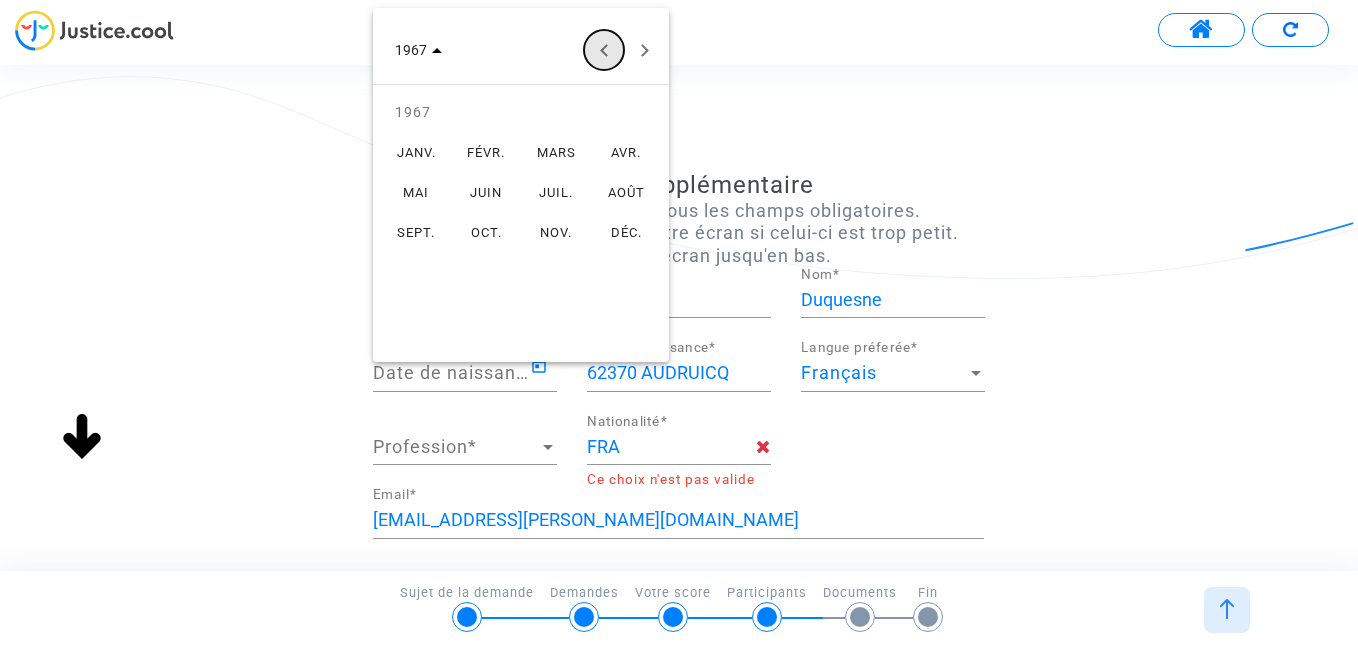 click at bounding box center [604, 50] 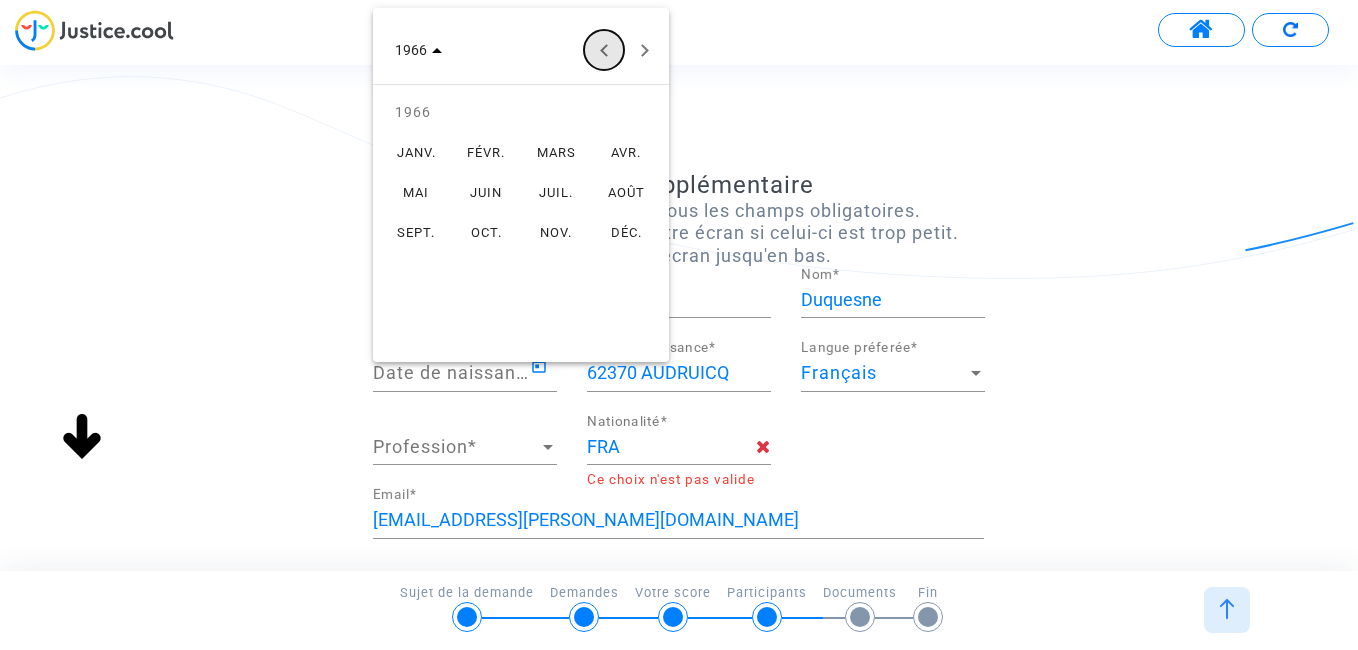 click at bounding box center (604, 50) 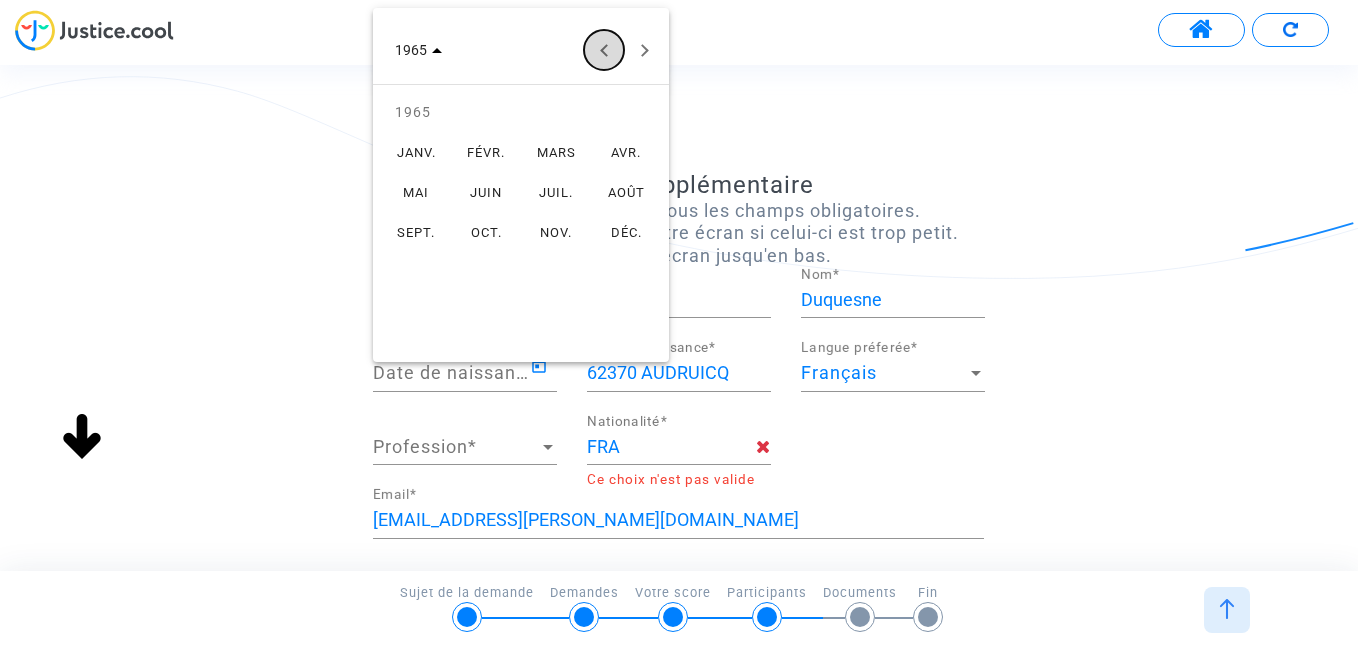 click at bounding box center [604, 50] 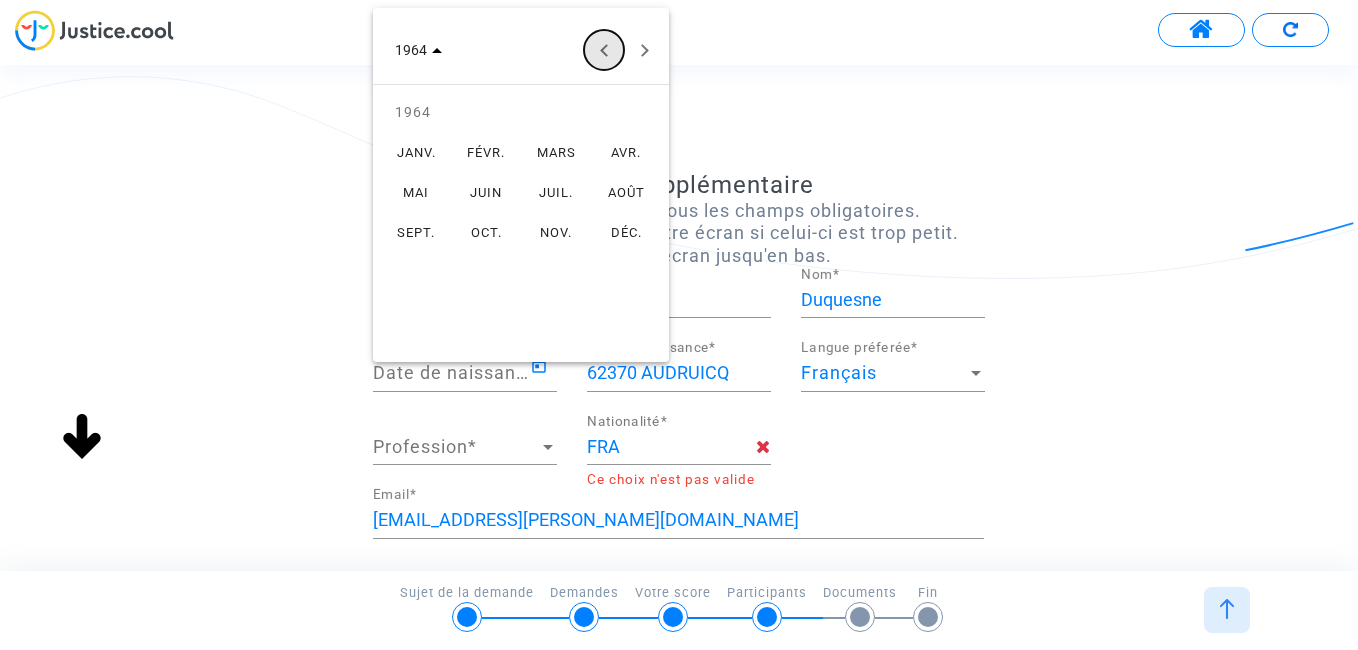 click at bounding box center [604, 50] 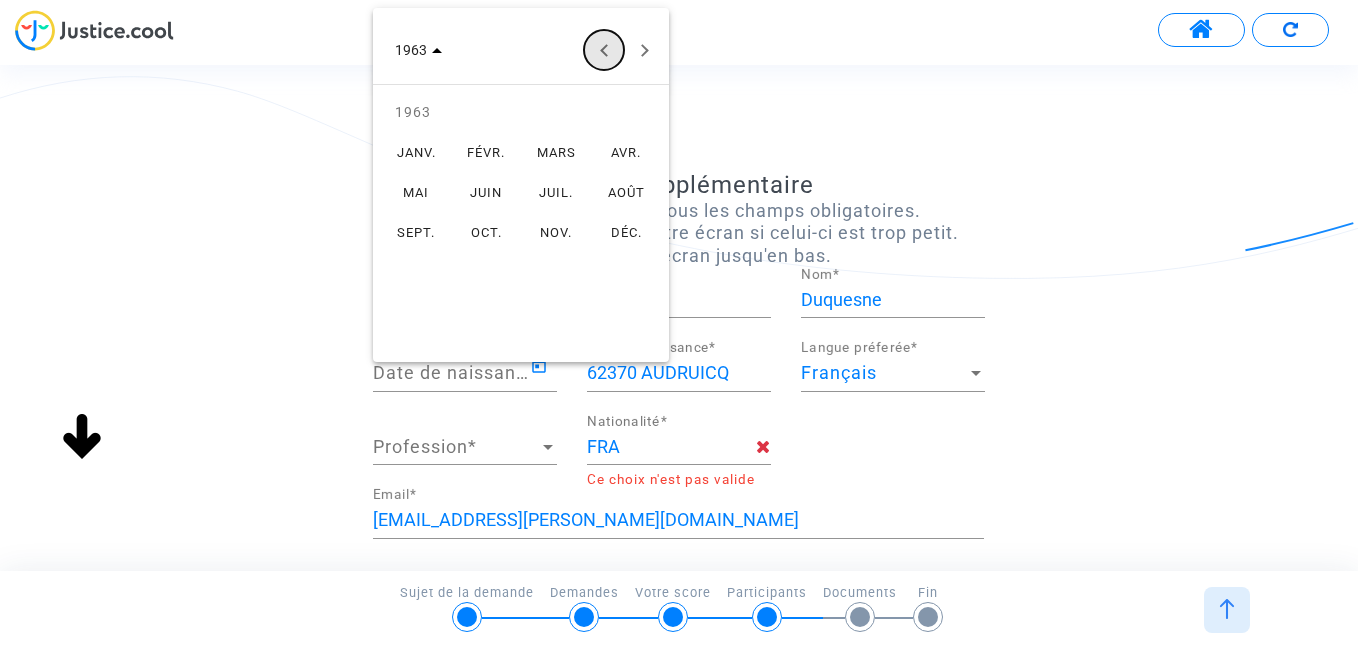 click at bounding box center [604, 50] 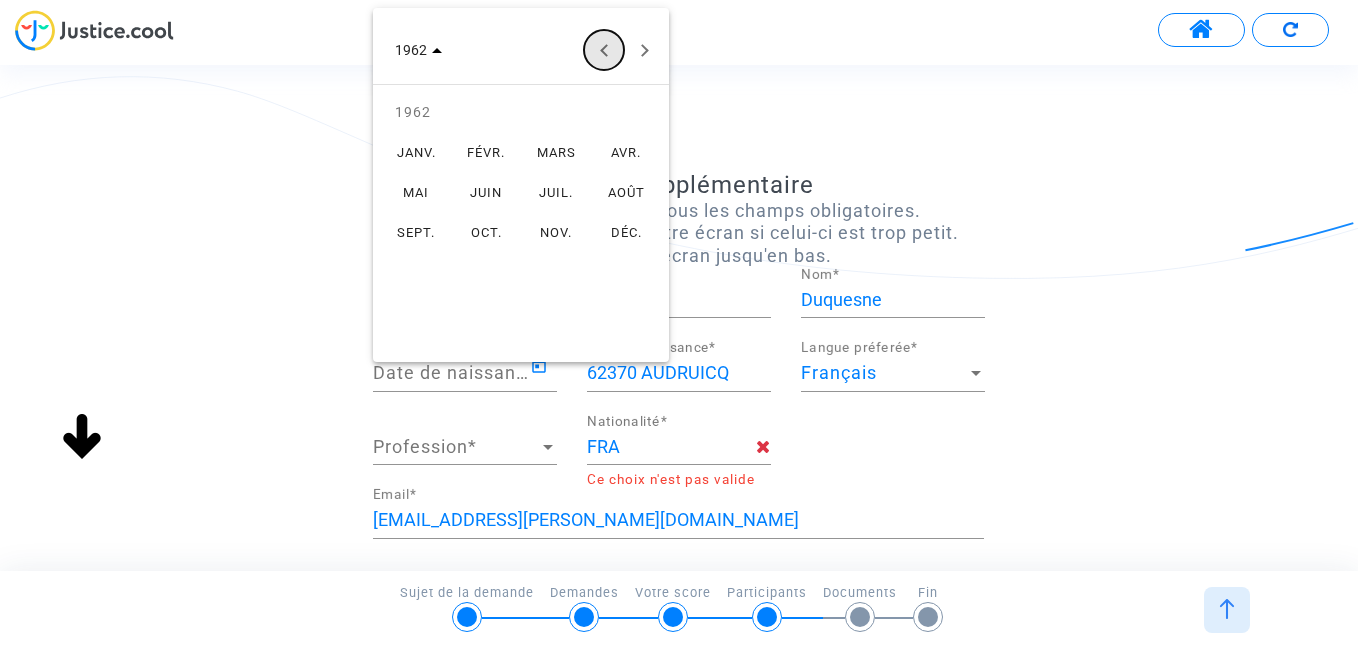 click at bounding box center [604, 50] 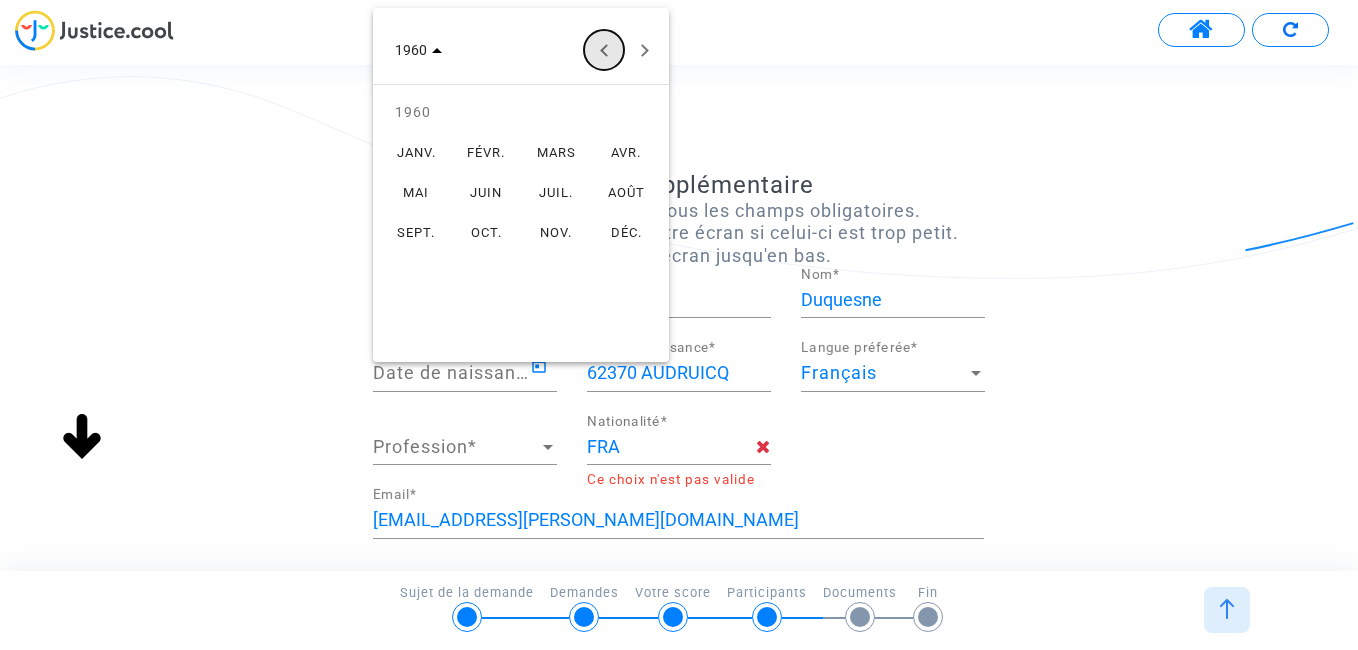 click at bounding box center (604, 50) 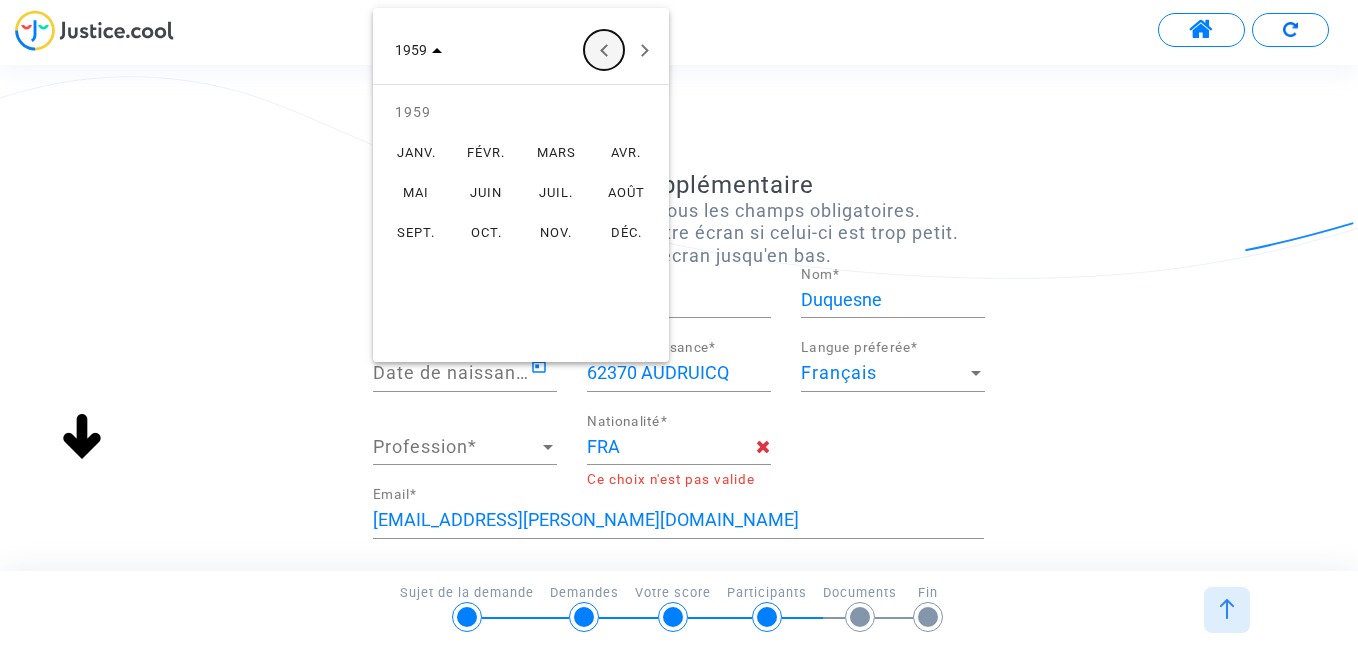 click at bounding box center [604, 50] 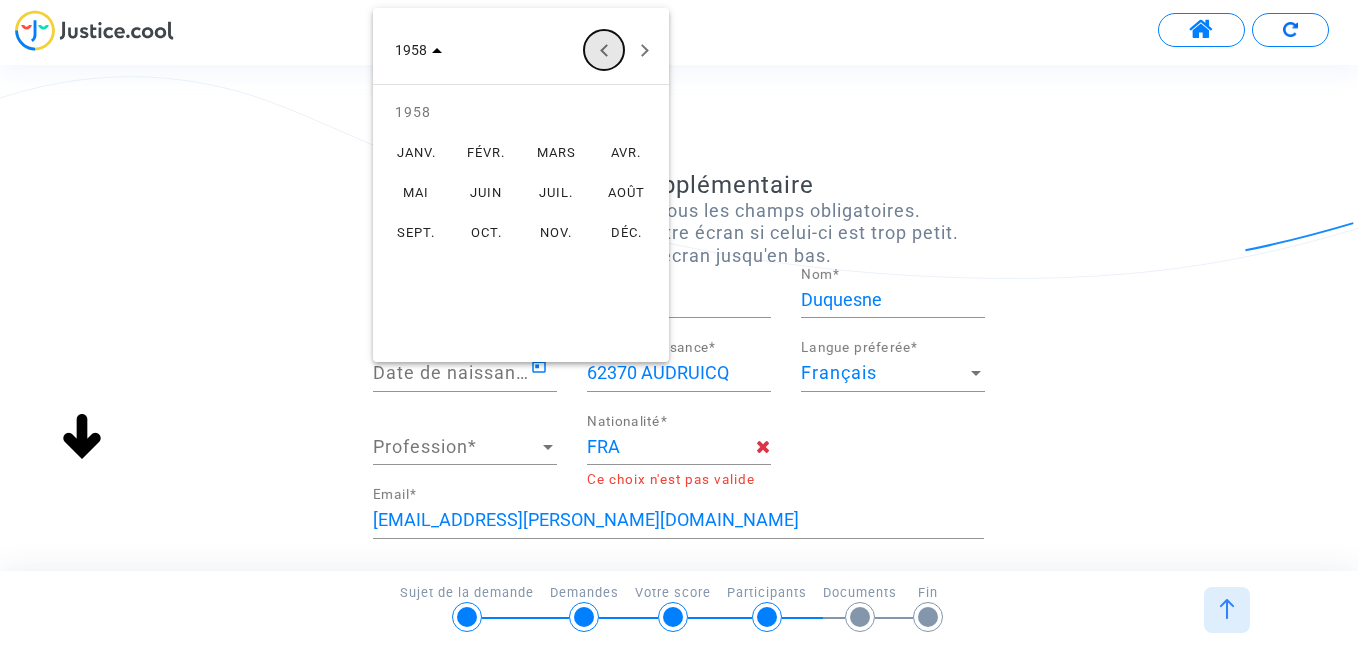 click at bounding box center (604, 50) 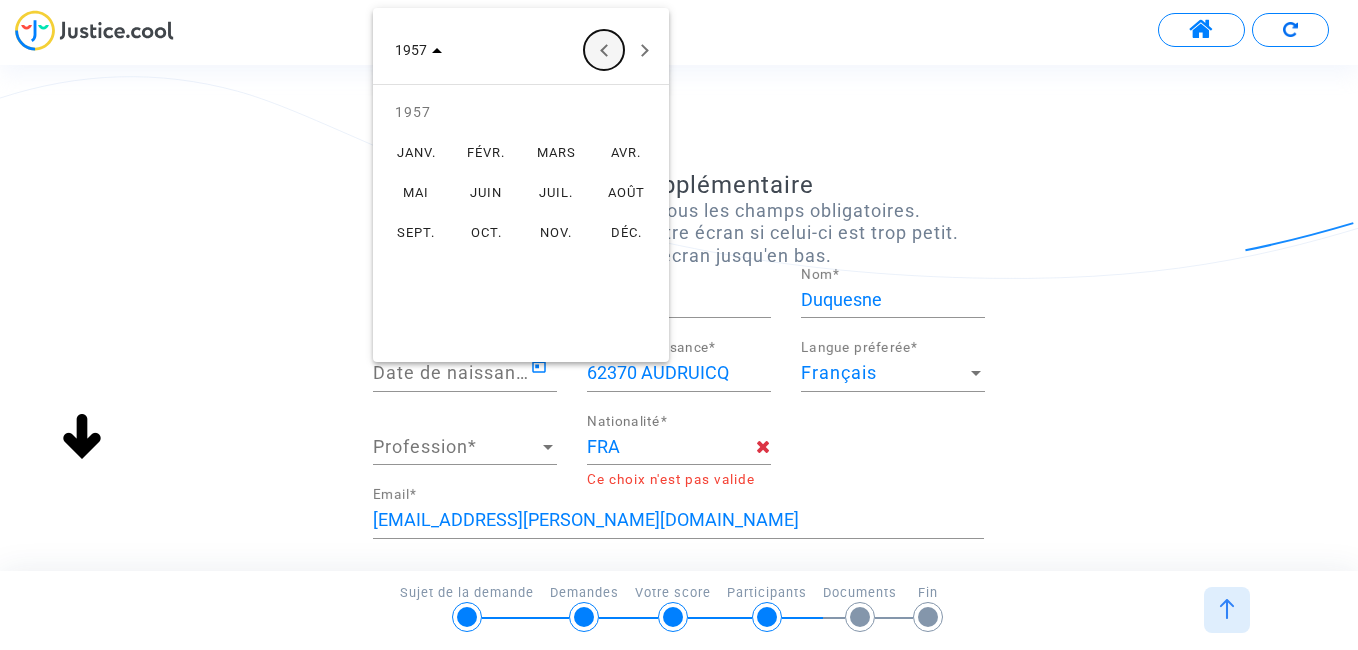 click at bounding box center (604, 50) 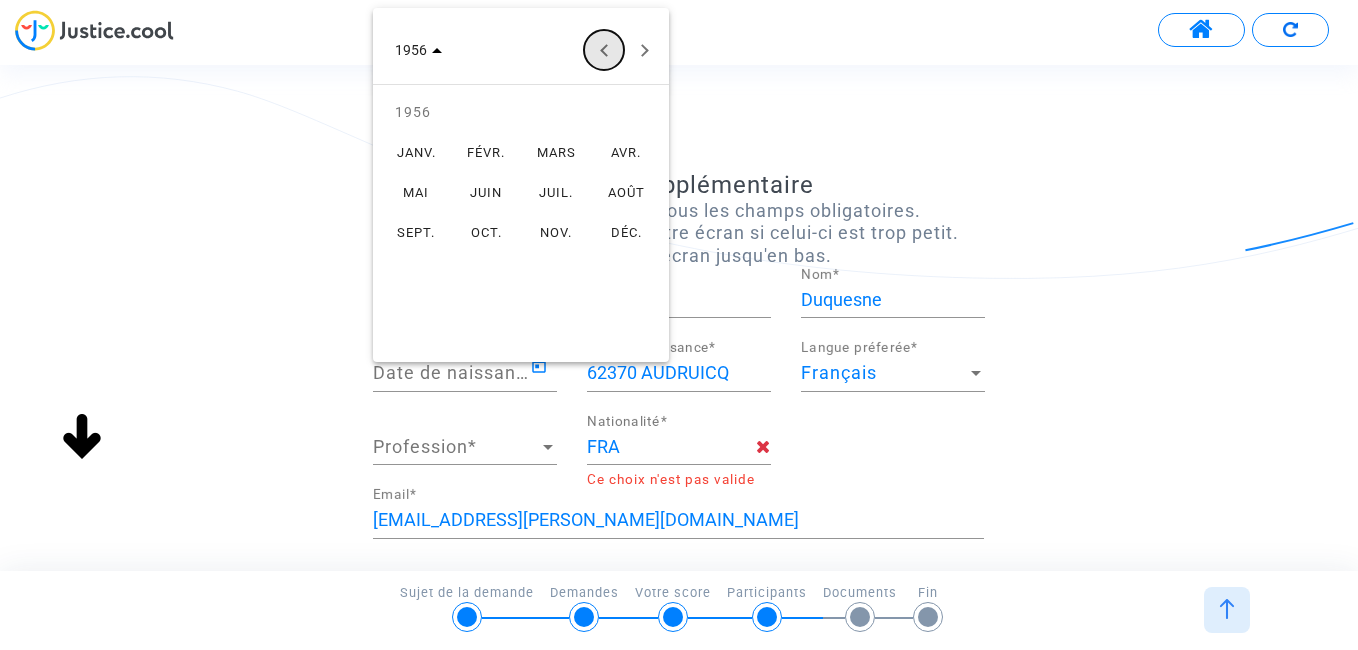 click at bounding box center (604, 50) 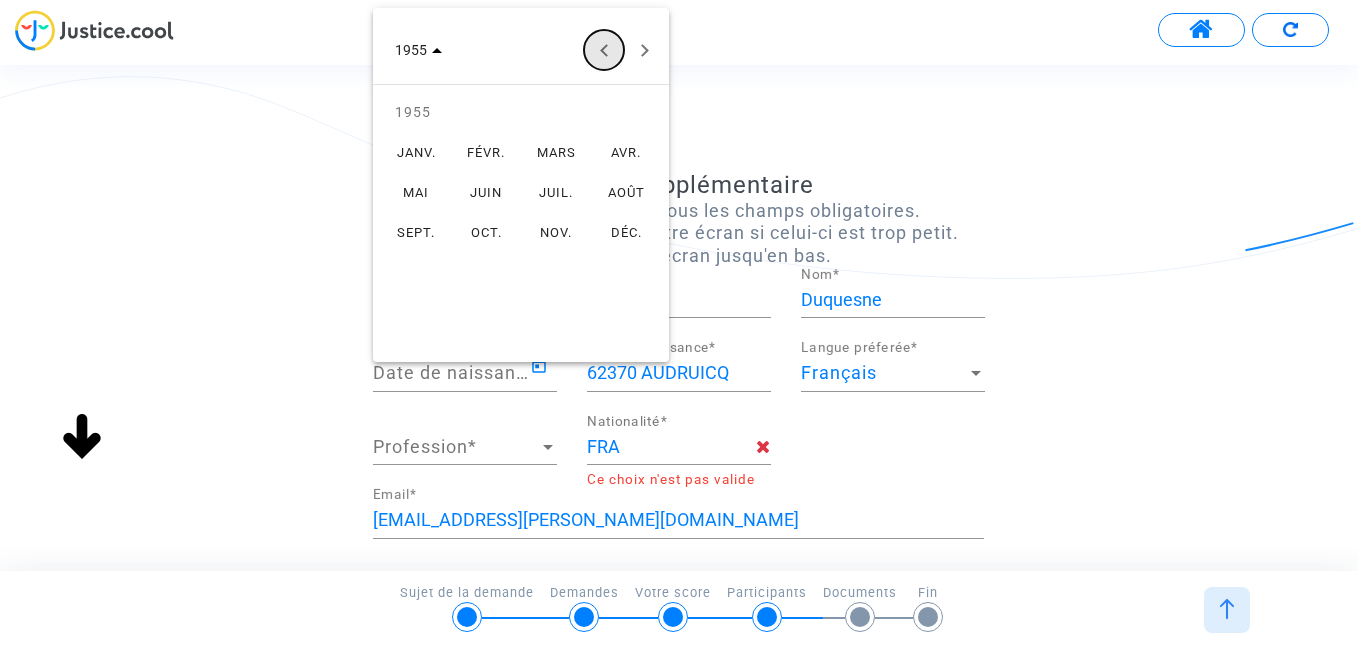 click at bounding box center [604, 50] 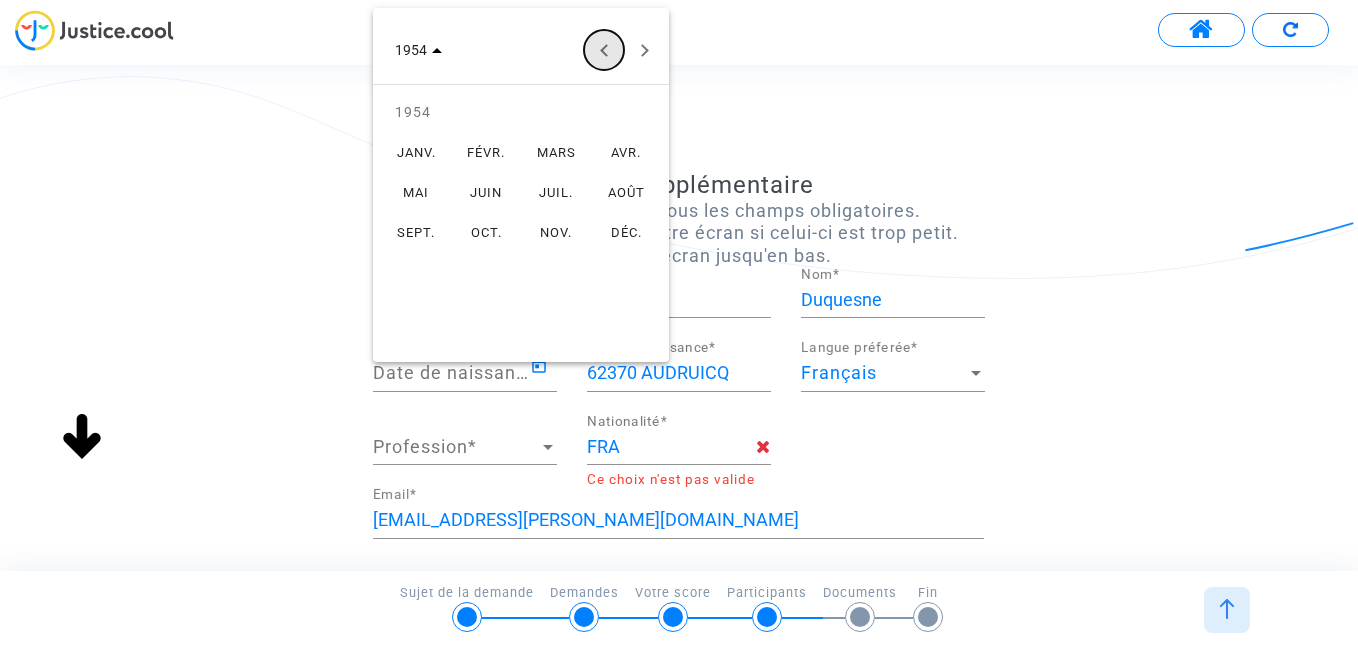 click at bounding box center [604, 50] 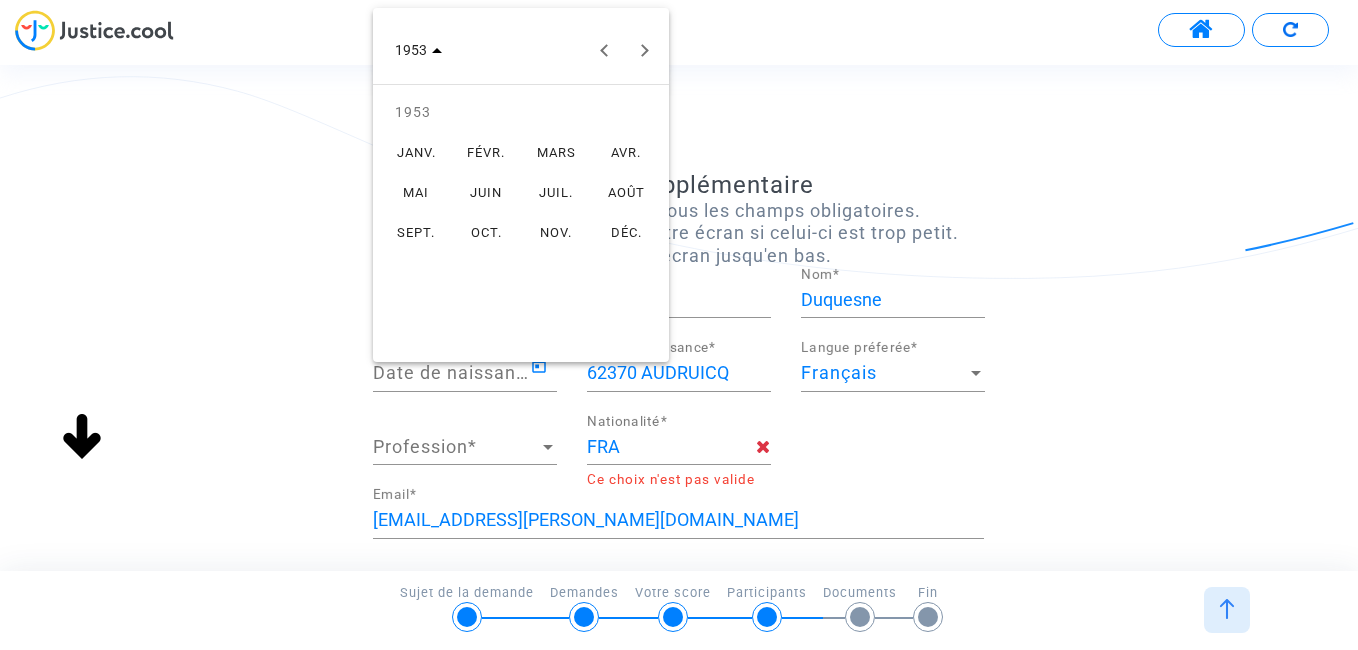 click on "JANV." at bounding box center [416, 152] 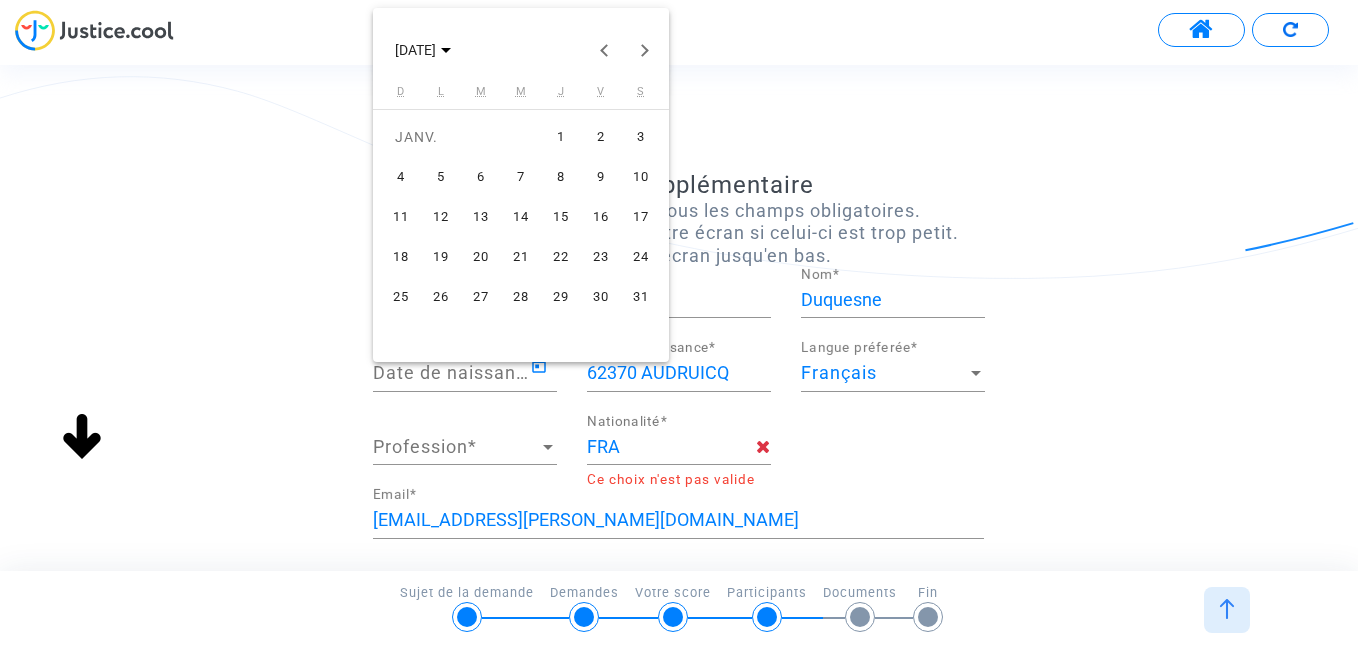 click on "1" at bounding box center [561, 137] 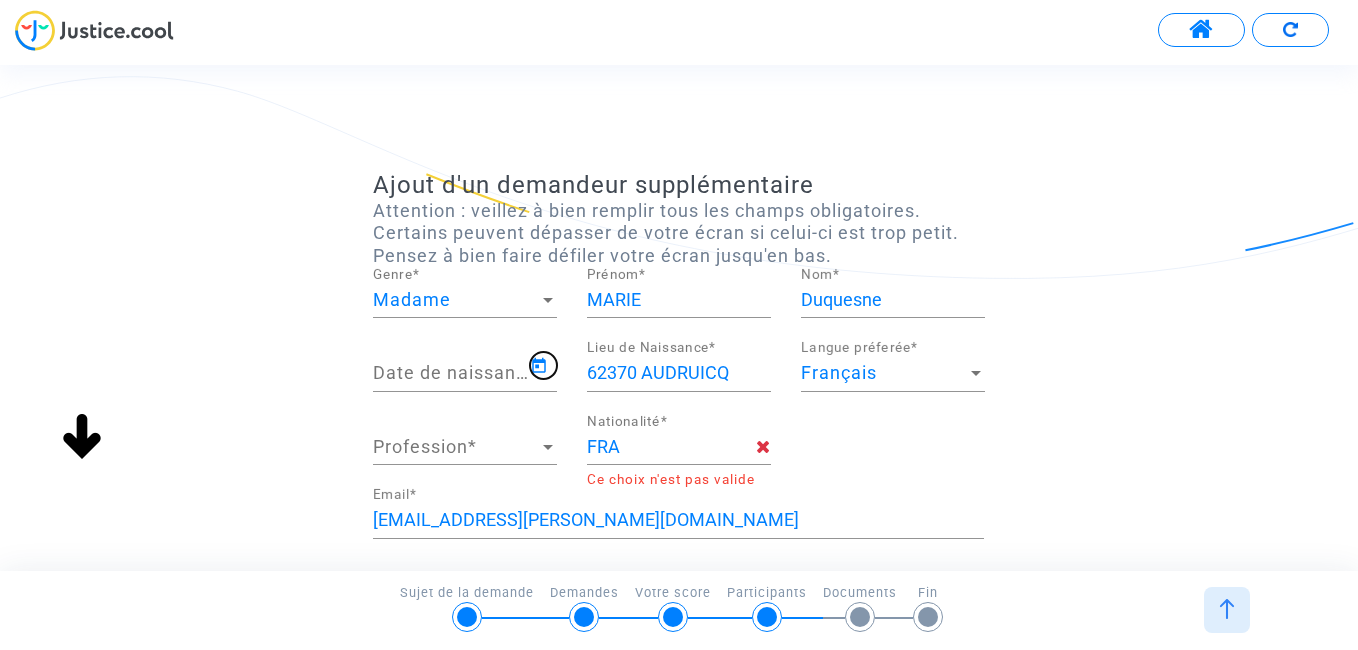 type on "[DATE]" 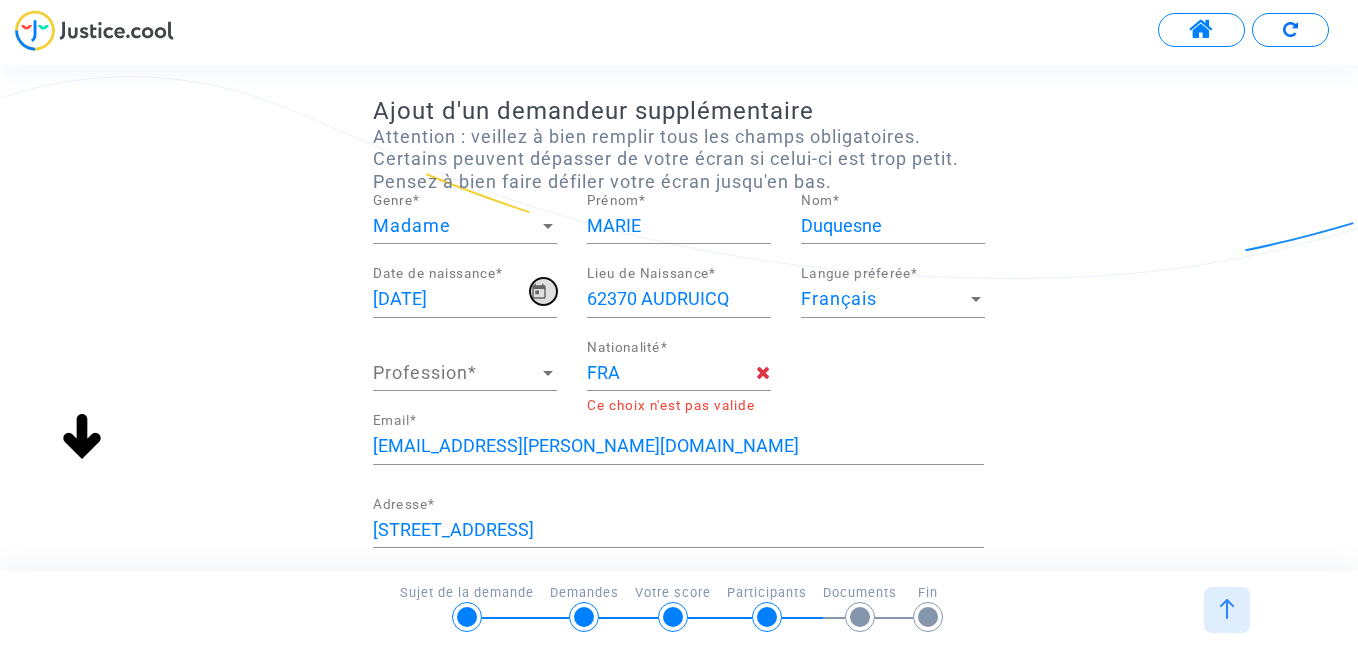 scroll, scrollTop: 100, scrollLeft: 0, axis: vertical 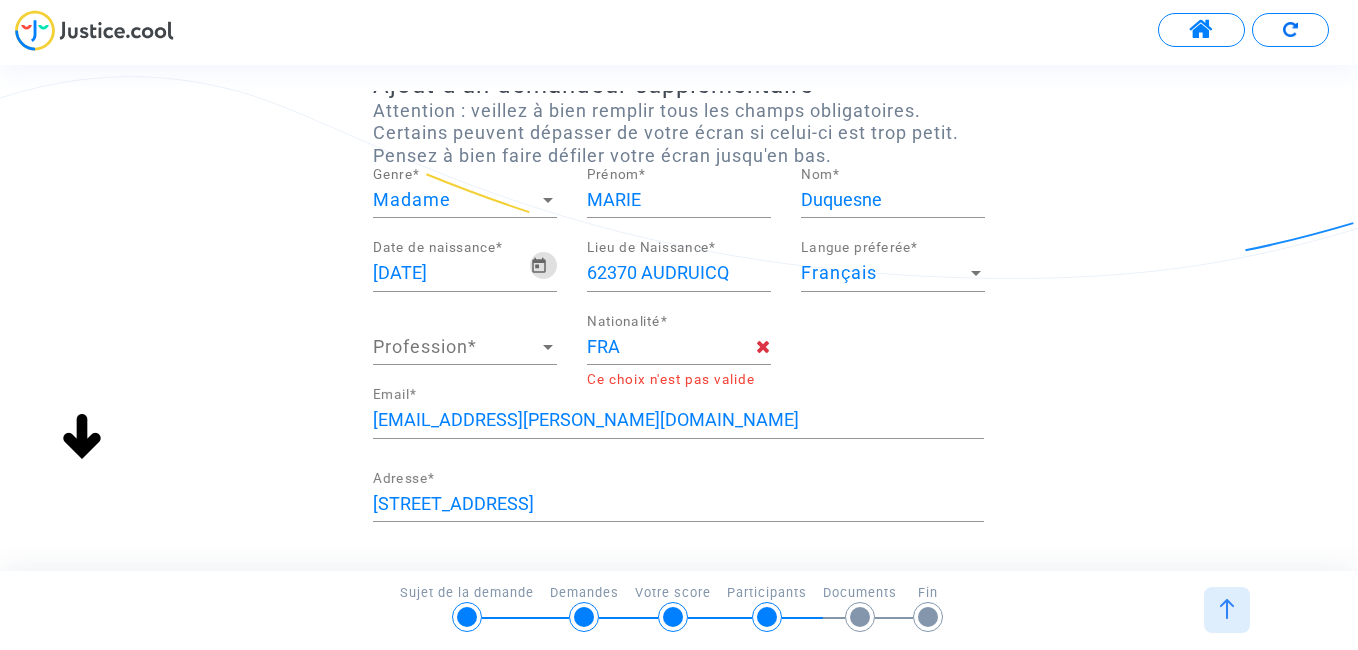 click on "FRA" at bounding box center (671, 347) 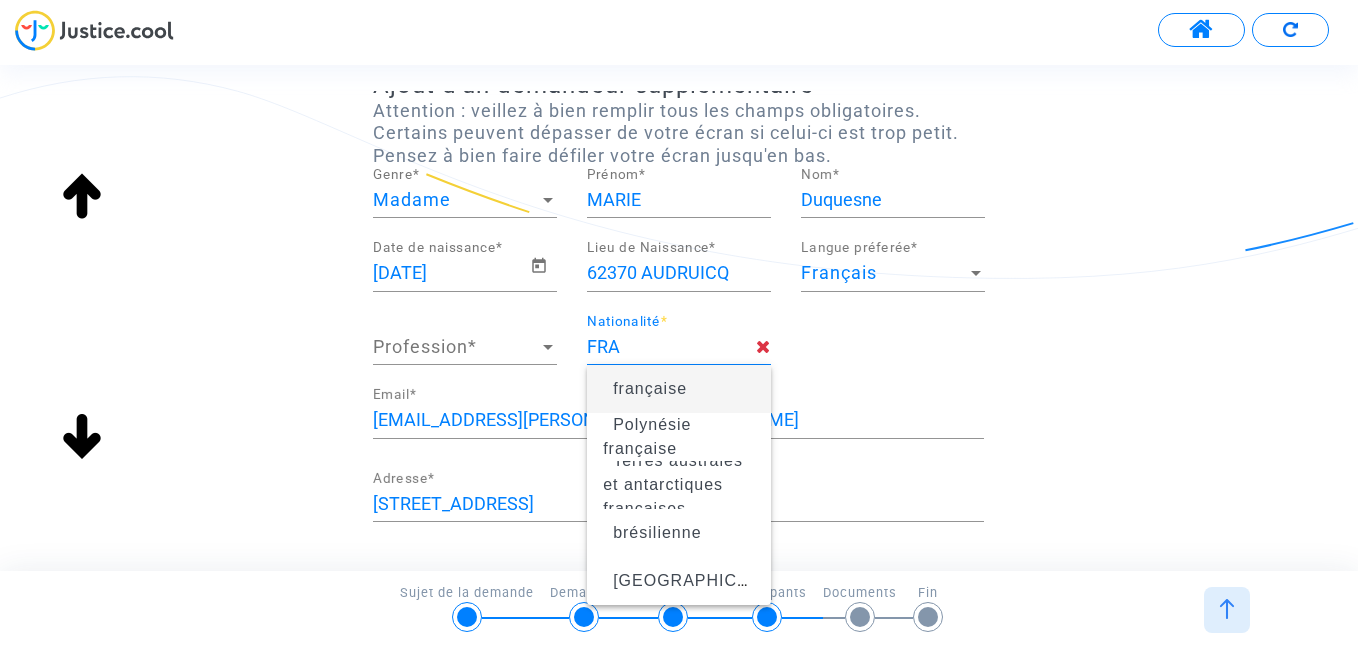 click on "française" at bounding box center [650, 388] 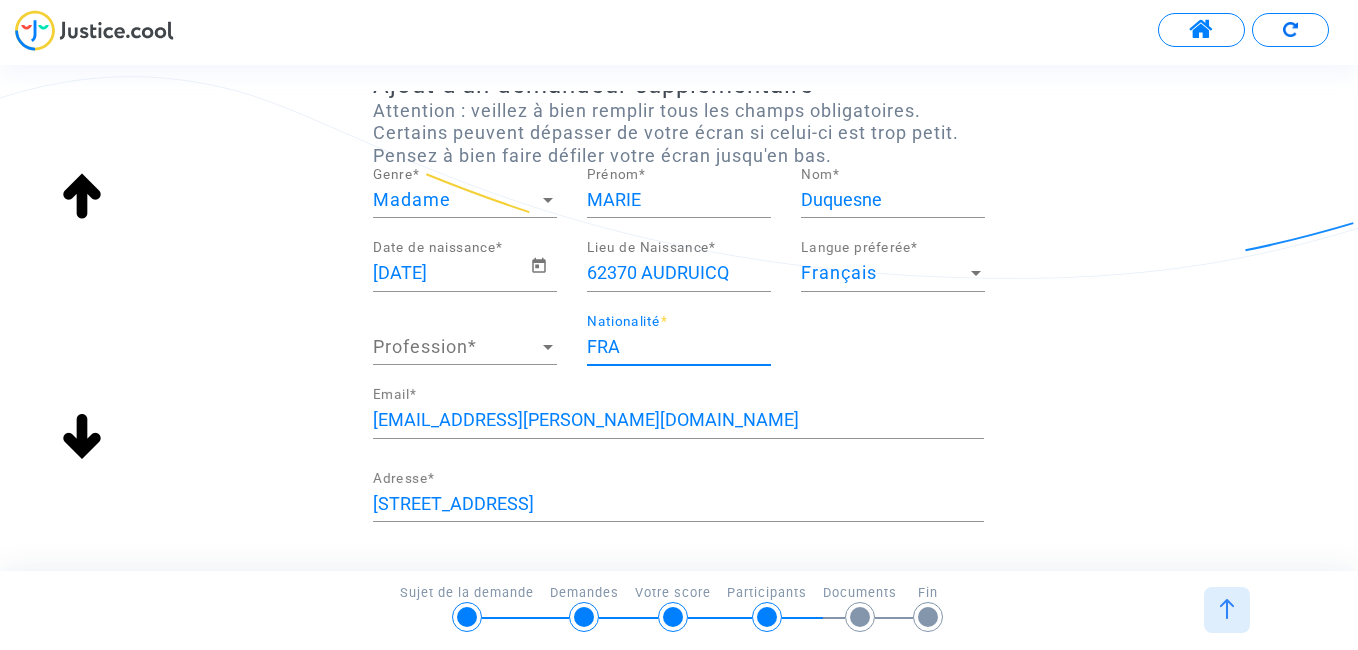 type on "française" 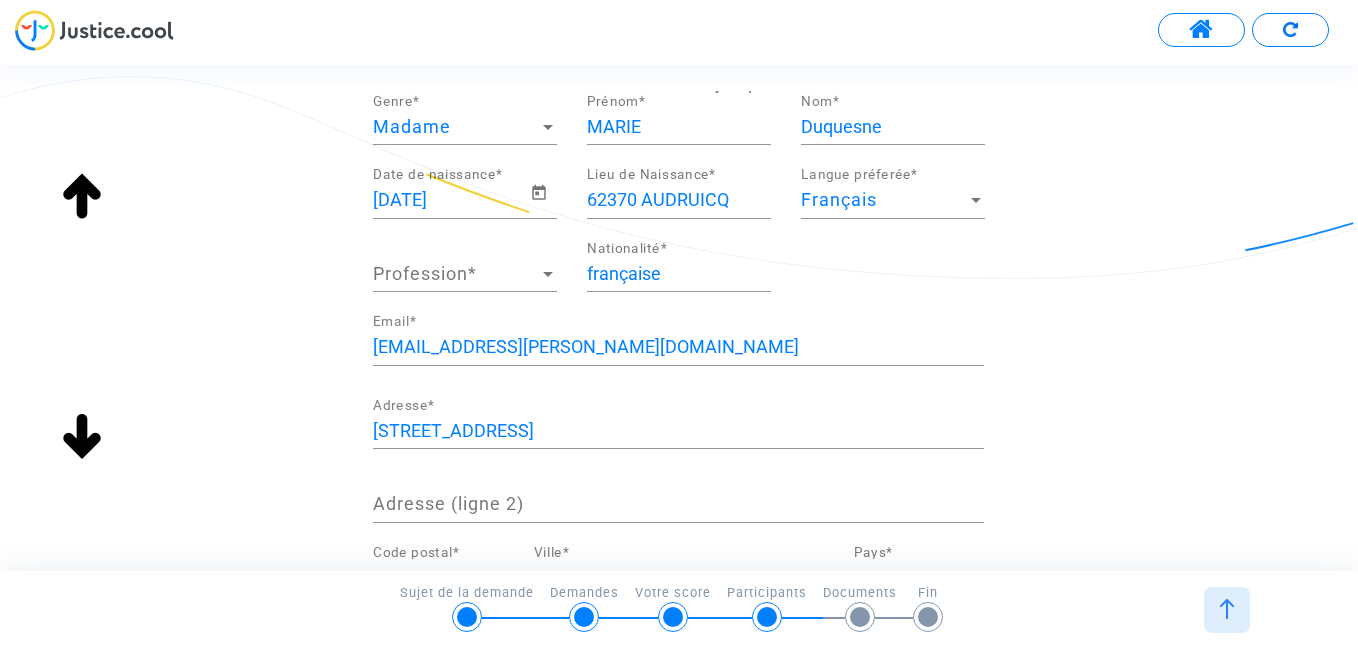 scroll, scrollTop: 73, scrollLeft: 0, axis: vertical 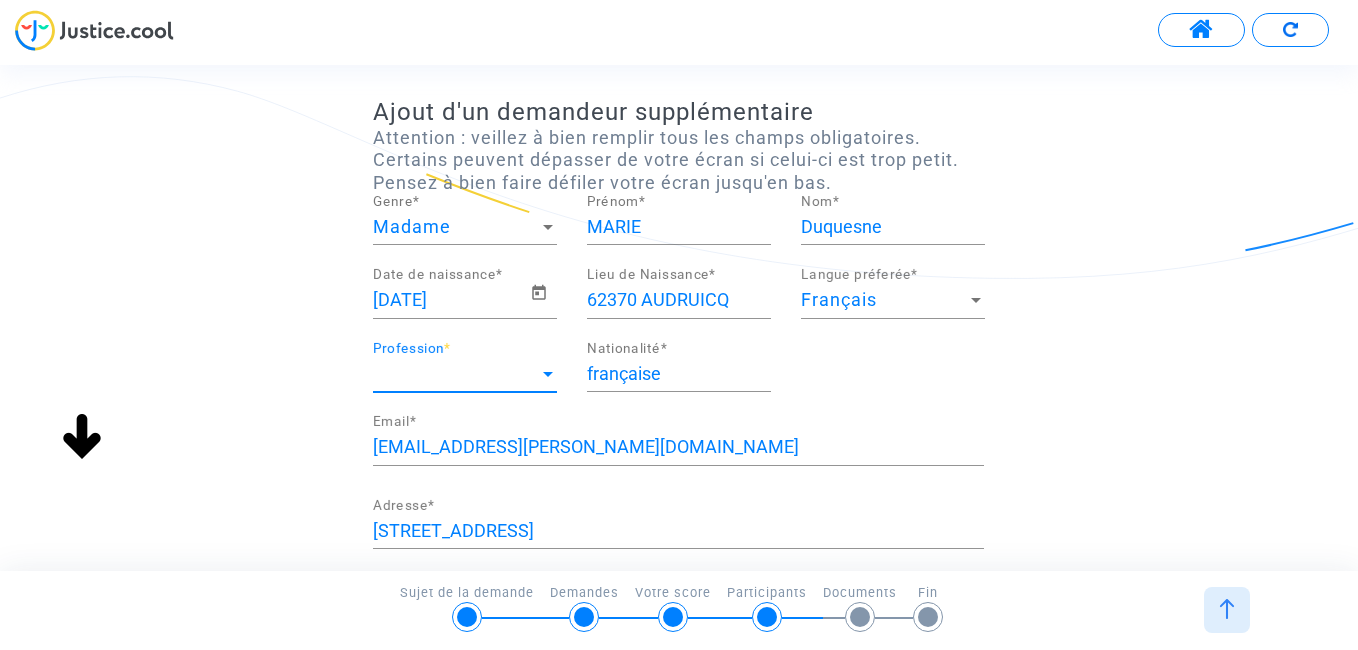 click at bounding box center (548, 374) 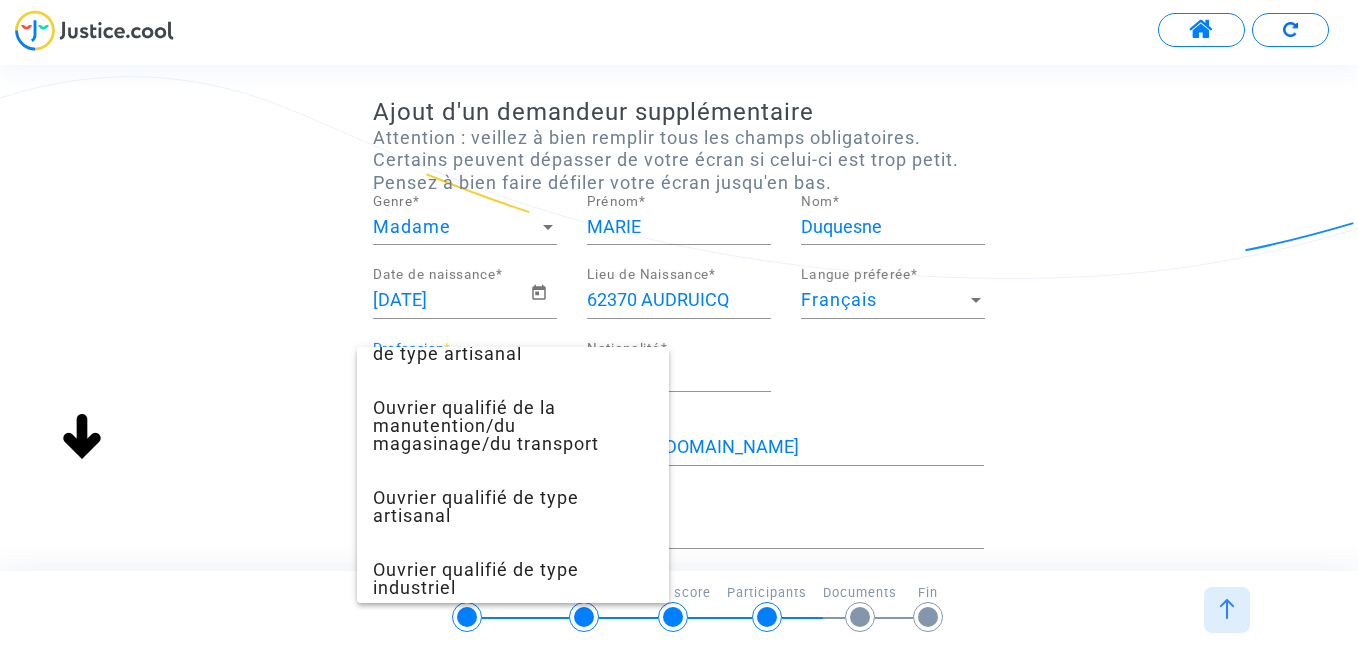 scroll, scrollTop: 1886, scrollLeft: 0, axis: vertical 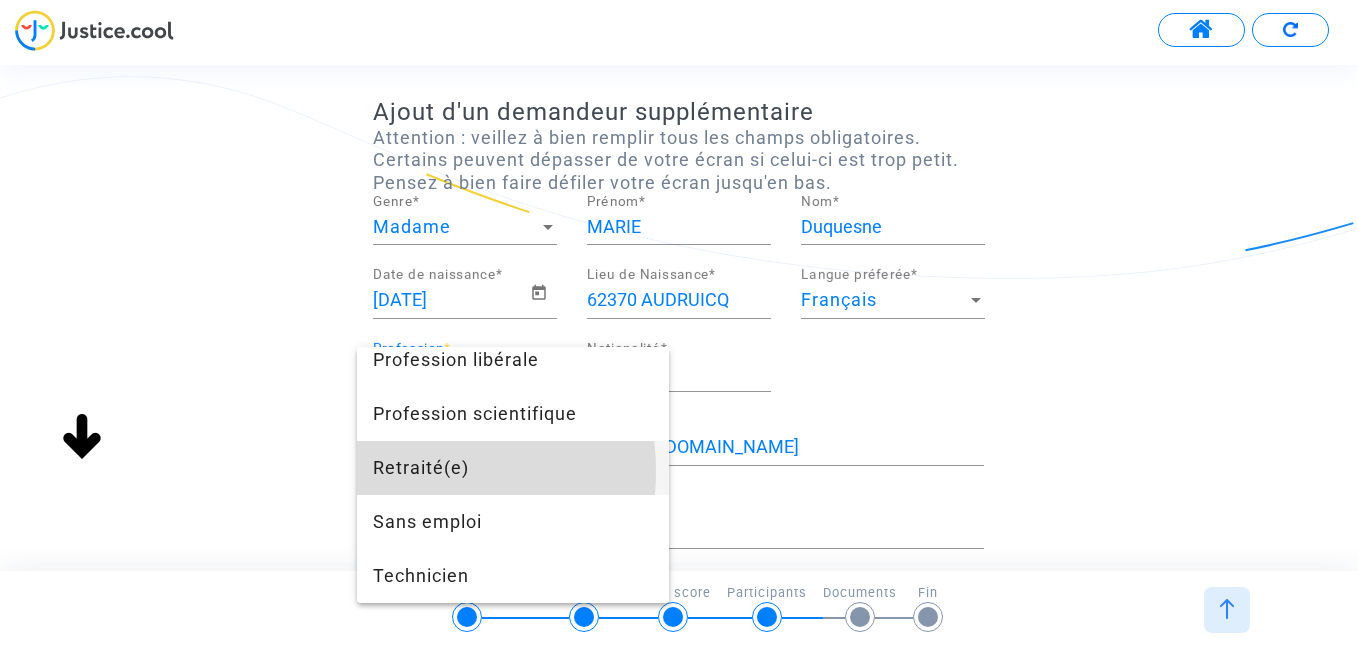 click on "Retraité(e)" at bounding box center (513, 468) 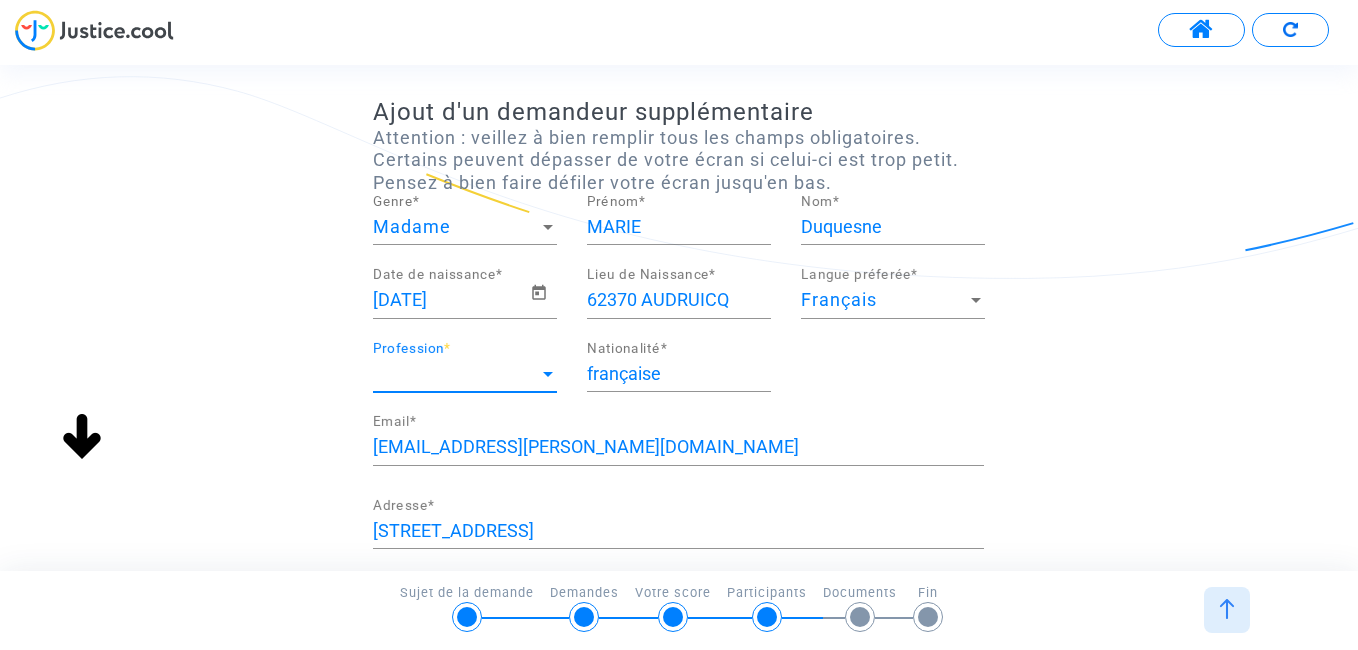 scroll, scrollTop: 1566, scrollLeft: 0, axis: vertical 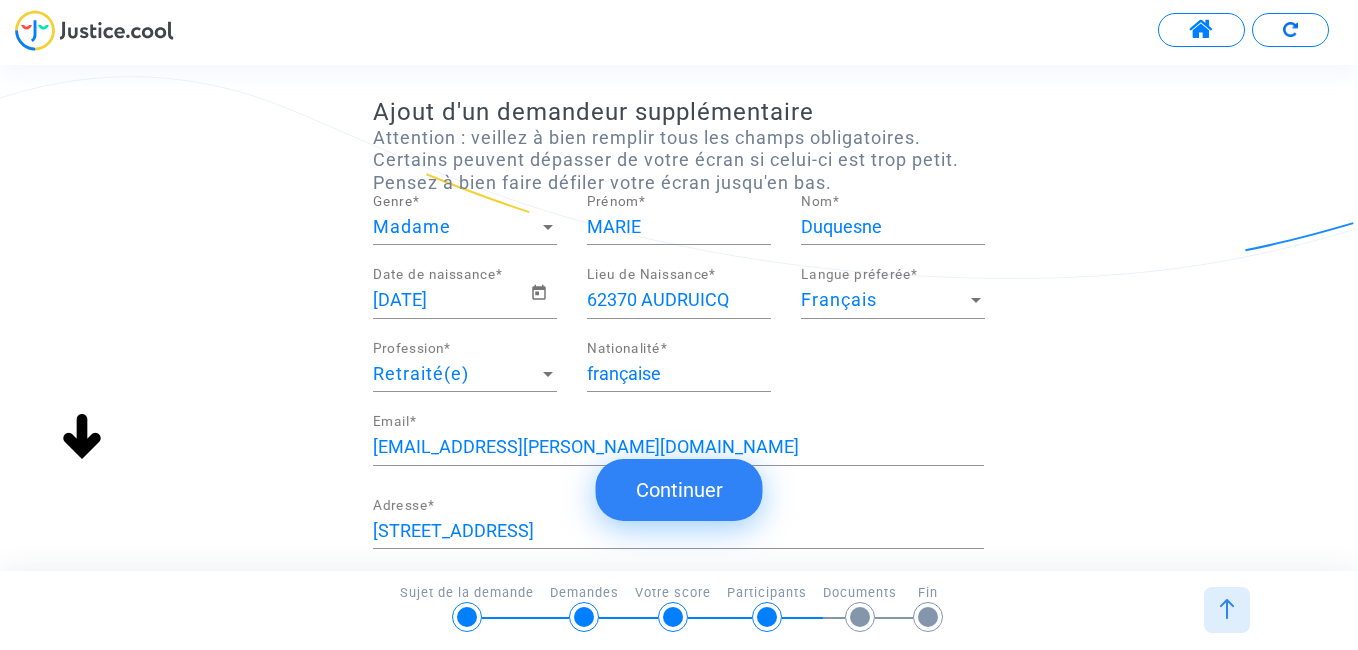click on "Continuer" 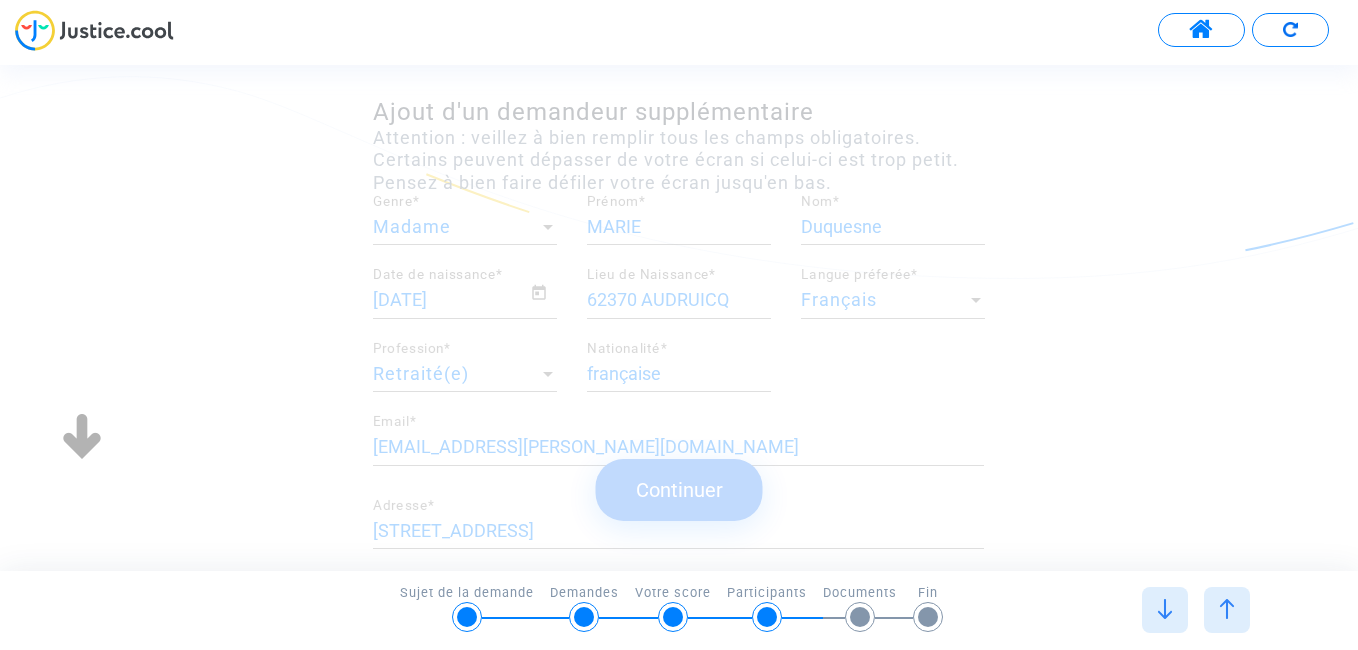 scroll, scrollTop: 0, scrollLeft: 0, axis: both 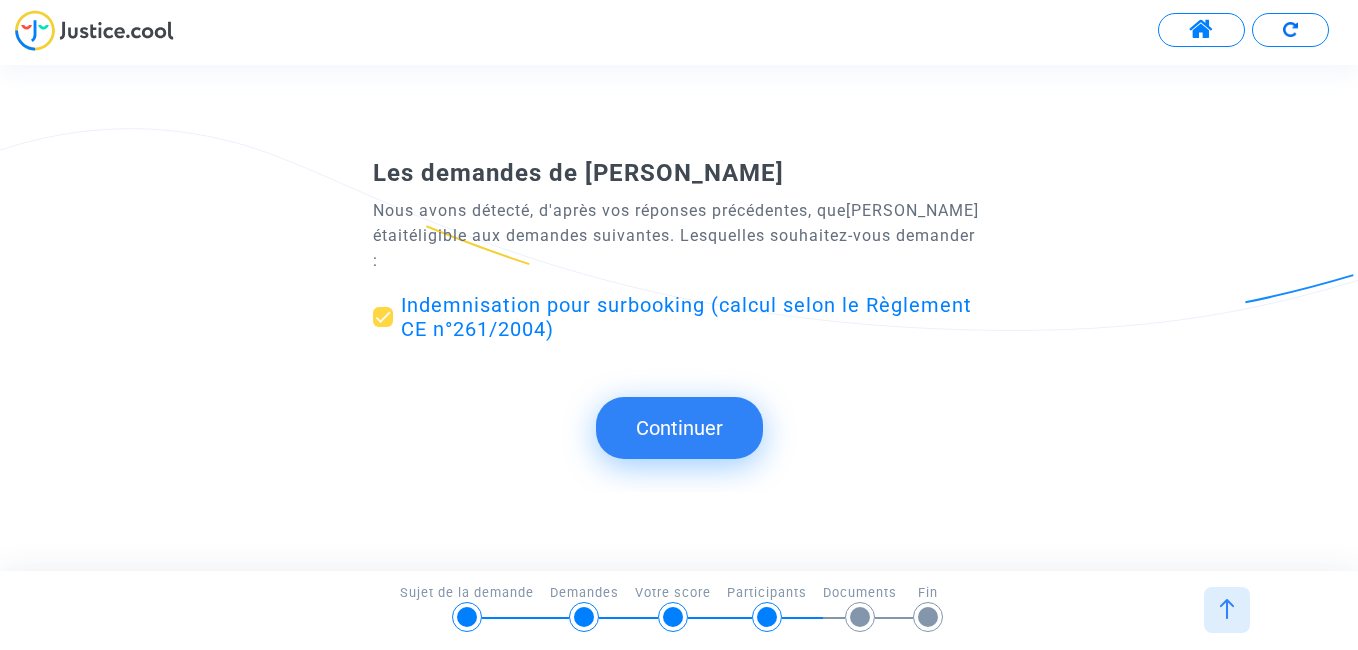 click on "Continuer" 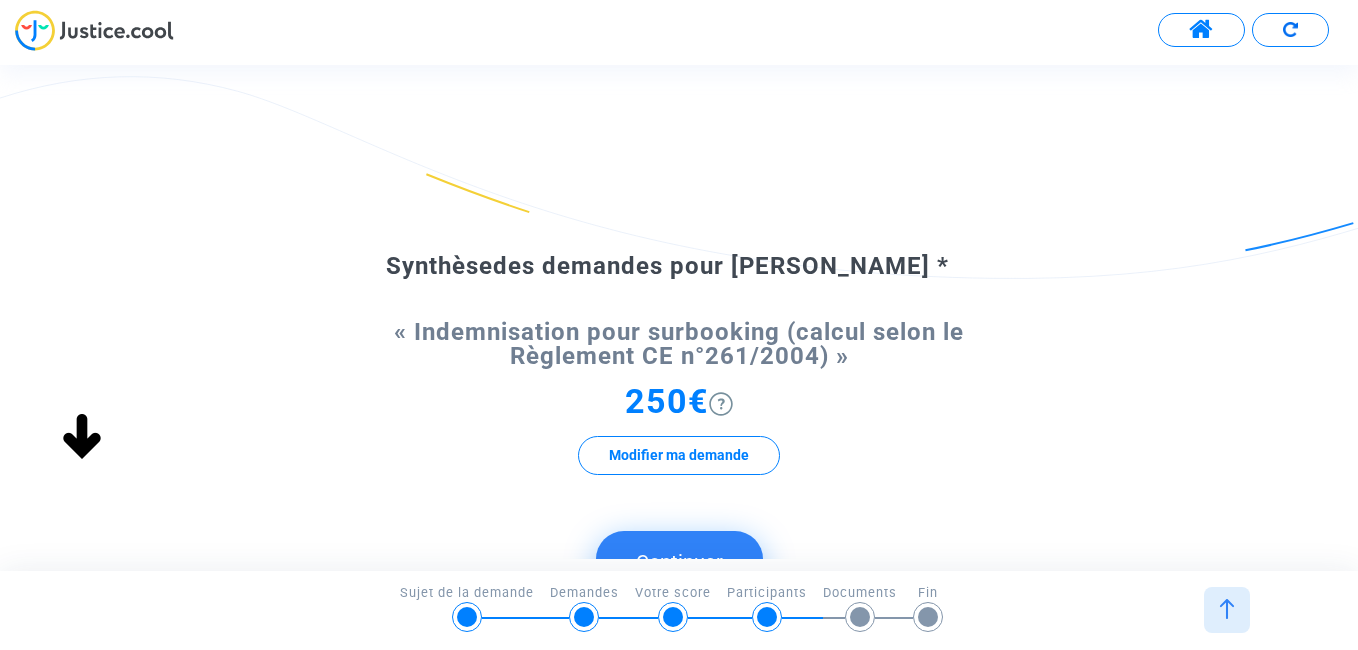 scroll, scrollTop: 0, scrollLeft: 0, axis: both 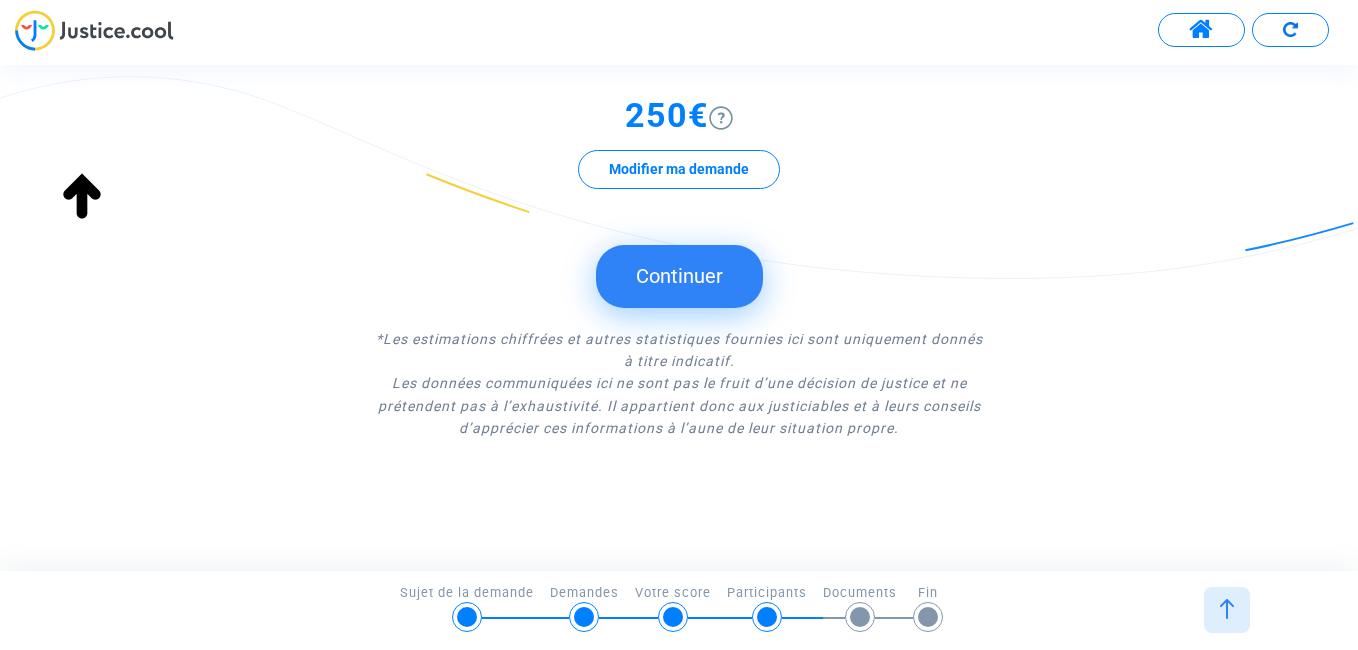 click on "Continuer" 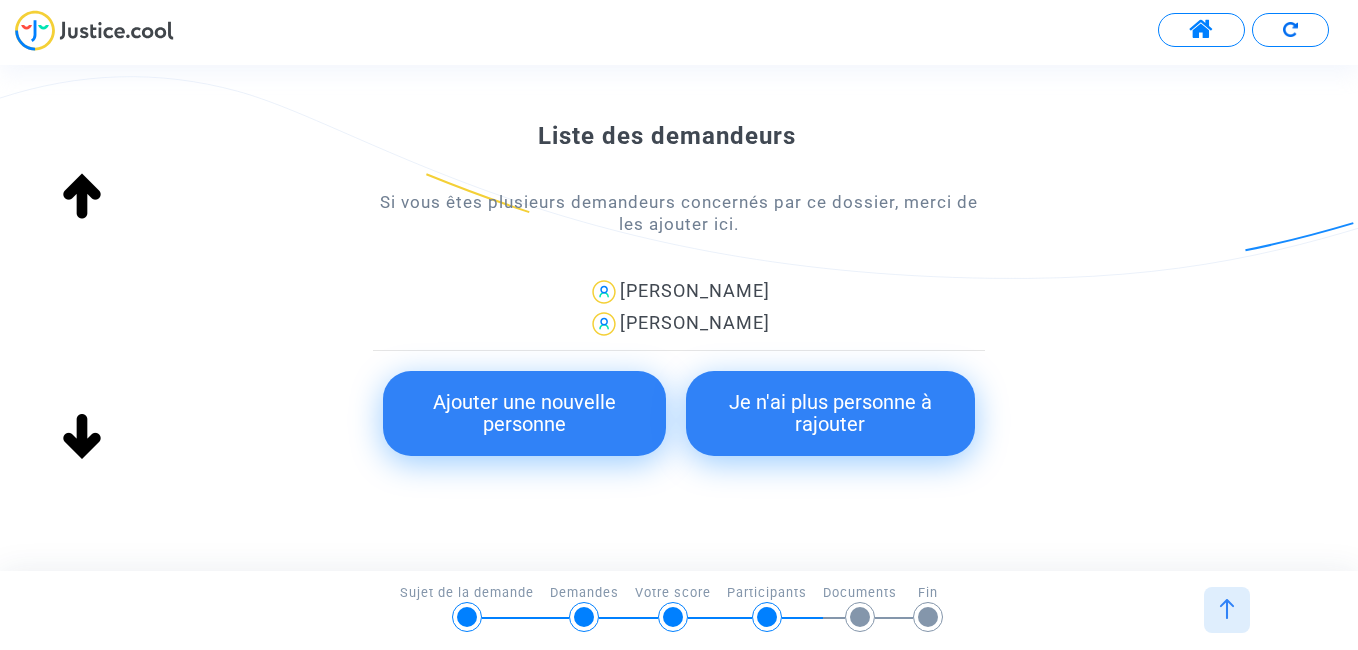 scroll, scrollTop: 300, scrollLeft: 0, axis: vertical 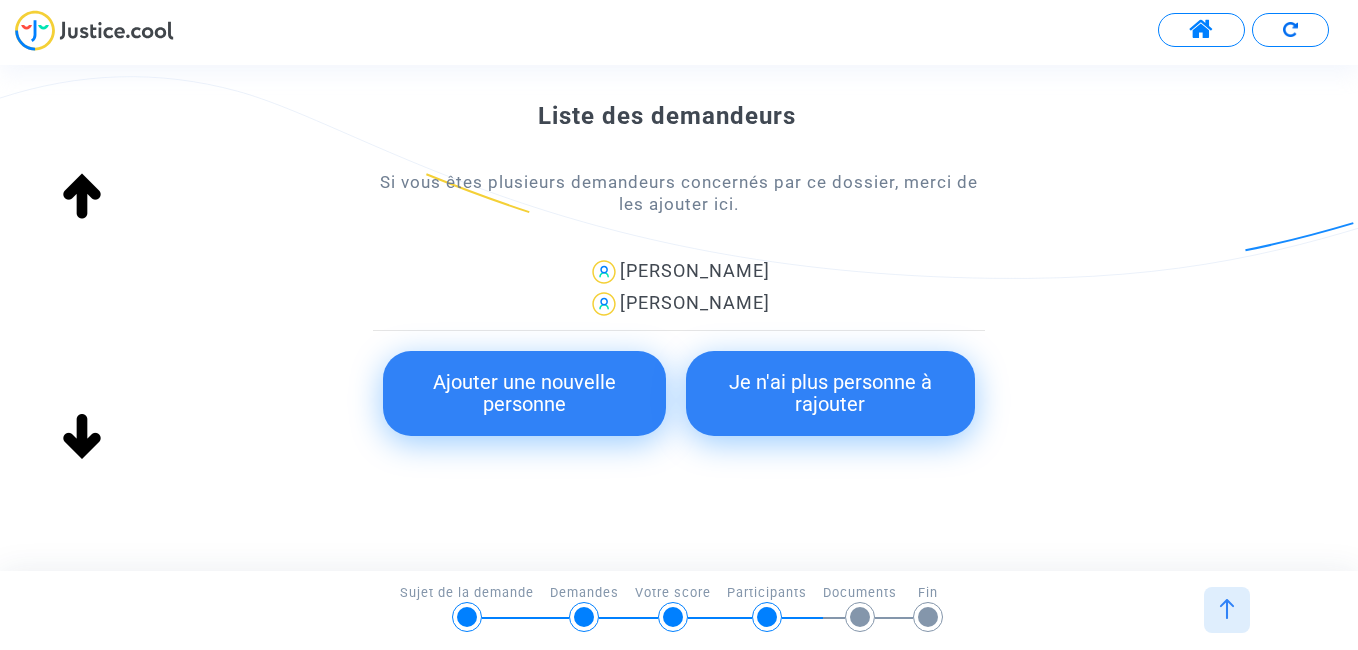 click on "Je n'ai plus personne à rajouter" 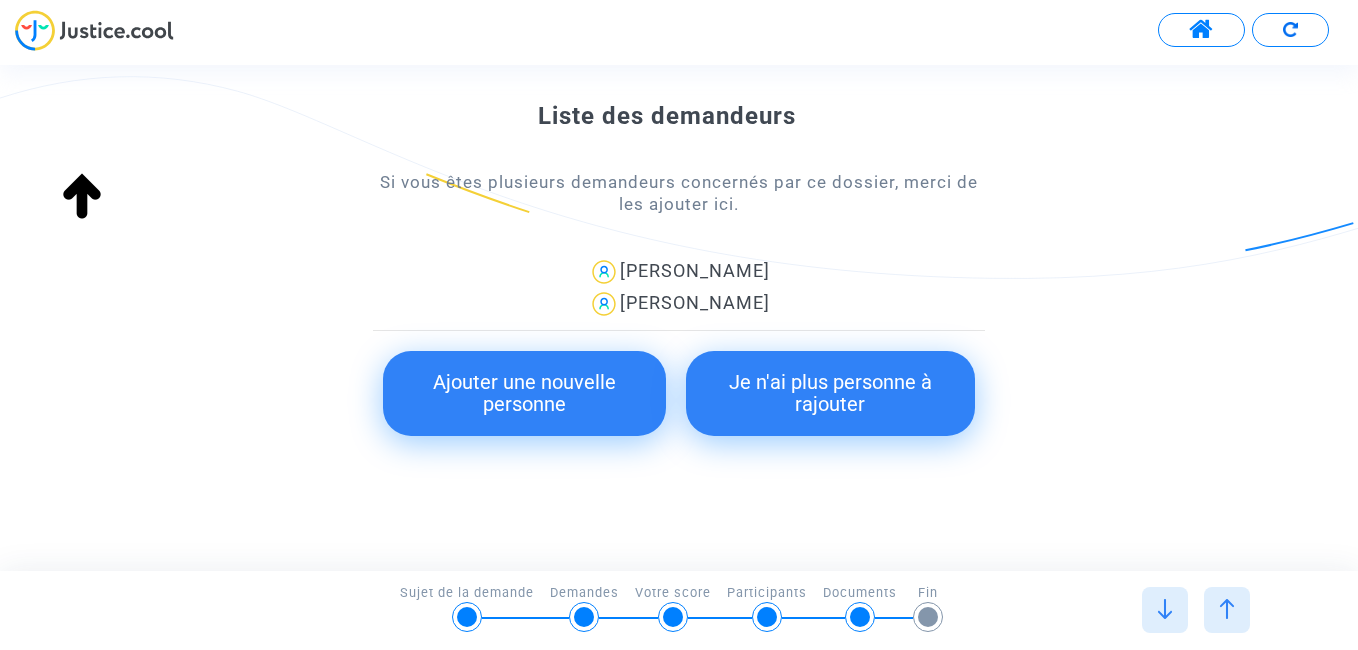 scroll, scrollTop: 0, scrollLeft: 0, axis: both 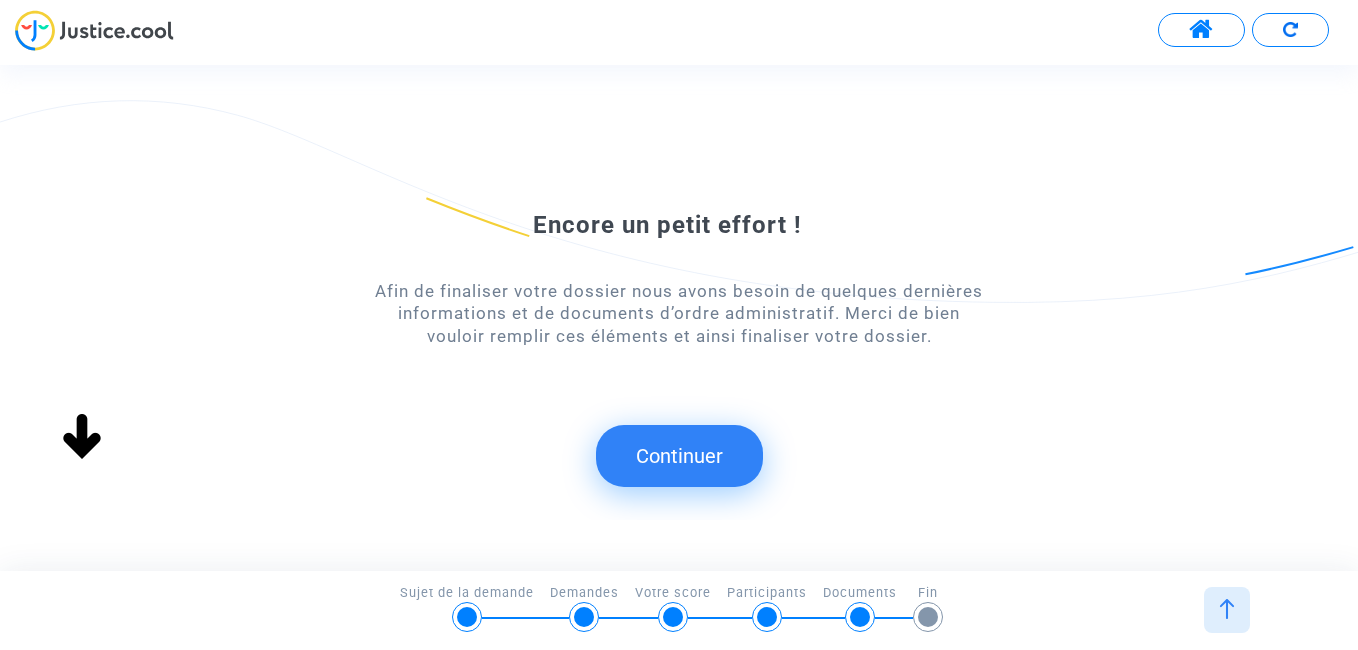 click on "Continuer" 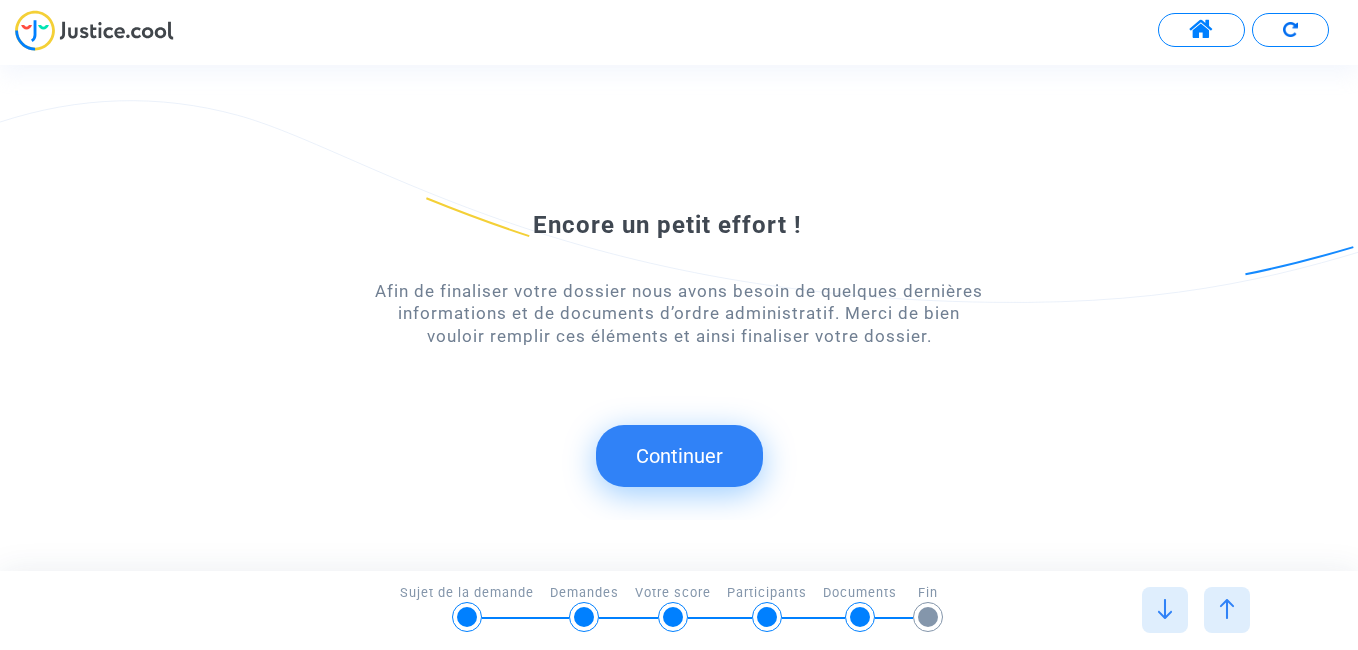 scroll, scrollTop: 0, scrollLeft: 0, axis: both 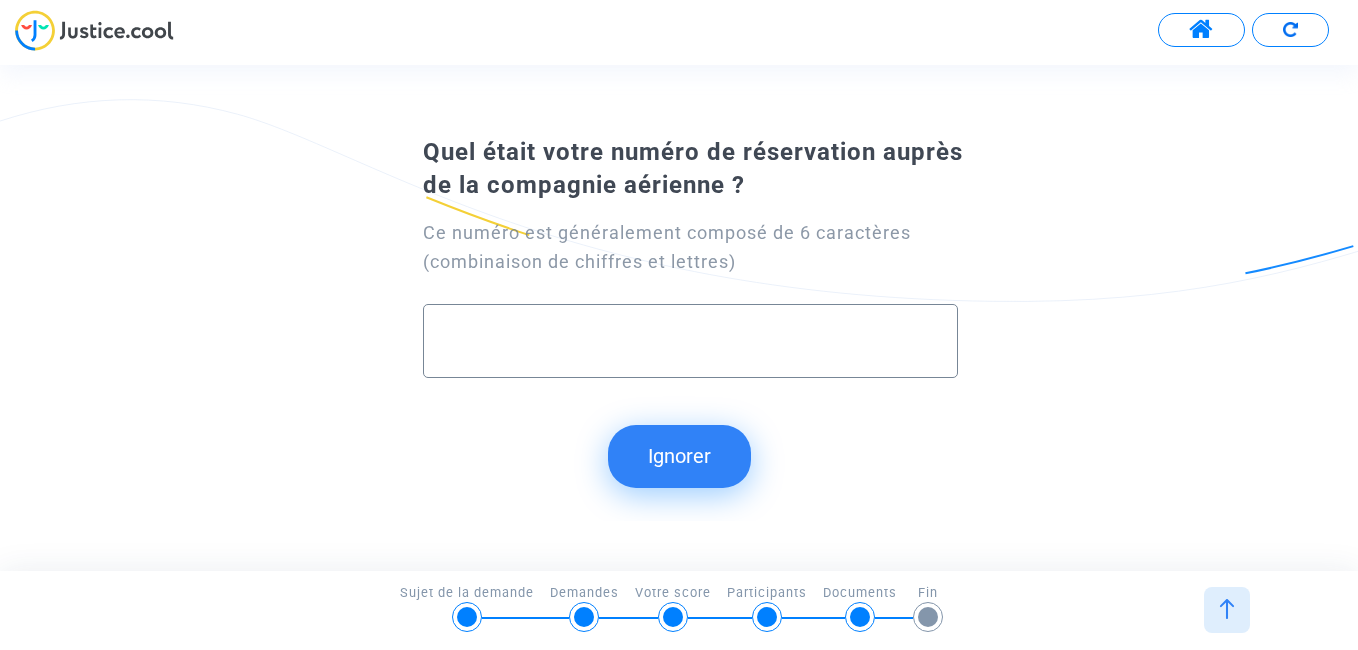 click at bounding box center [690, 341] 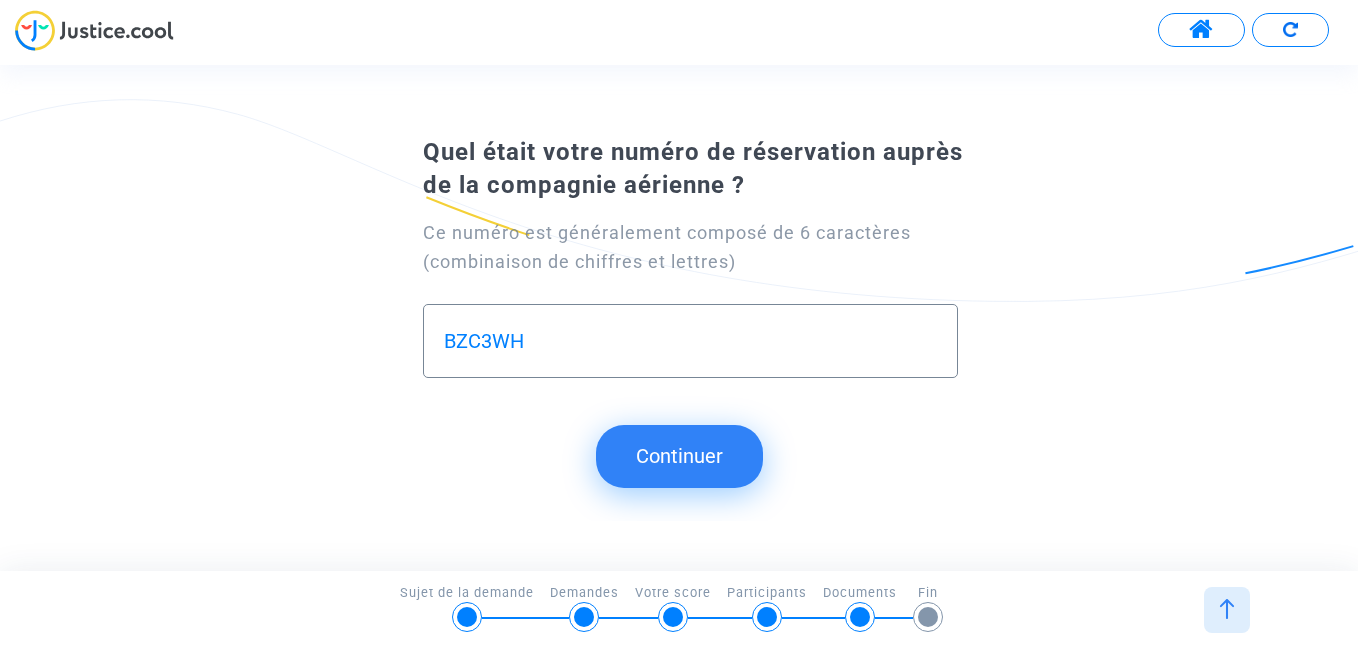 type on "BZC3WH" 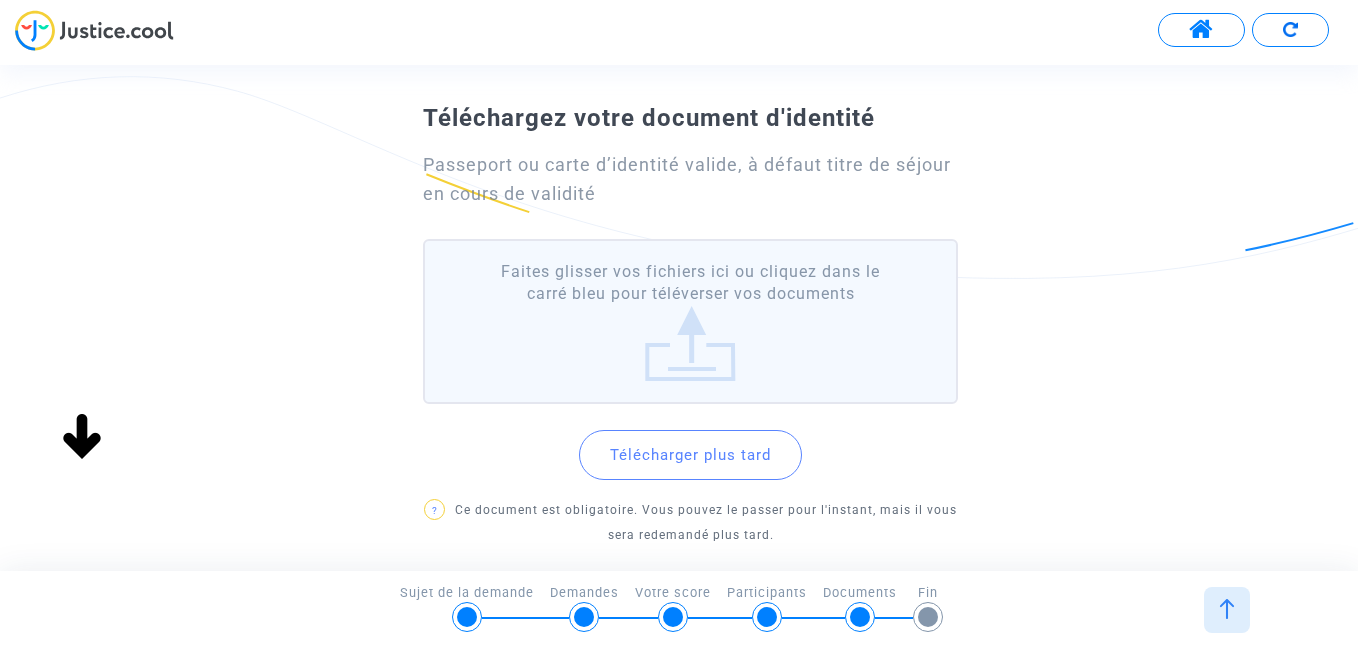 scroll, scrollTop: 174, scrollLeft: 0, axis: vertical 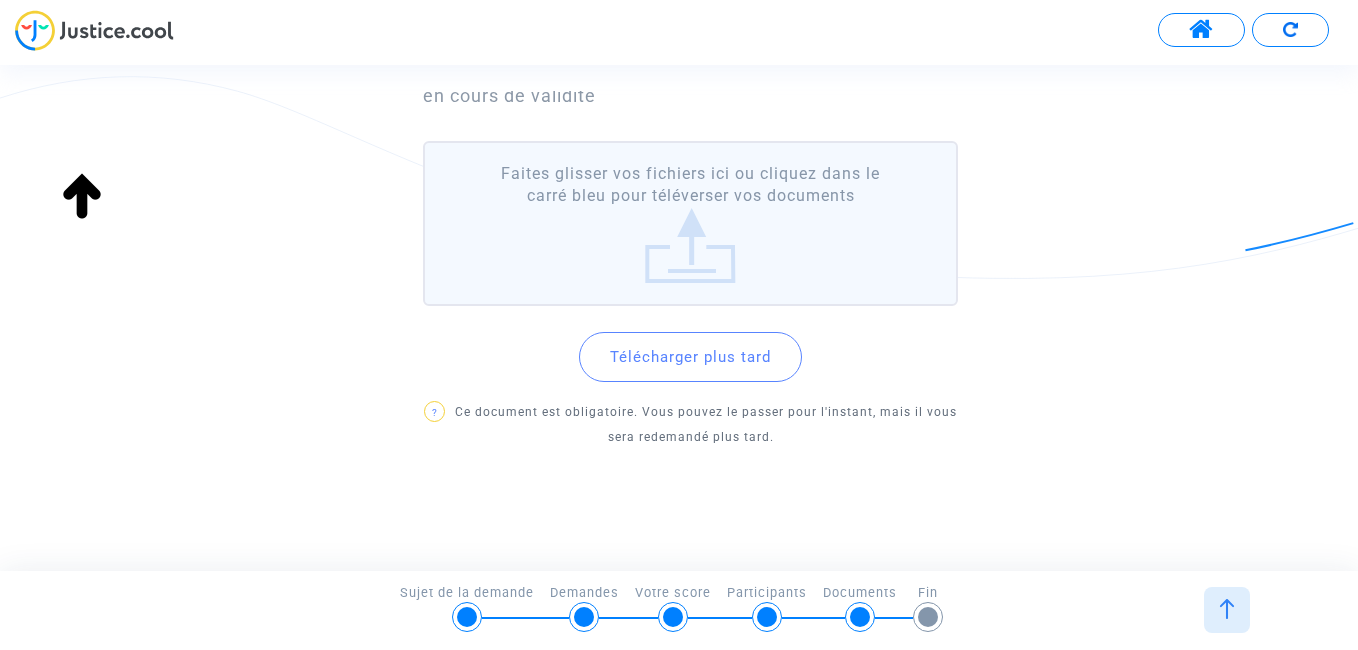 click on "Télécharger plus tard" 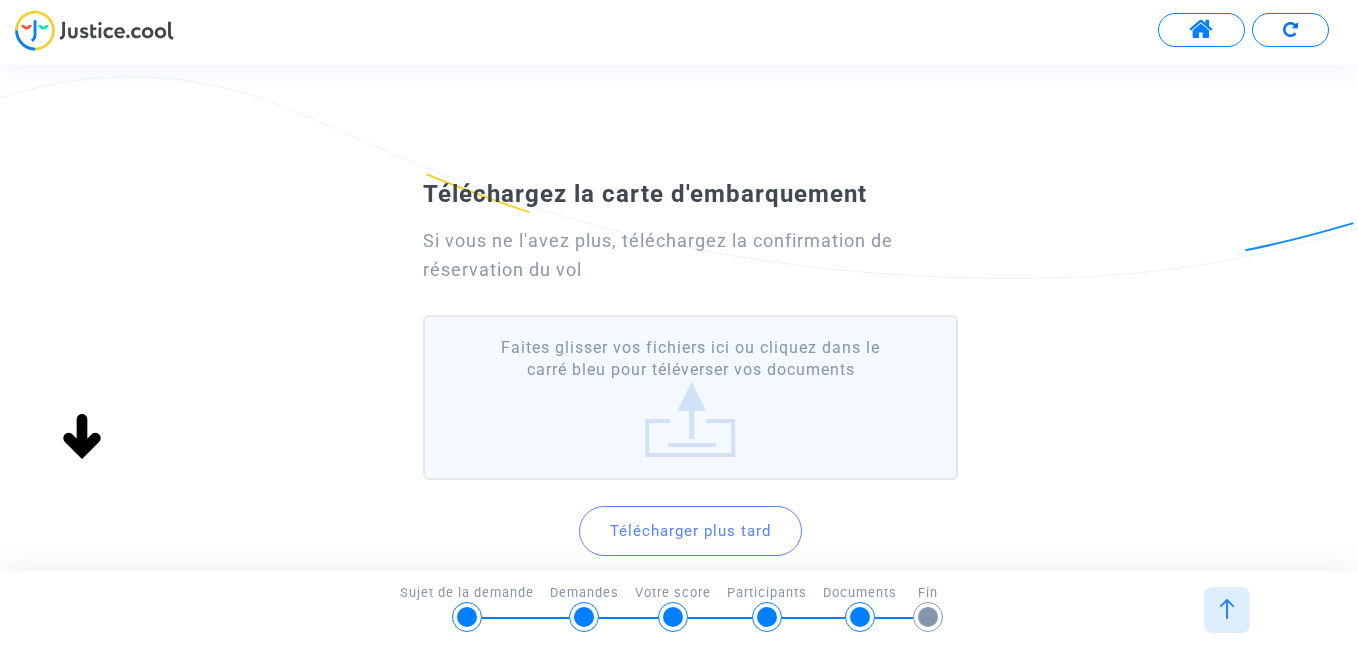 click on "Télécharger plus tard" 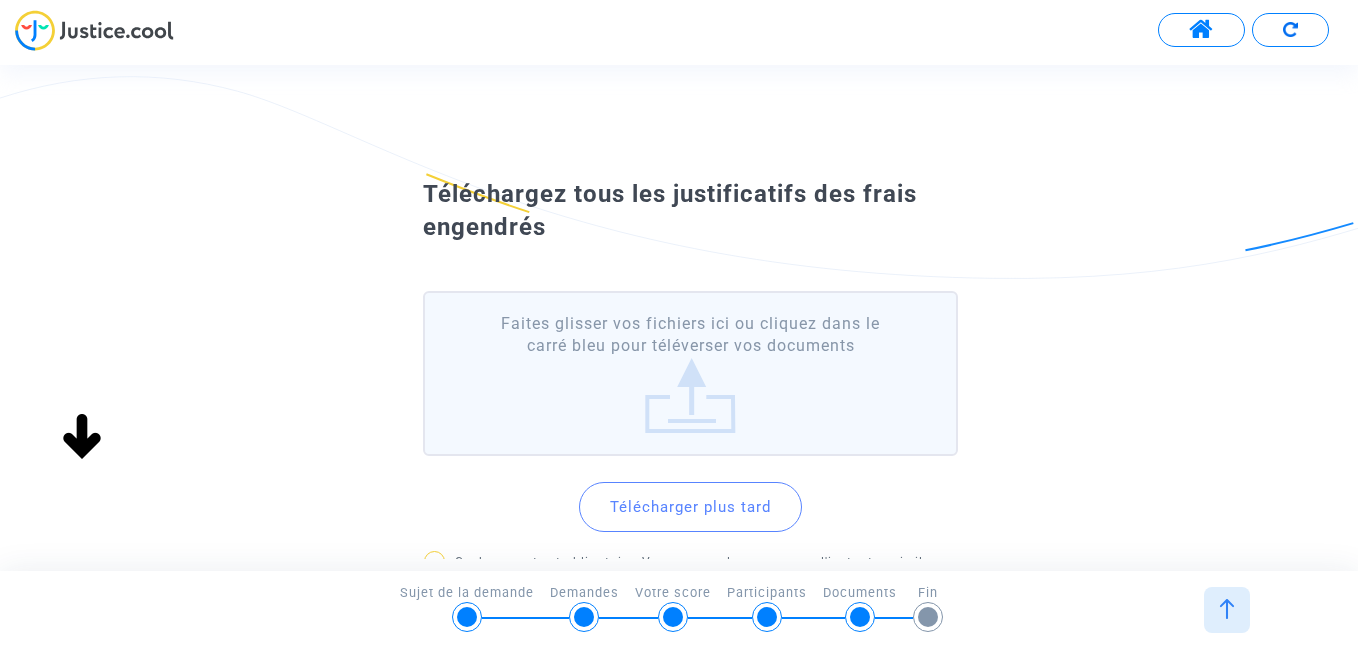 scroll, scrollTop: 0, scrollLeft: 0, axis: both 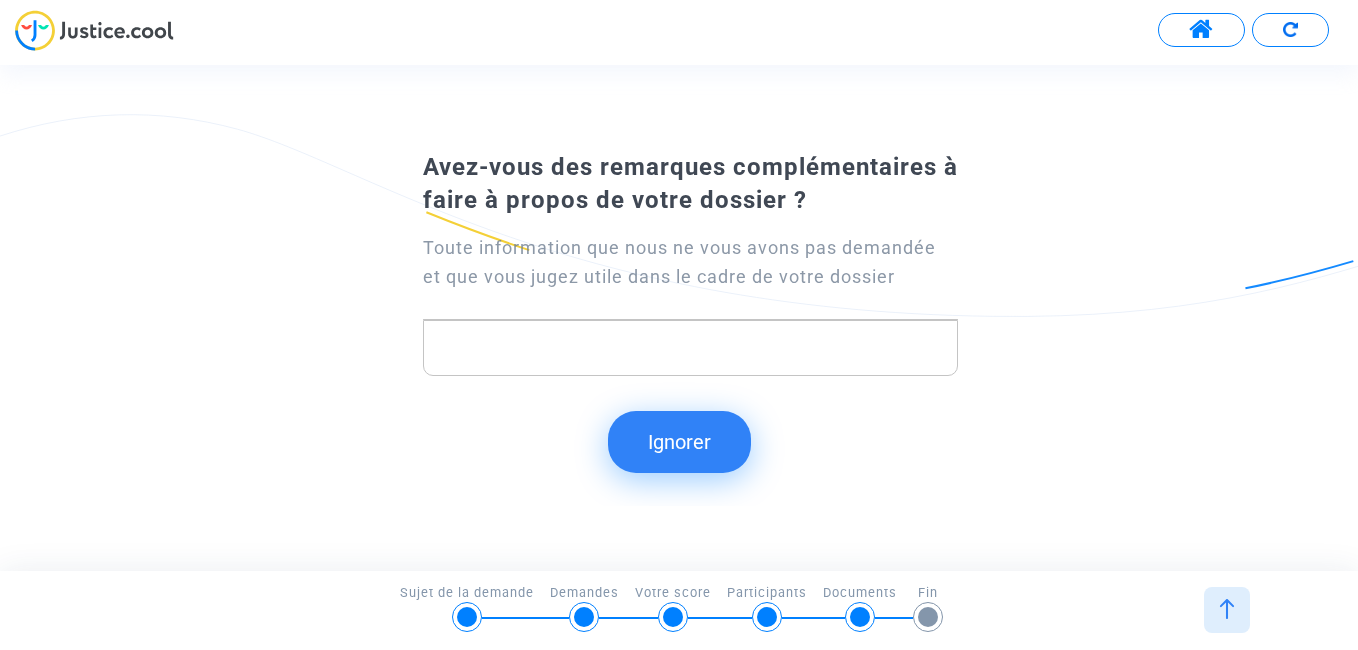 click on "Ignorer" 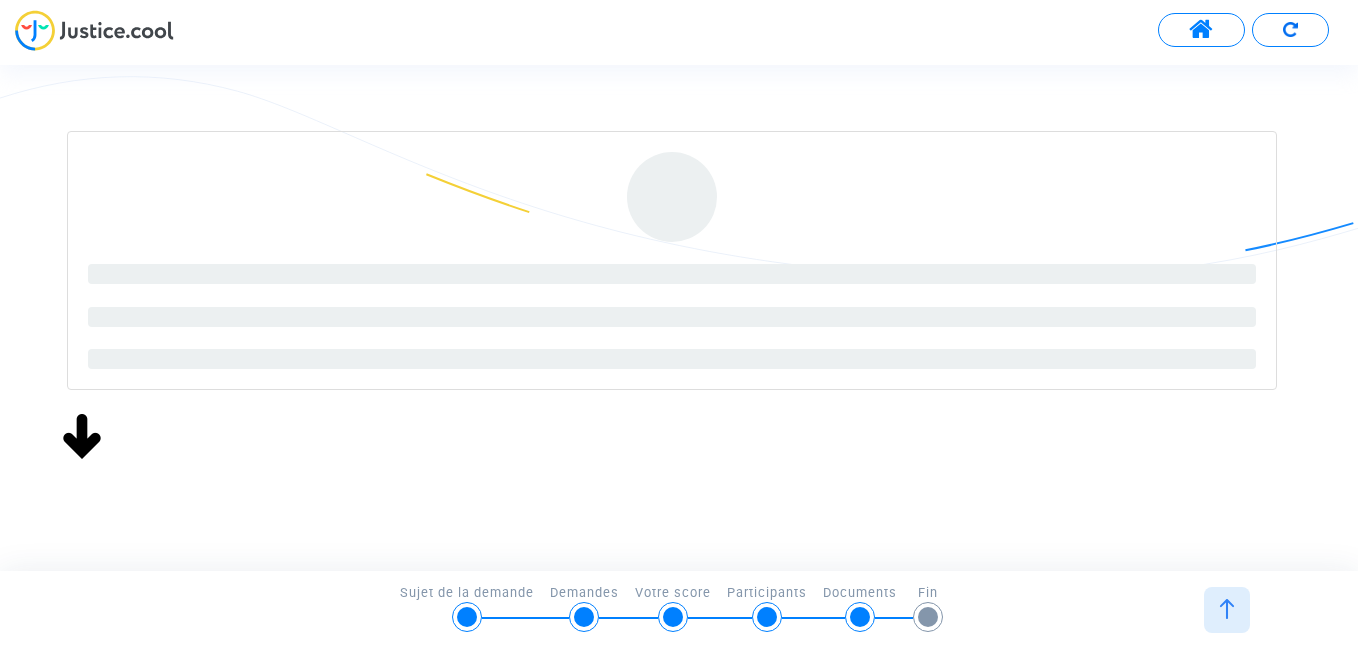 scroll, scrollTop: 0, scrollLeft: 0, axis: both 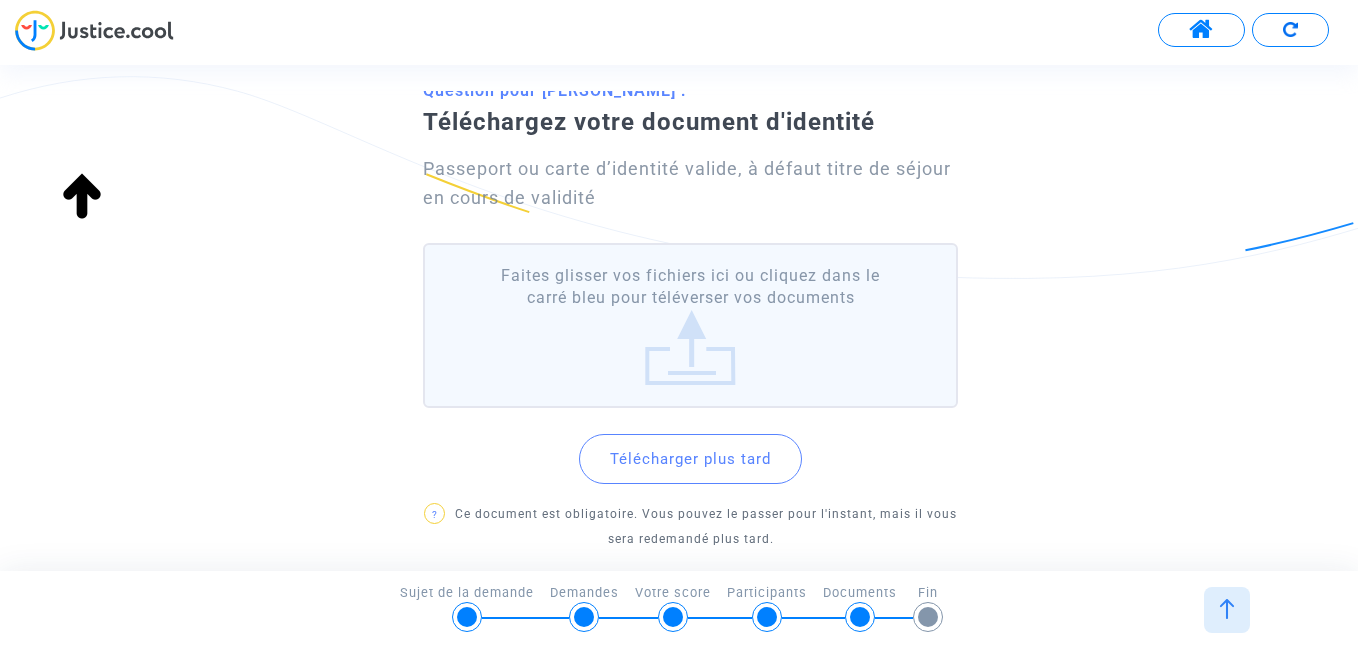 click on "Télécharger plus tard" 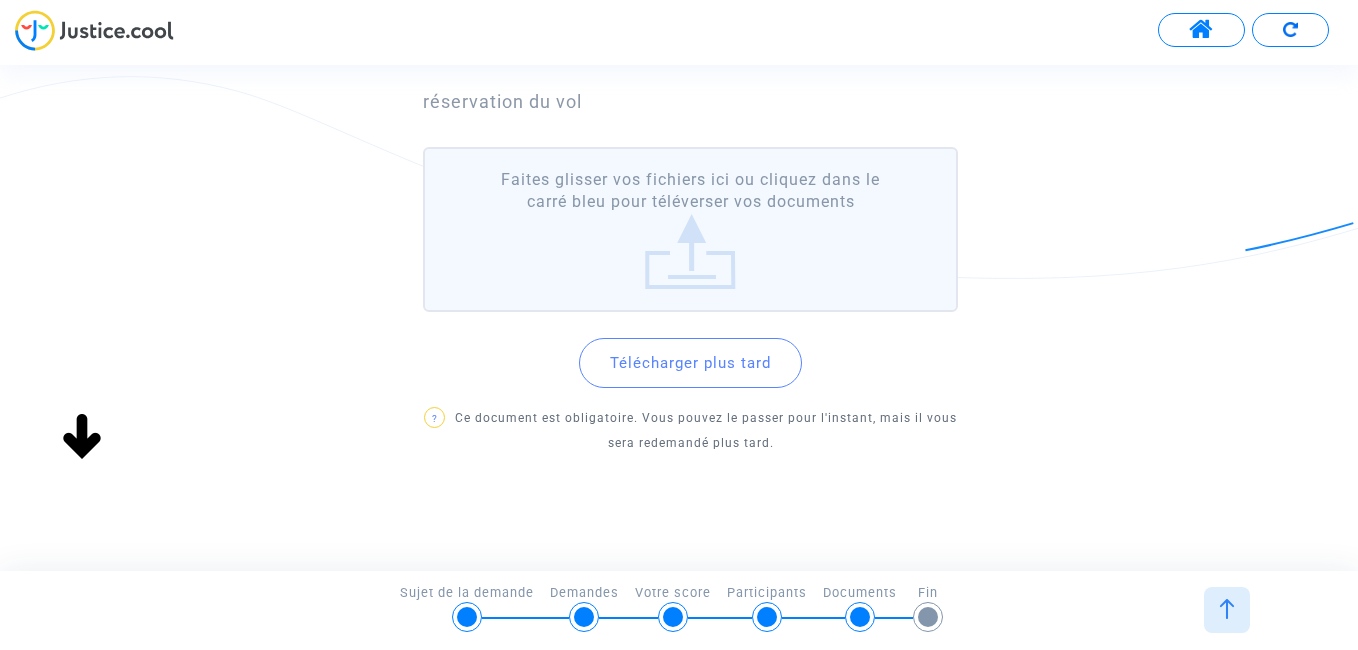 scroll, scrollTop: 202, scrollLeft: 0, axis: vertical 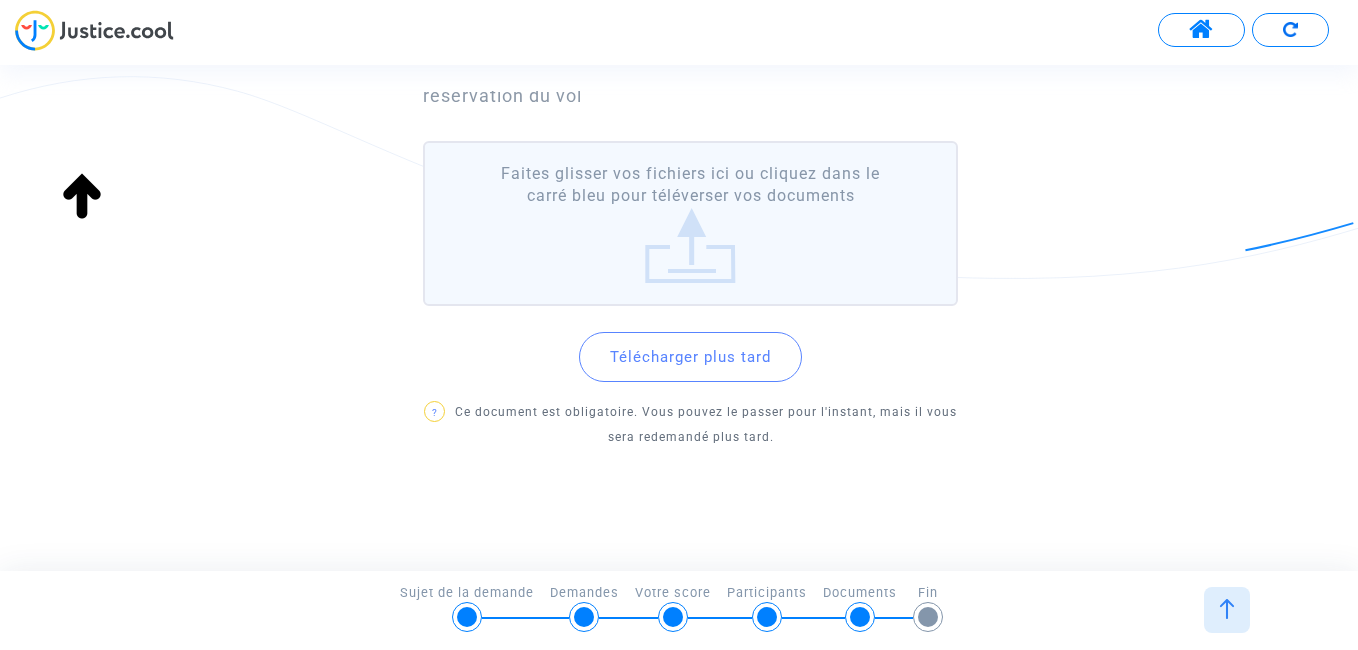 click on "Télécharger plus tard" 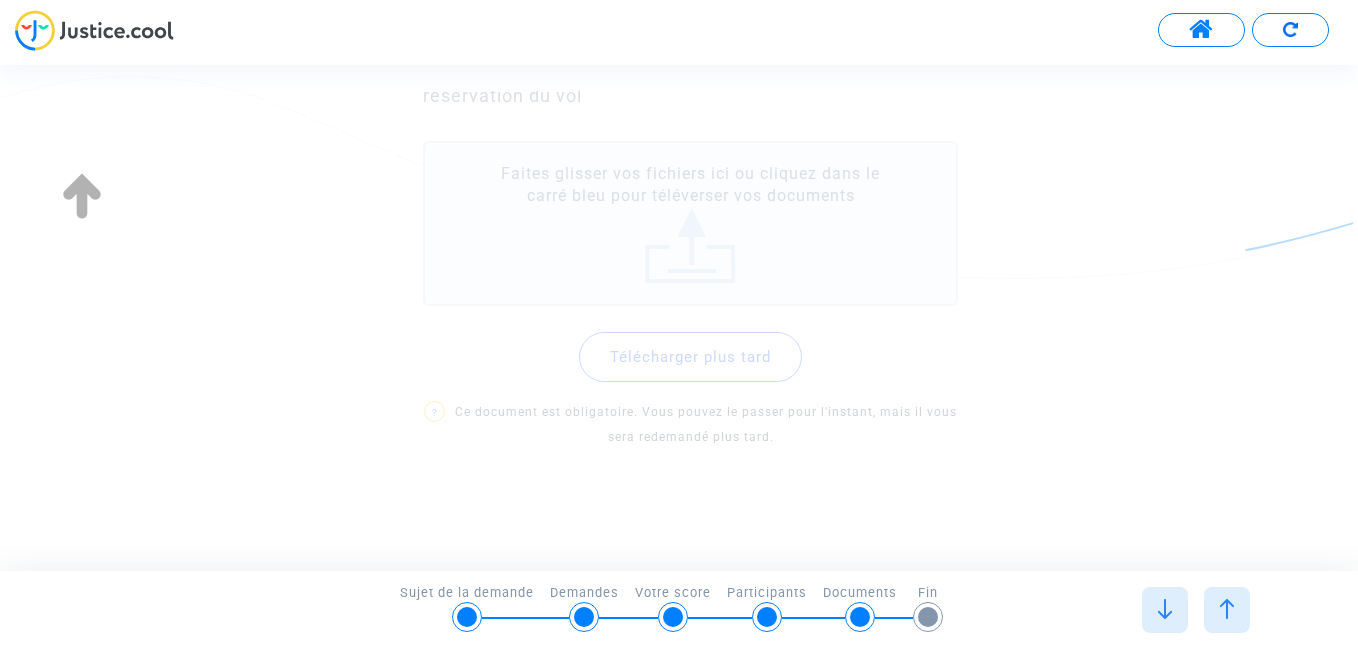 scroll, scrollTop: 0, scrollLeft: 0, axis: both 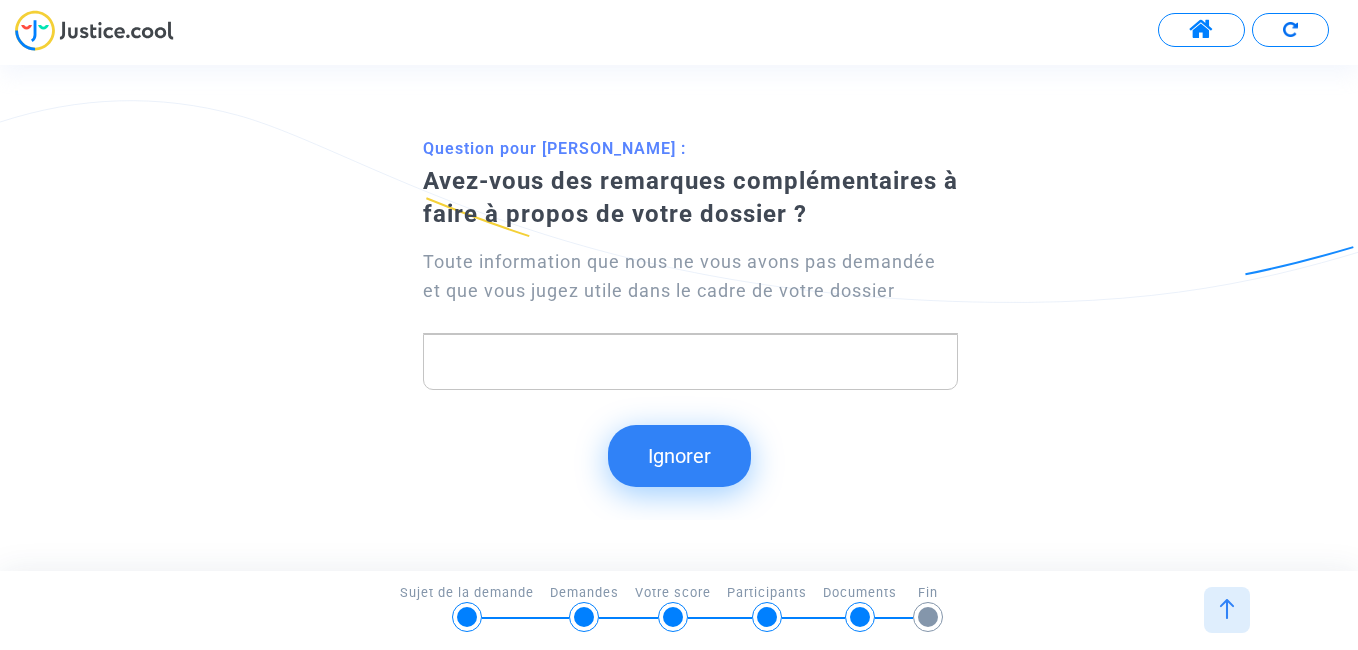 click on "Ignorer" 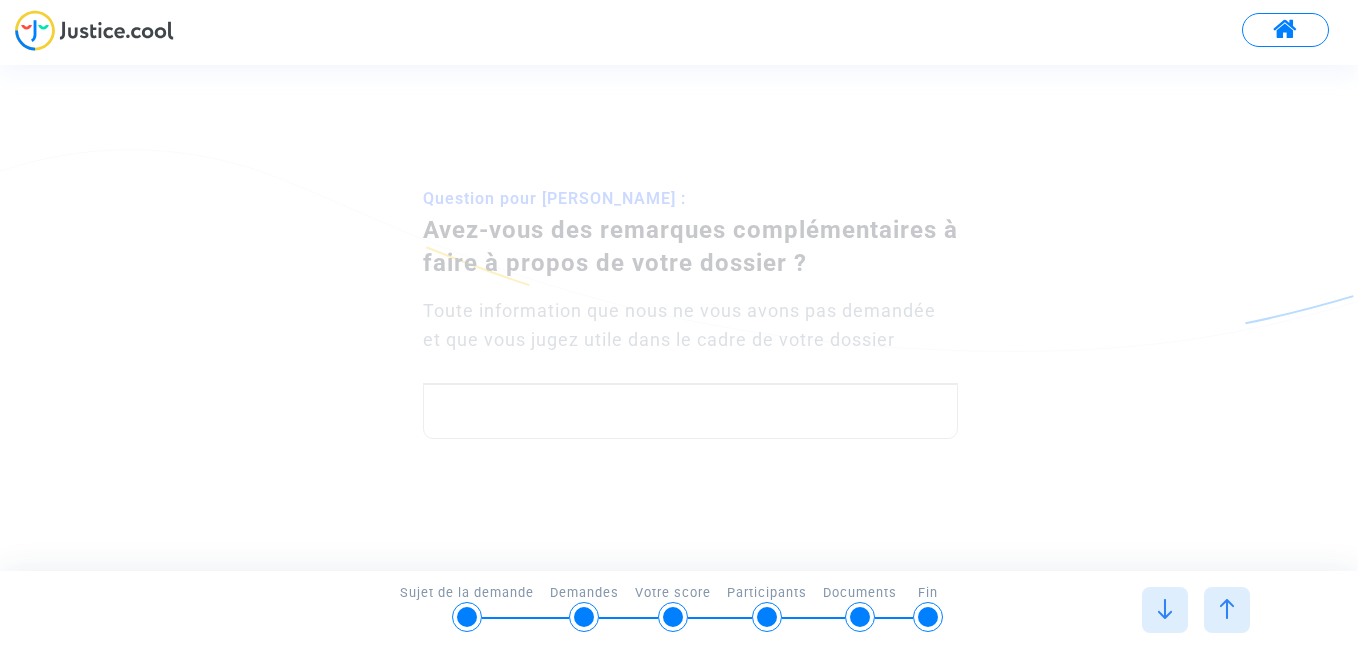 scroll, scrollTop: 0, scrollLeft: 0, axis: both 